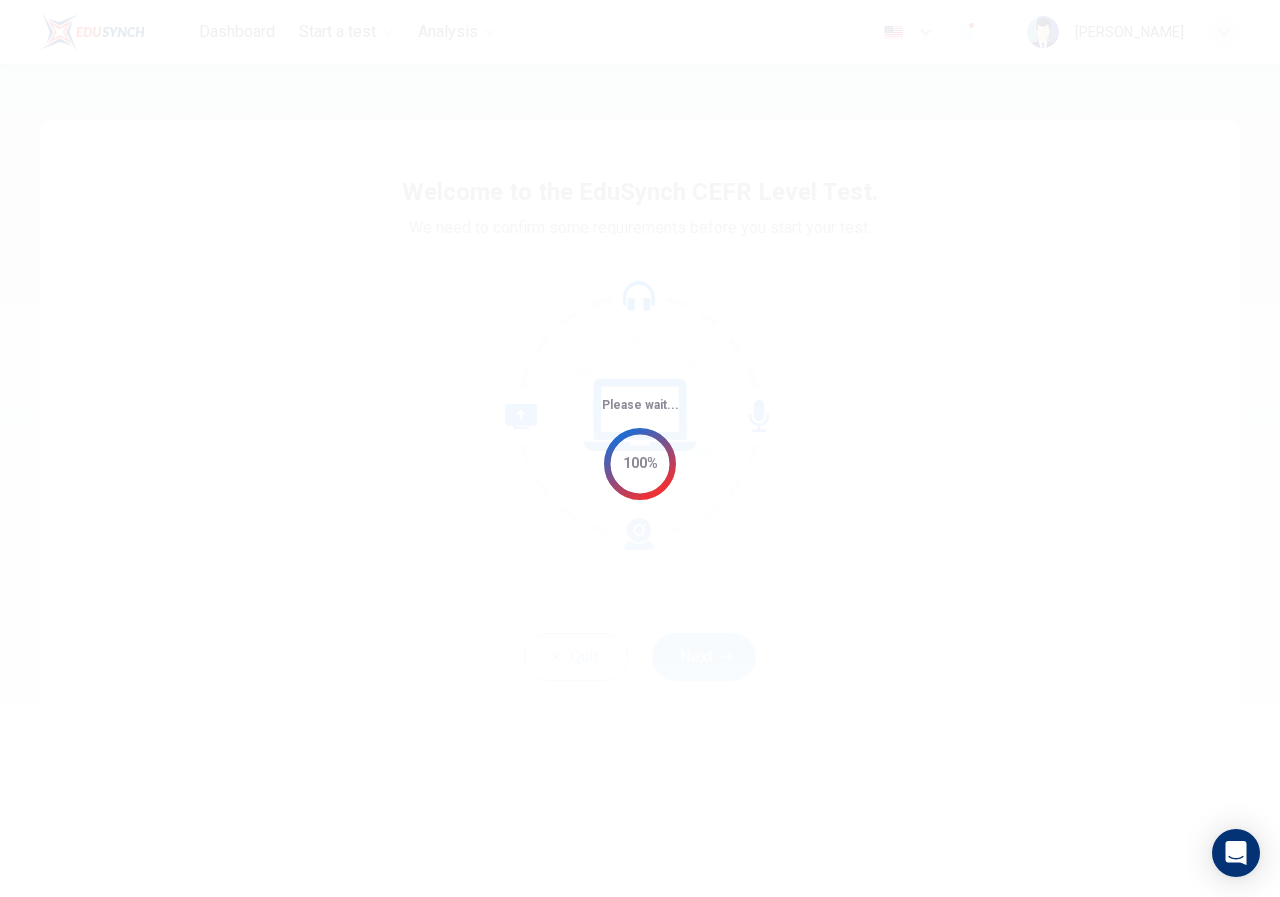 scroll, scrollTop: 0, scrollLeft: 0, axis: both 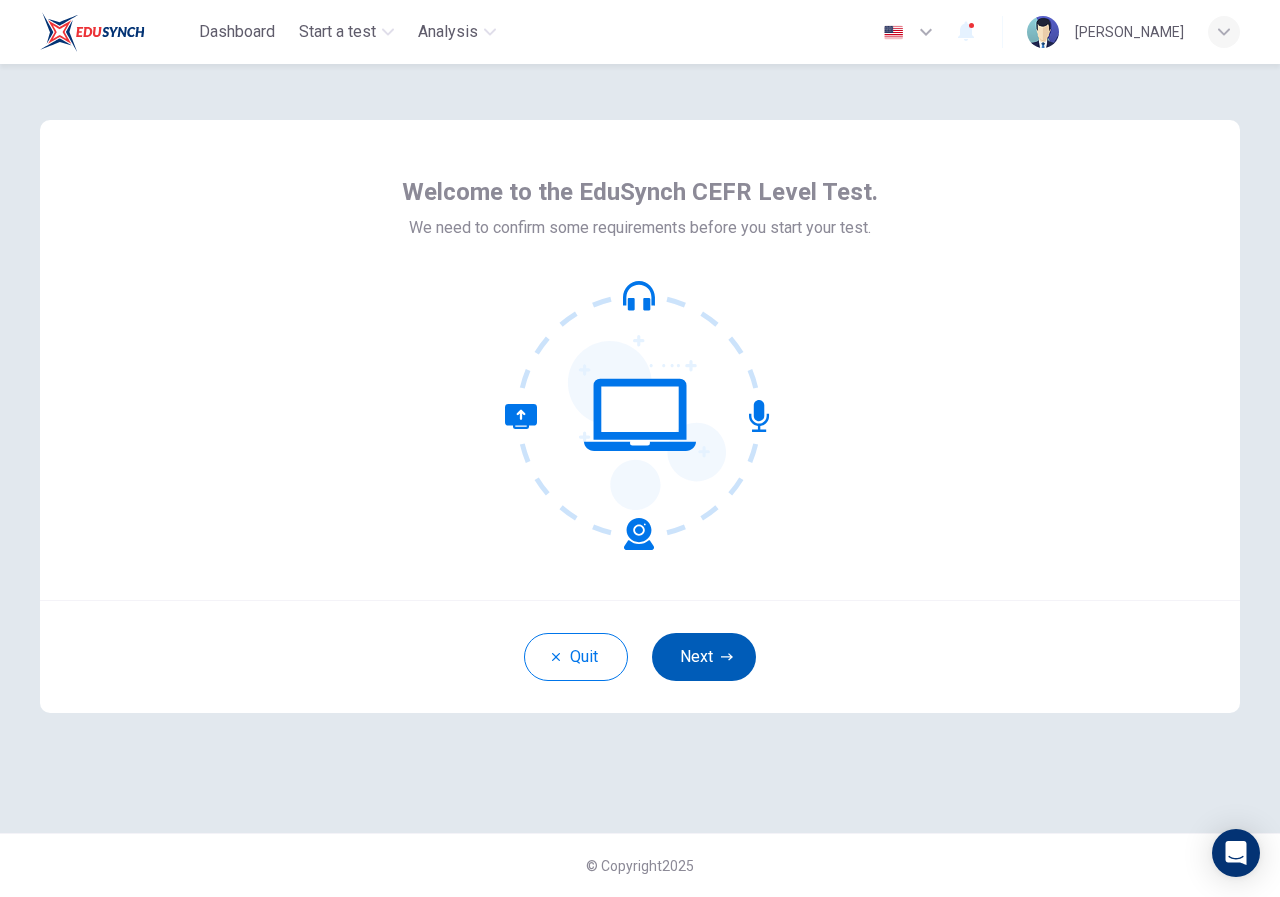 click on "Next" at bounding box center [704, 657] 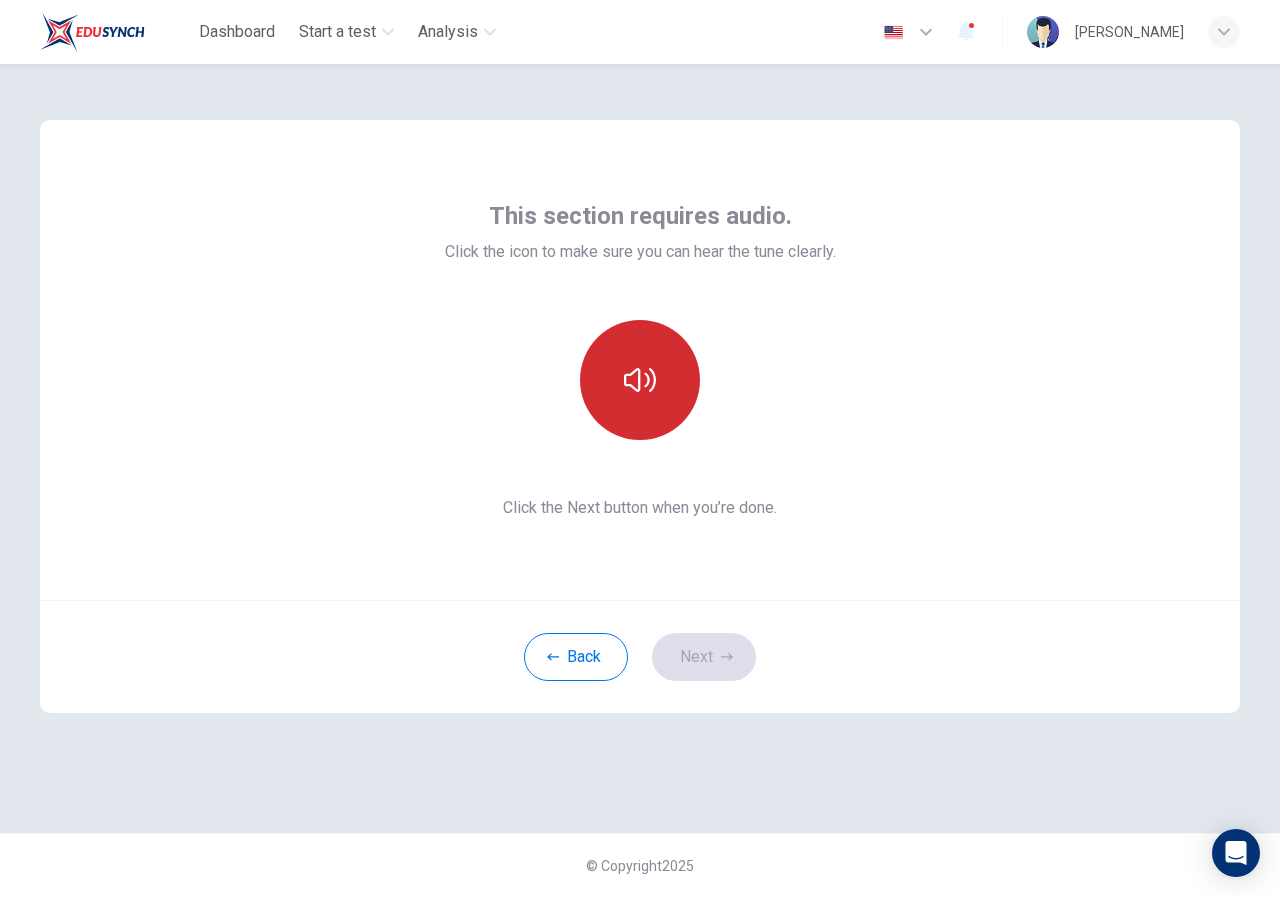 click at bounding box center (640, 380) 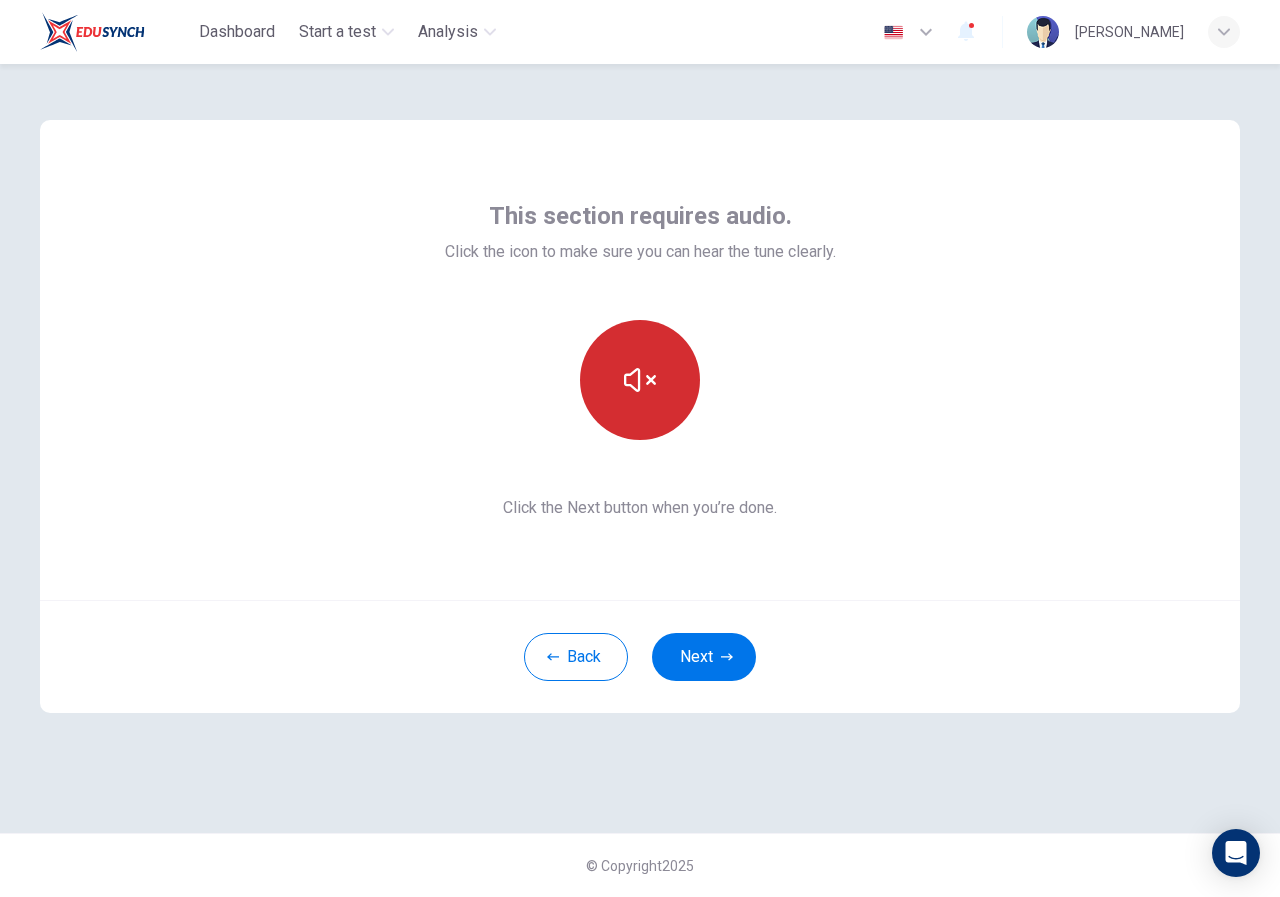 click at bounding box center [640, 380] 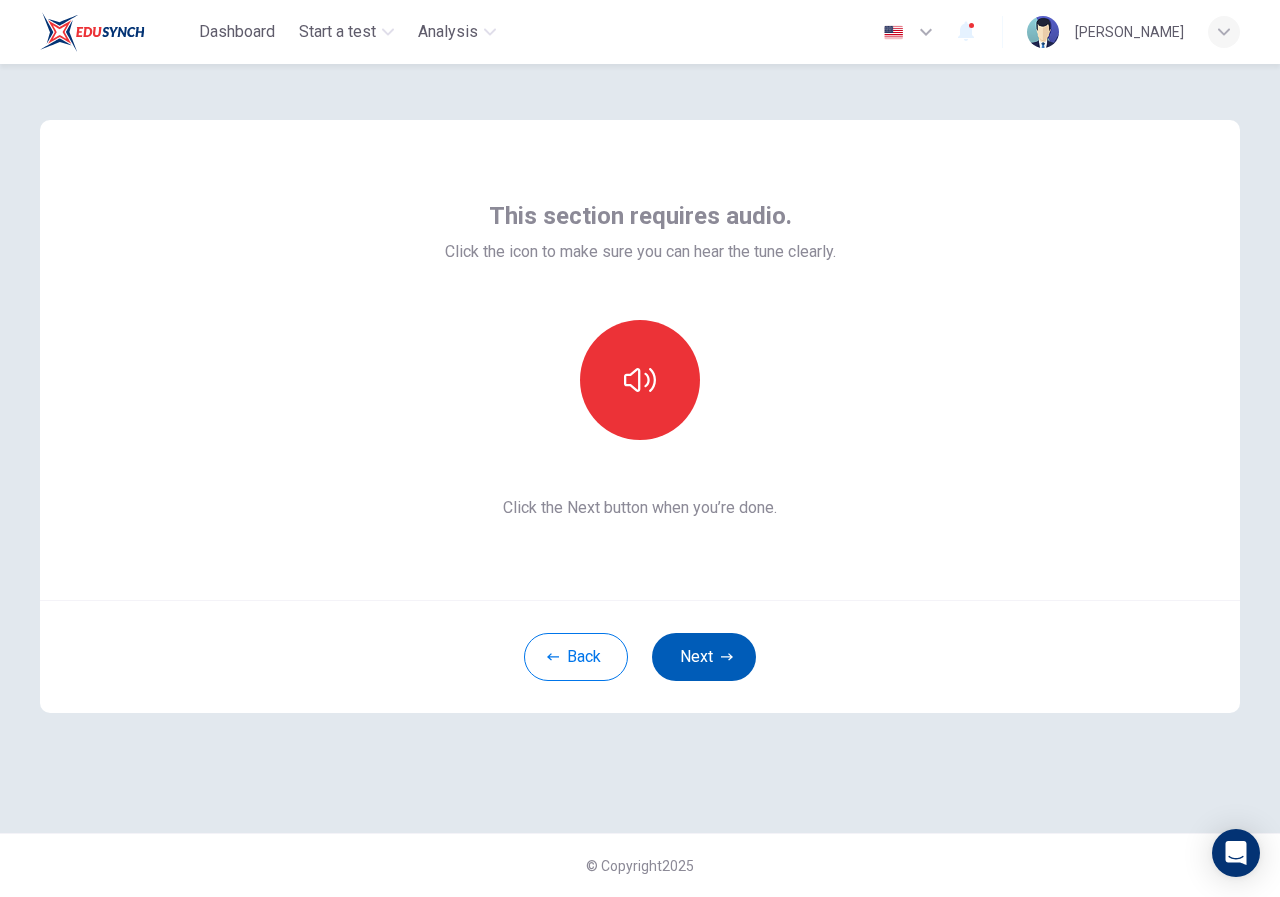 click on "Next" at bounding box center (704, 657) 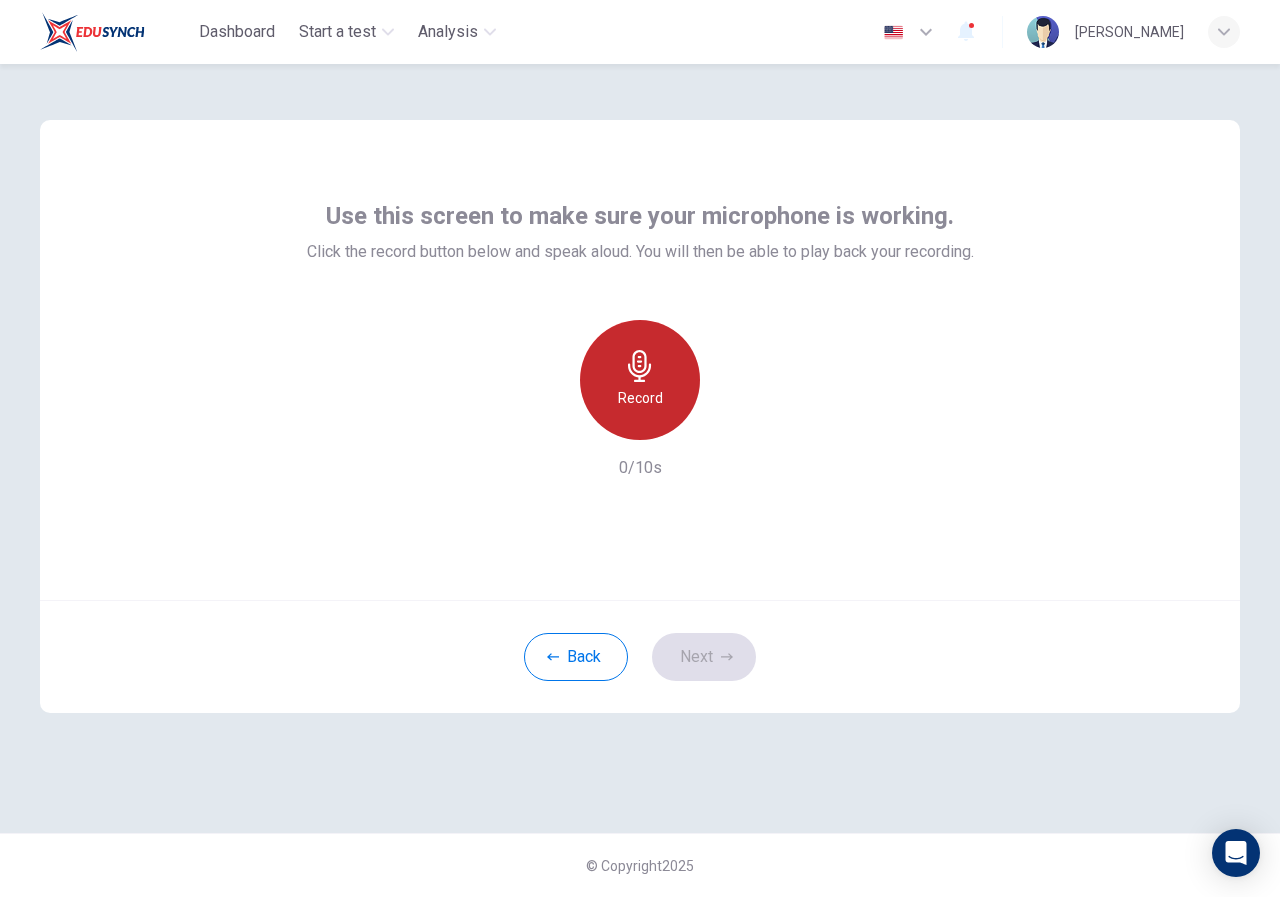 click on "Record" at bounding box center [640, 380] 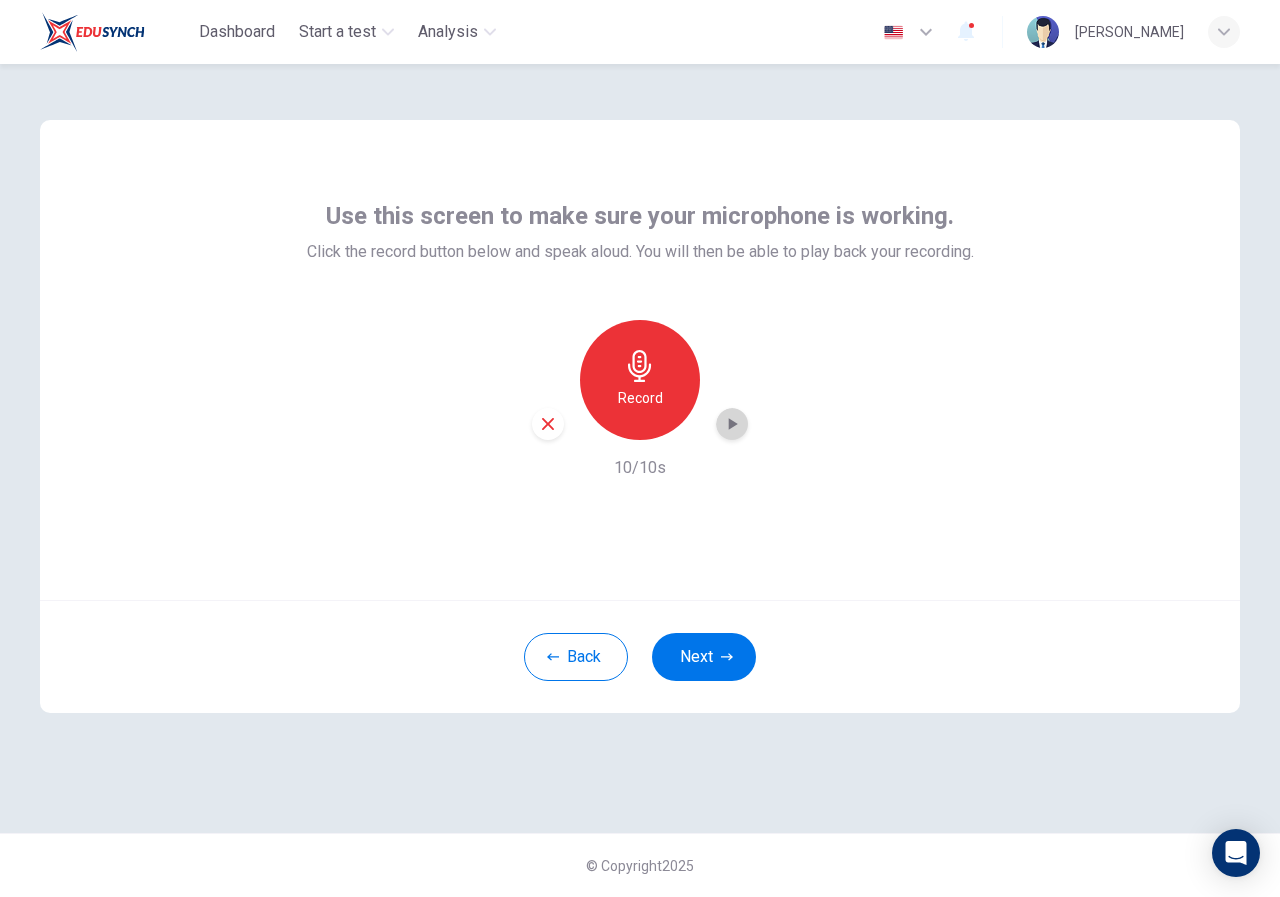click 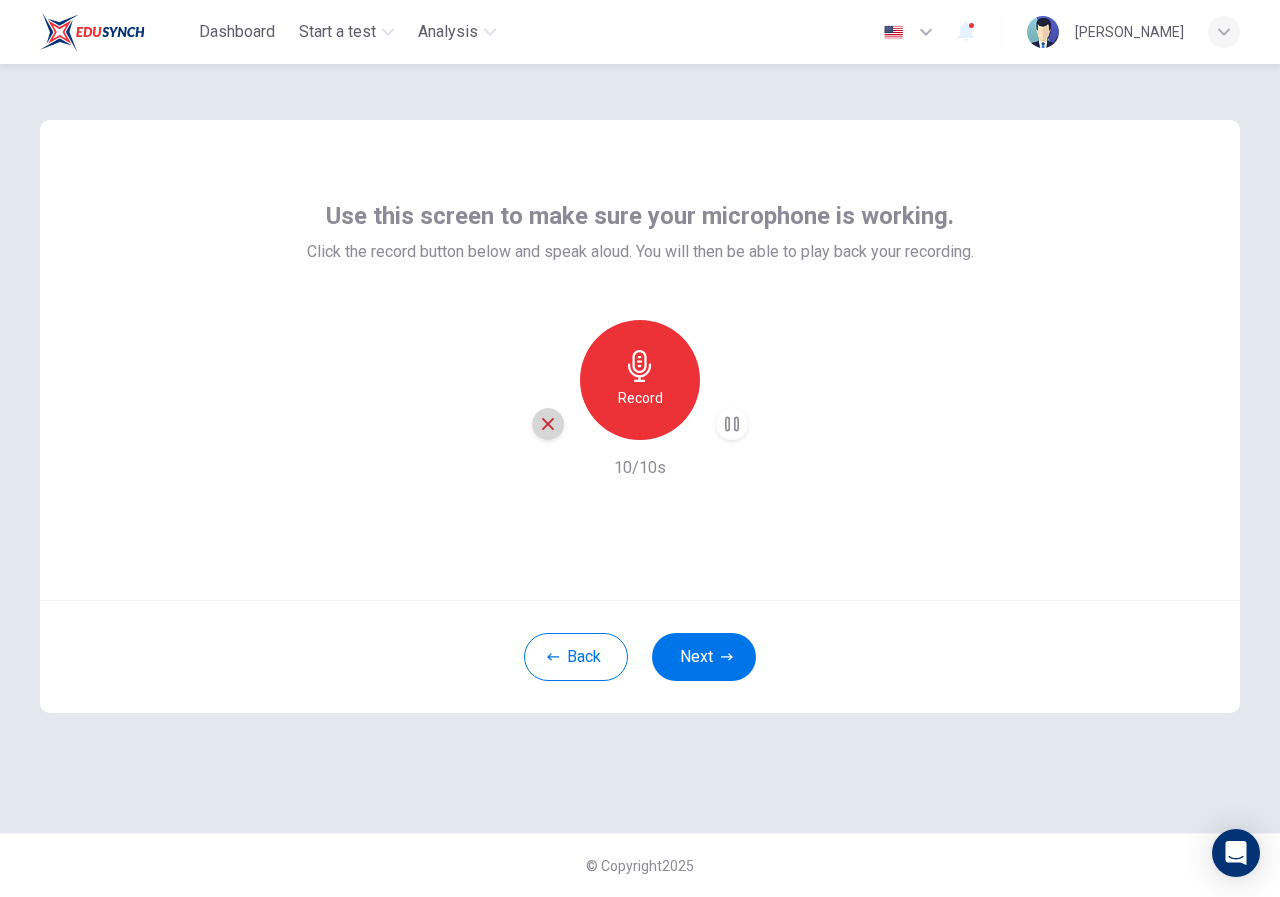 click at bounding box center (548, 424) 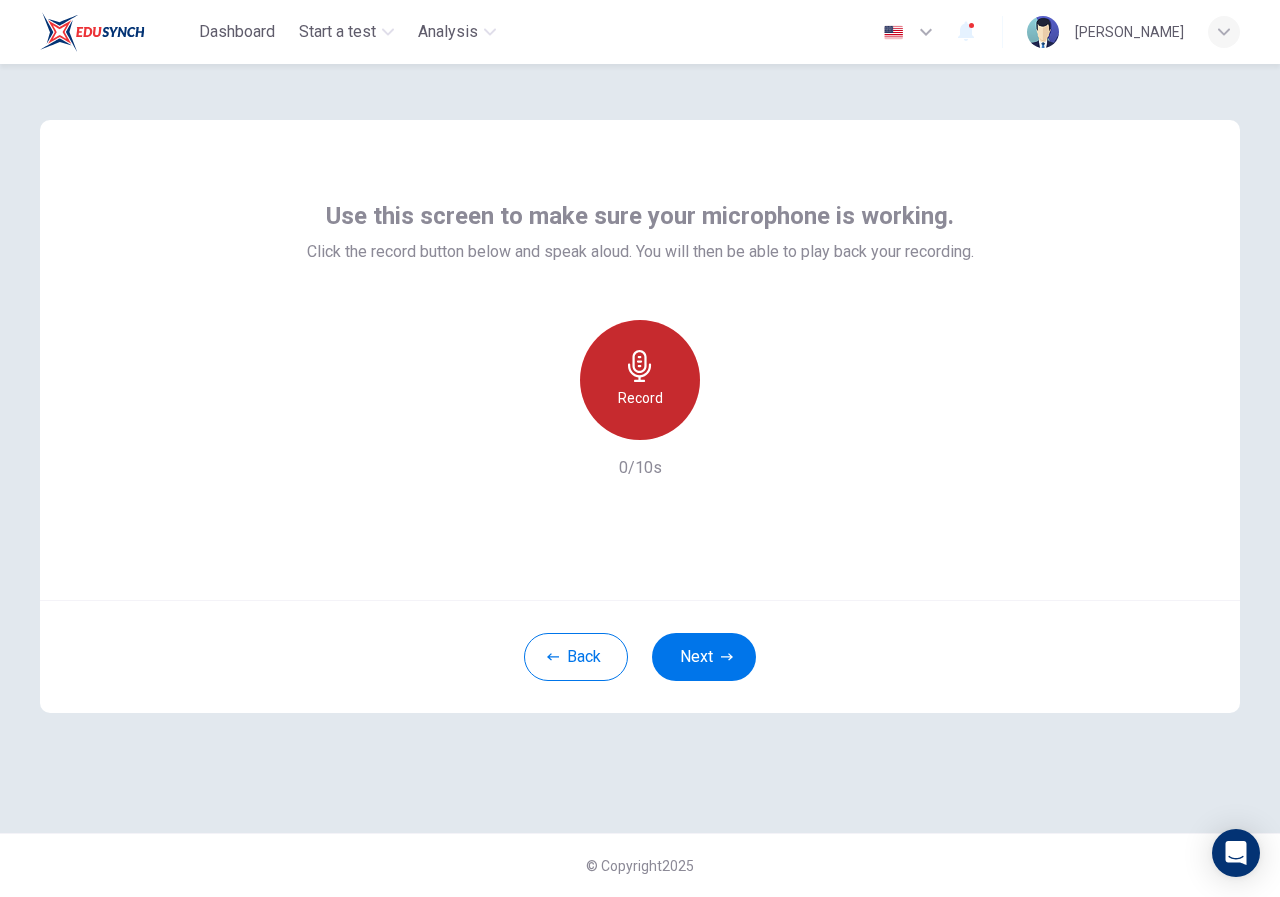 click on "Record" at bounding box center [640, 380] 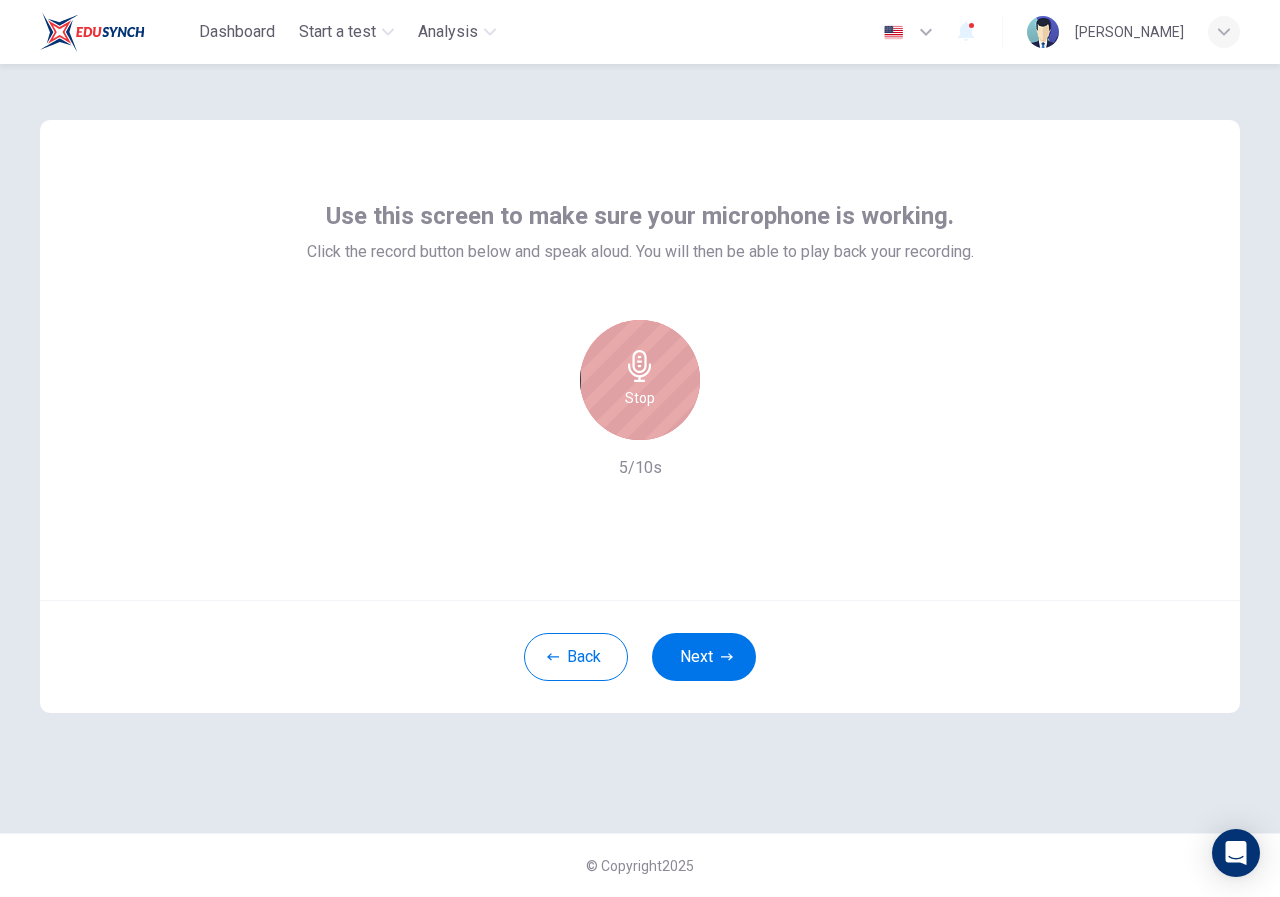 click on "Stop" at bounding box center (640, 380) 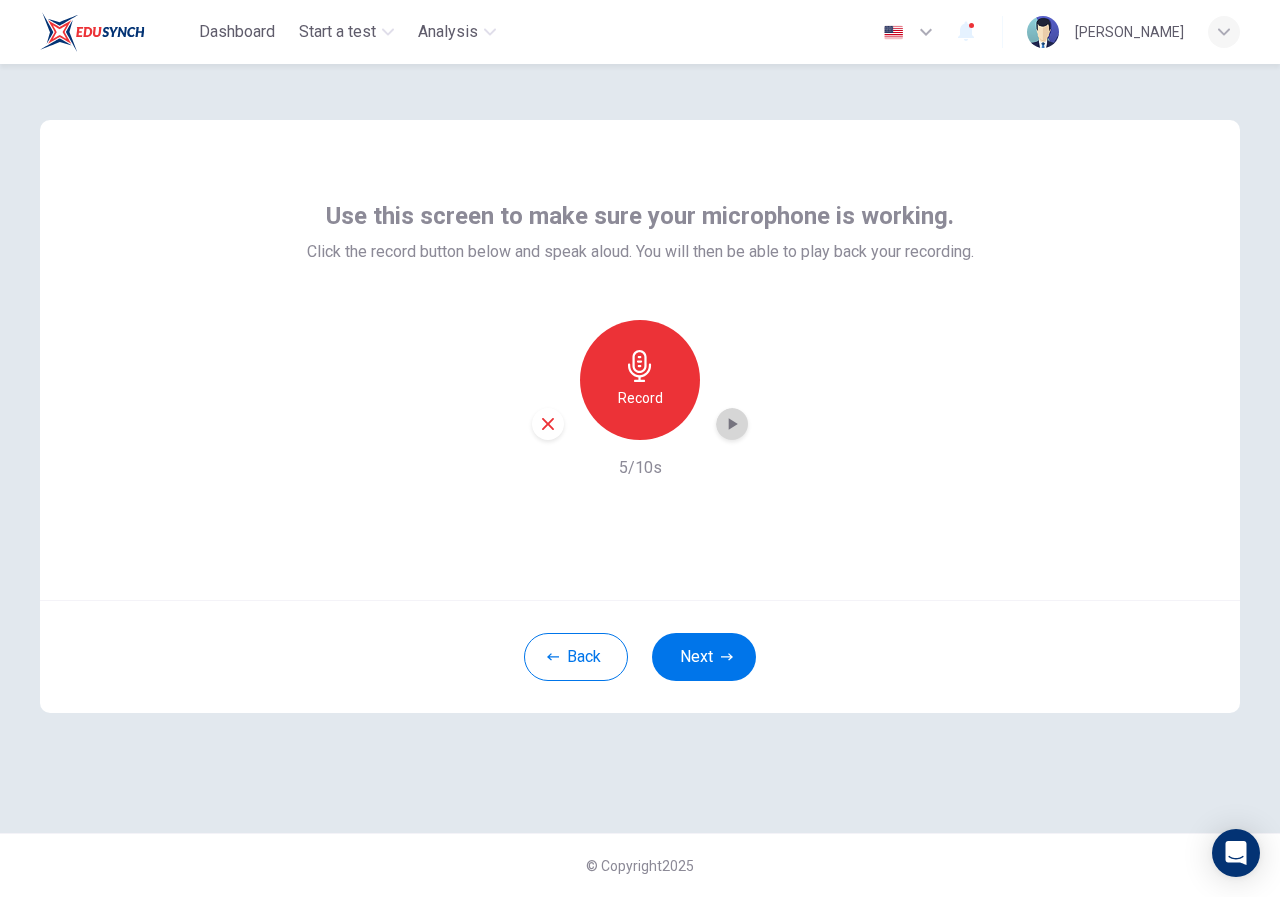 click 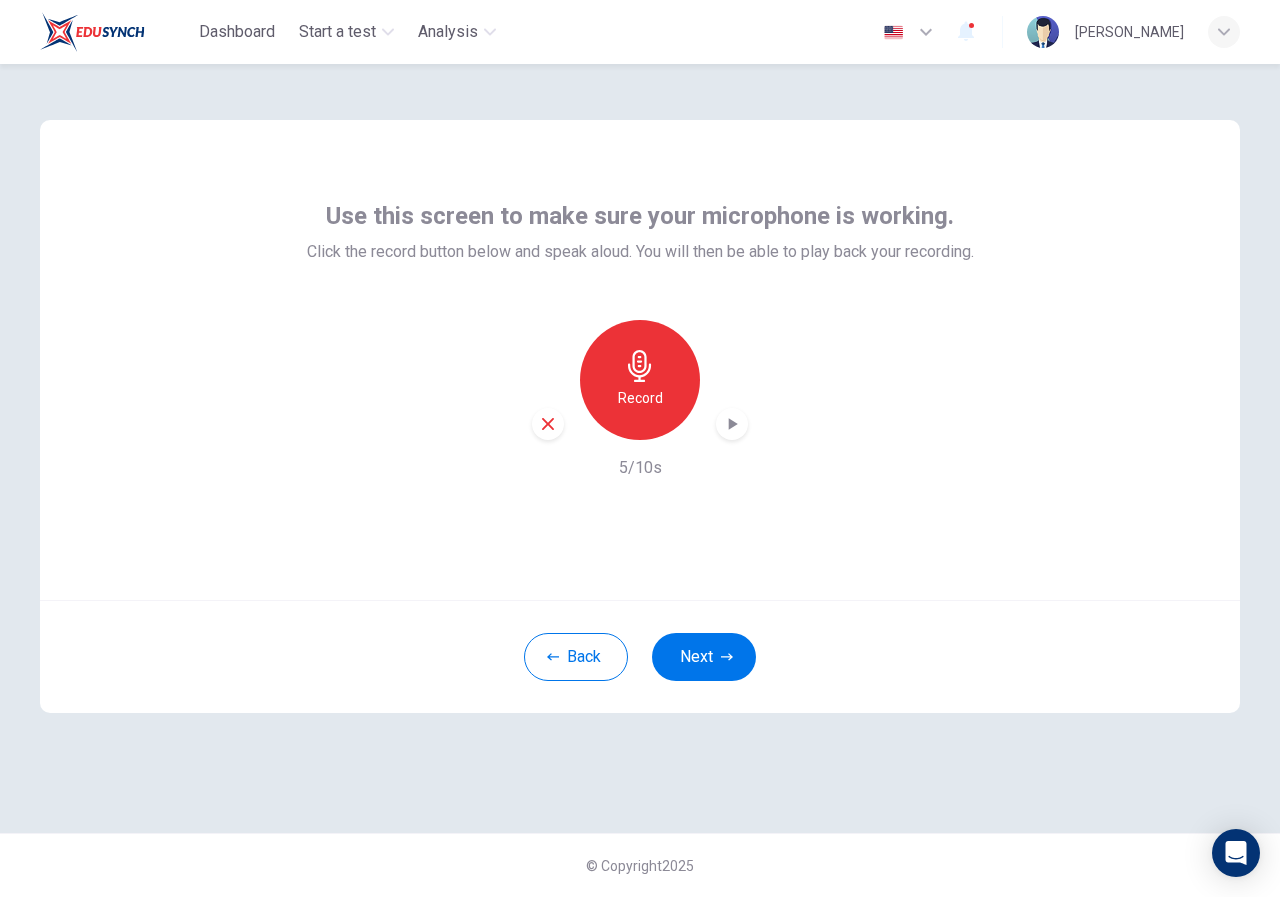 click at bounding box center [732, 424] 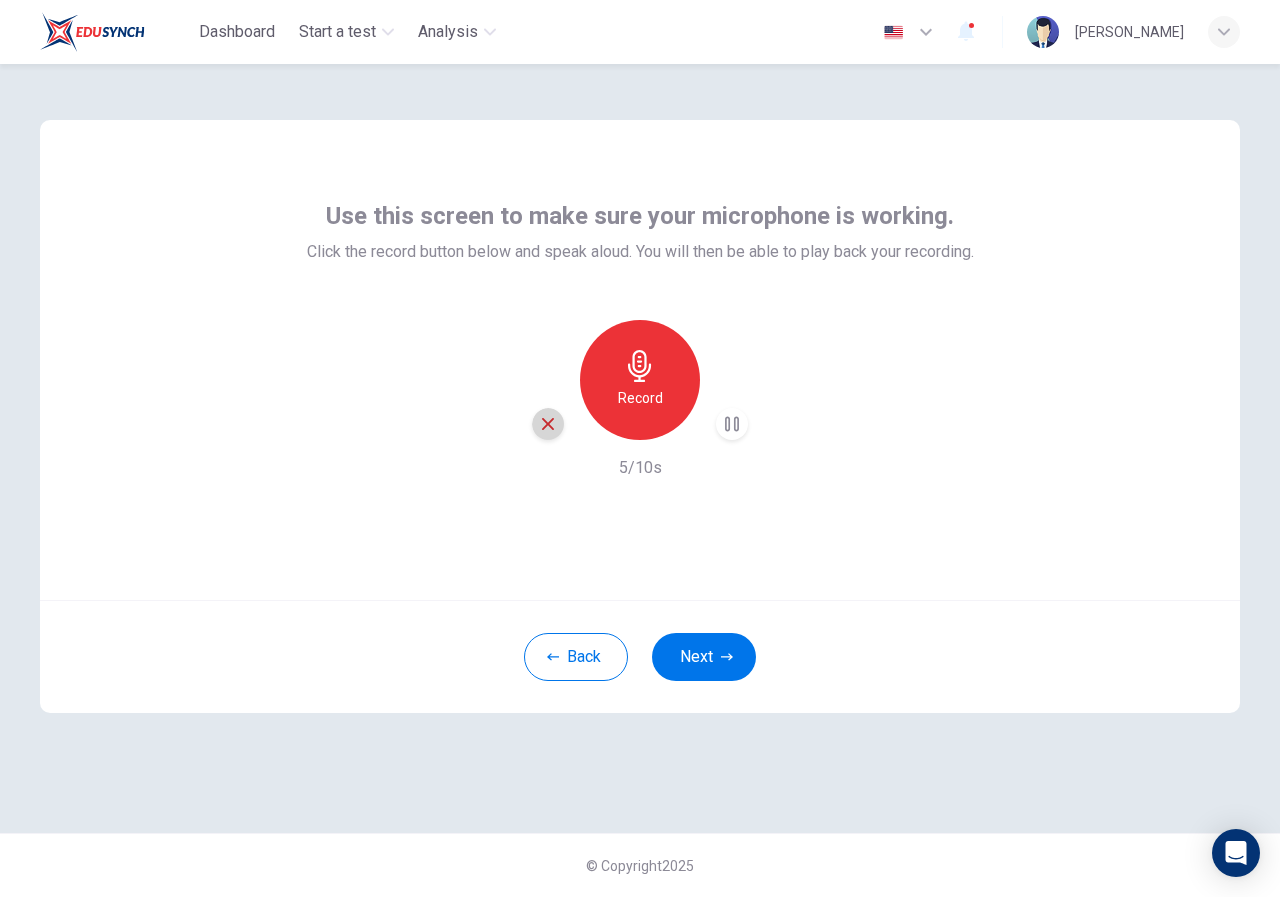 click 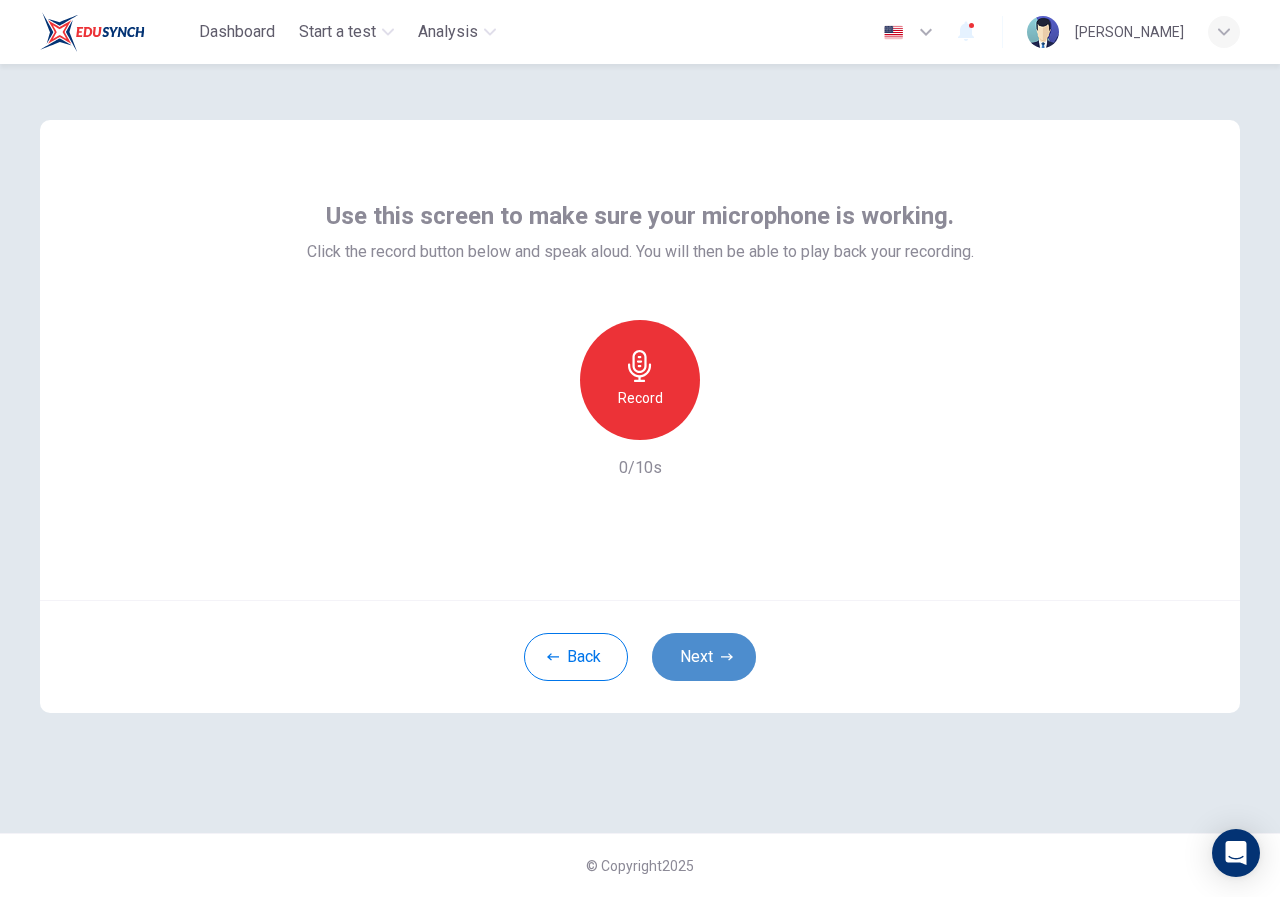 click on "Next" at bounding box center (704, 657) 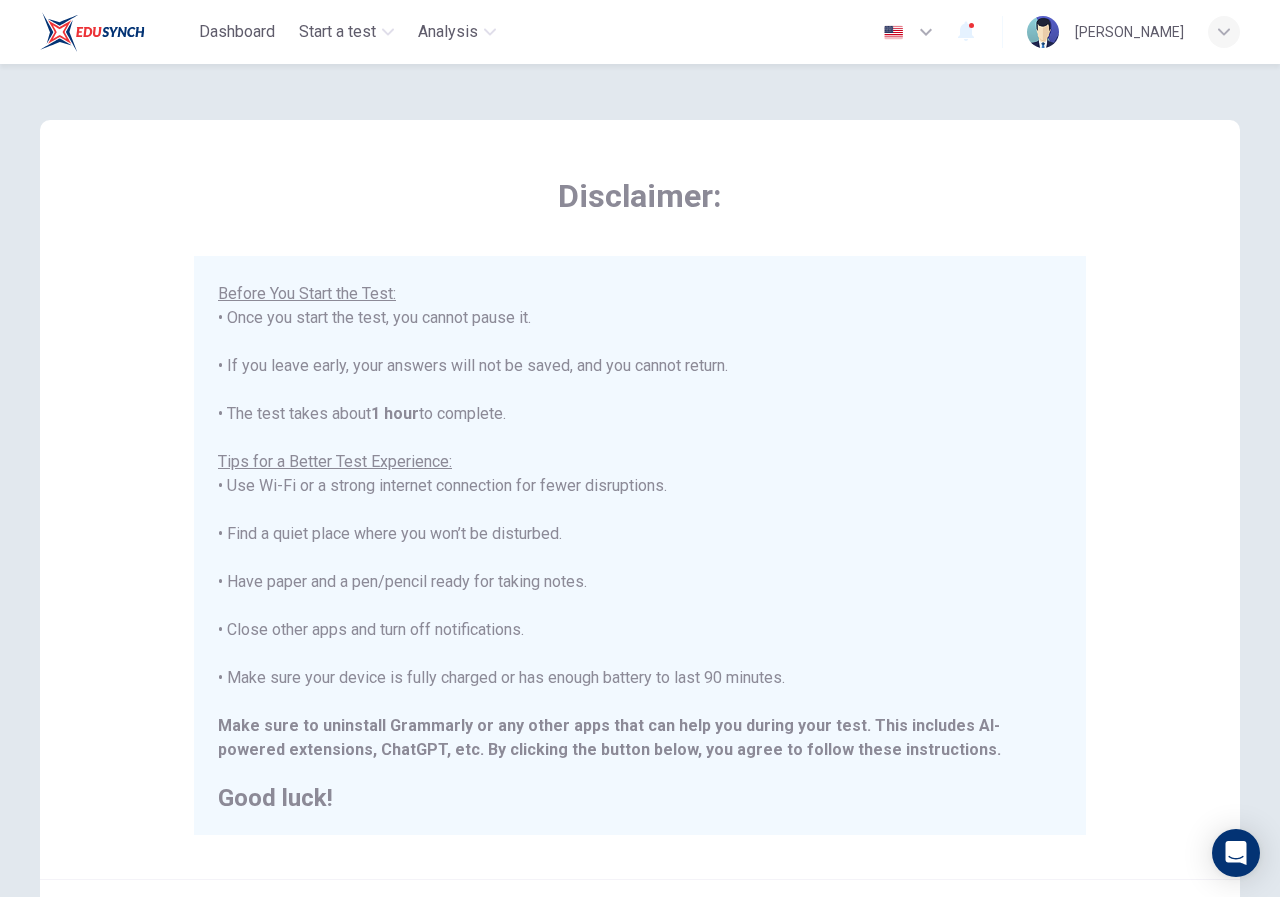 scroll, scrollTop: 191, scrollLeft: 0, axis: vertical 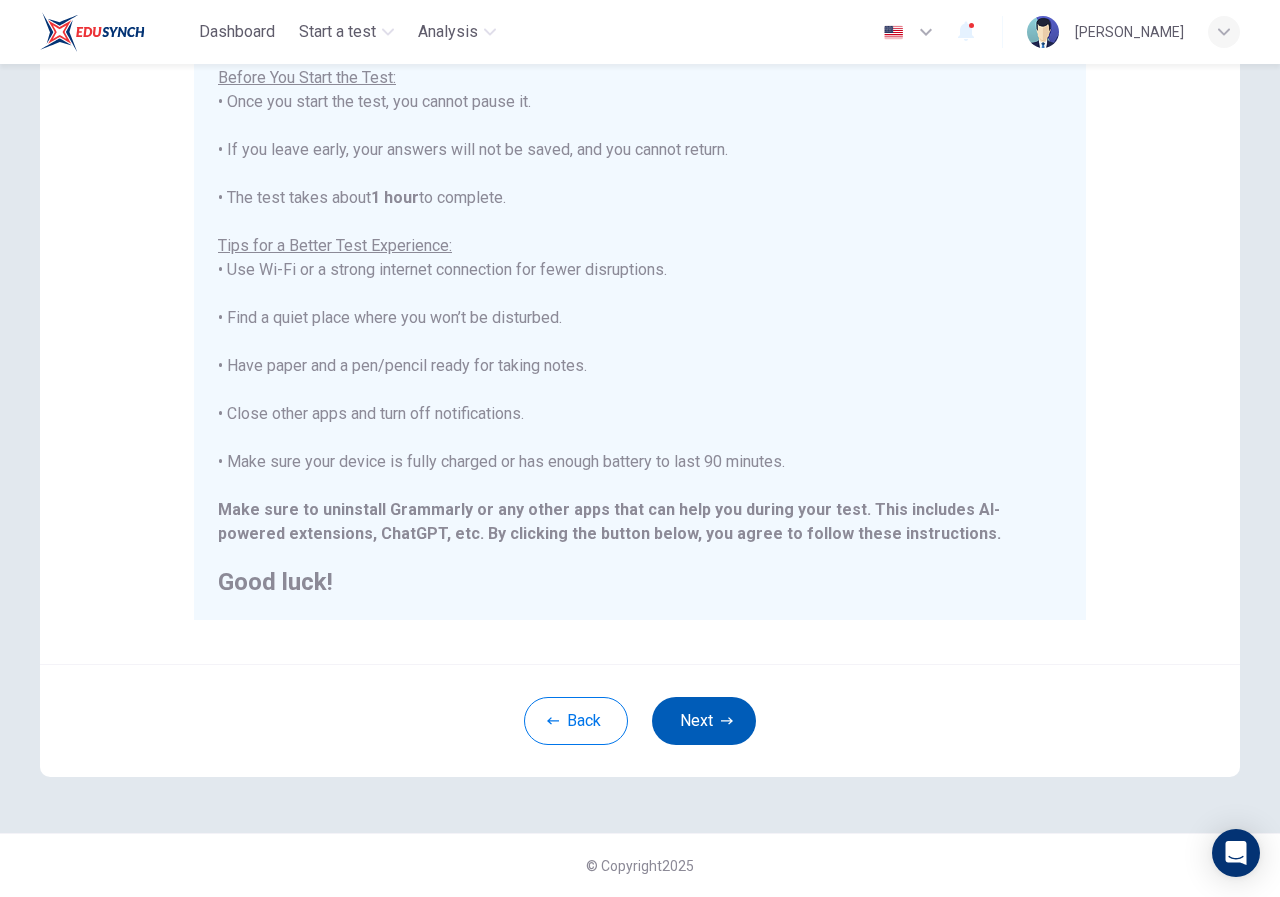 click on "Next" at bounding box center [704, 721] 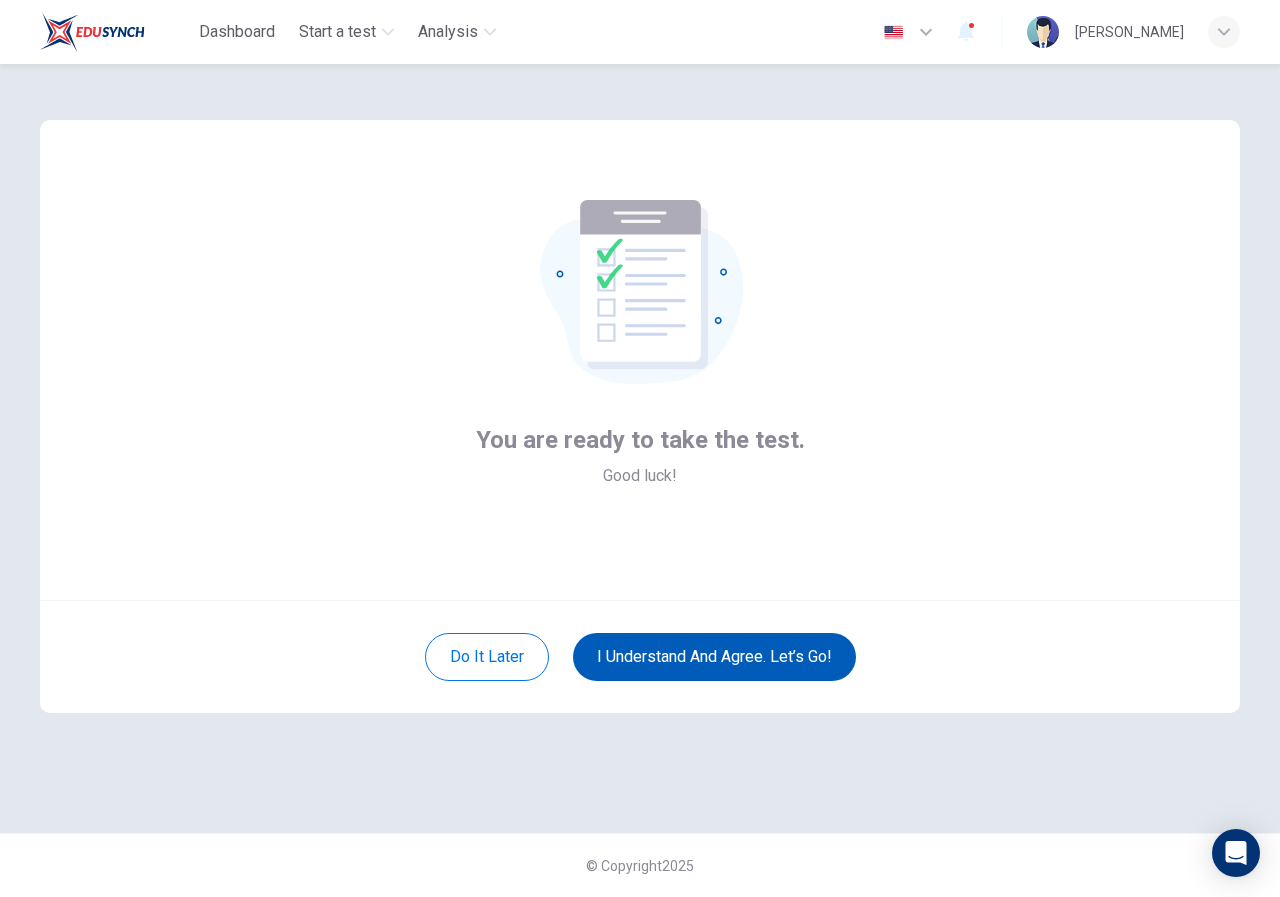 scroll, scrollTop: 0, scrollLeft: 0, axis: both 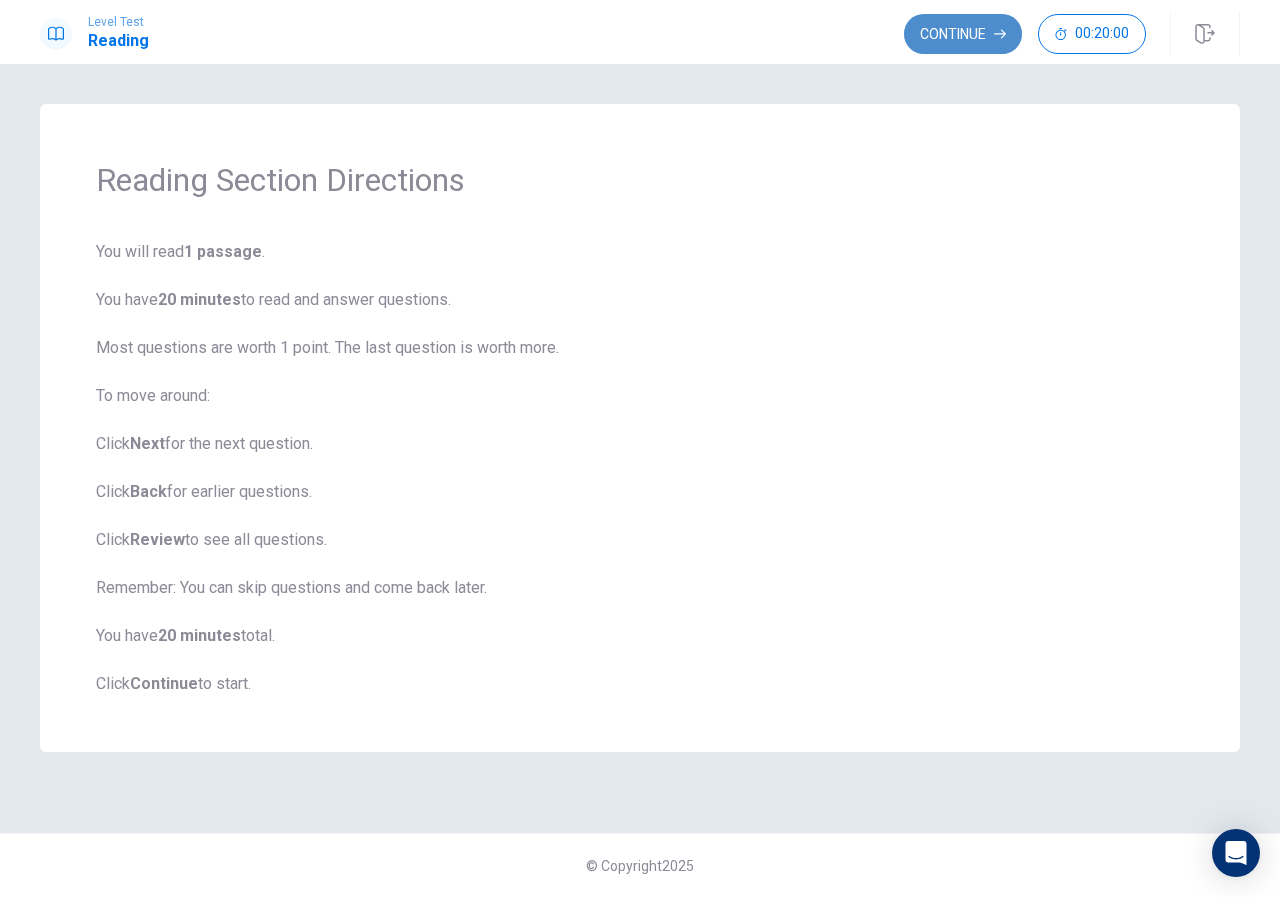 click on "Continue" at bounding box center (963, 34) 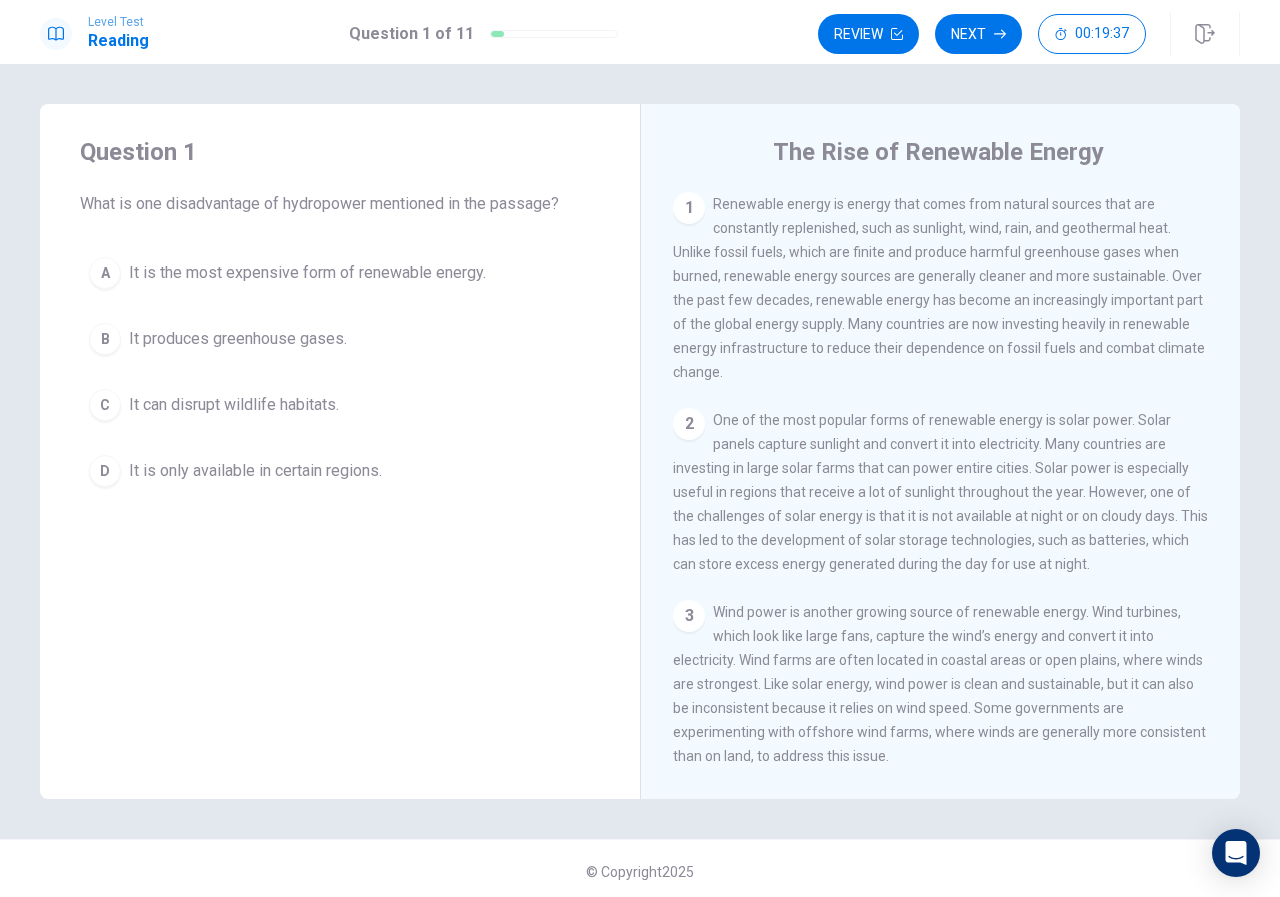 click on "Question 1 What is one disadvantage of hydropower mentioned in the passage? A It is the most expensive form of renewable energy.
B It produces greenhouse gases.
C It can disrupt wildlife habitats.
D It is only available in certain regions." at bounding box center [340, 316] 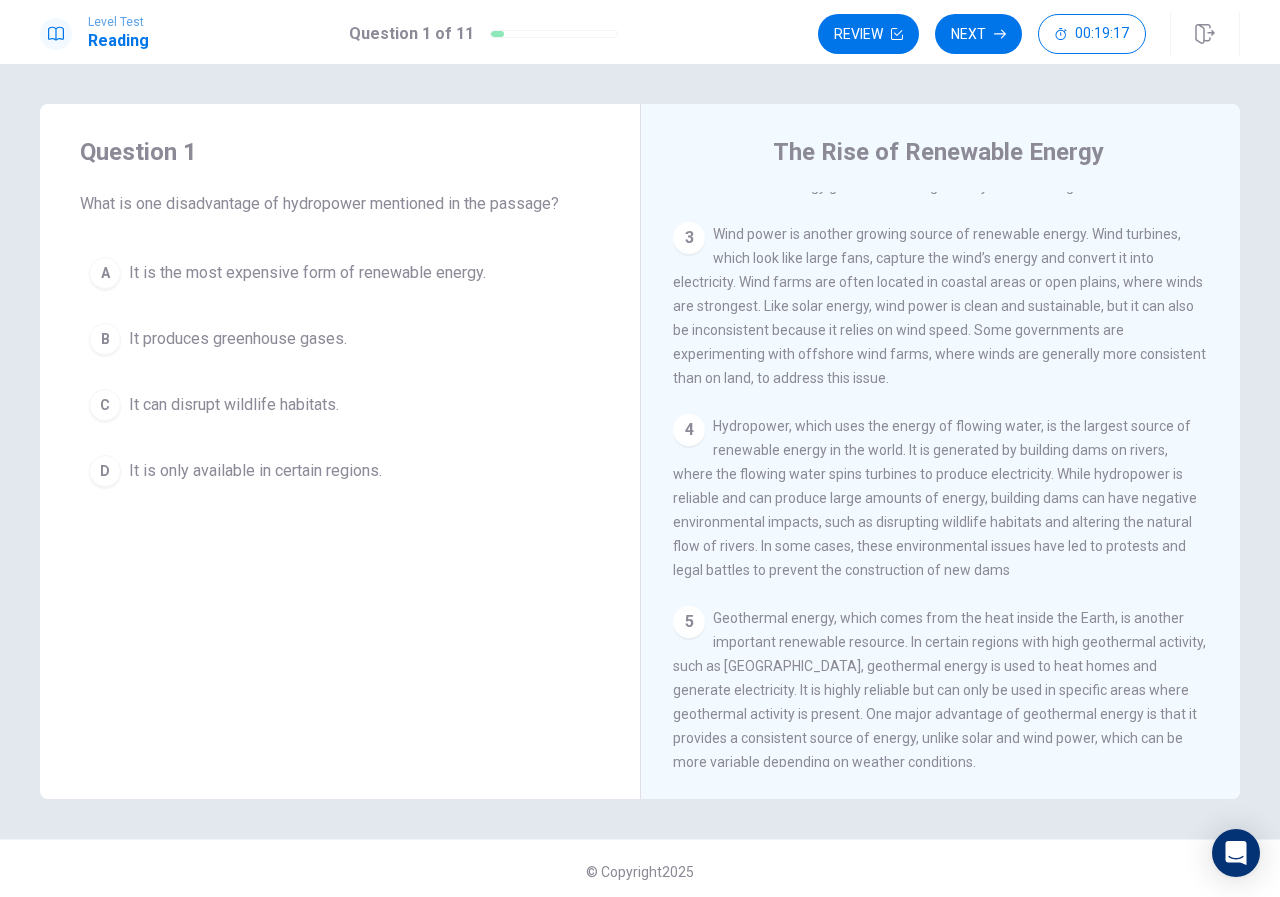 scroll, scrollTop: 400, scrollLeft: 0, axis: vertical 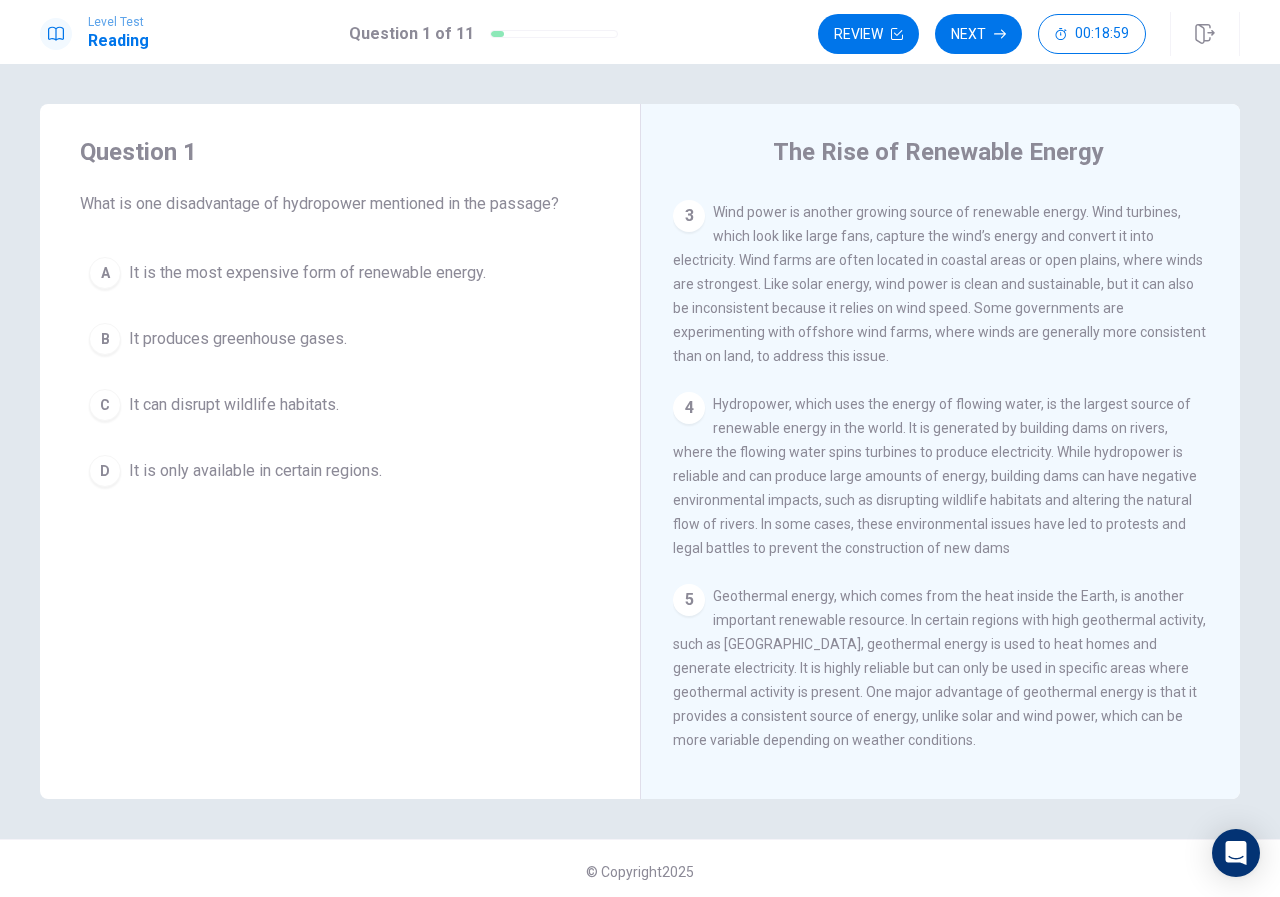 drag, startPoint x: 1072, startPoint y: 497, endPoint x: 1018, endPoint y: 533, distance: 64.899925 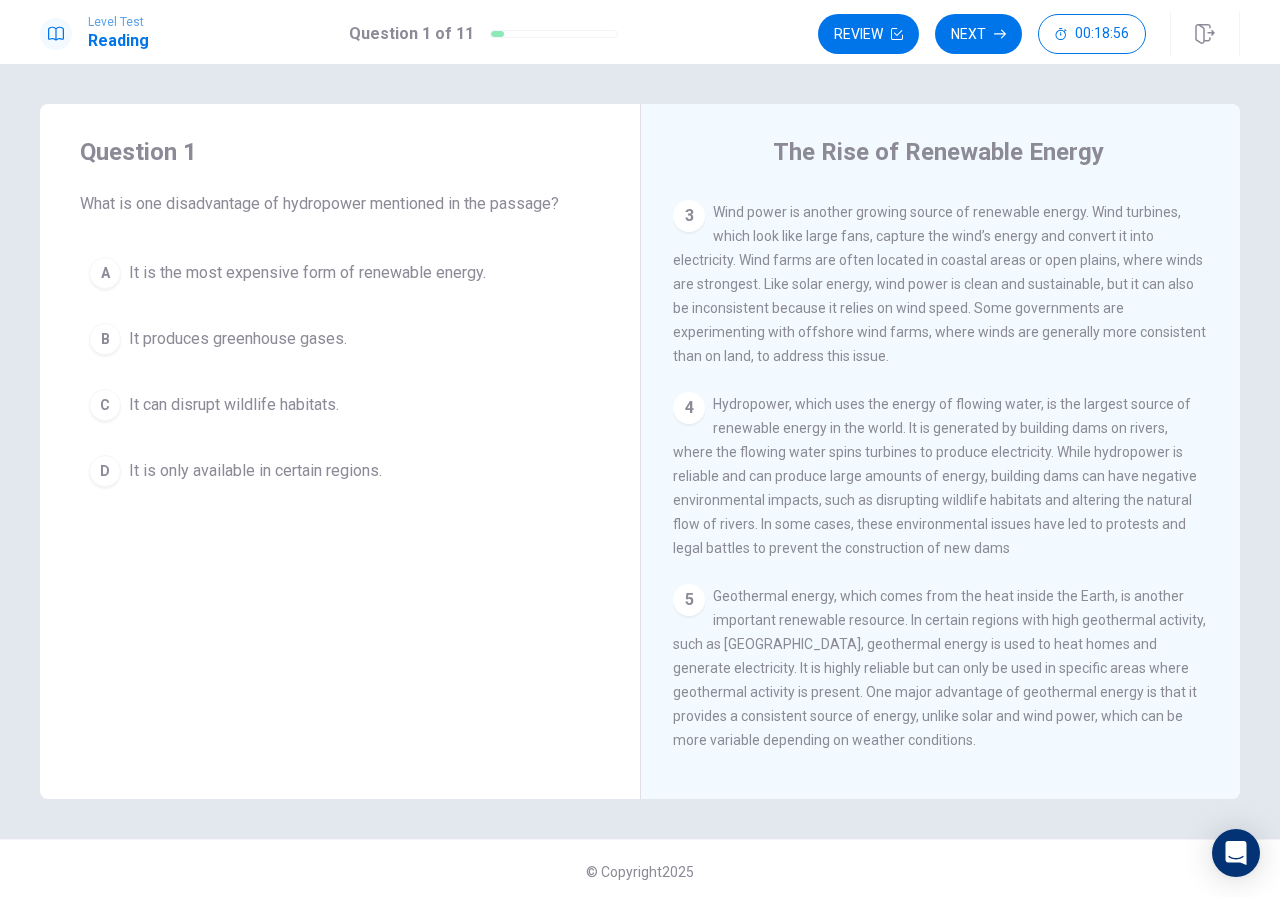 drag, startPoint x: 1070, startPoint y: 499, endPoint x: 997, endPoint y: 526, distance: 77.83315 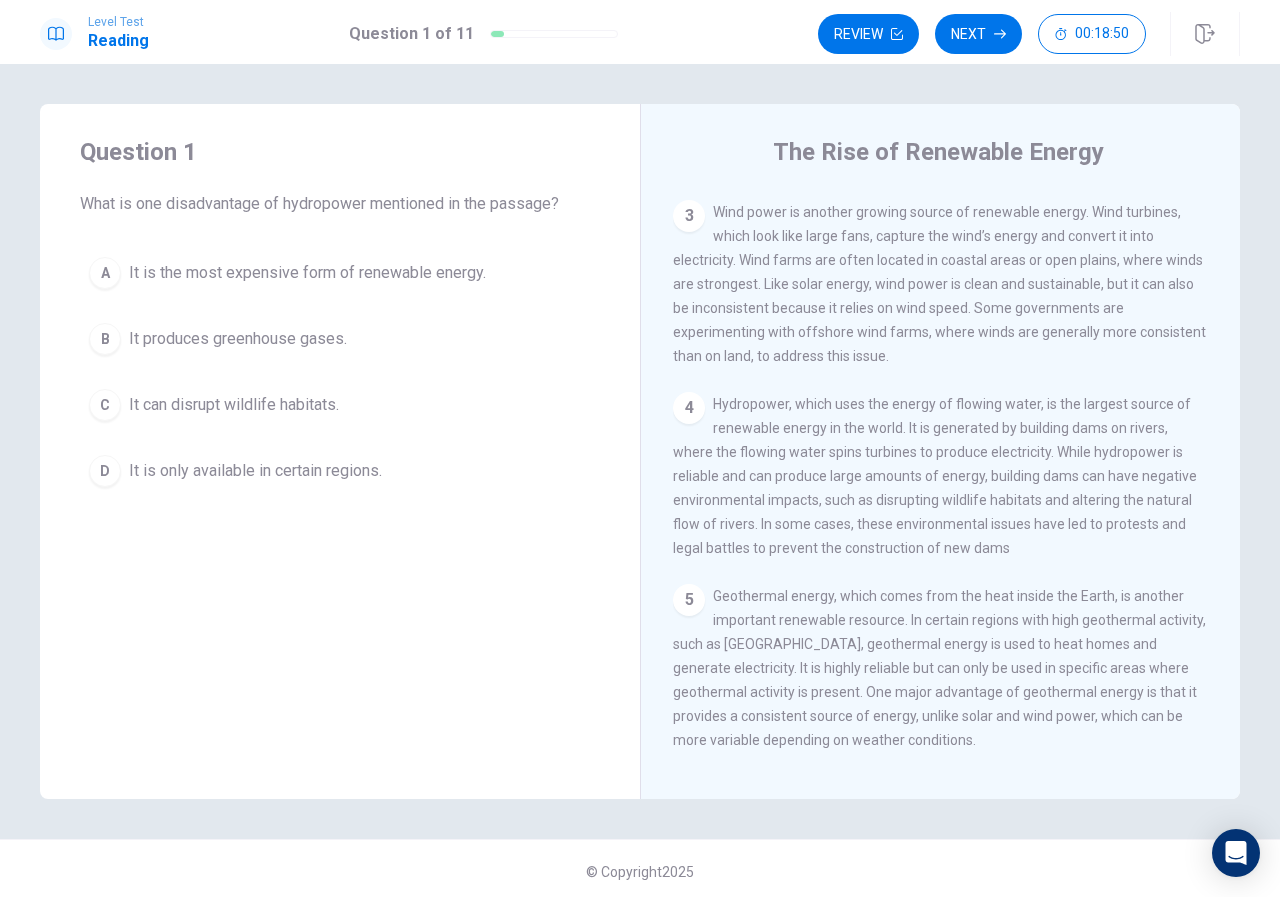 click on "It can disrupt wildlife habitats." at bounding box center (234, 405) 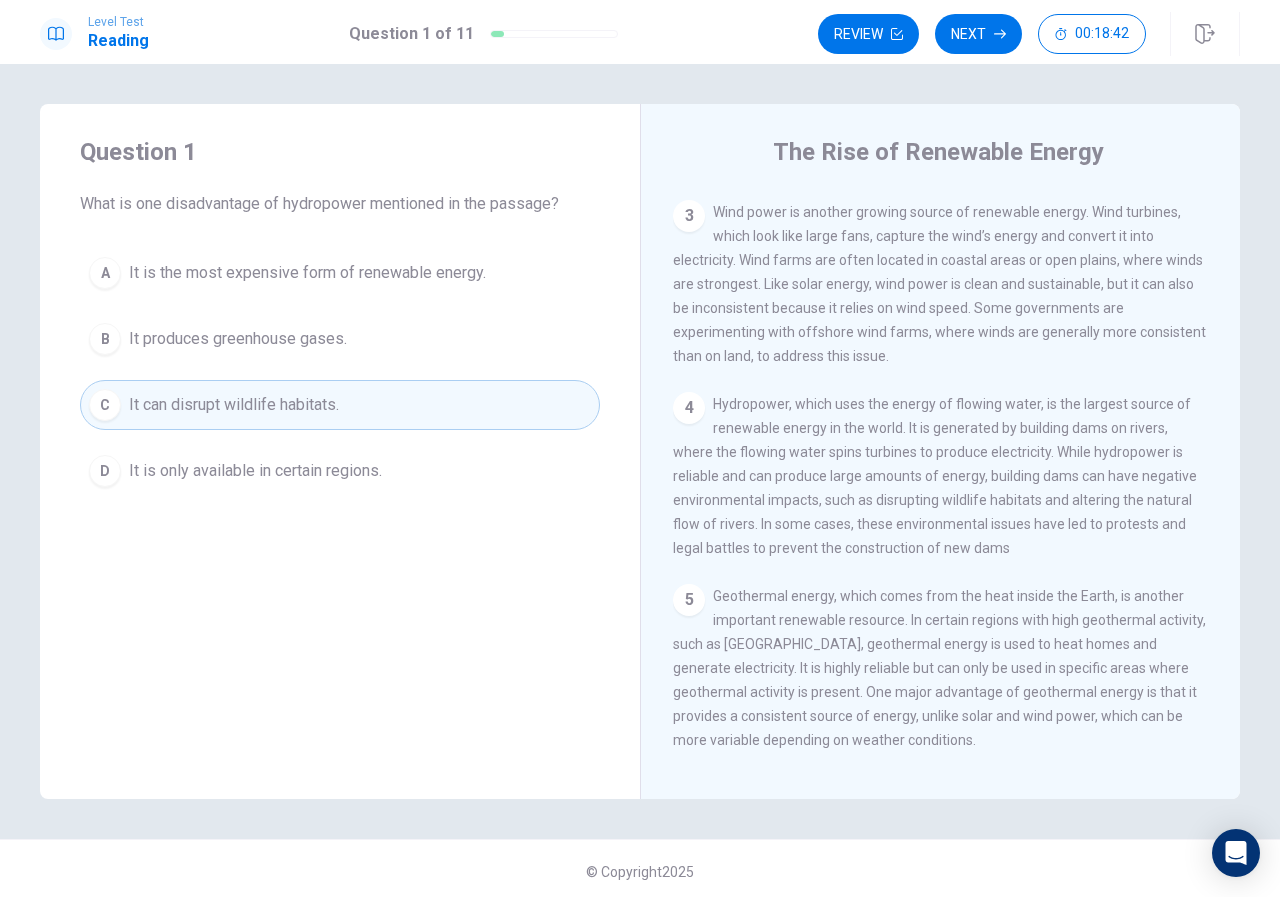 scroll, scrollTop: 6, scrollLeft: 0, axis: vertical 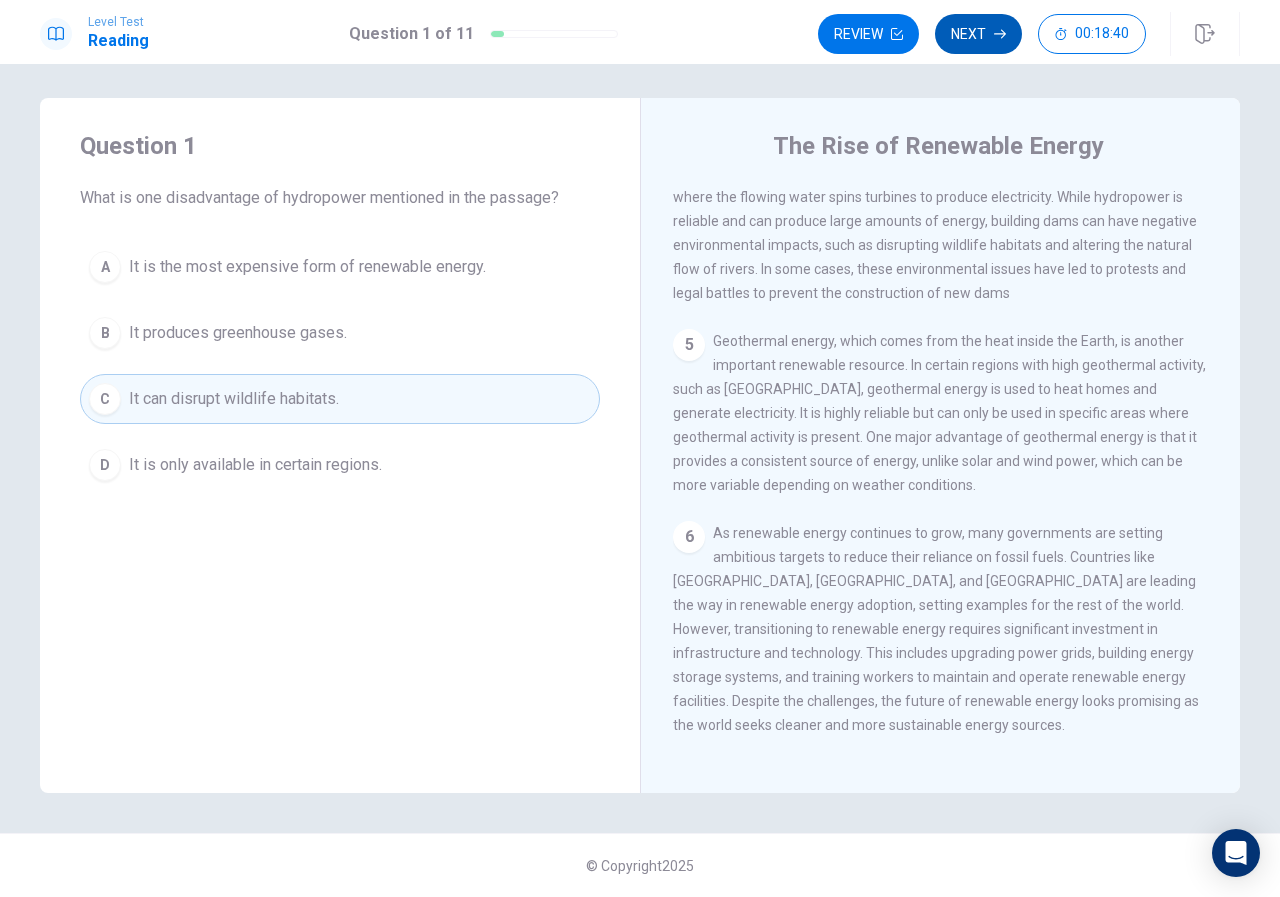 click on "Next" at bounding box center [978, 34] 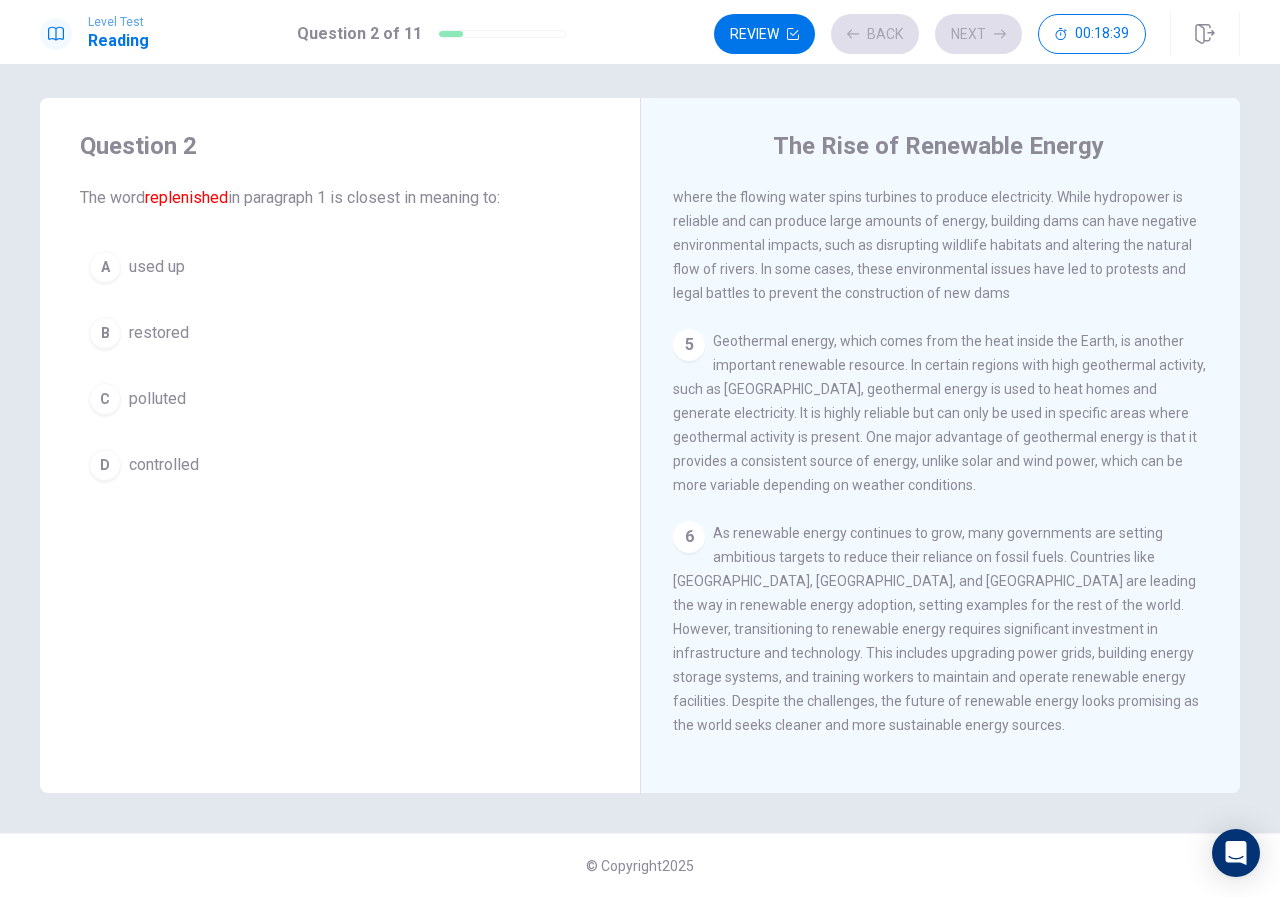scroll, scrollTop: 0, scrollLeft: 0, axis: both 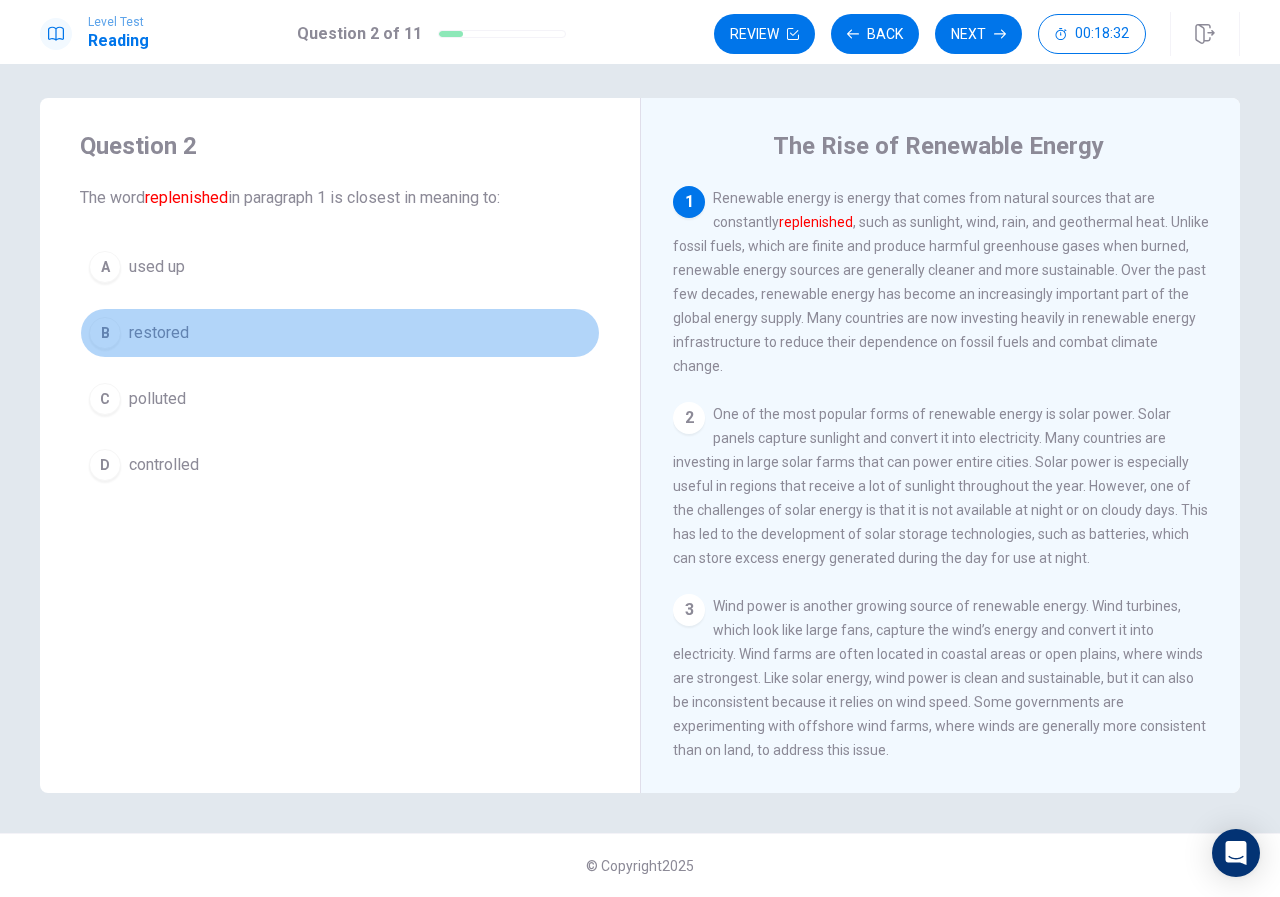 click on "restored" at bounding box center [159, 333] 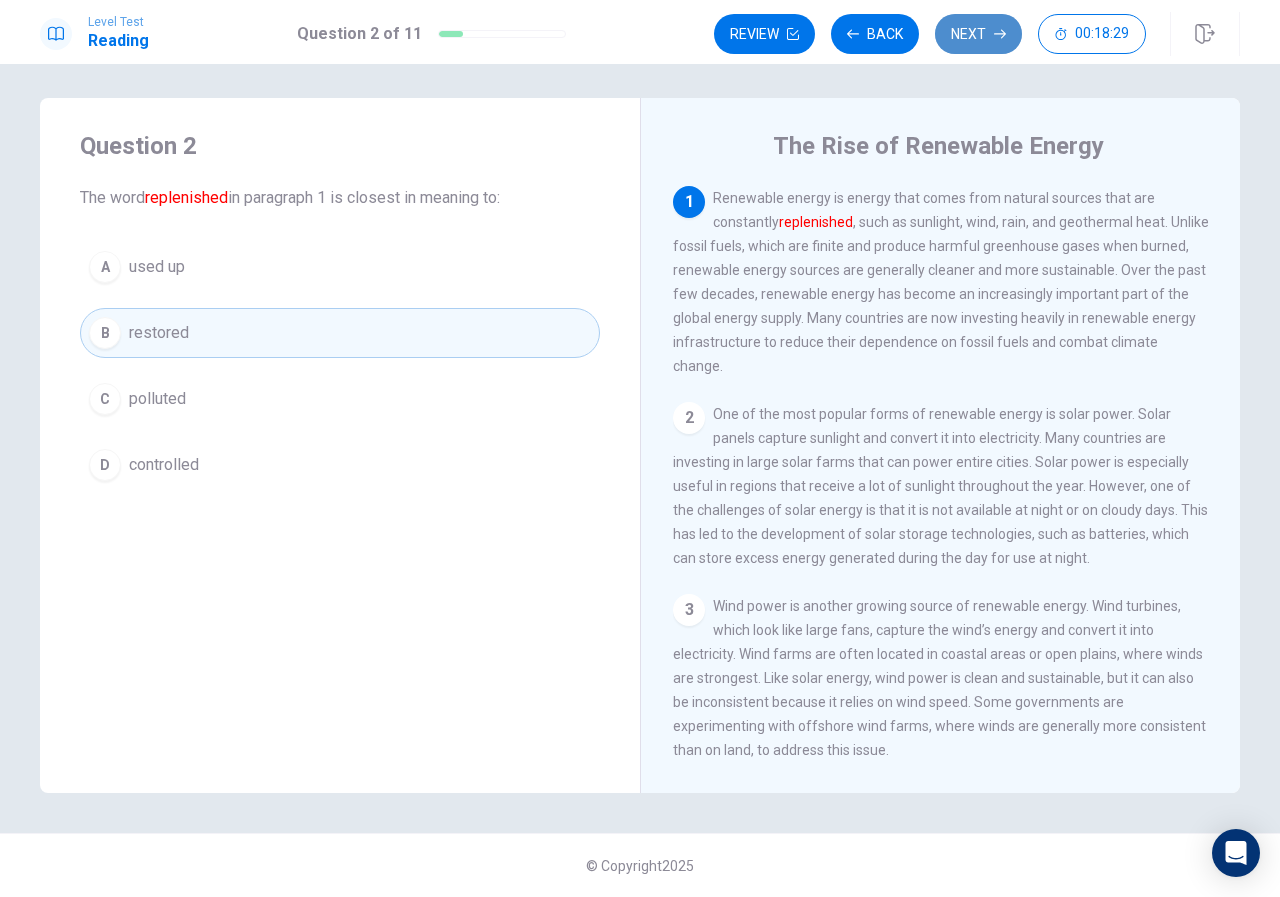 click on "Next" at bounding box center (978, 34) 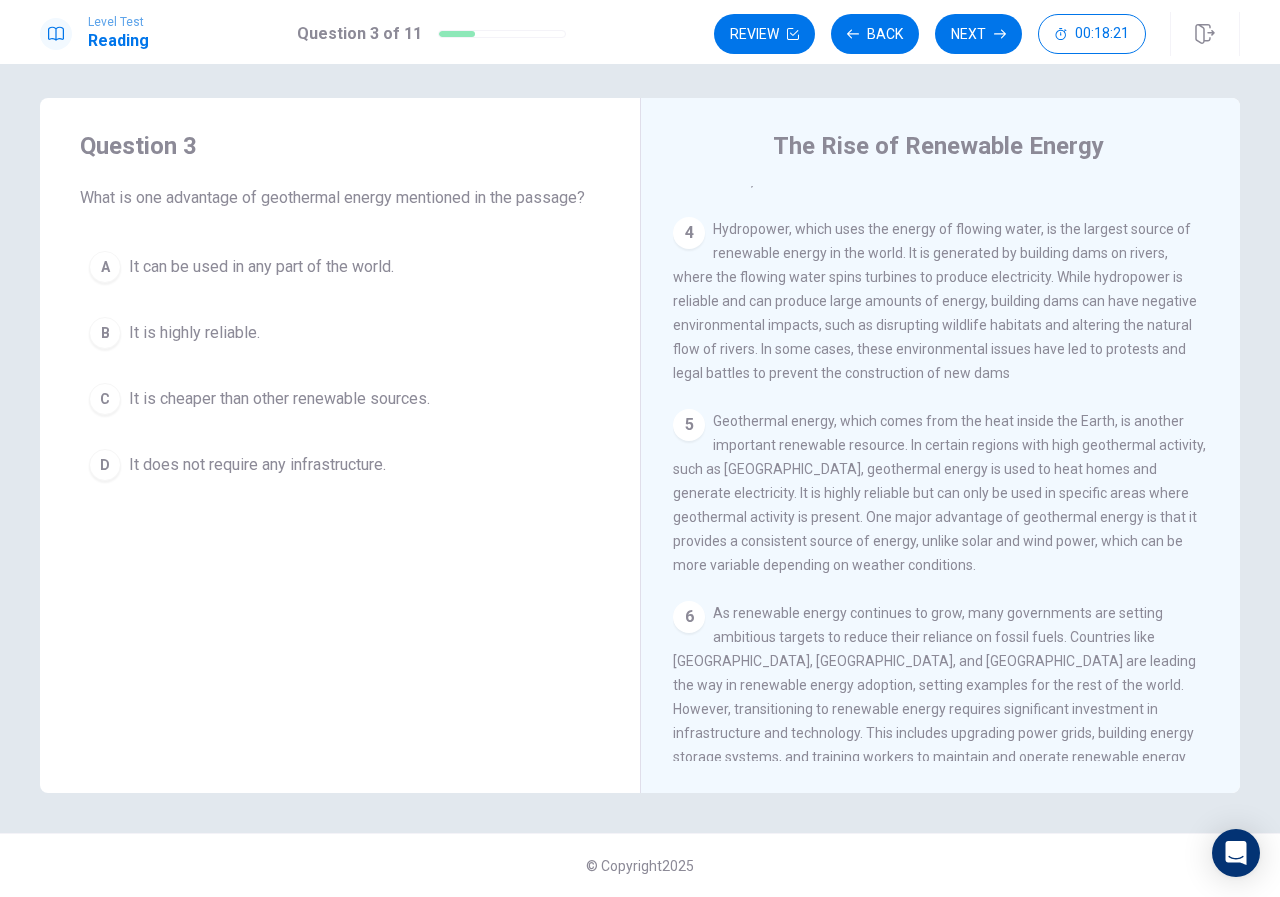 scroll, scrollTop: 694, scrollLeft: 0, axis: vertical 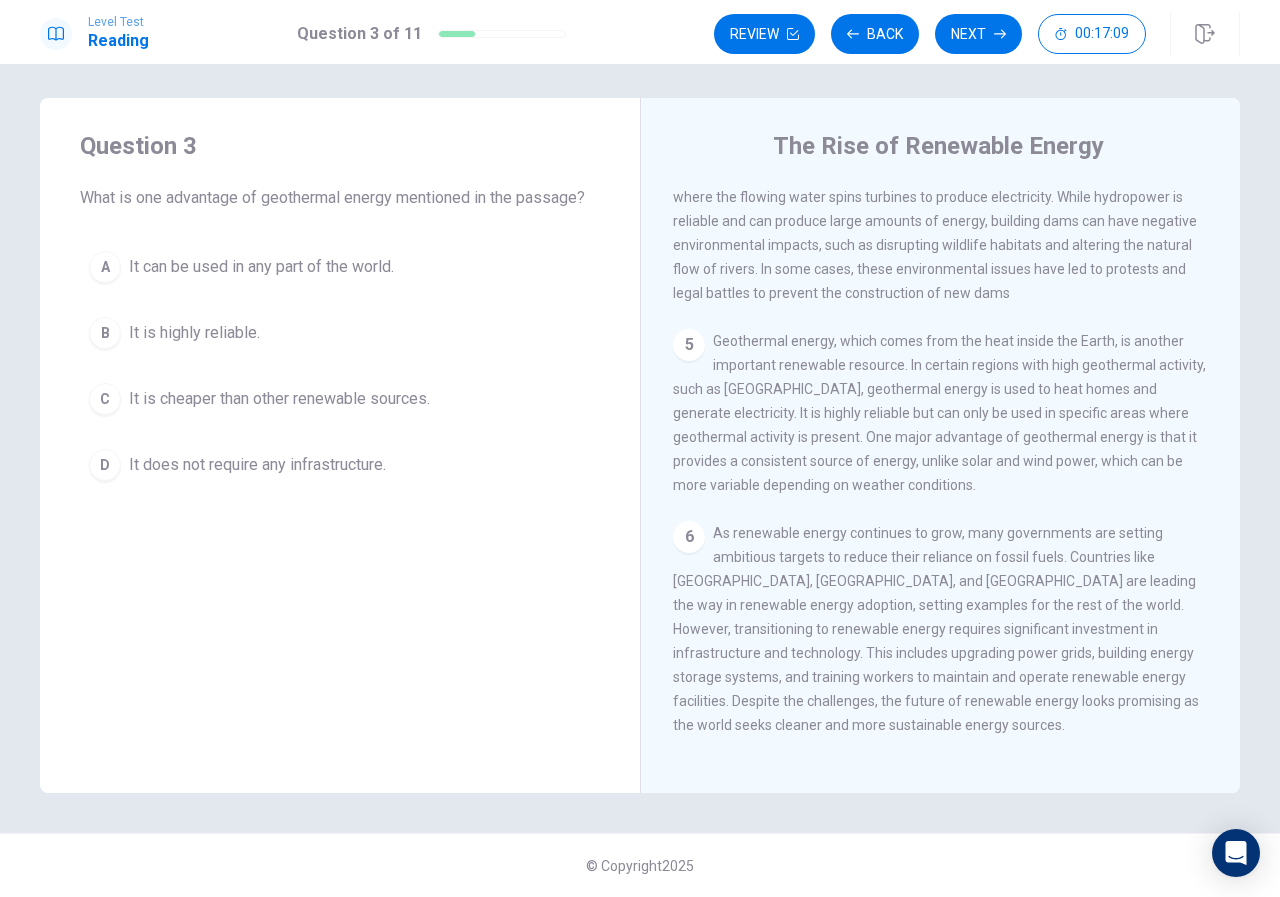 click on "It is highly reliable." at bounding box center [194, 333] 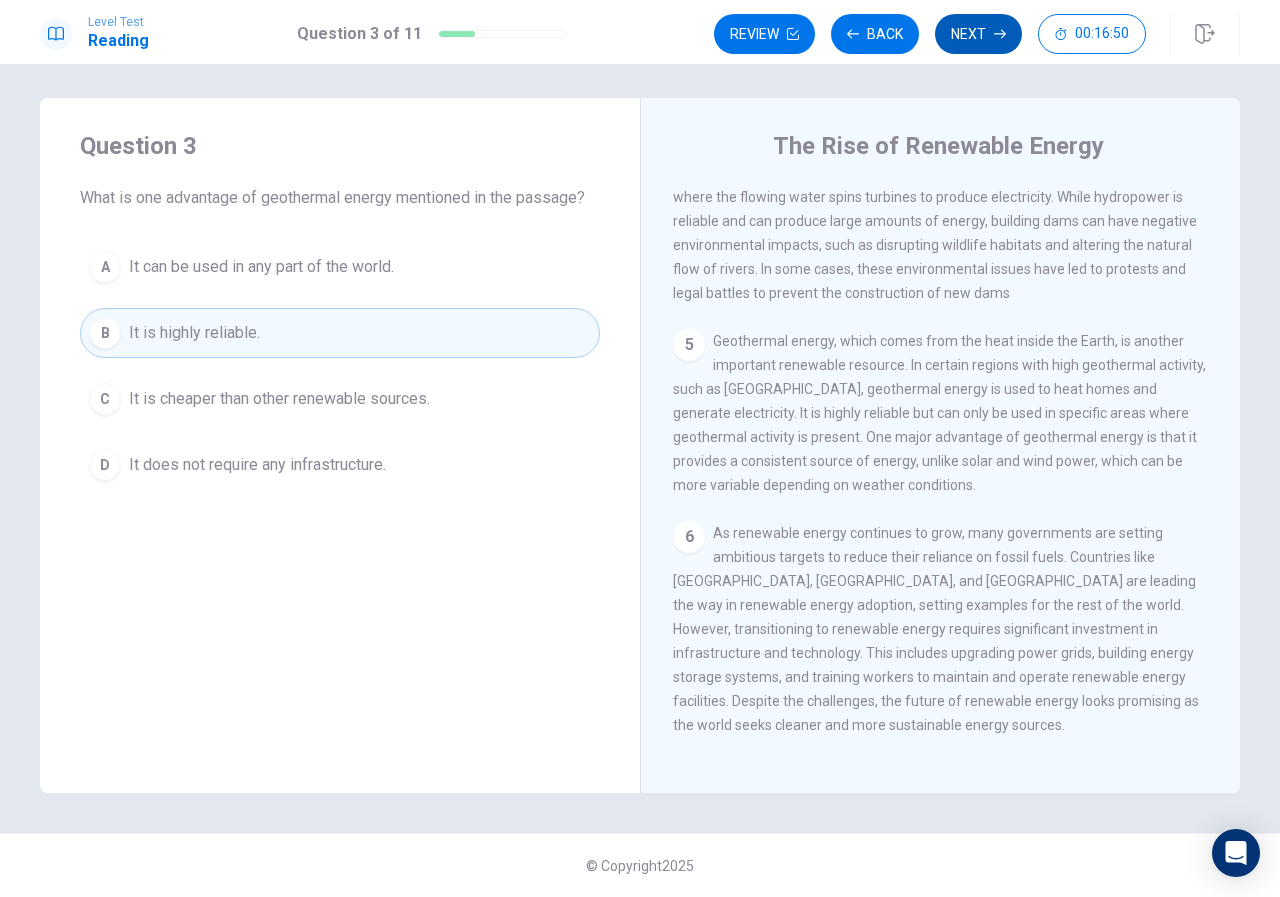 click on "Next" at bounding box center (978, 34) 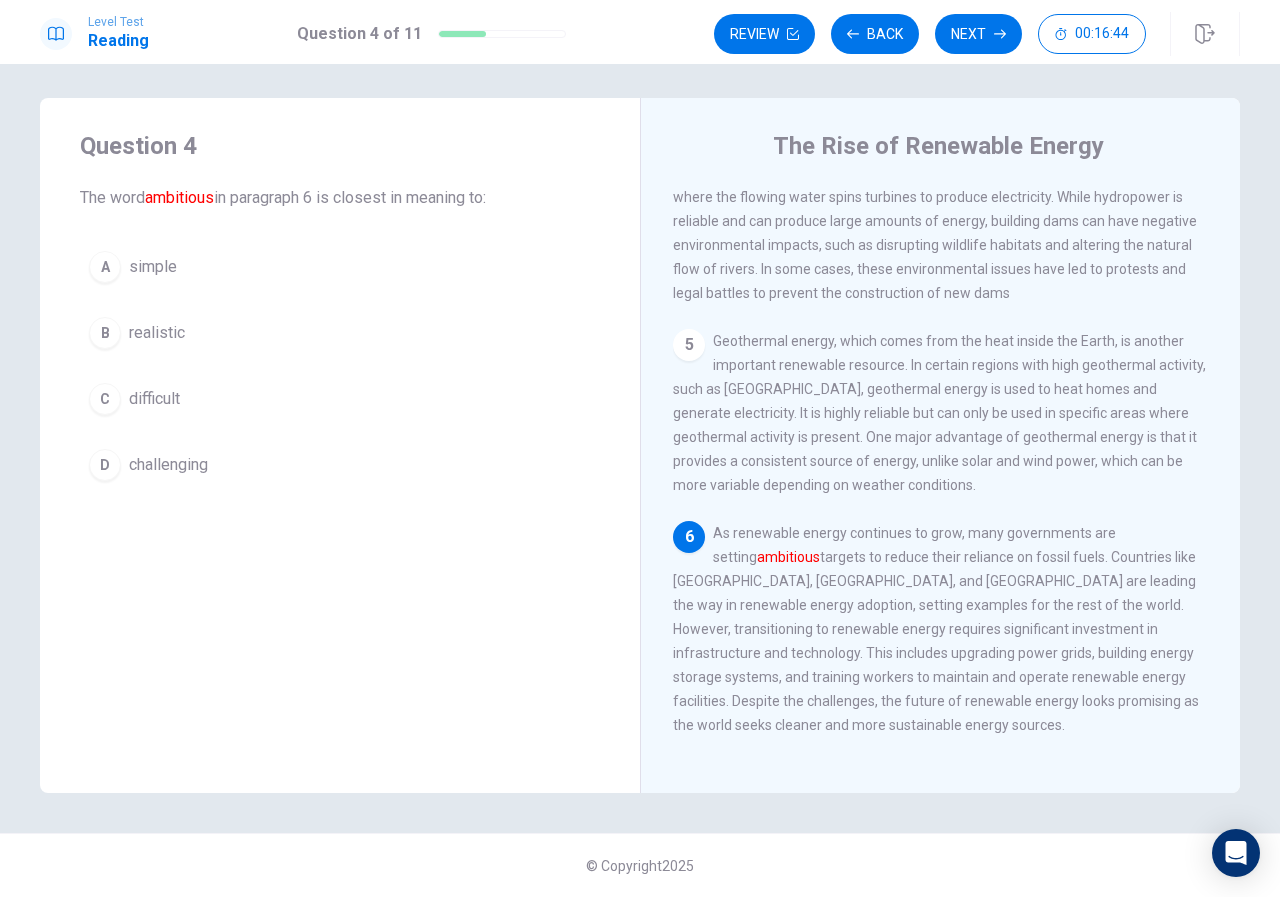 click on "D challenging" at bounding box center (340, 465) 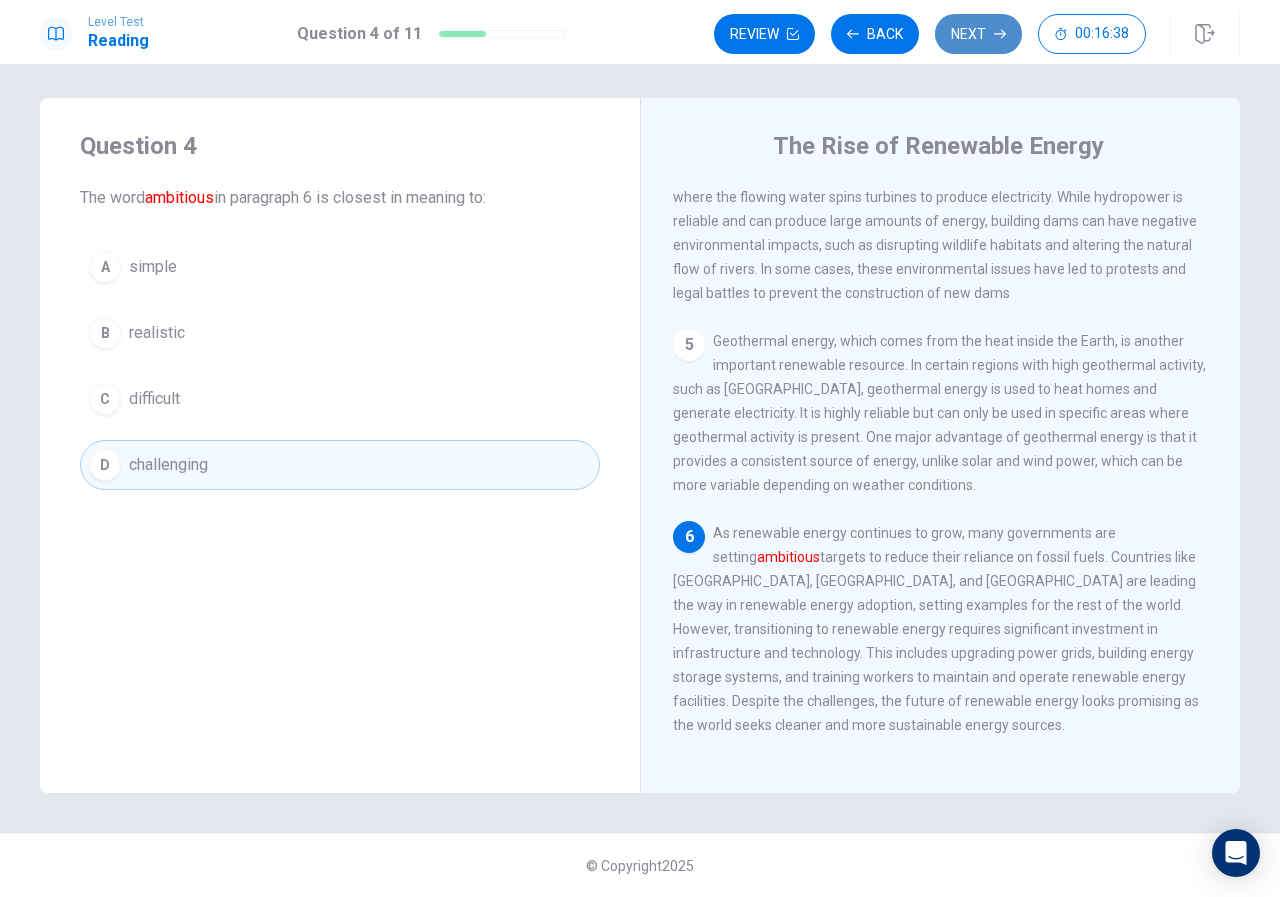 click on "Next" at bounding box center [978, 34] 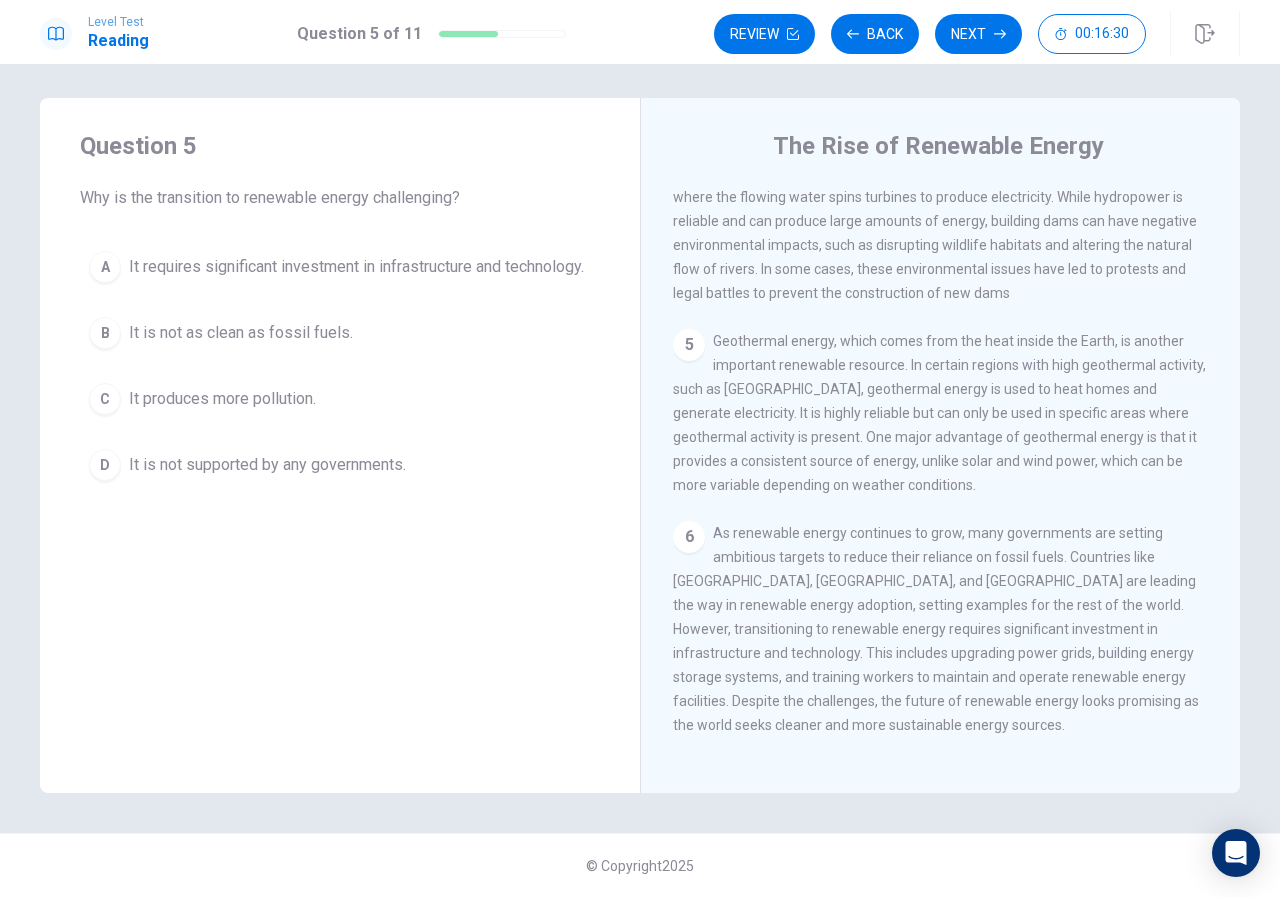 click on "It requires significant investment in infrastructure and technology." at bounding box center (356, 267) 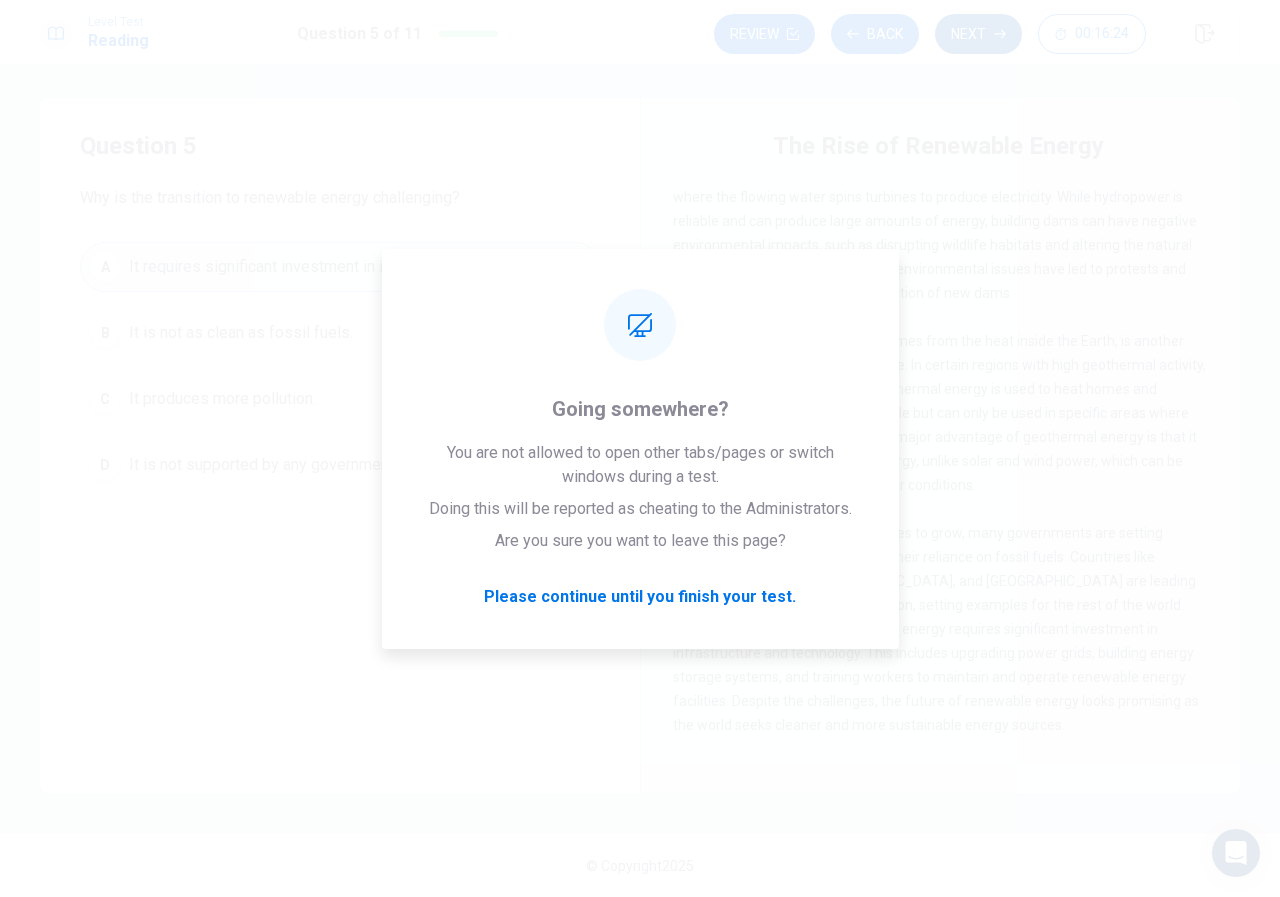 click on "Next" at bounding box center [978, 34] 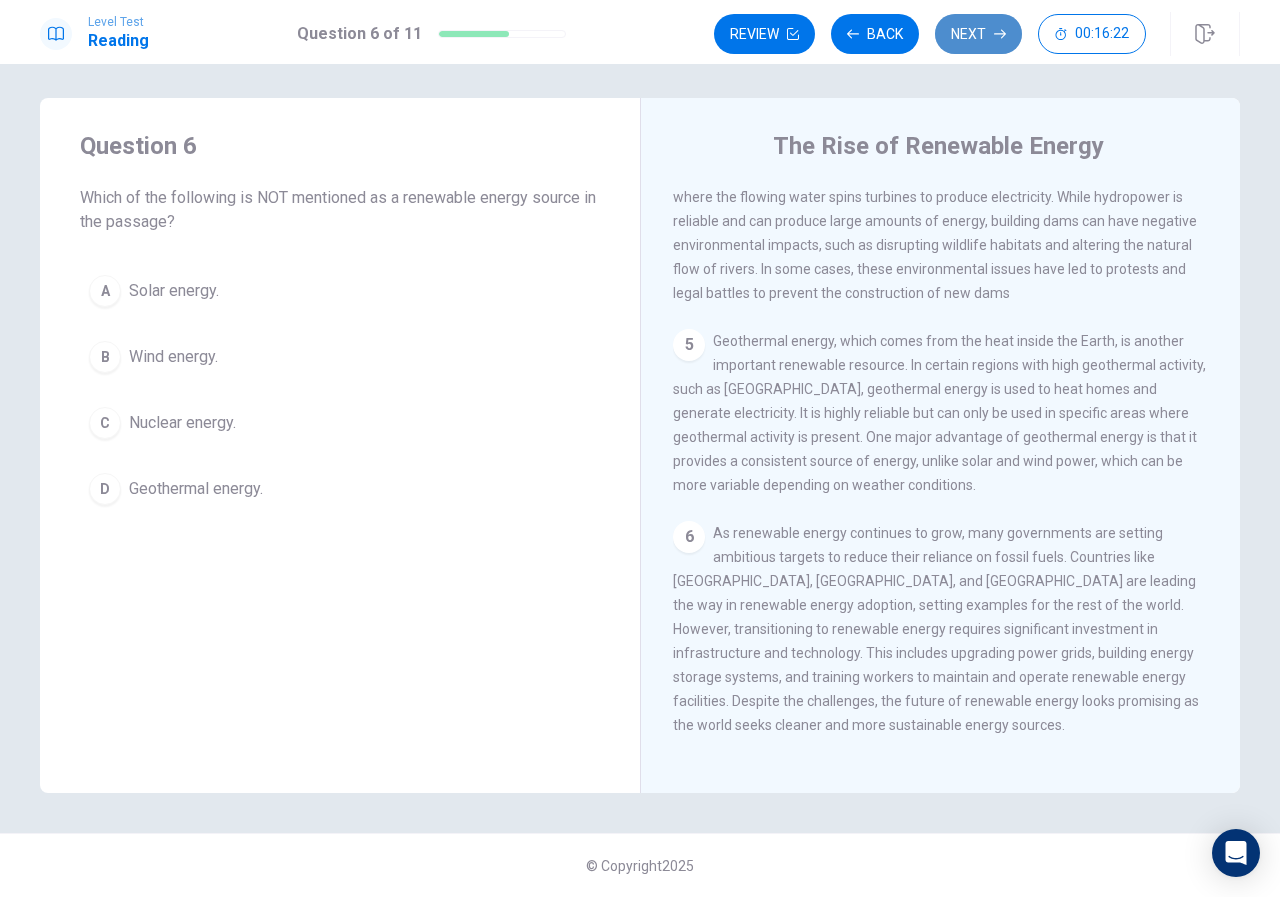 click on "Next" at bounding box center (978, 34) 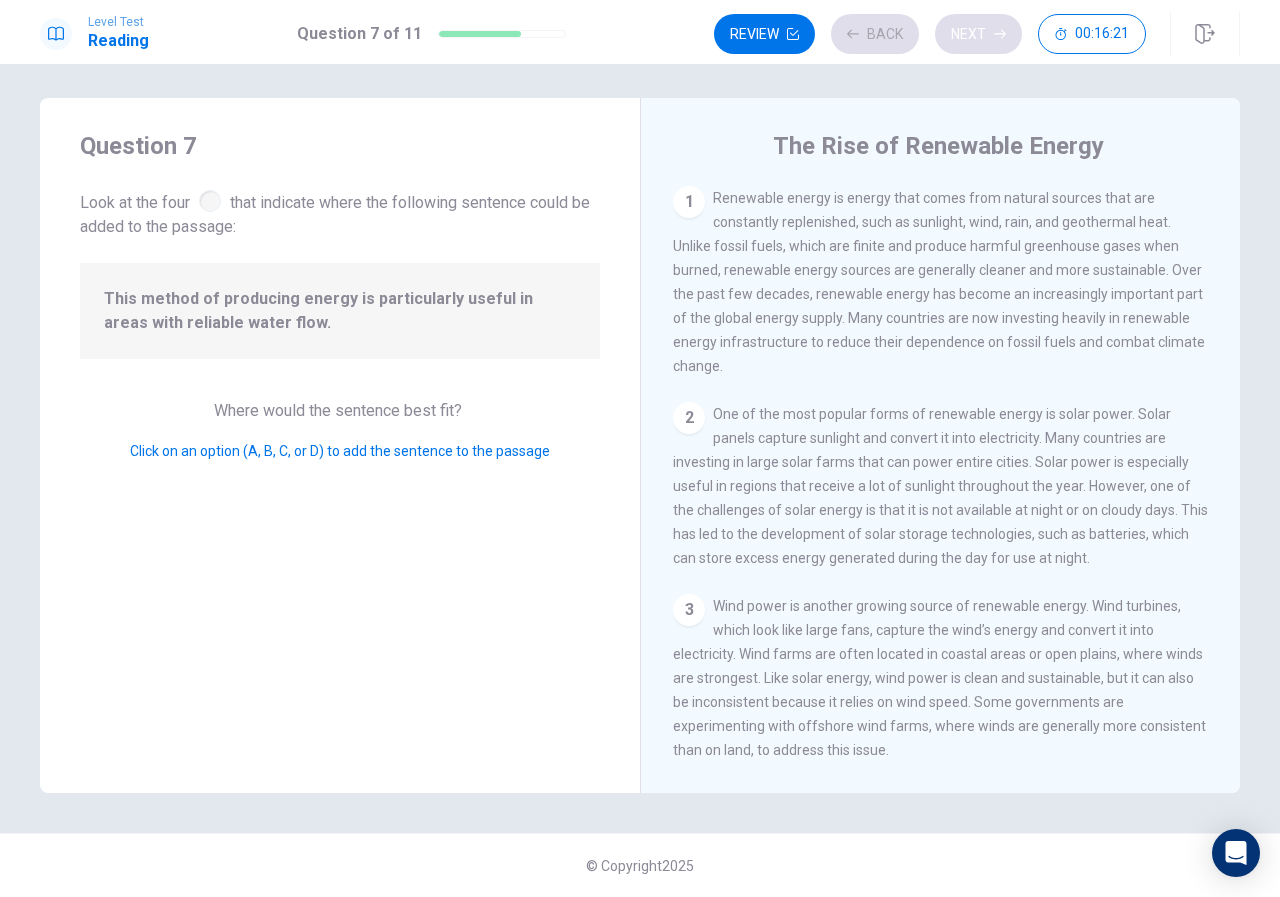 scroll, scrollTop: 472, scrollLeft: 0, axis: vertical 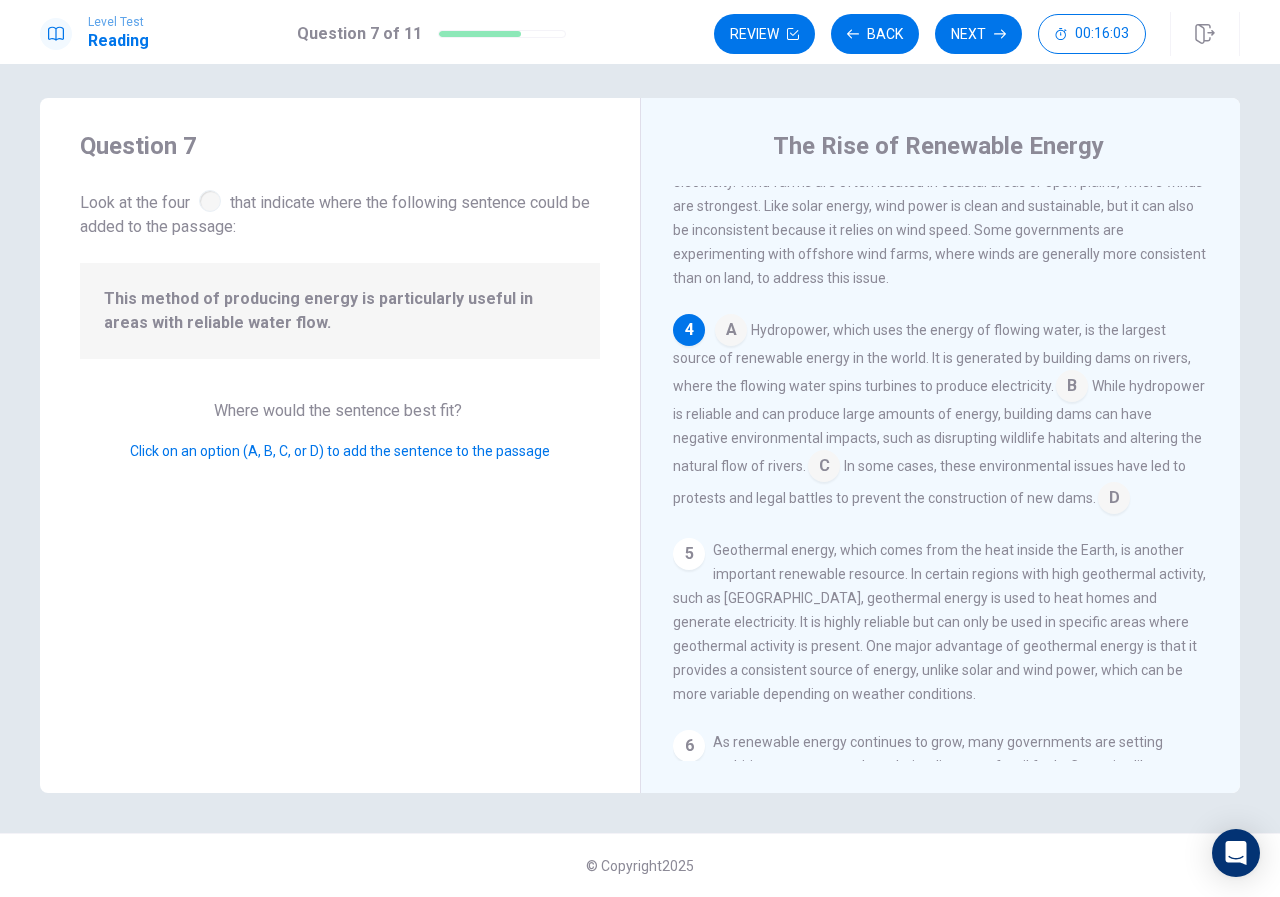 click at bounding box center [1072, 388] 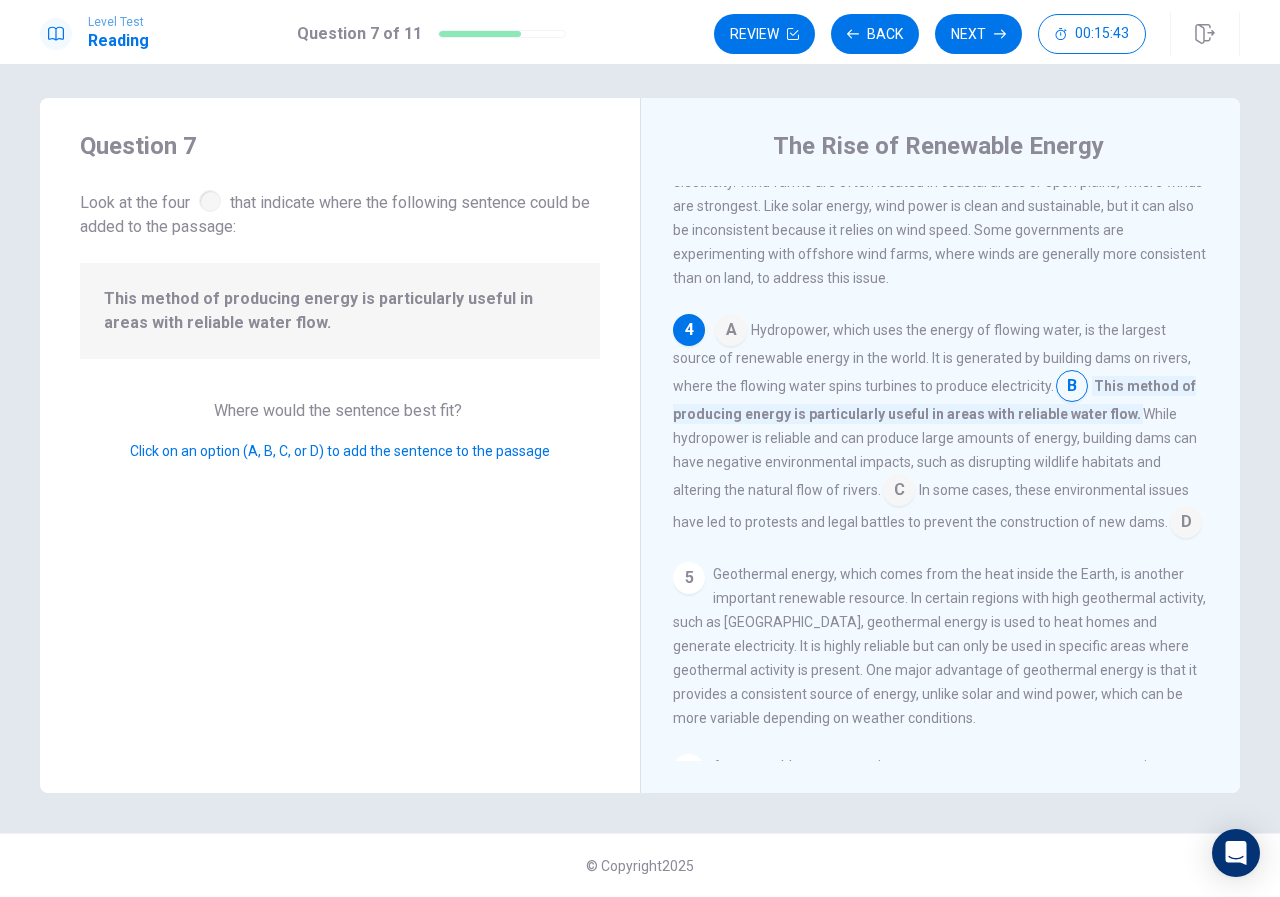 click at bounding box center [731, 332] 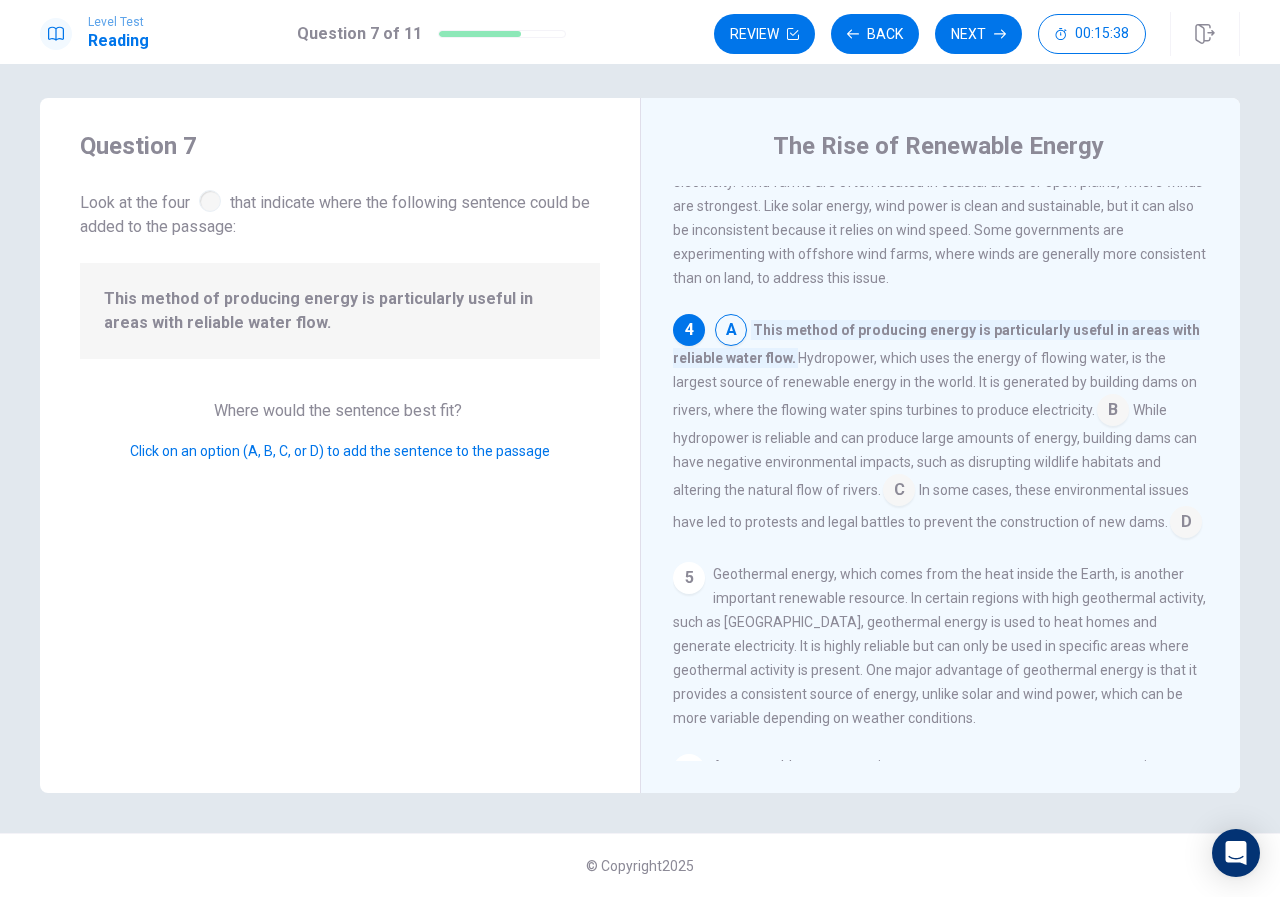 click at bounding box center (731, 332) 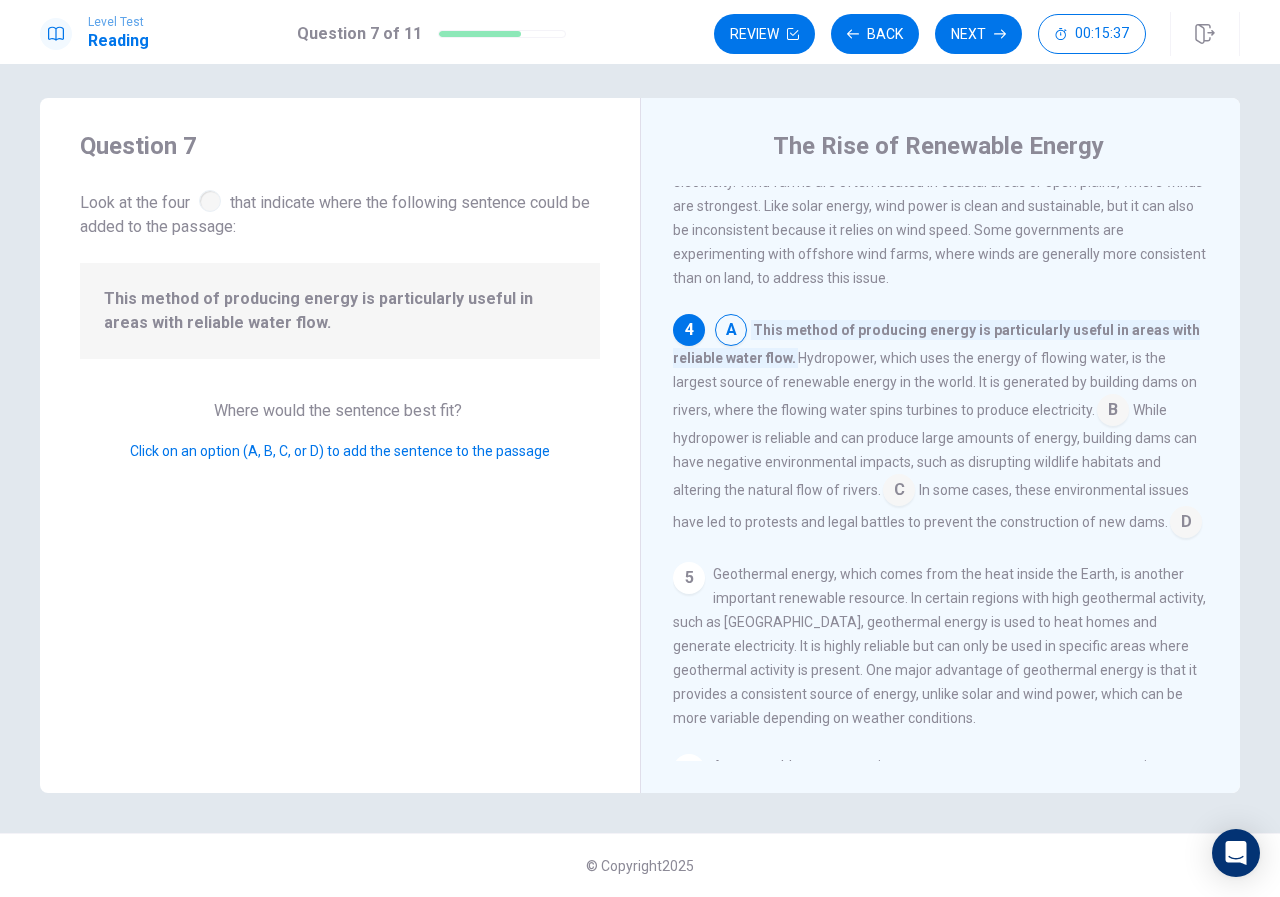 click at bounding box center [1113, 412] 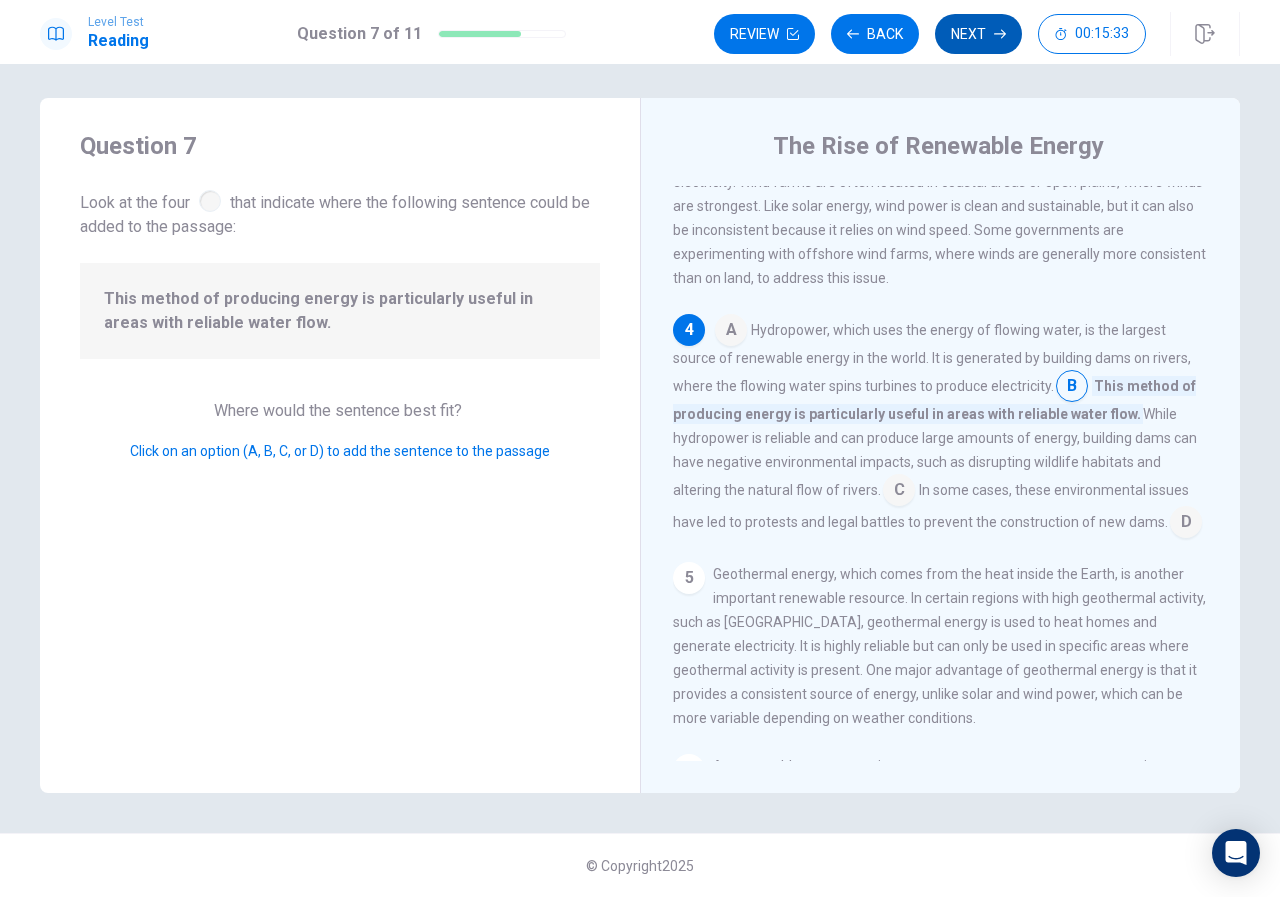 click on "Next" at bounding box center [978, 34] 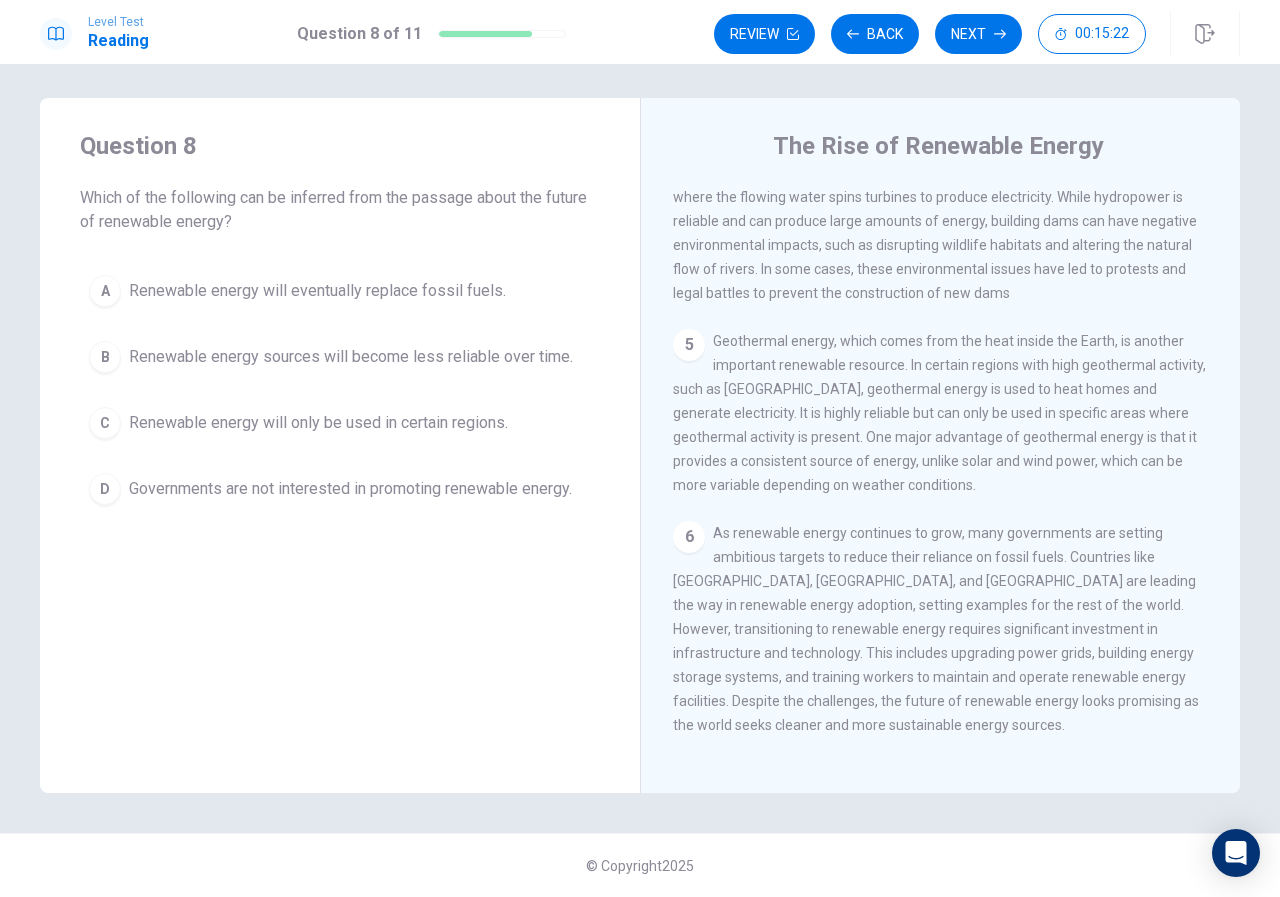 scroll, scrollTop: 694, scrollLeft: 0, axis: vertical 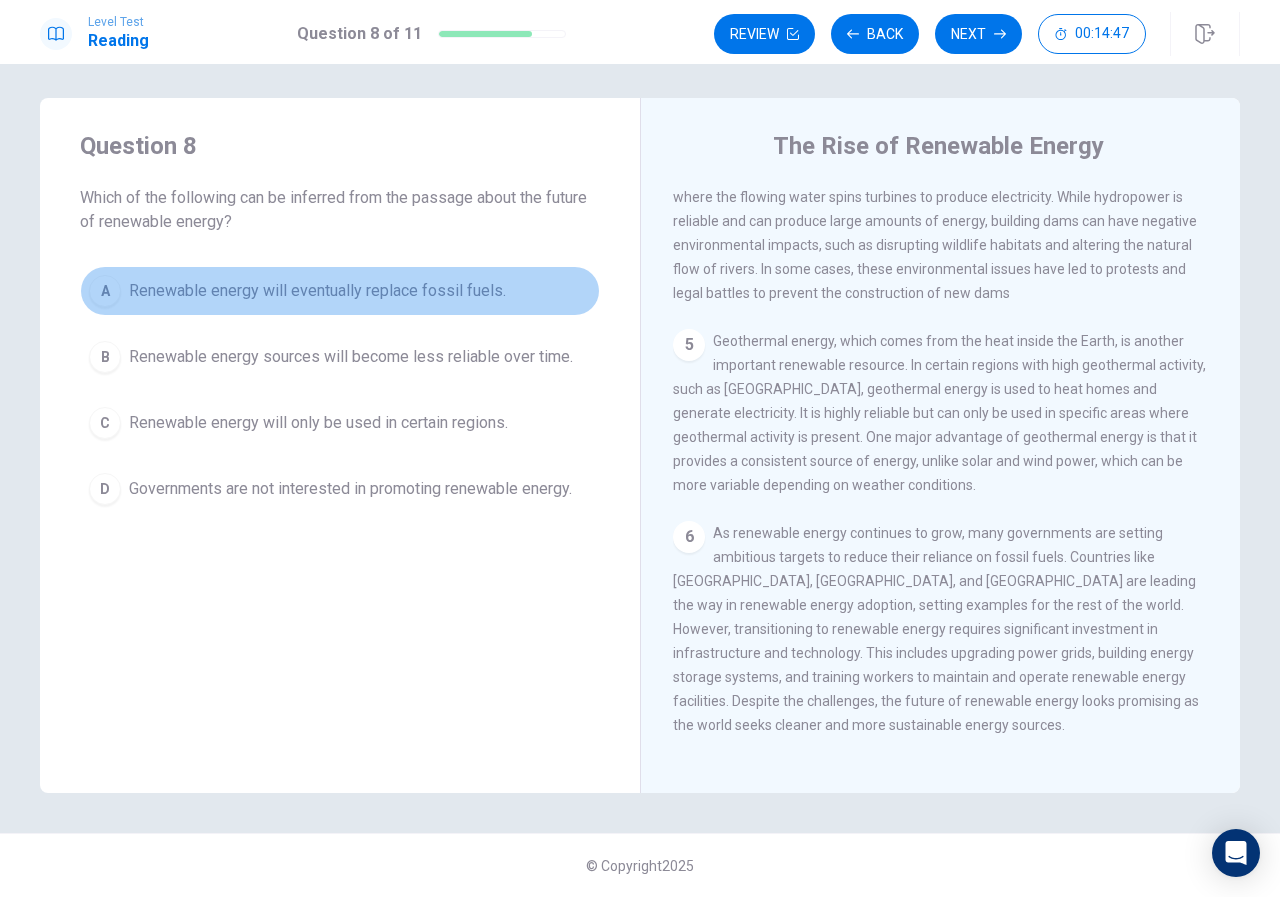 click on "Renewable energy will eventually replace fossil fuels." at bounding box center [317, 291] 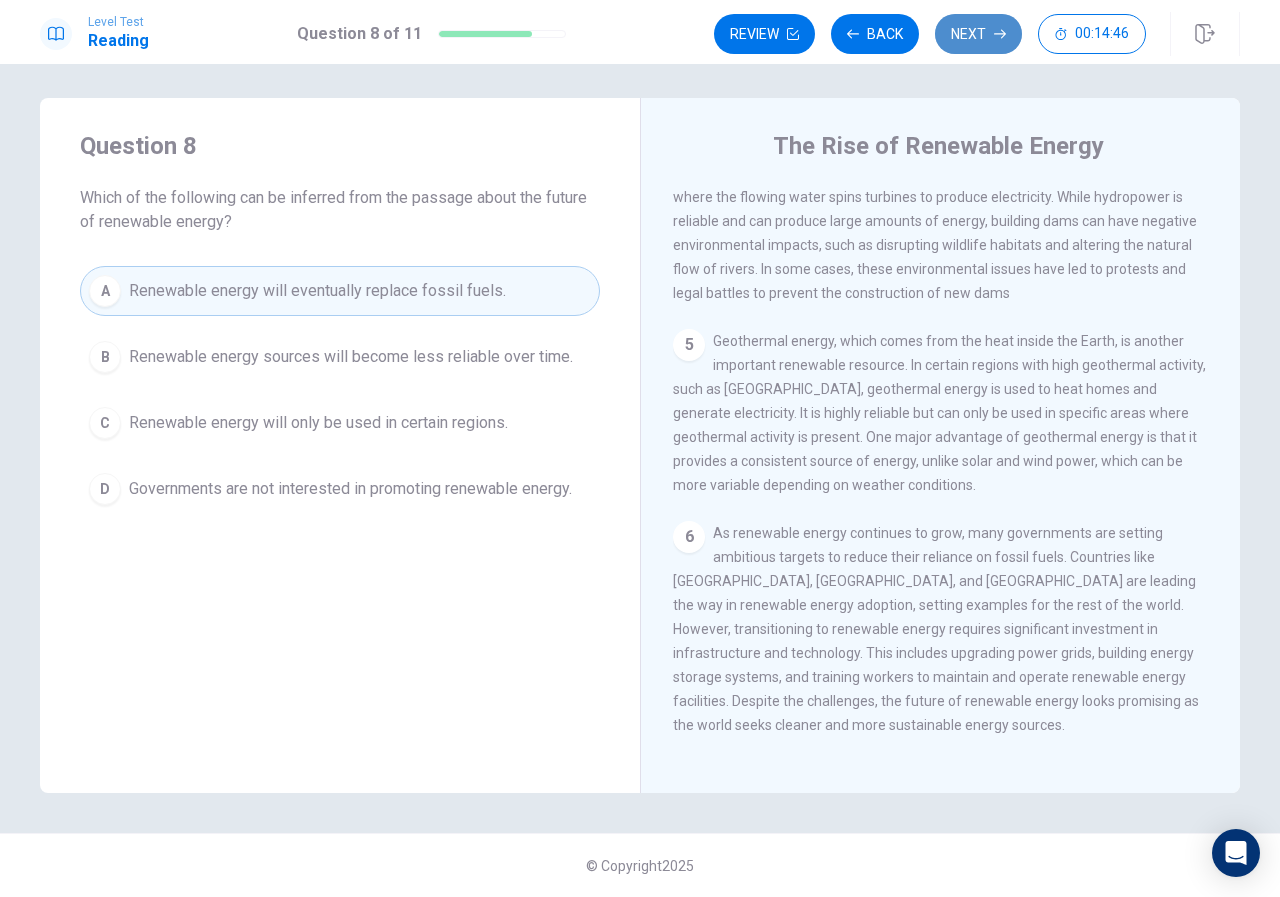 click on "Next" at bounding box center (978, 34) 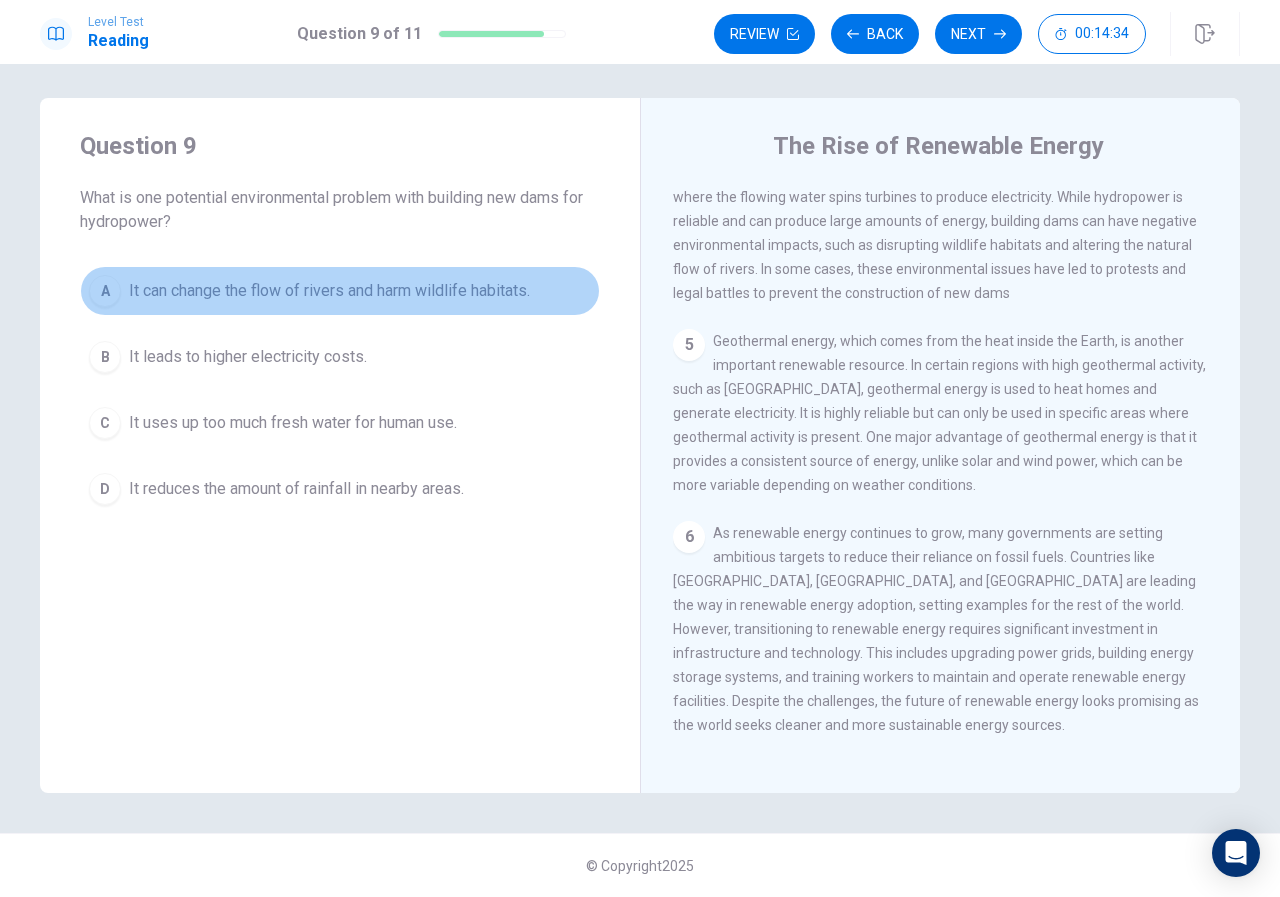 click on "It can change the flow of rivers and harm wildlife habitats." at bounding box center [329, 291] 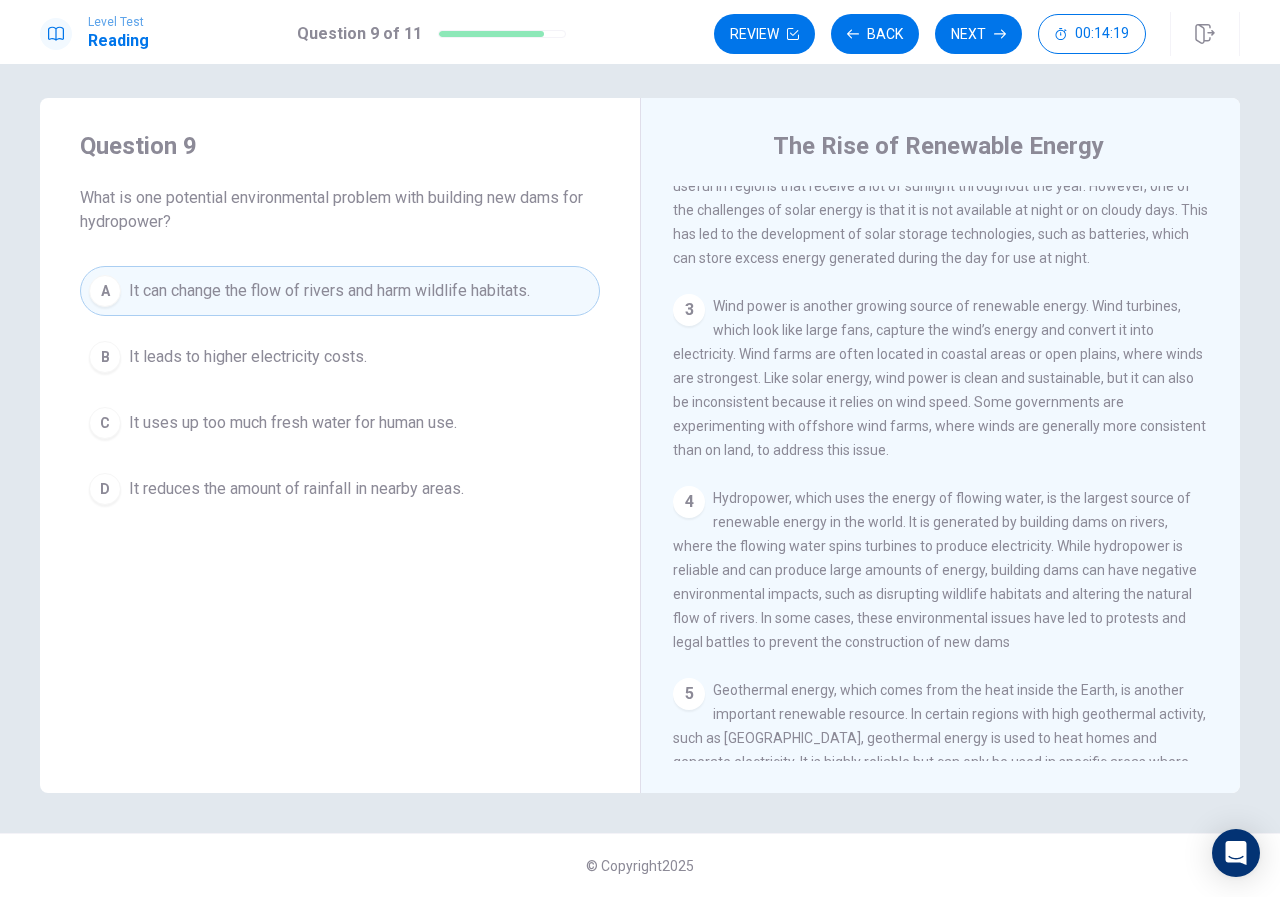 scroll, scrollTop: 400, scrollLeft: 0, axis: vertical 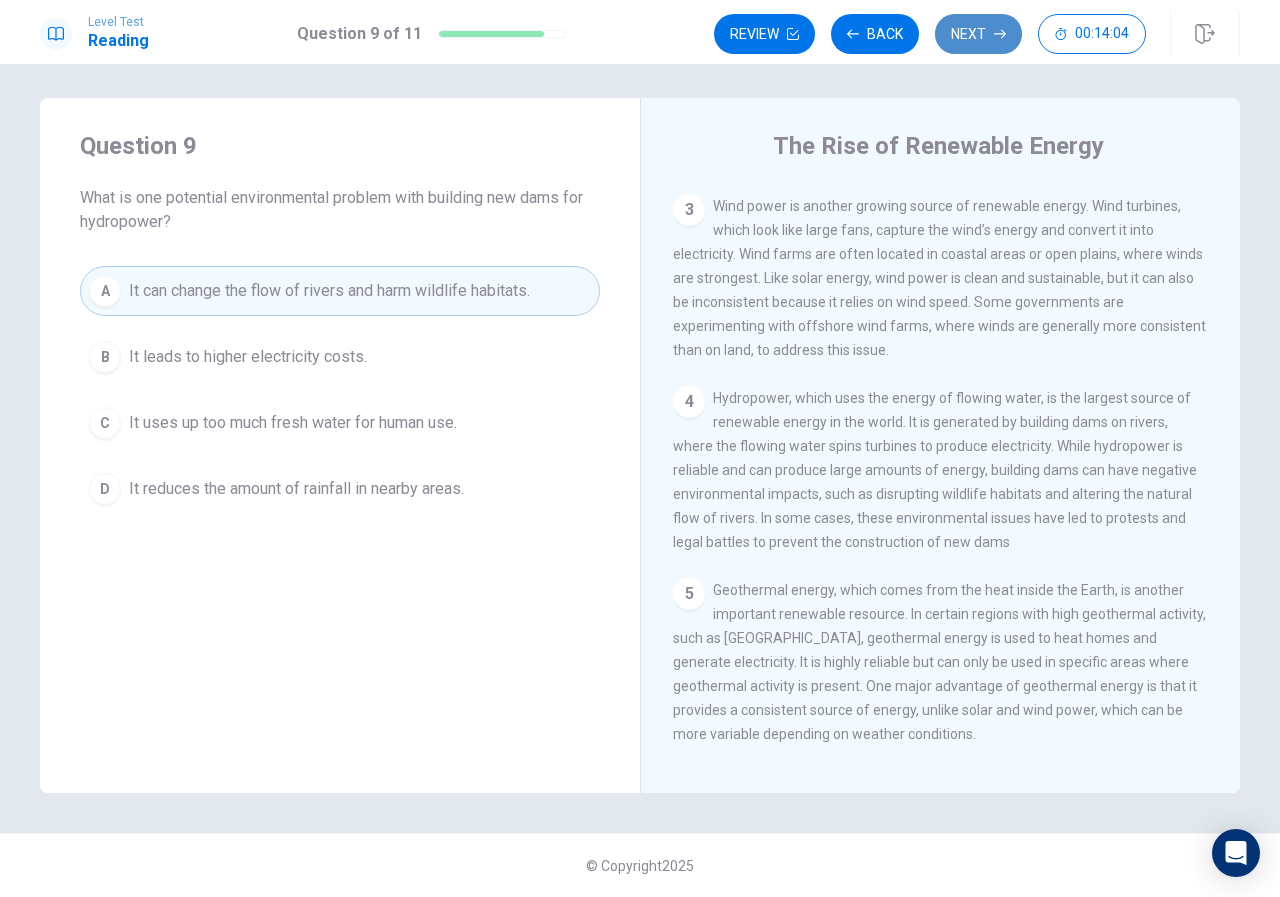 click on "Next" at bounding box center (978, 34) 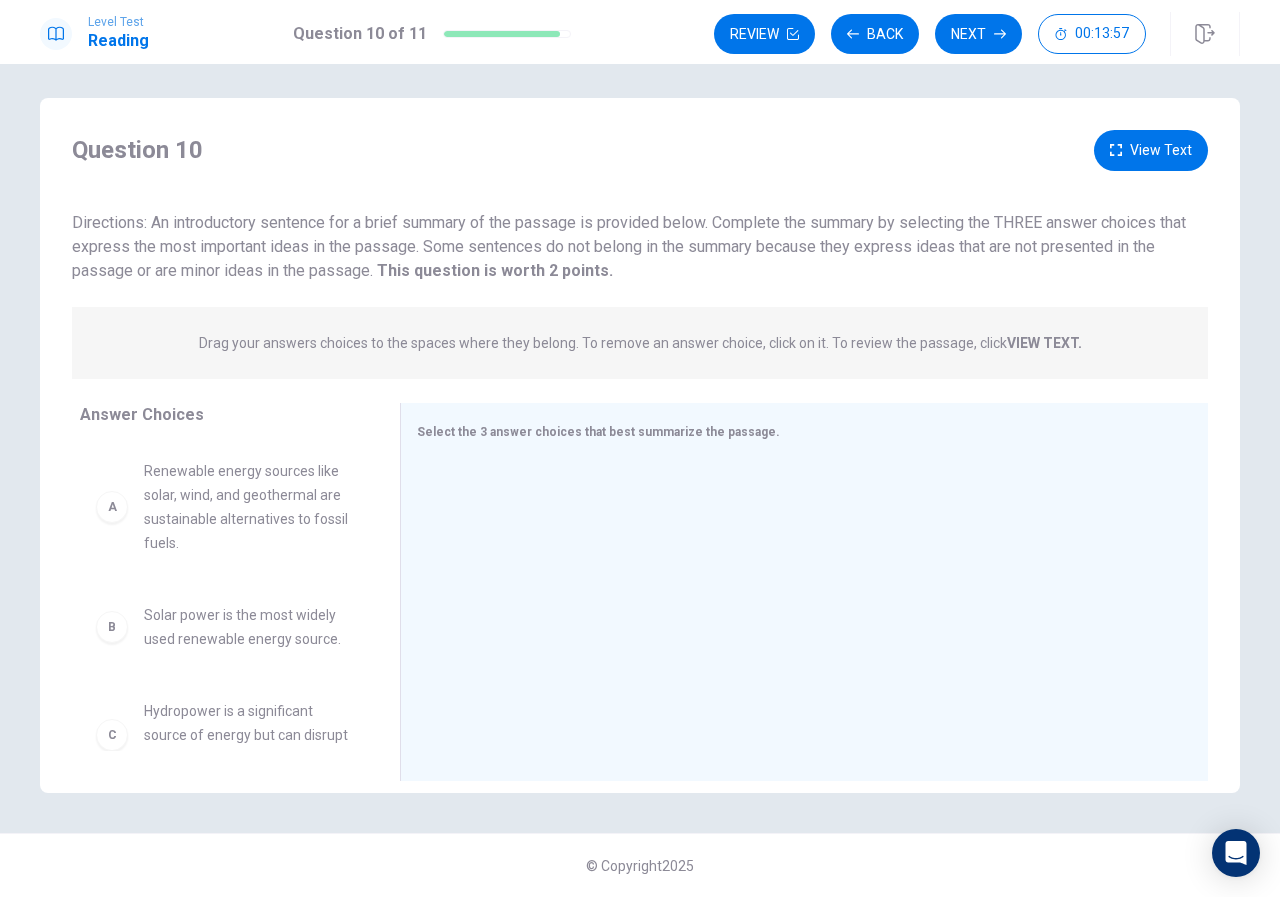 click on "Renewable energy sources like solar, wind, and geothermal are sustainable alternatives to fossil fuels." at bounding box center (248, 507) 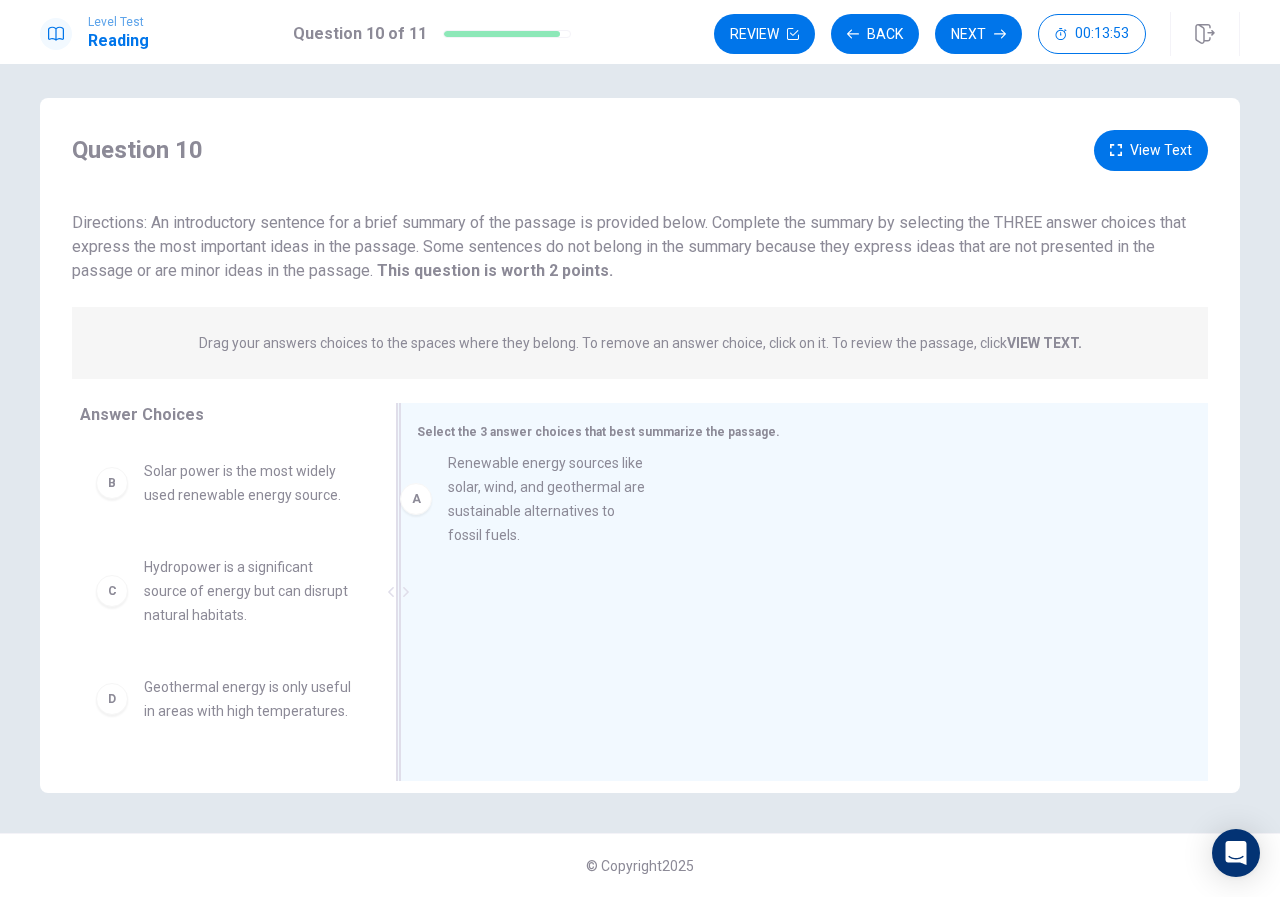drag, startPoint x: 106, startPoint y: 522, endPoint x: 420, endPoint y: 511, distance: 314.19263 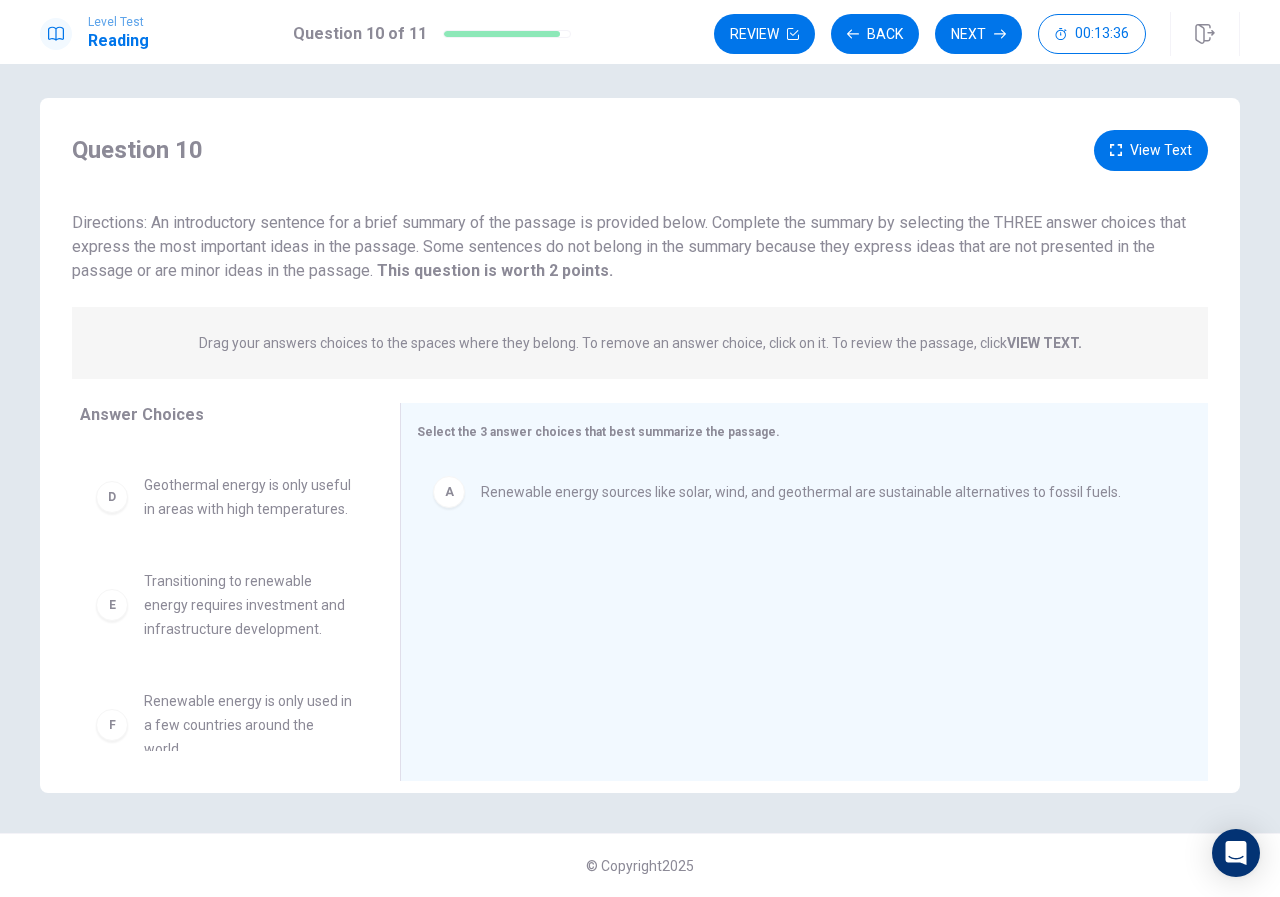 scroll, scrollTop: 252, scrollLeft: 0, axis: vertical 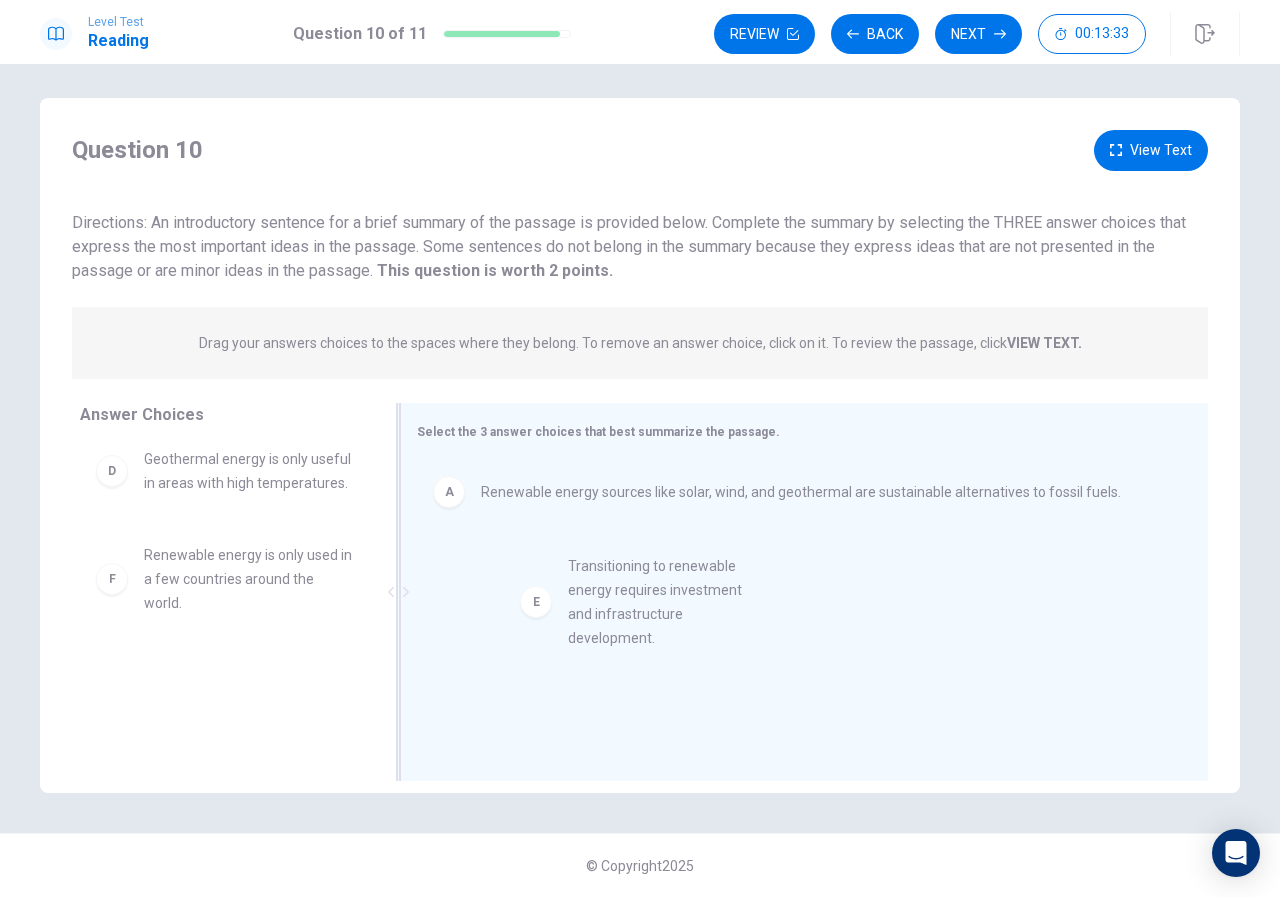 drag, startPoint x: 257, startPoint y: 605, endPoint x: 696, endPoint y: 616, distance: 439.1378 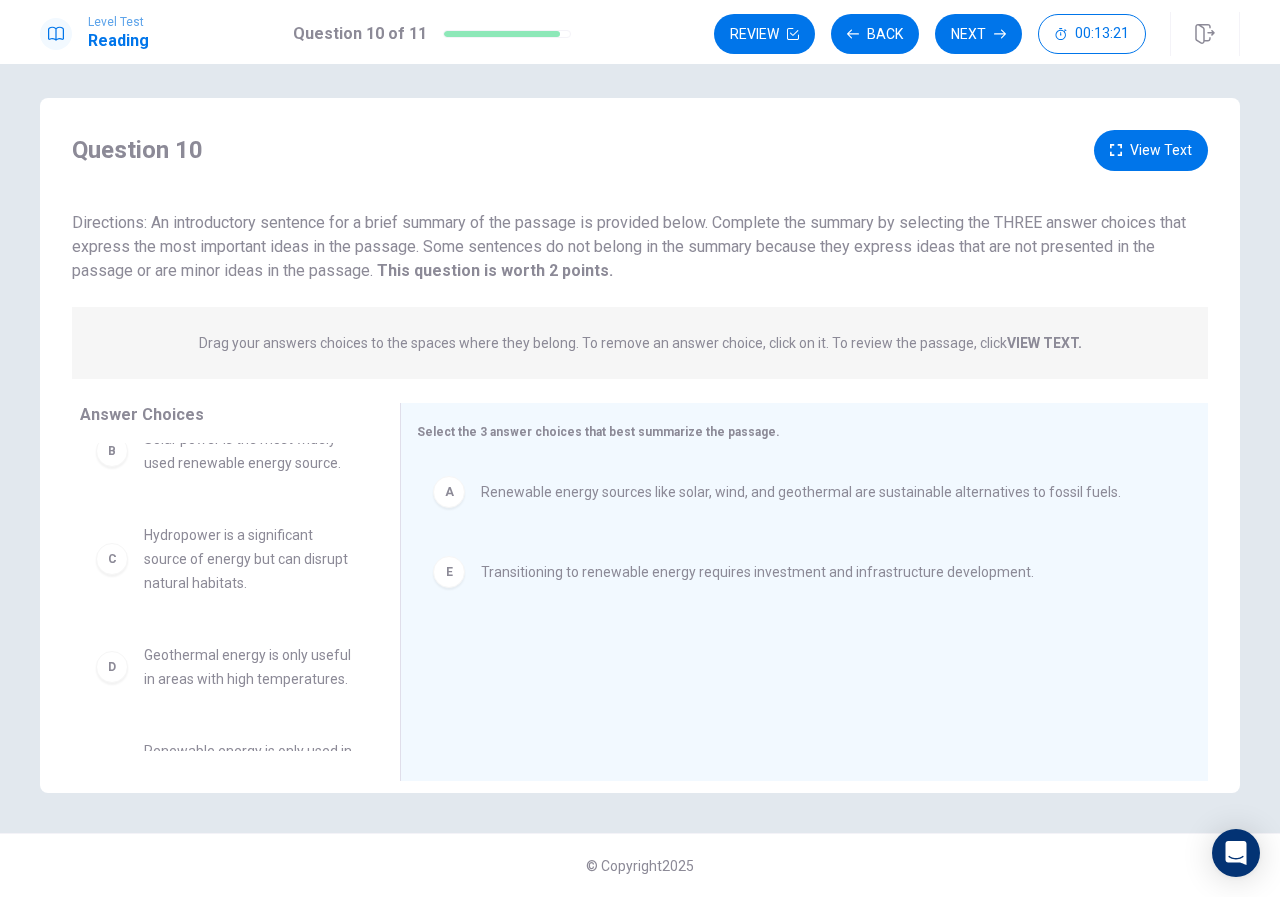 scroll, scrollTop: 0, scrollLeft: 0, axis: both 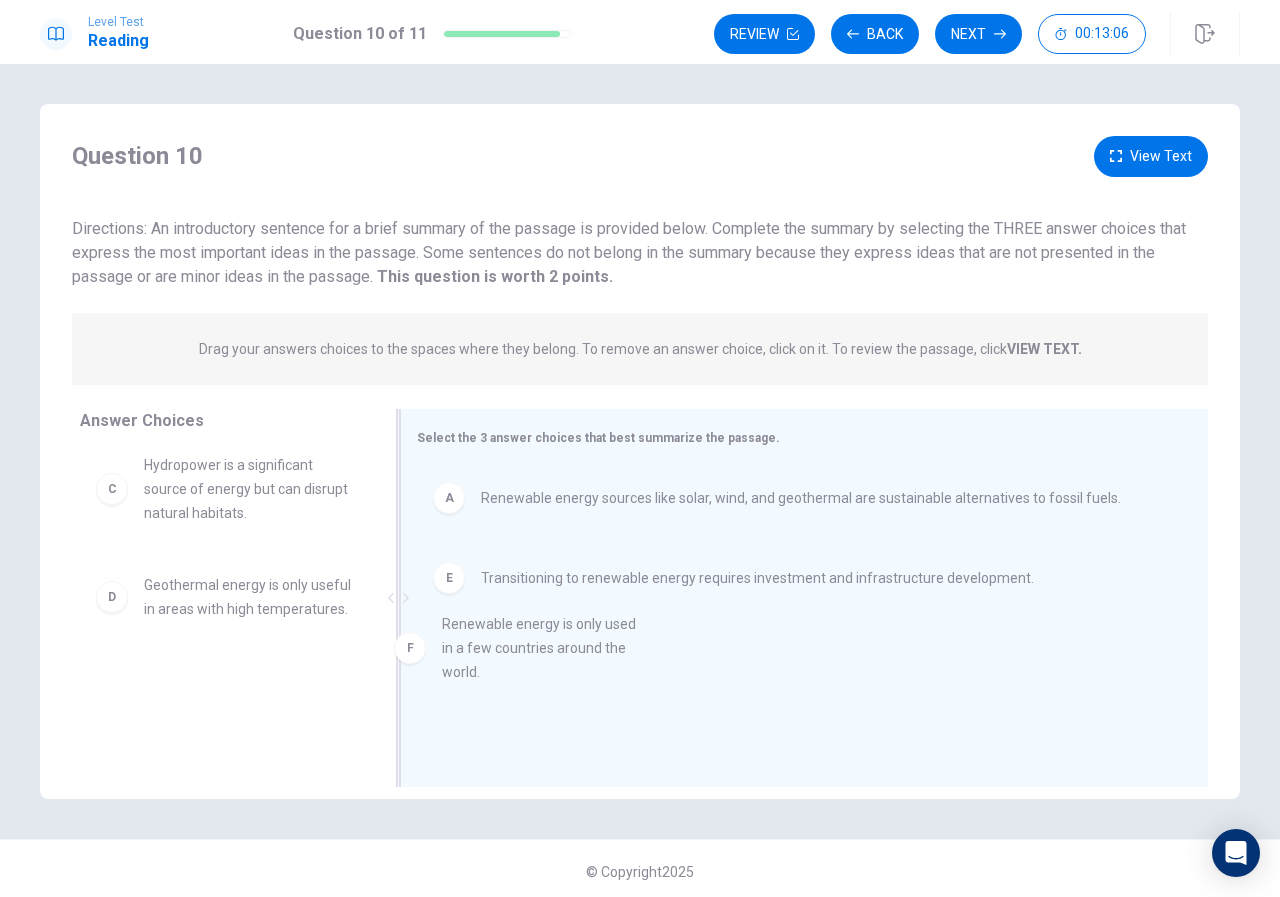 drag, startPoint x: 231, startPoint y: 727, endPoint x: 568, endPoint y: 669, distance: 341.95468 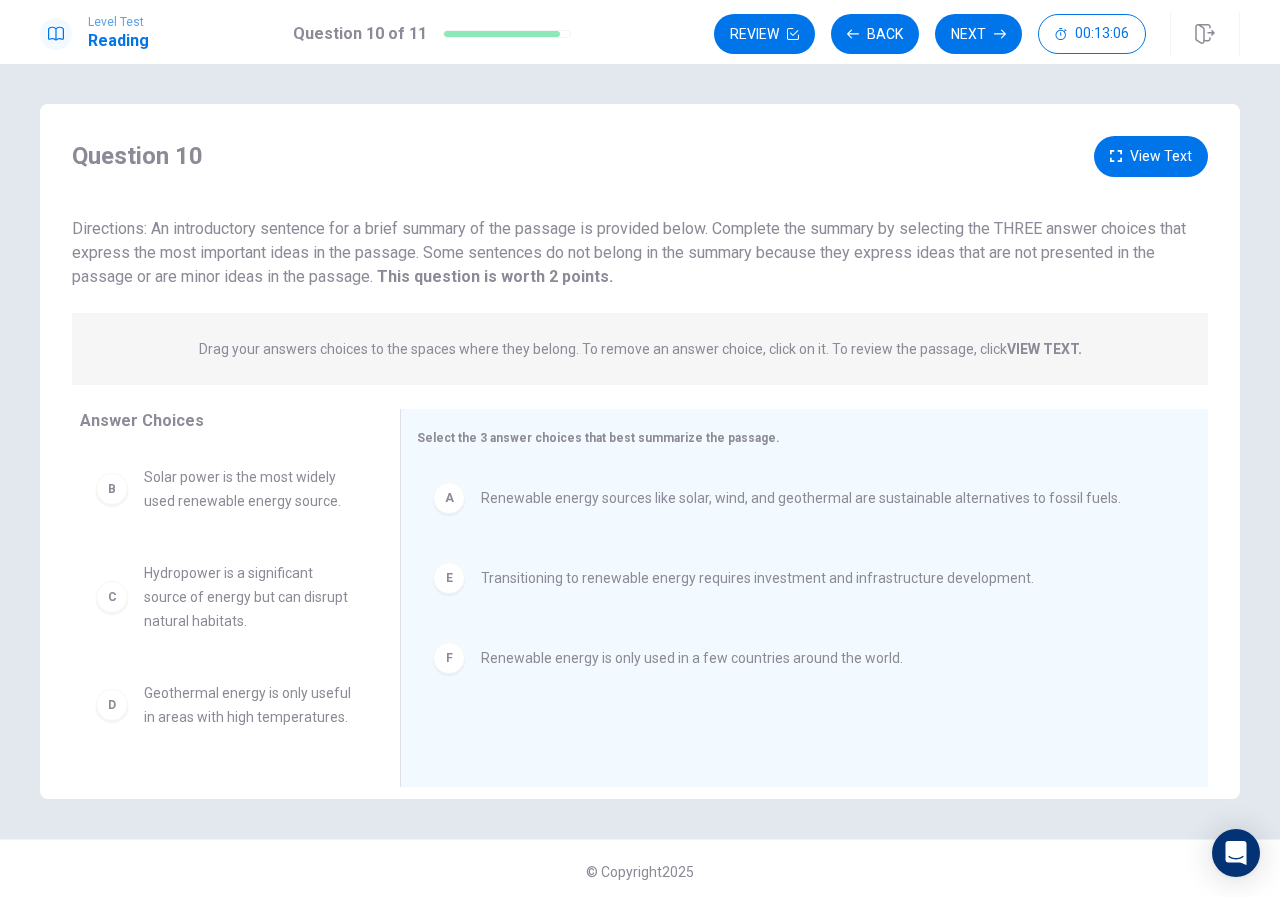scroll, scrollTop: 12, scrollLeft: 0, axis: vertical 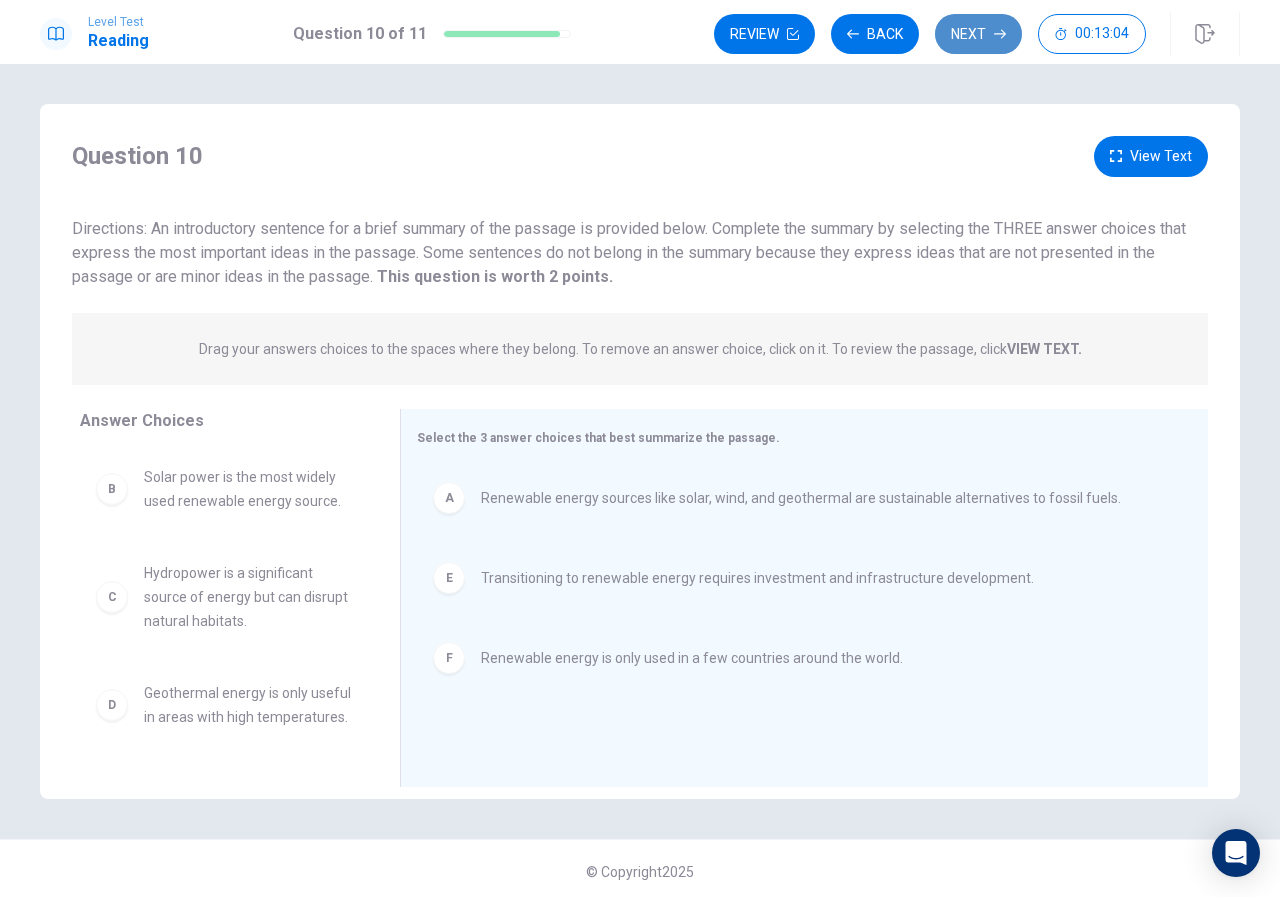 click on "Next" at bounding box center (978, 34) 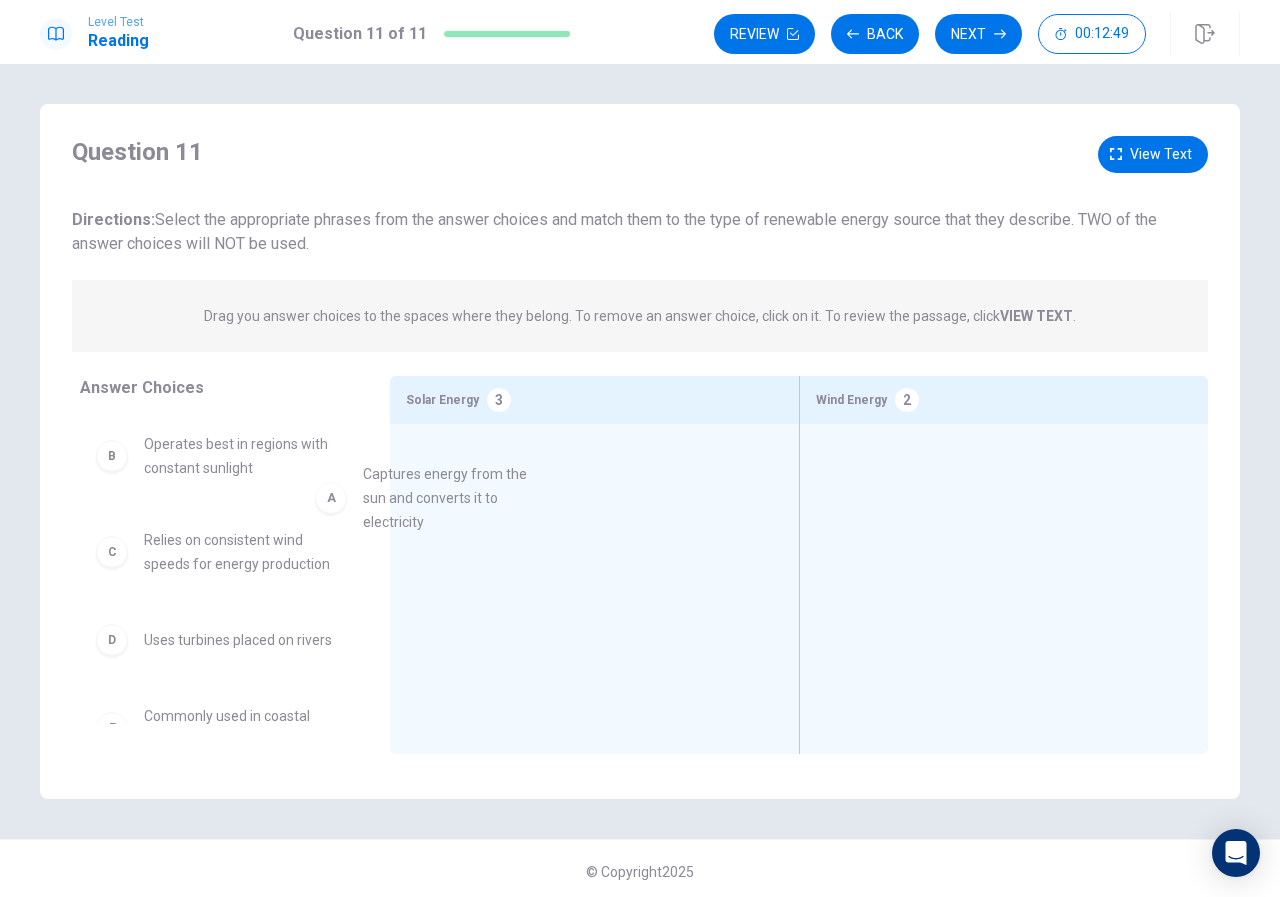 drag, startPoint x: 294, startPoint y: 455, endPoint x: 540, endPoint y: 478, distance: 247.07286 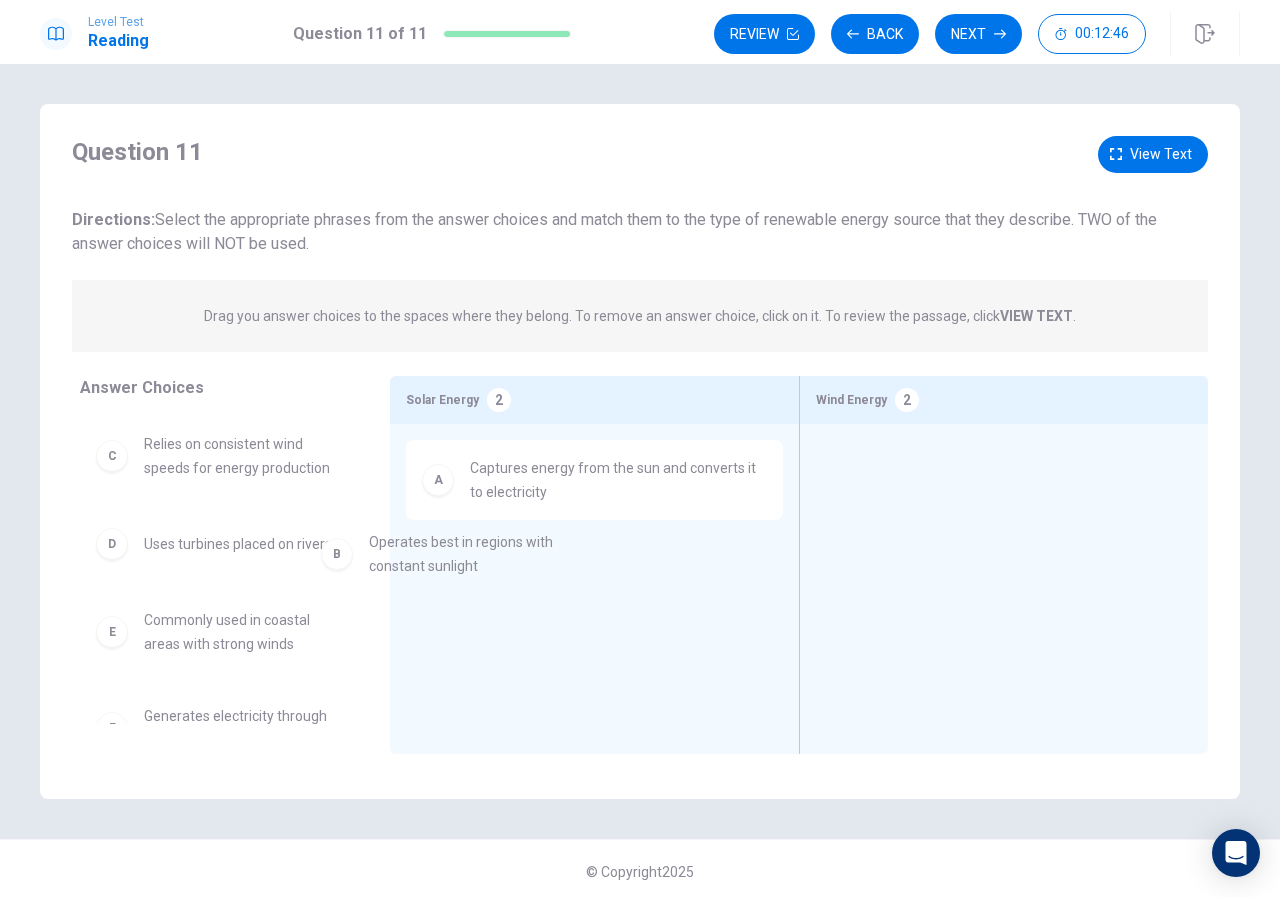 drag, startPoint x: 275, startPoint y: 465, endPoint x: 513, endPoint y: 569, distance: 259.73062 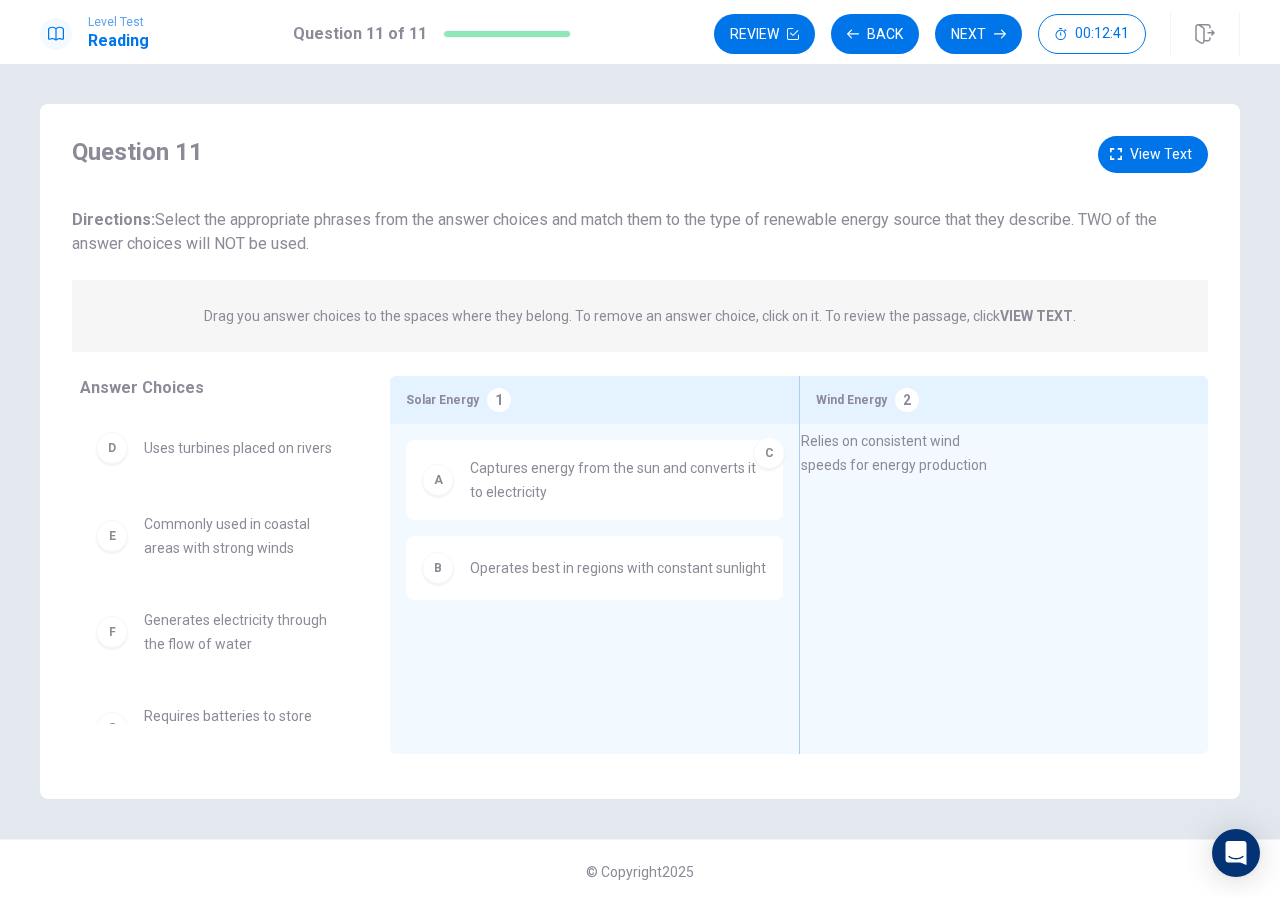 drag, startPoint x: 288, startPoint y: 479, endPoint x: 960, endPoint y: 476, distance: 672.0067 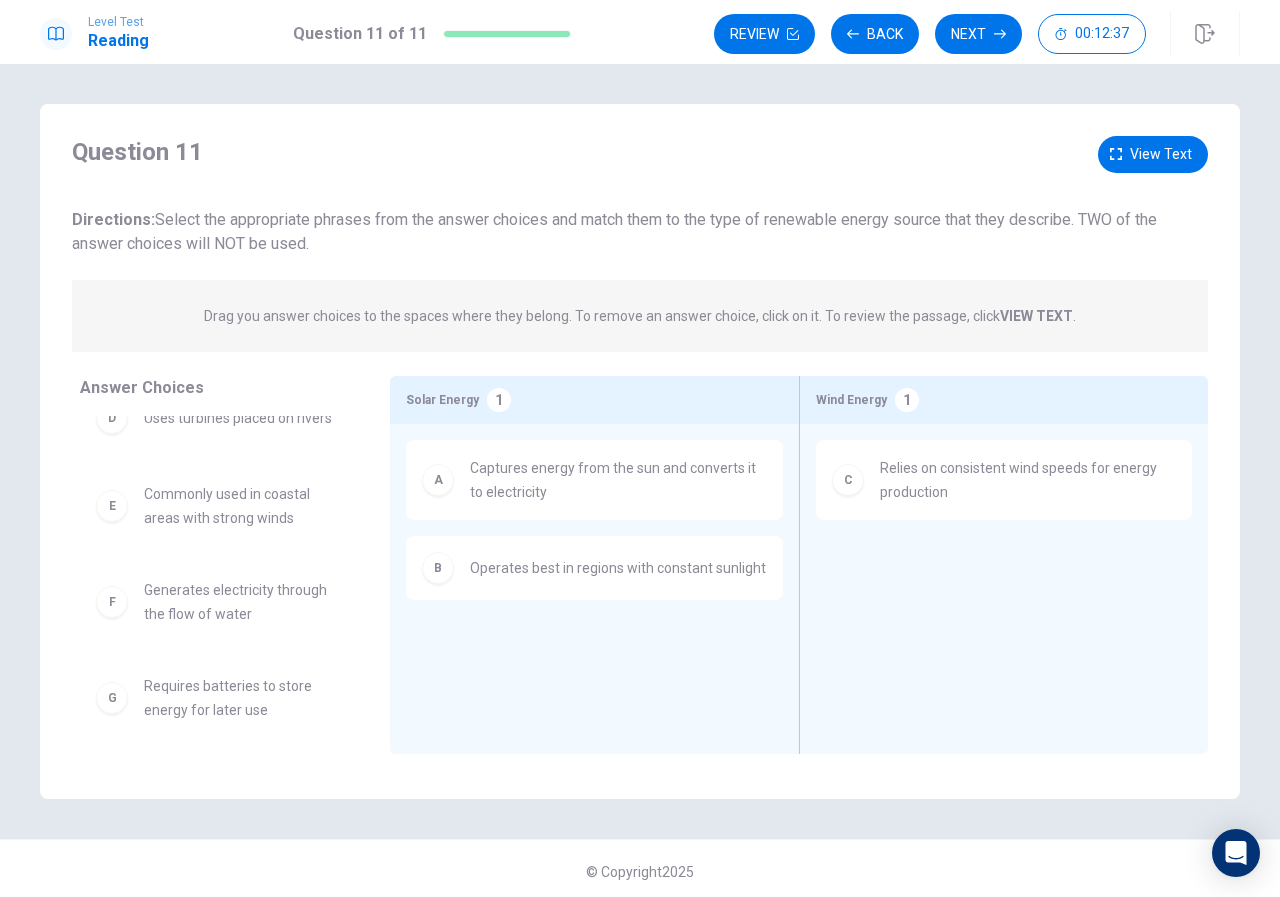 scroll, scrollTop: 44, scrollLeft: 0, axis: vertical 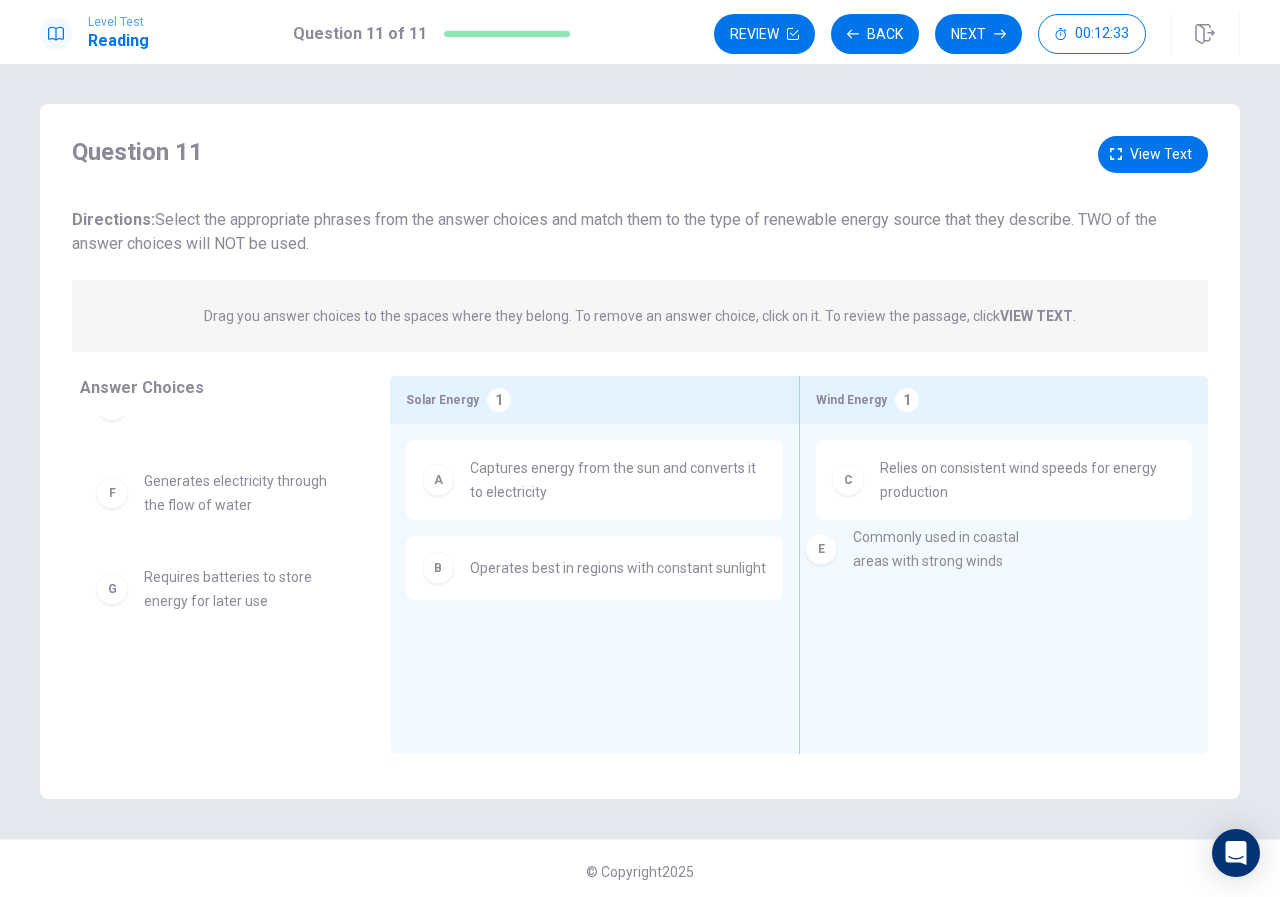 drag, startPoint x: 232, startPoint y: 506, endPoint x: 952, endPoint y: 563, distance: 722.25275 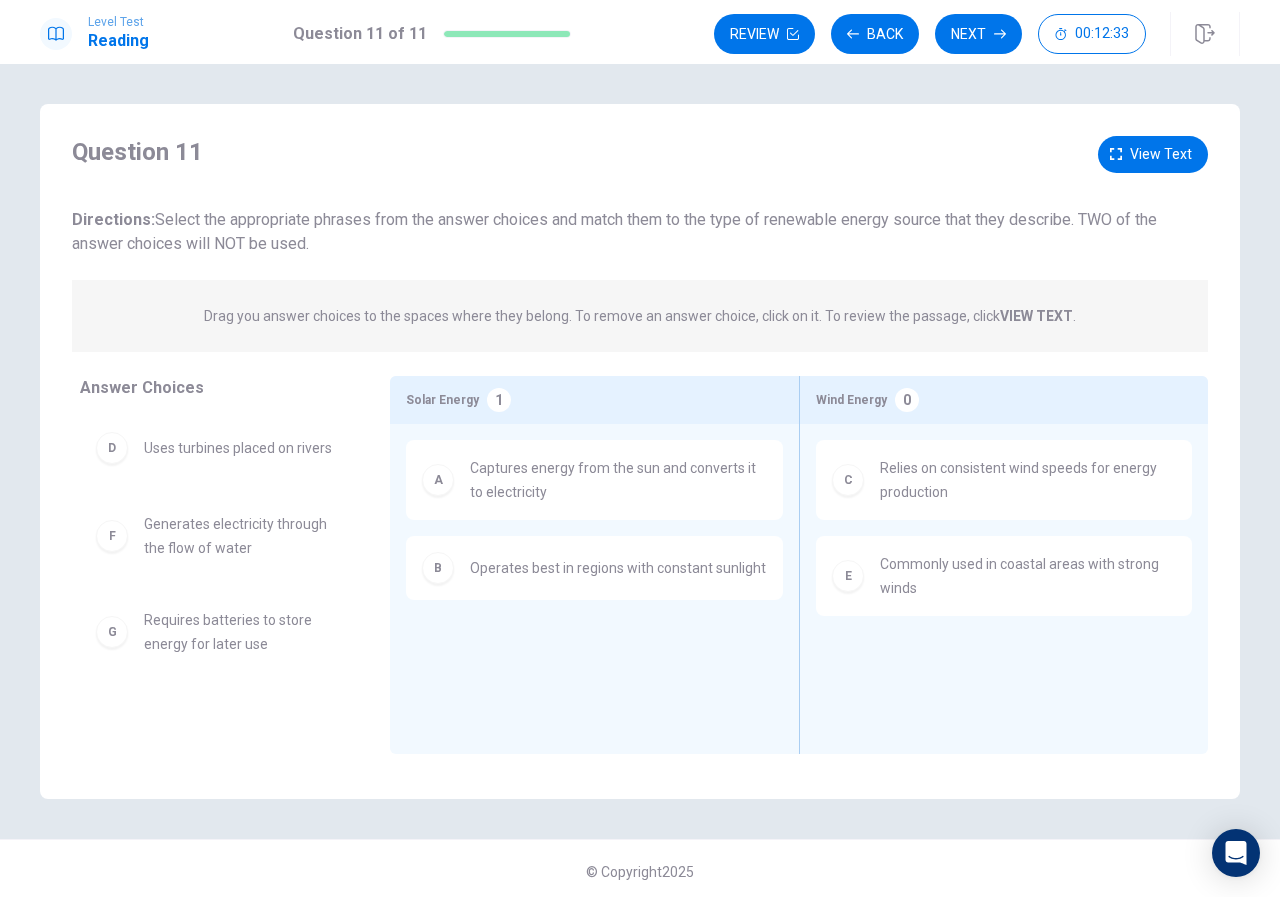 scroll, scrollTop: 0, scrollLeft: 0, axis: both 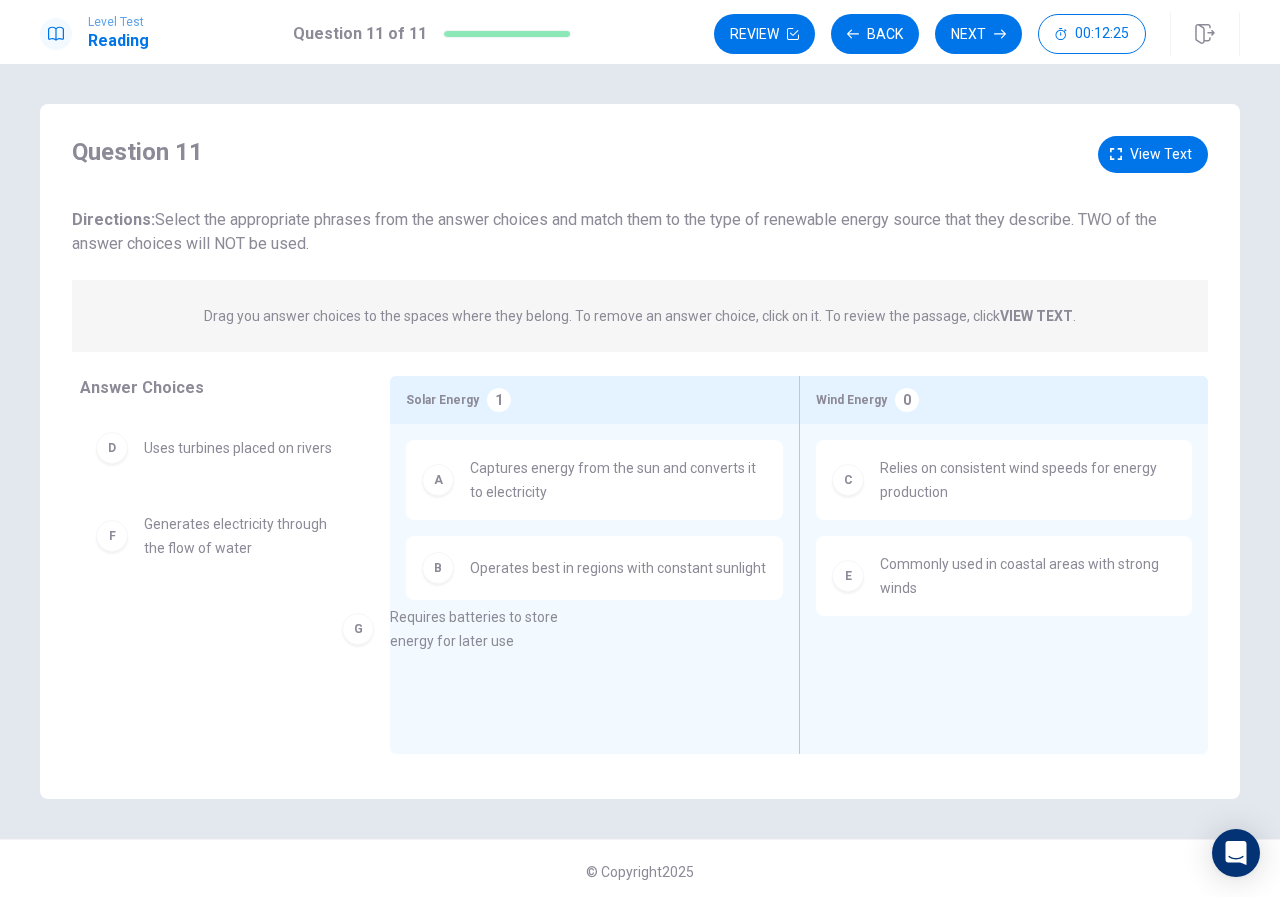 drag, startPoint x: 238, startPoint y: 653, endPoint x: 496, endPoint y: 650, distance: 258.01746 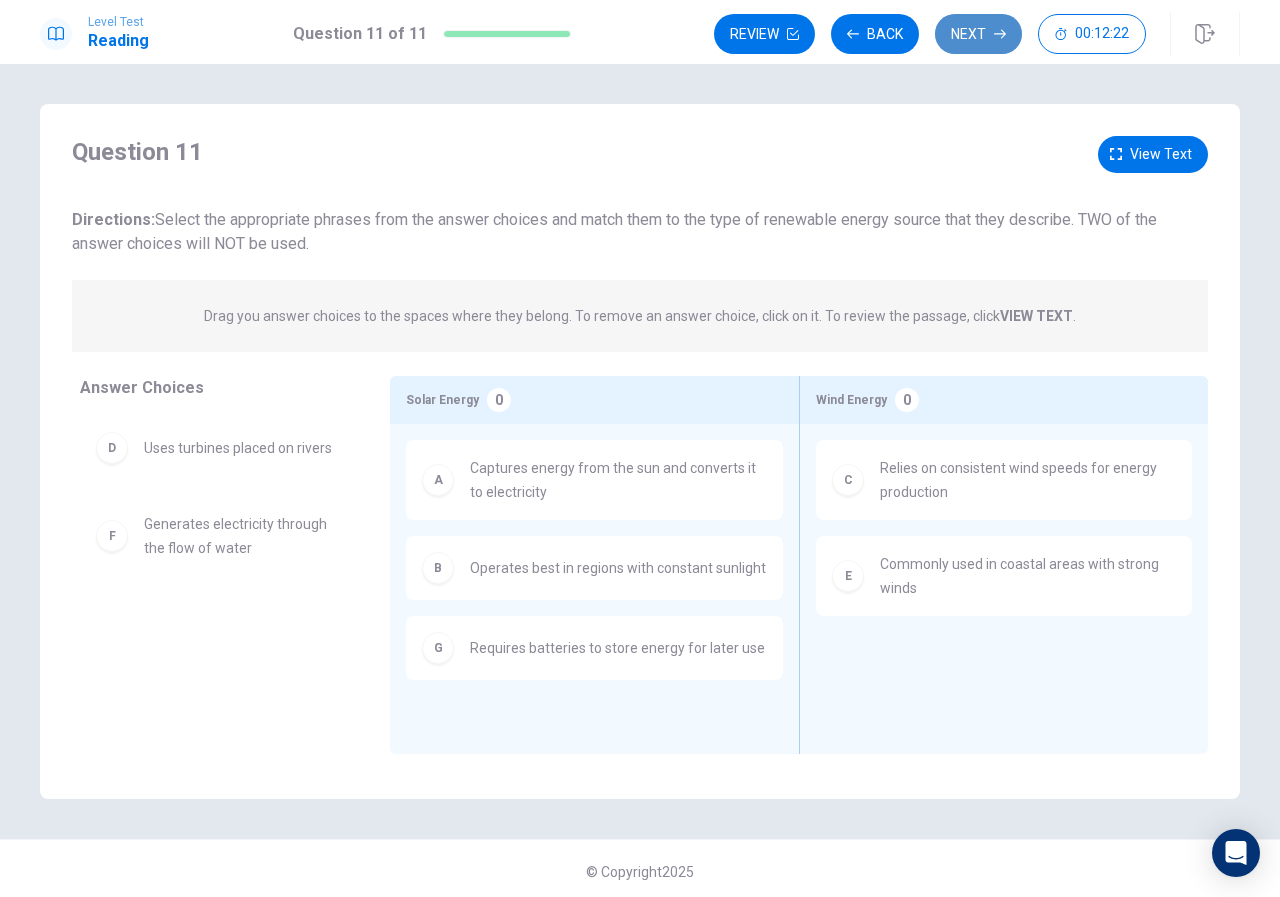 click 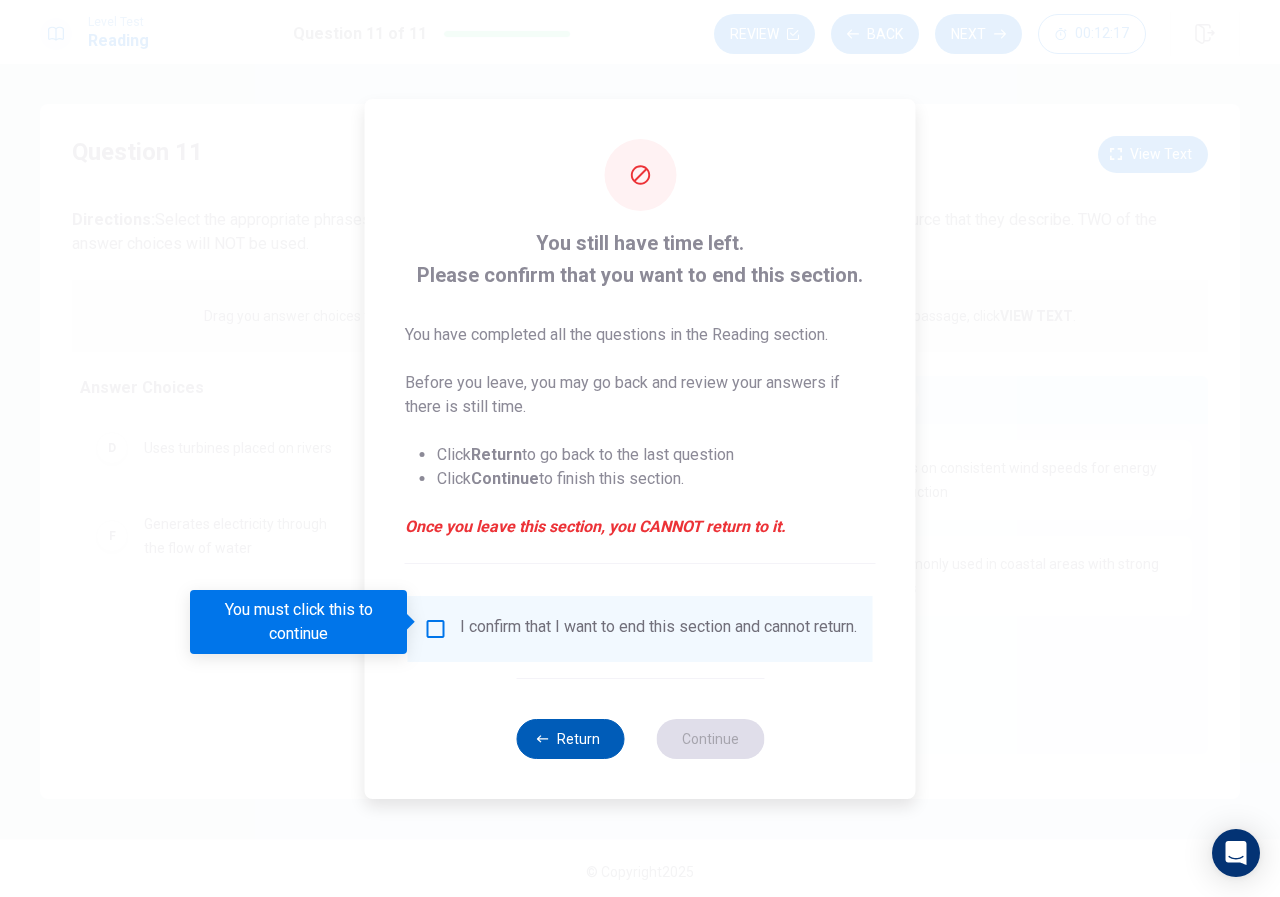 click on "Return" at bounding box center [570, 739] 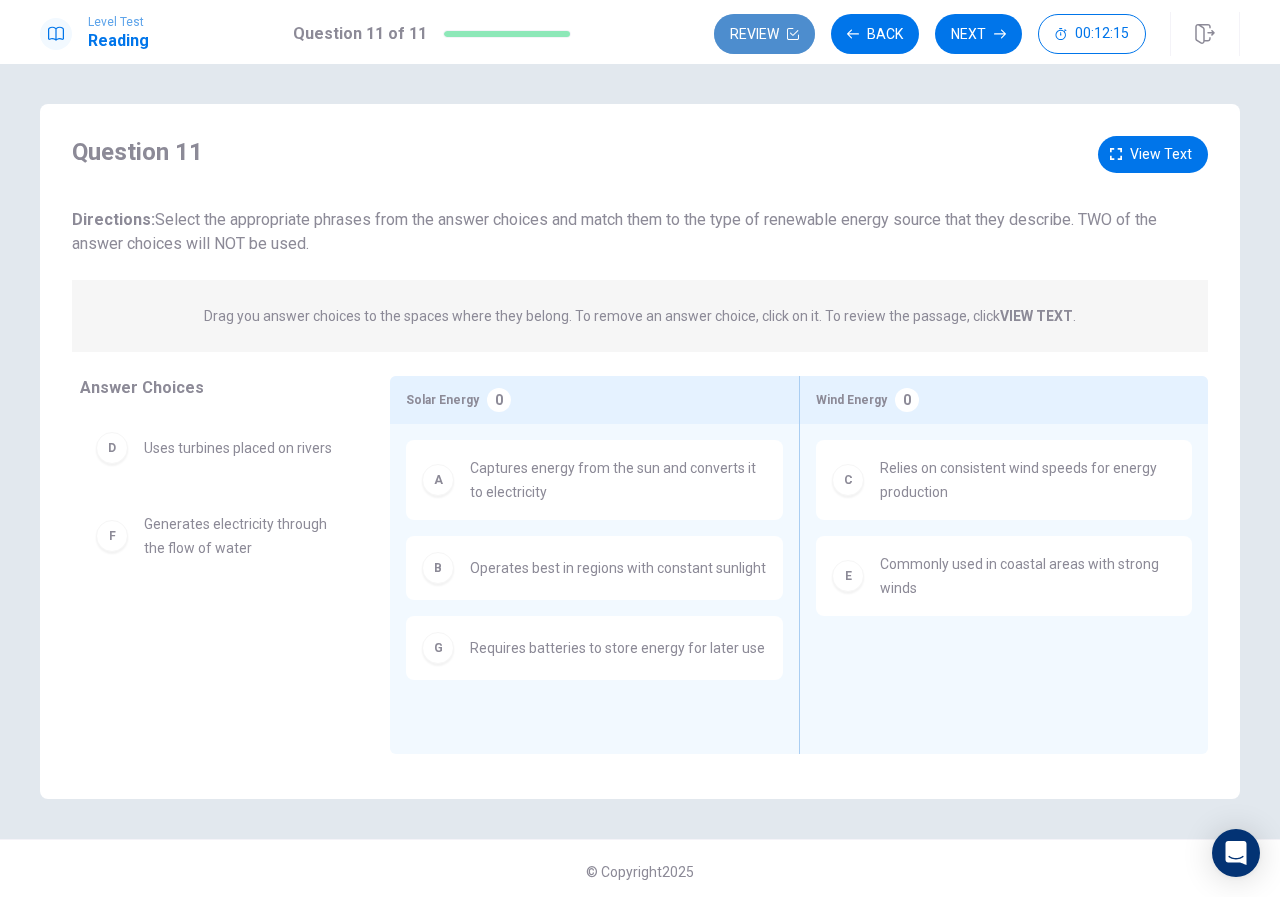 click on "Review" at bounding box center [764, 34] 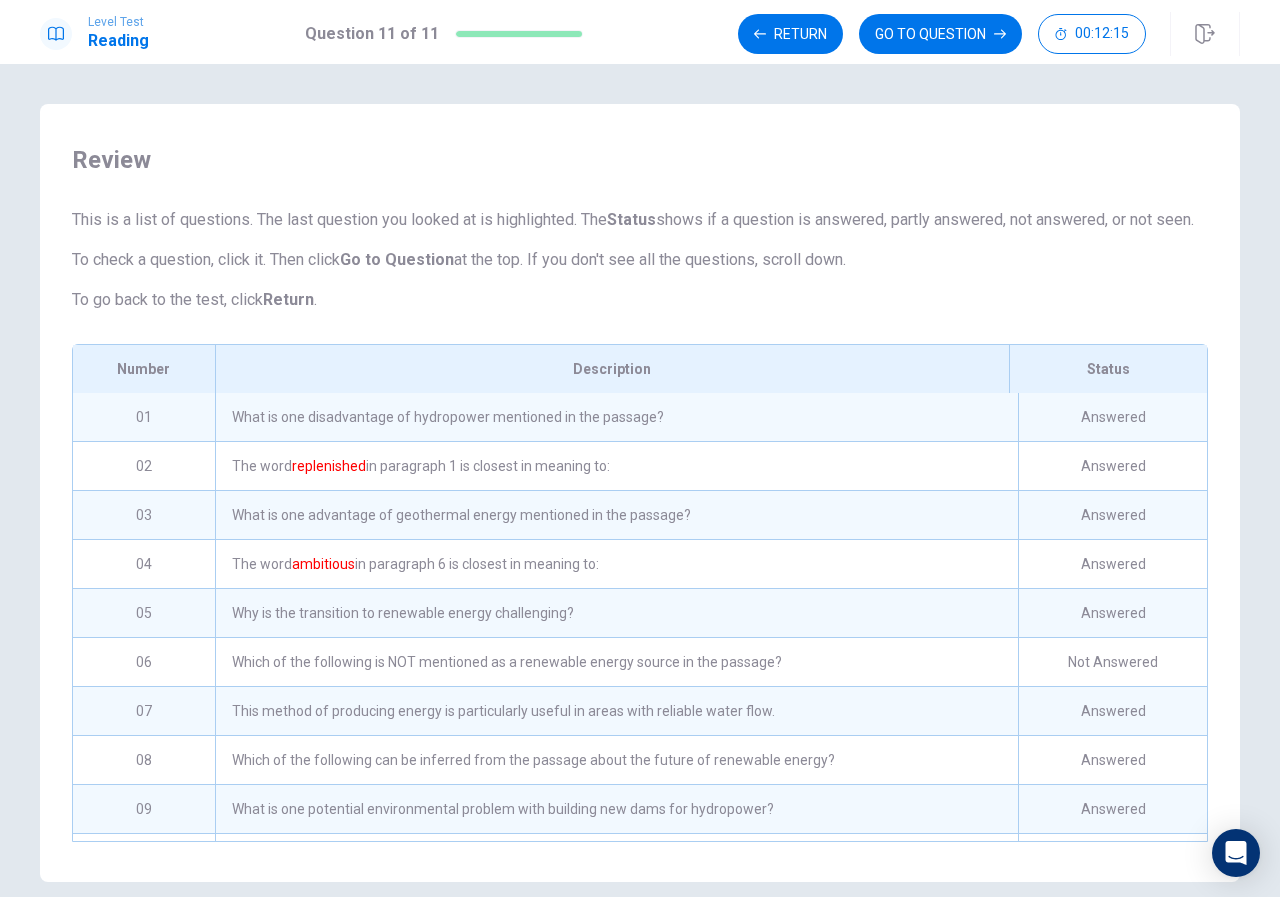 scroll, scrollTop: 113, scrollLeft: 0, axis: vertical 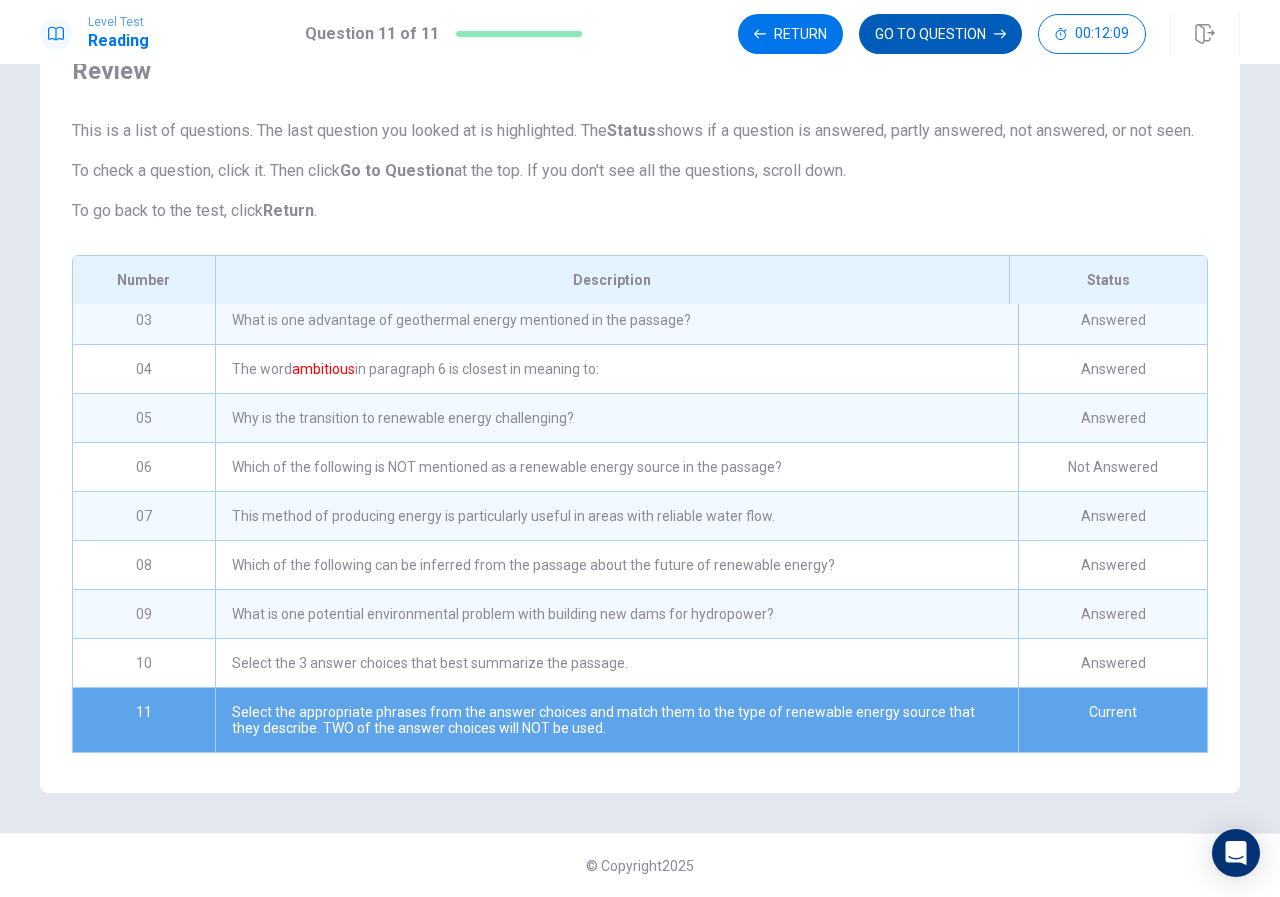 click on "GO TO QUESTION" at bounding box center [940, 34] 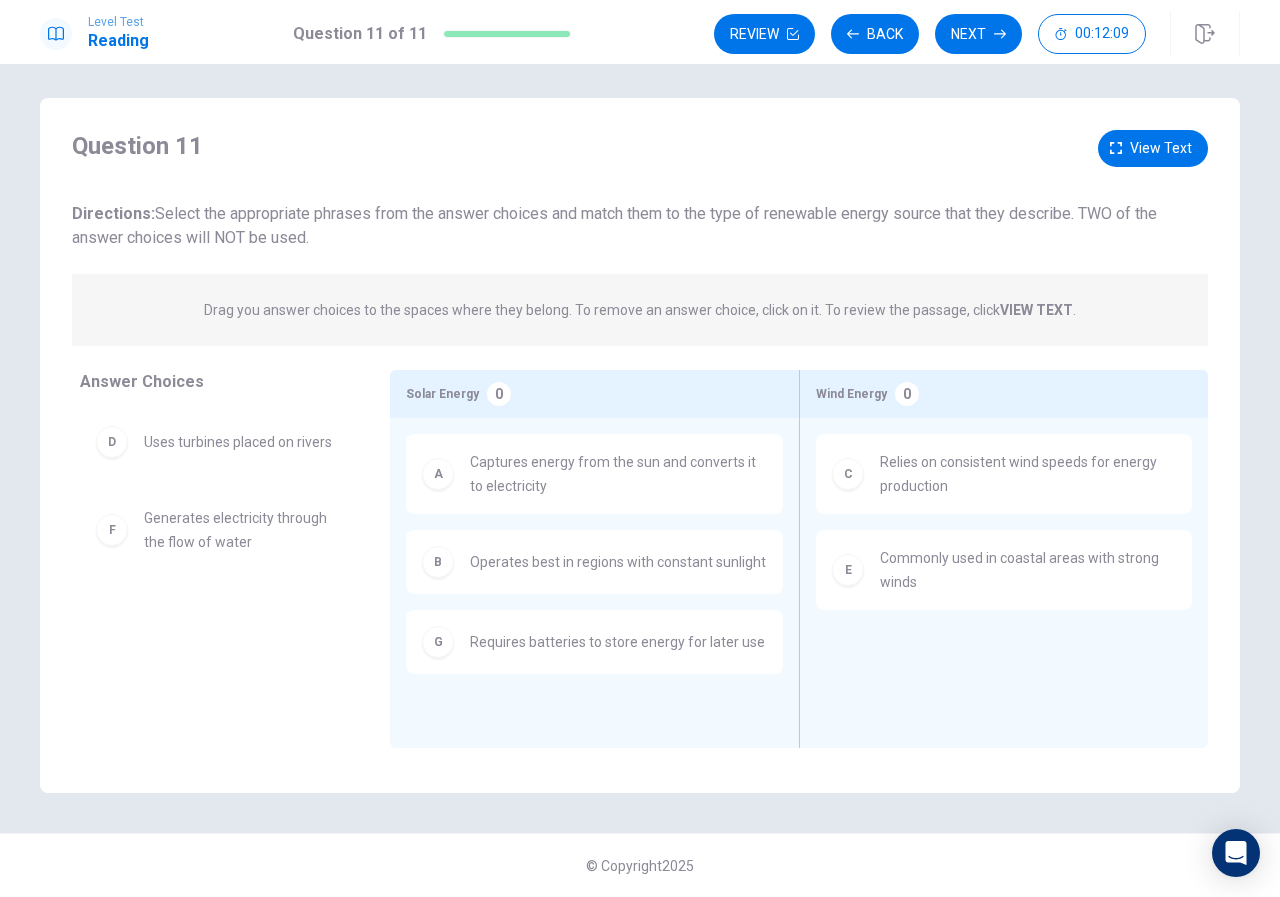 scroll, scrollTop: 6, scrollLeft: 0, axis: vertical 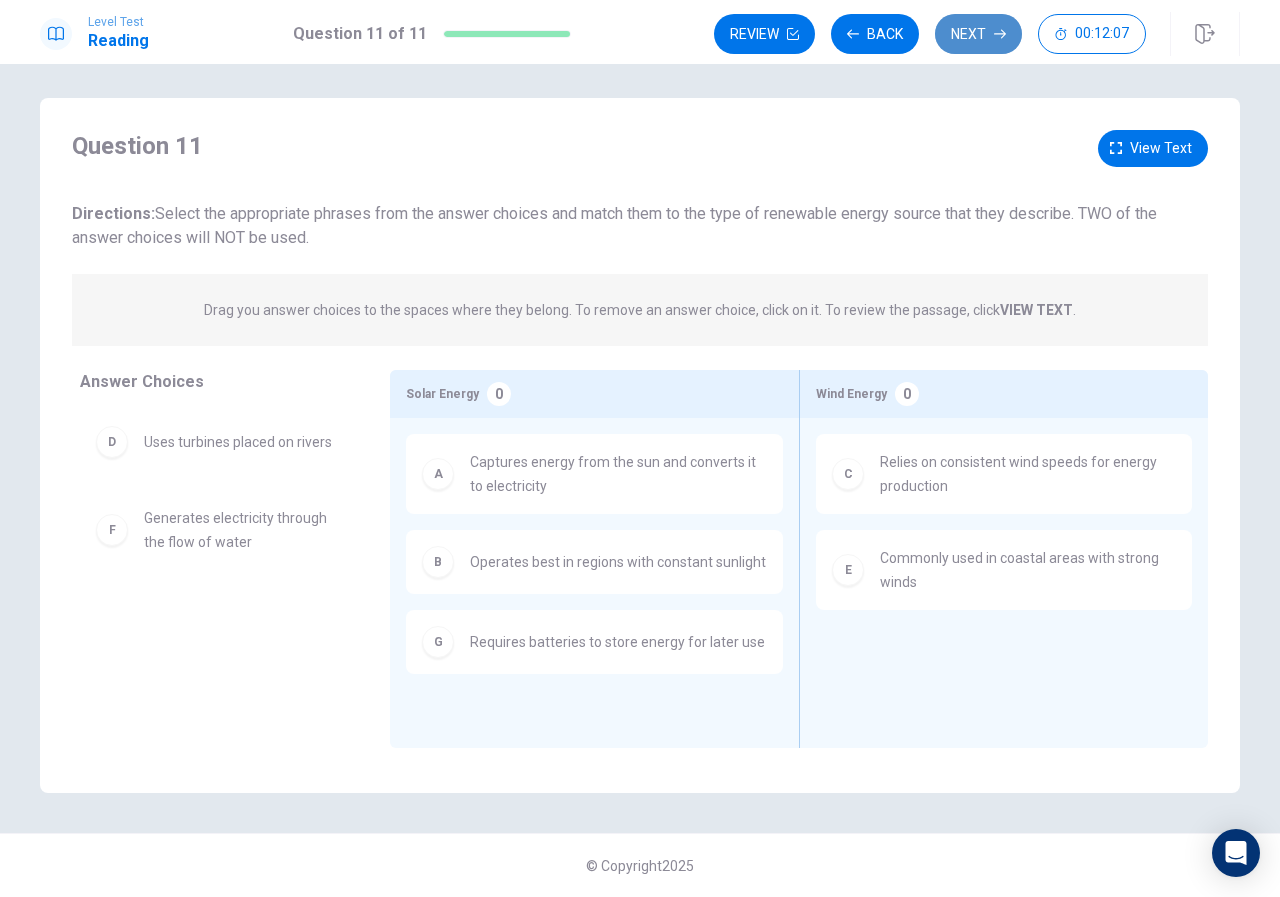 click on "Next" at bounding box center [978, 34] 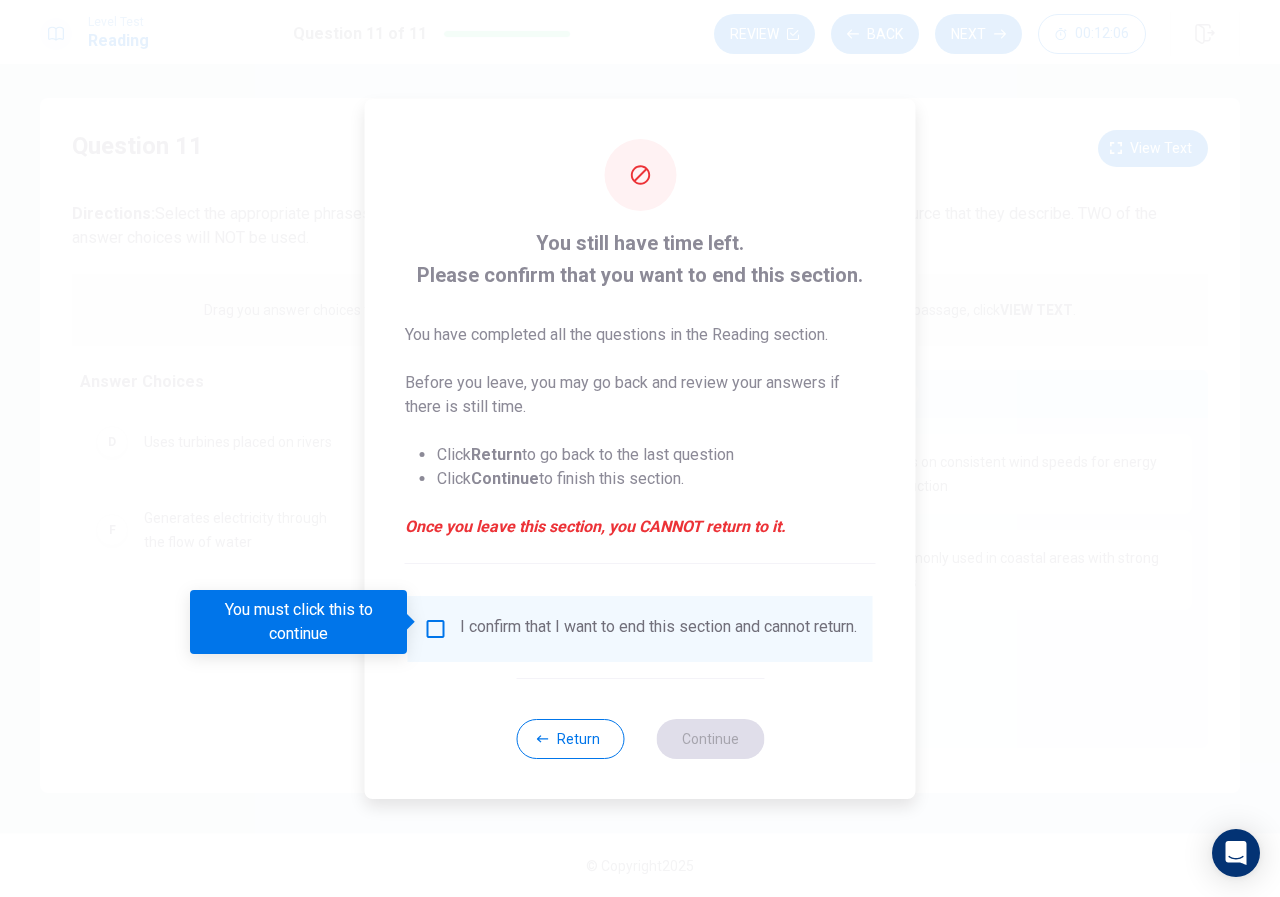 click on "I confirm that I want to end this section and cannot return." at bounding box center (640, 629) 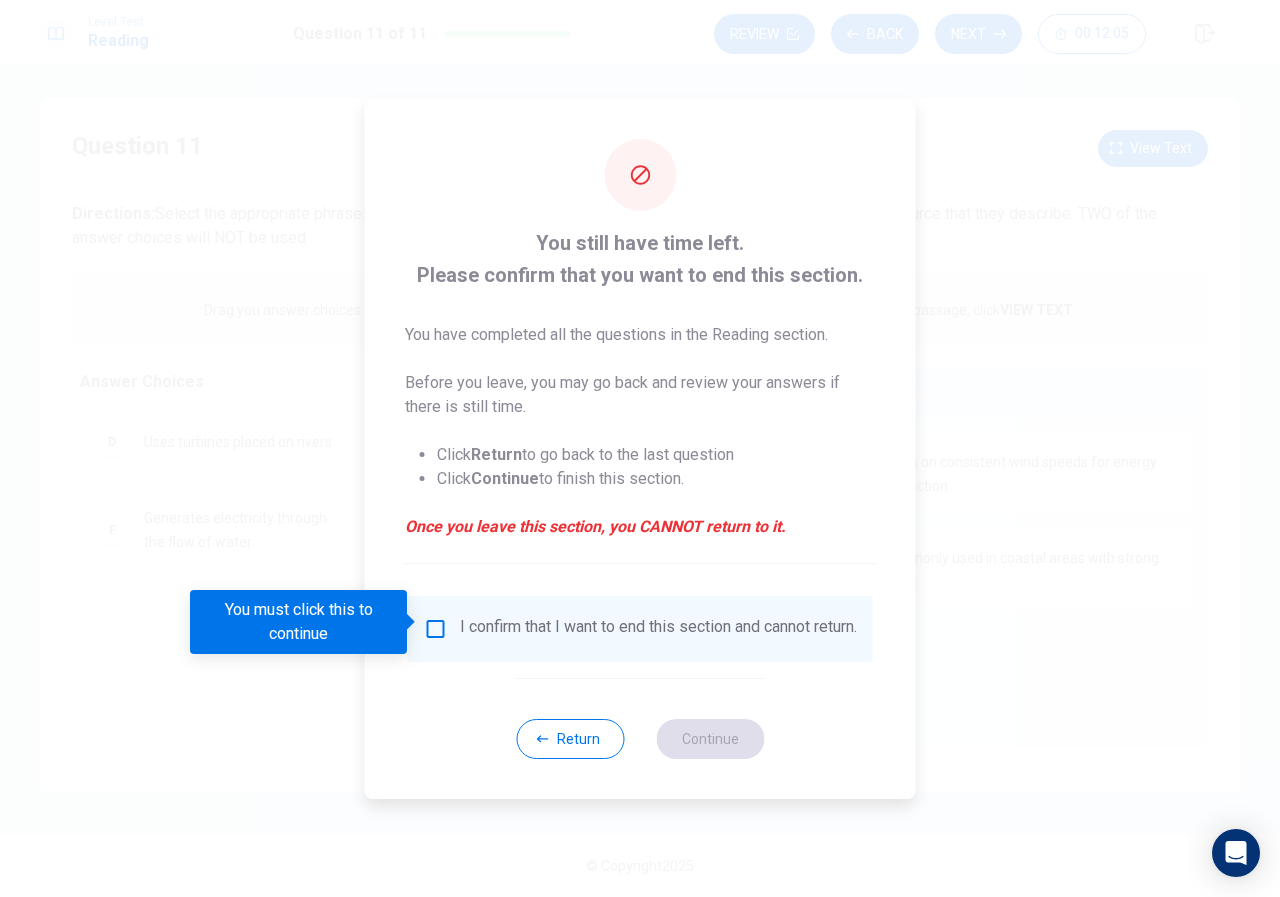 click on "I confirm that I want to end this section and cannot return." at bounding box center (658, 629) 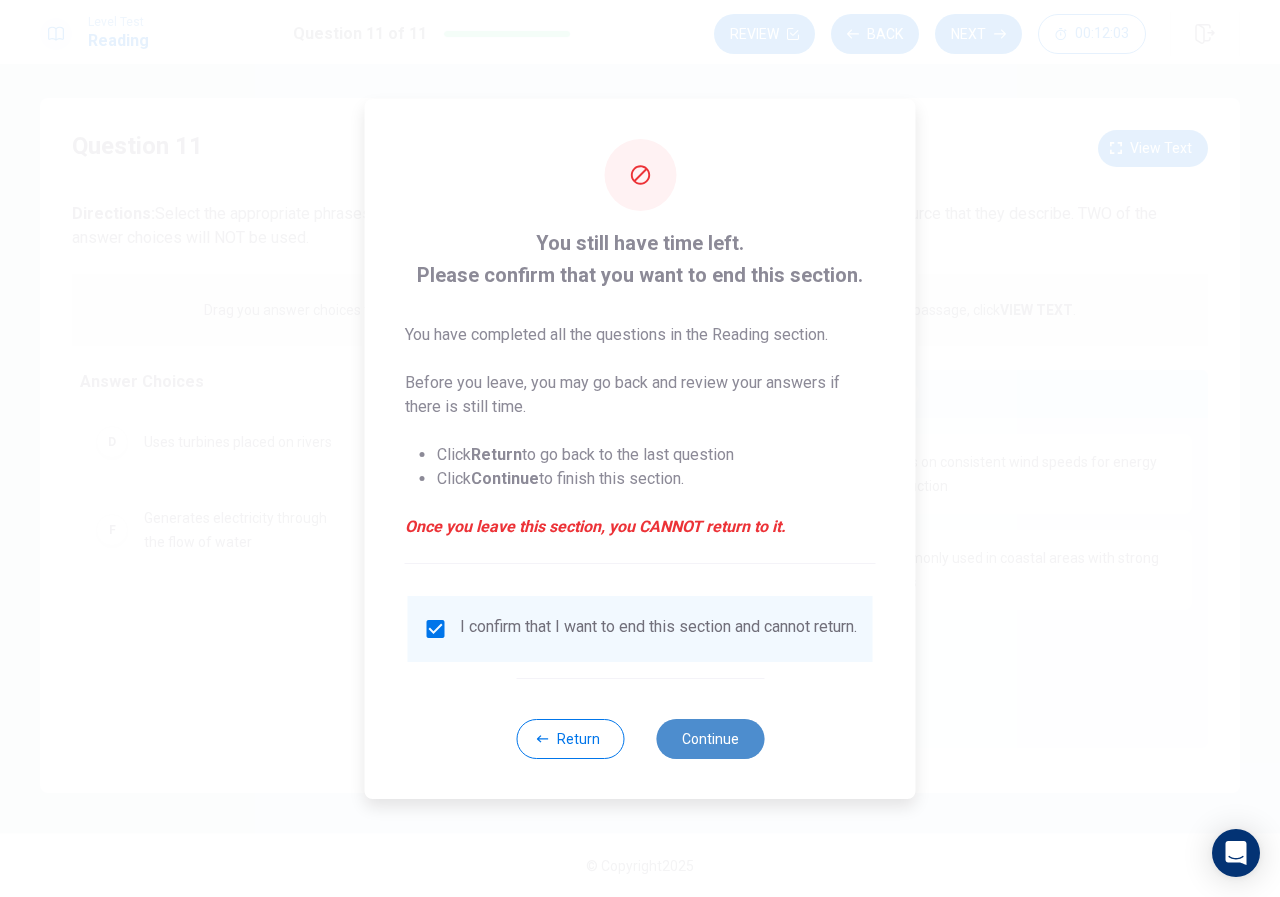click on "Continue" at bounding box center (710, 739) 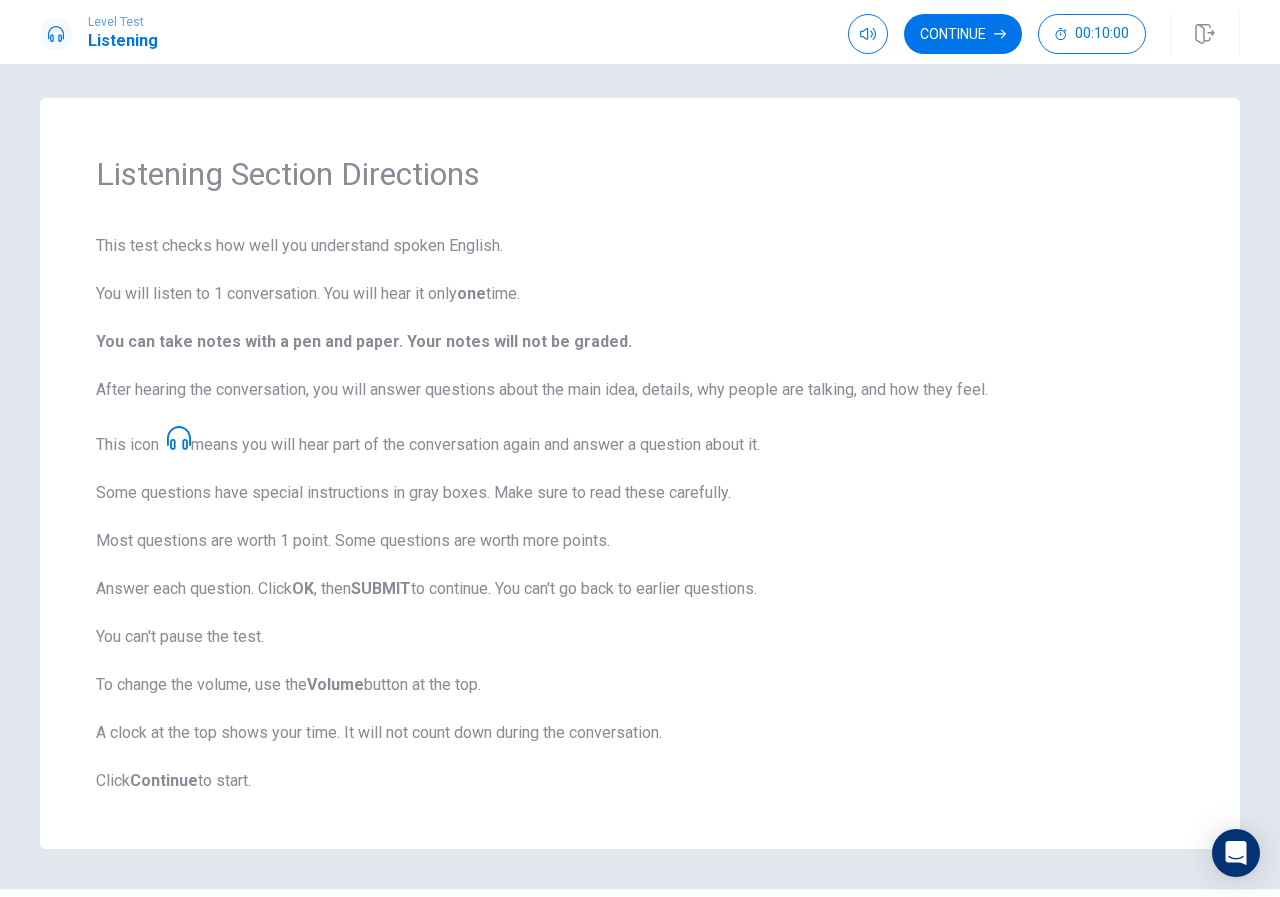 scroll, scrollTop: 62, scrollLeft: 0, axis: vertical 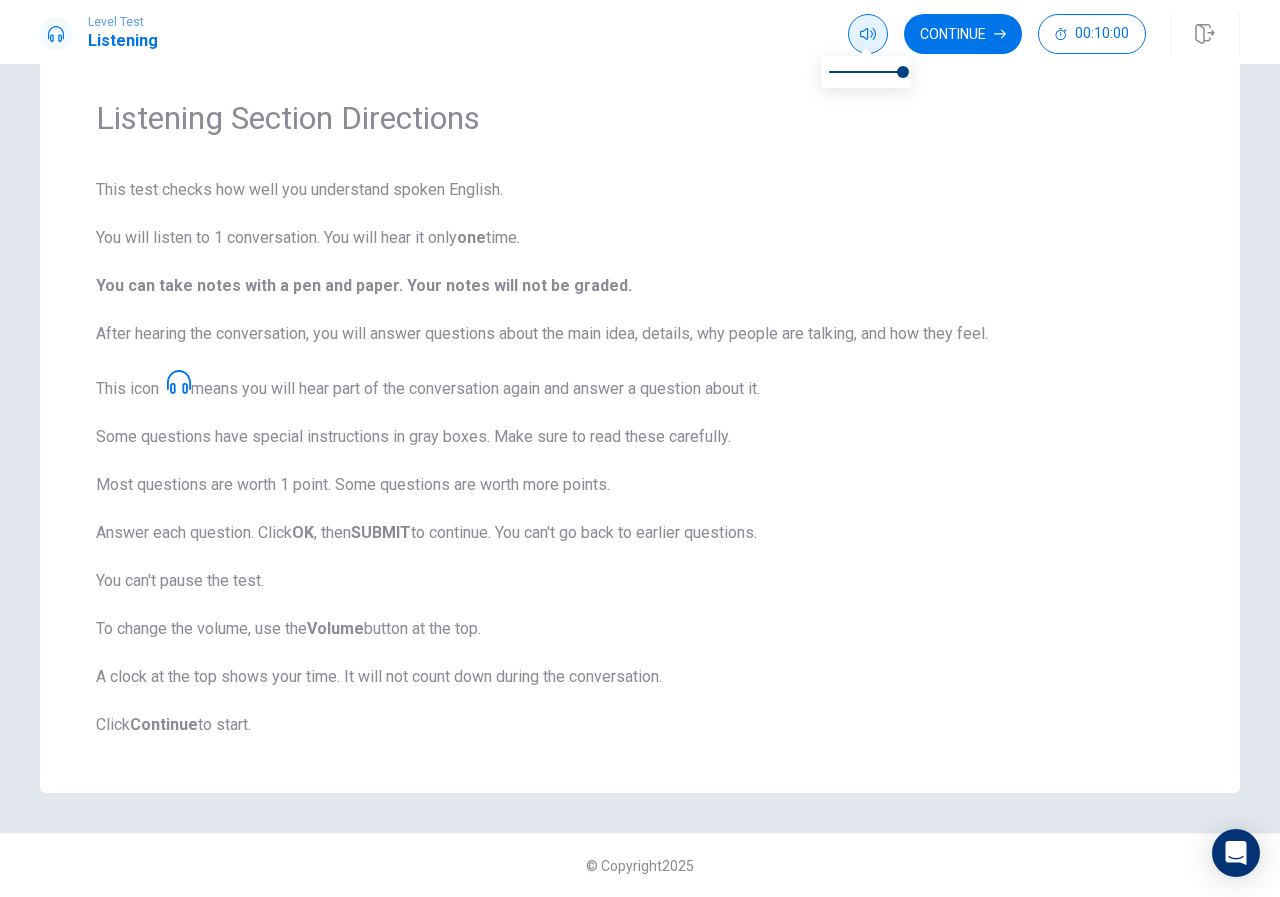 click 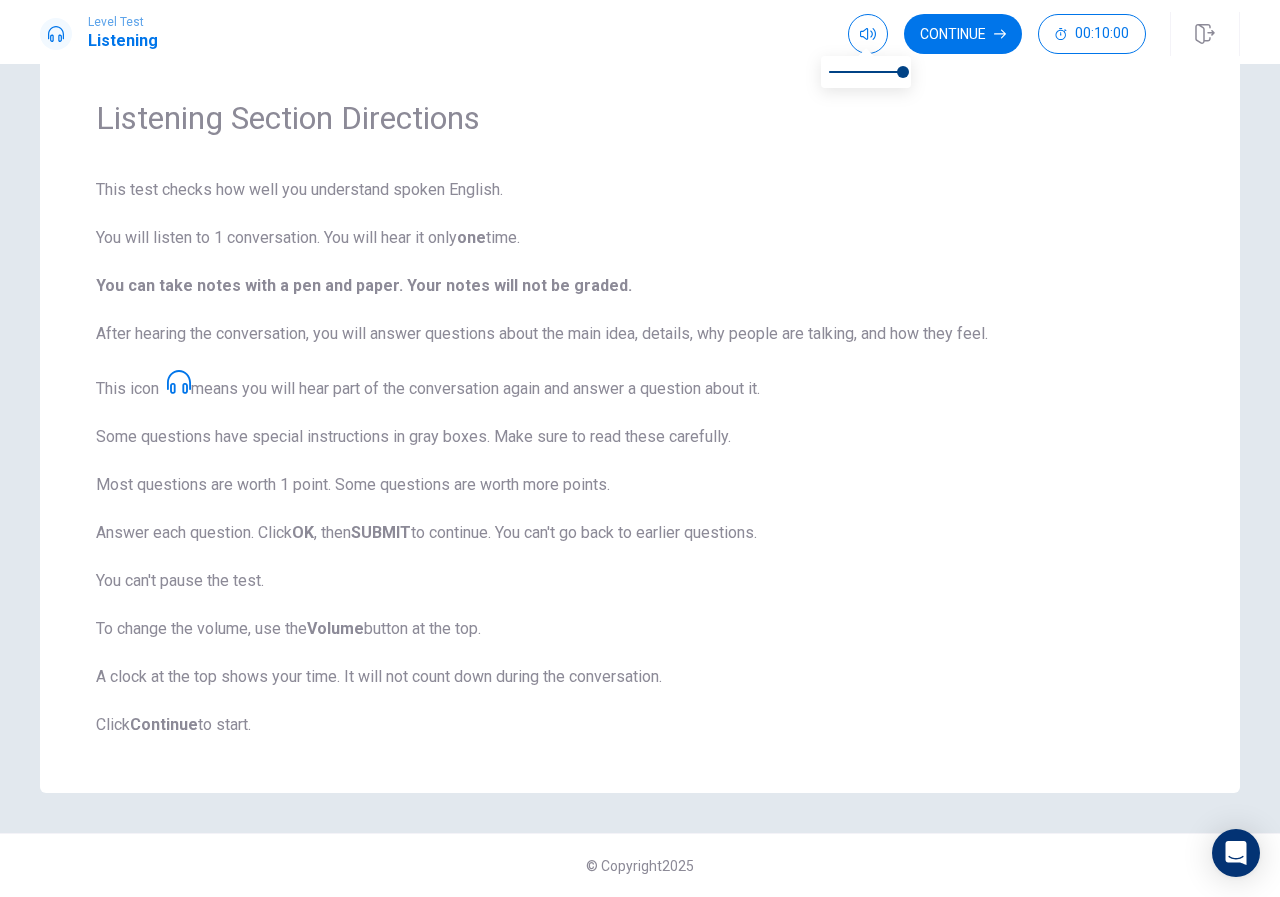 type on "0.7" 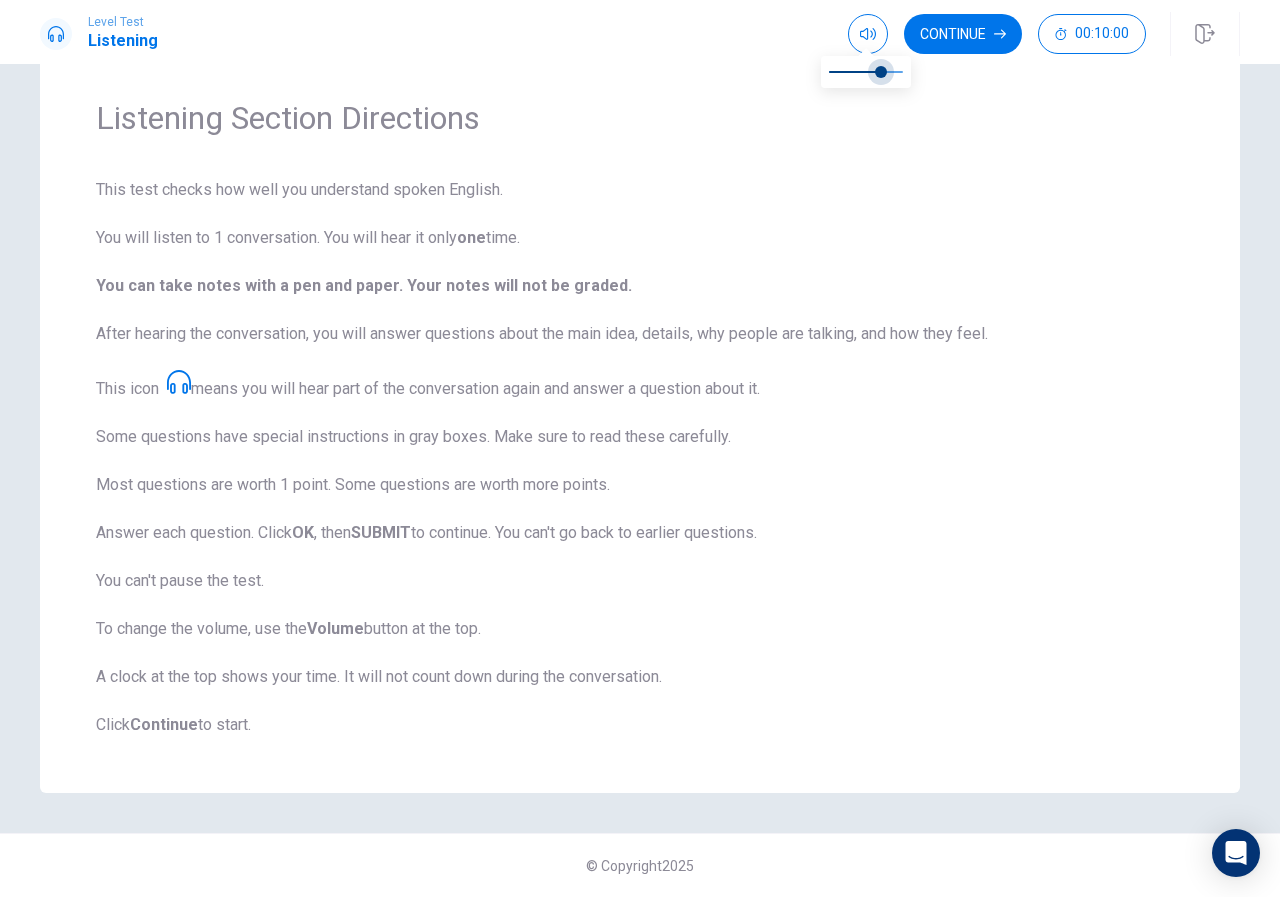 click at bounding box center [866, 72] 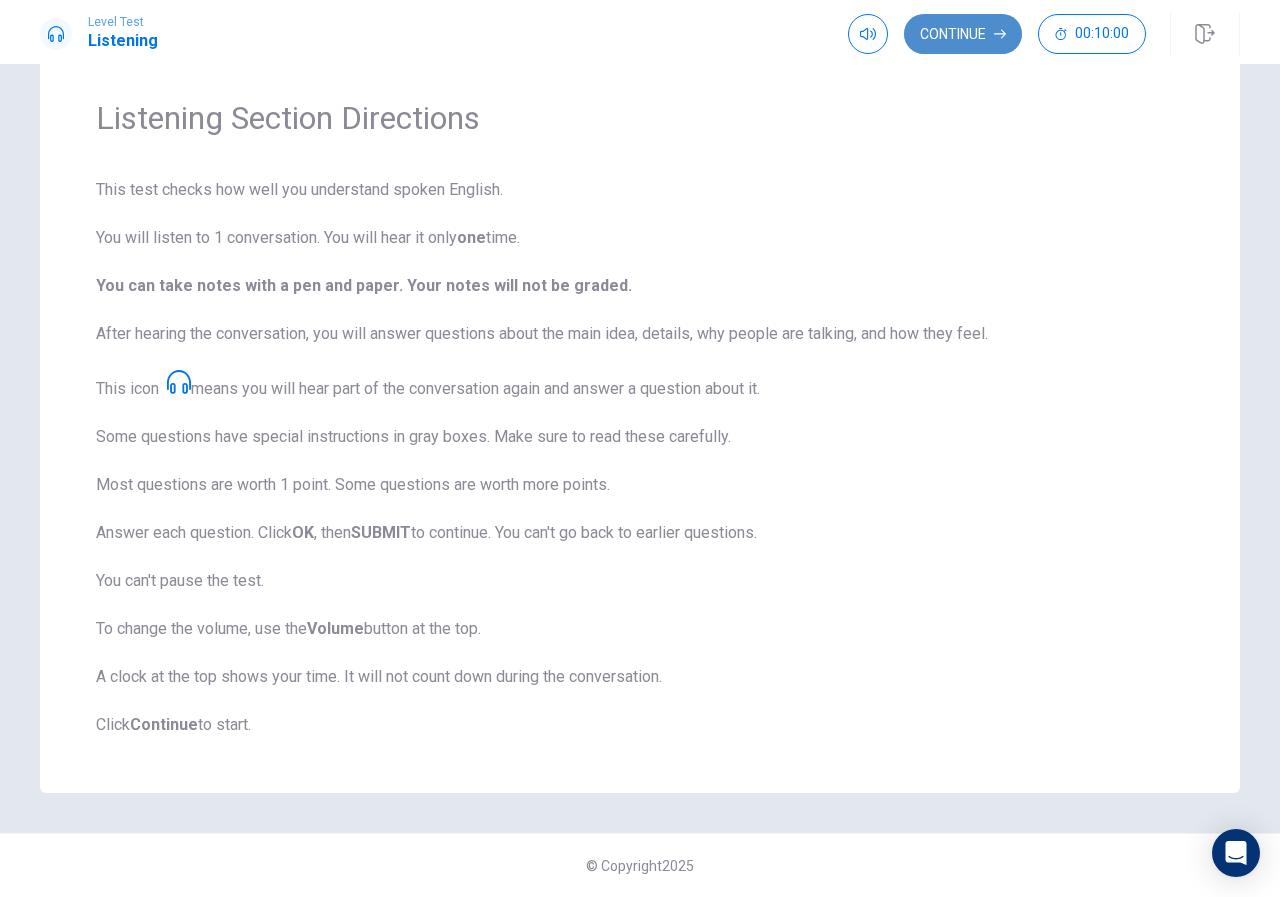click on "Continue" at bounding box center [963, 34] 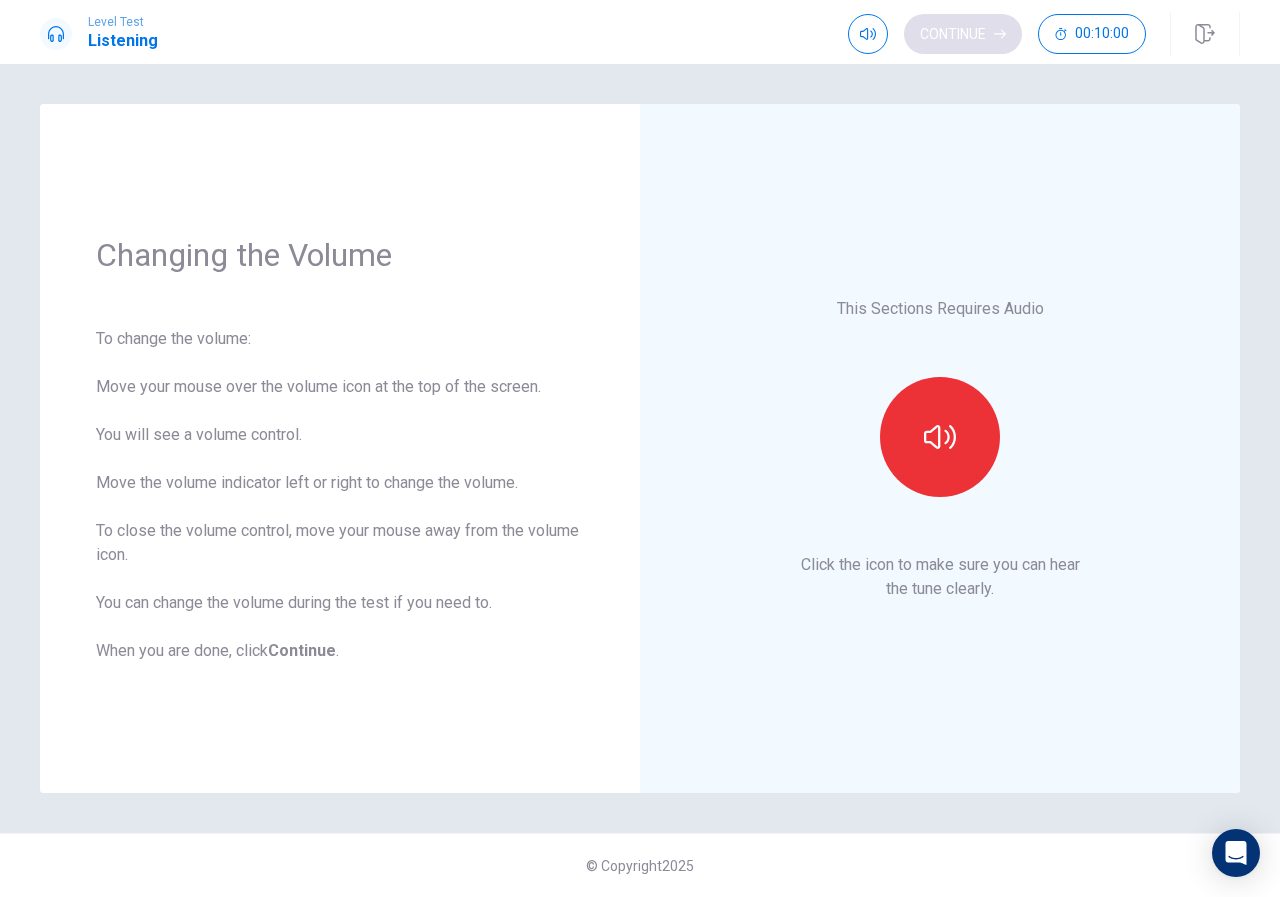 scroll, scrollTop: 0, scrollLeft: 0, axis: both 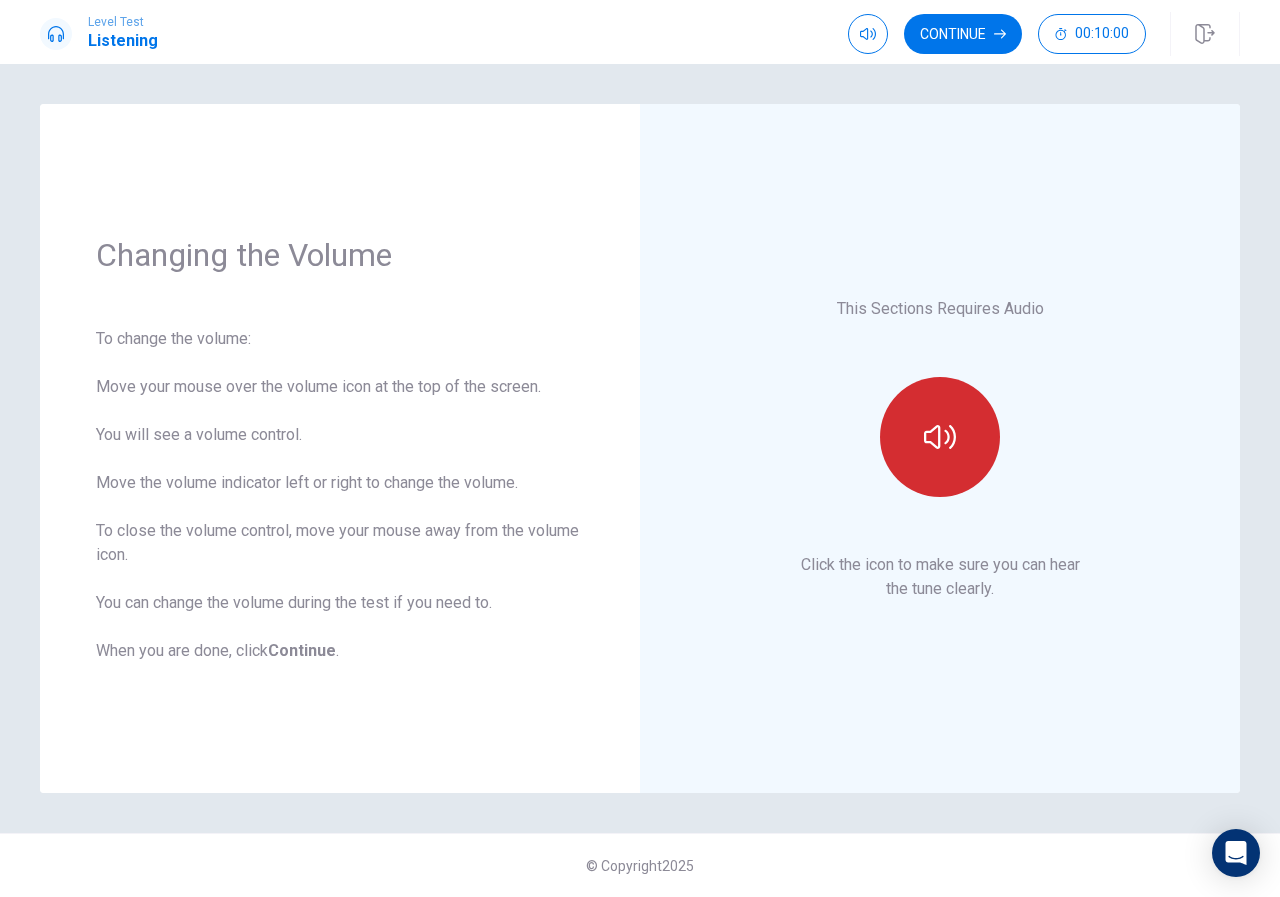 click at bounding box center [940, 437] 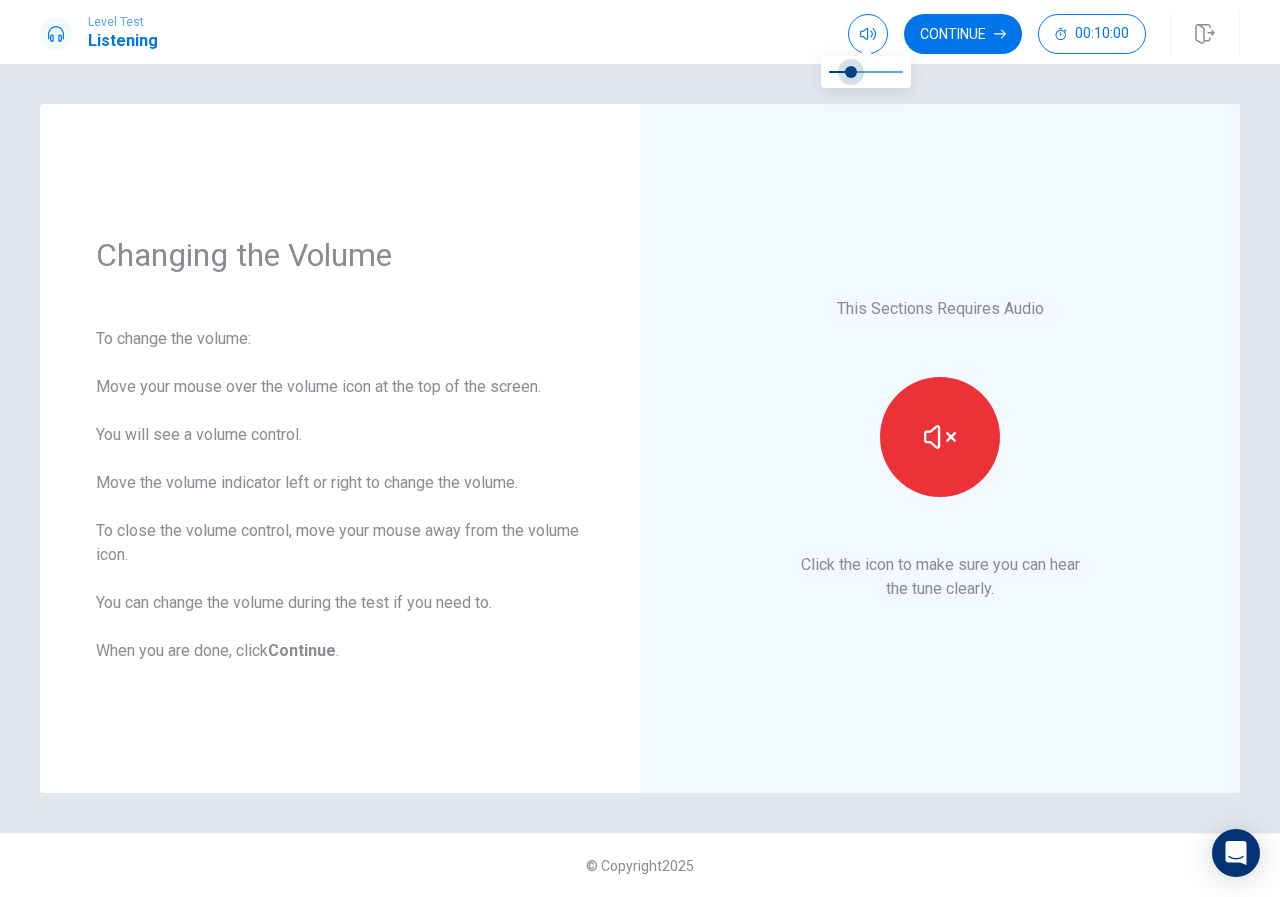type on "0.4" 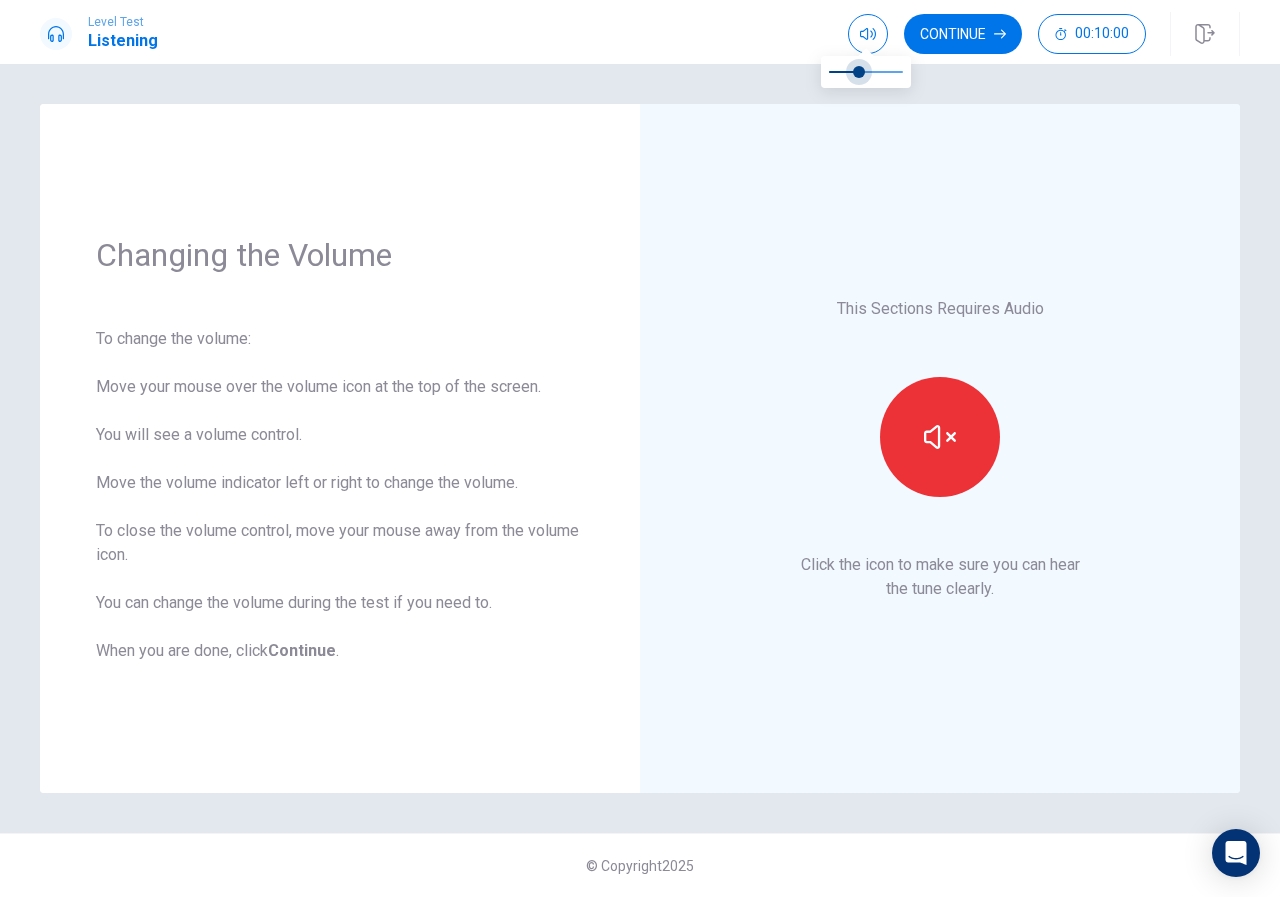 drag, startPoint x: 873, startPoint y: 70, endPoint x: 862, endPoint y: 90, distance: 22.825424 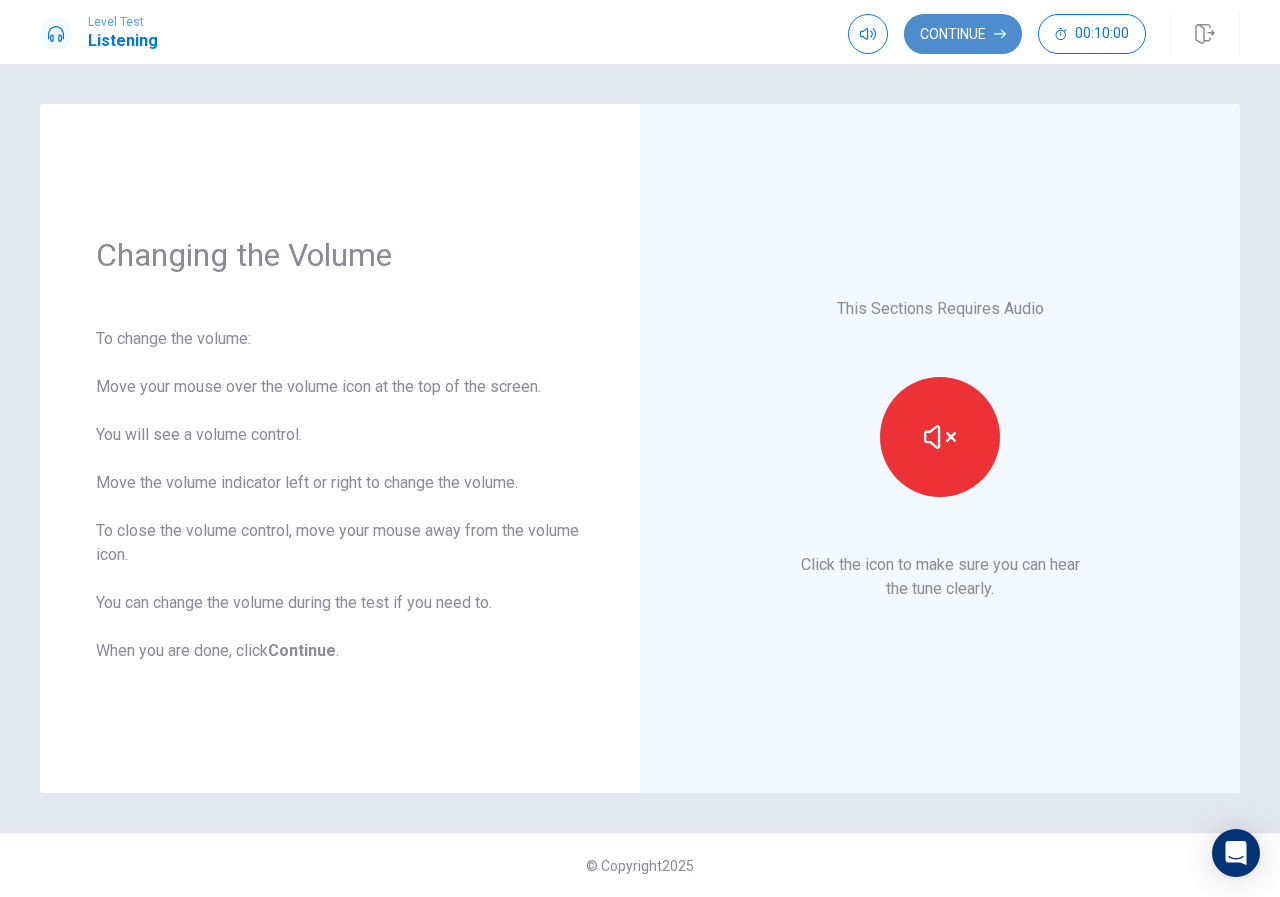 click on "Continue" at bounding box center (963, 34) 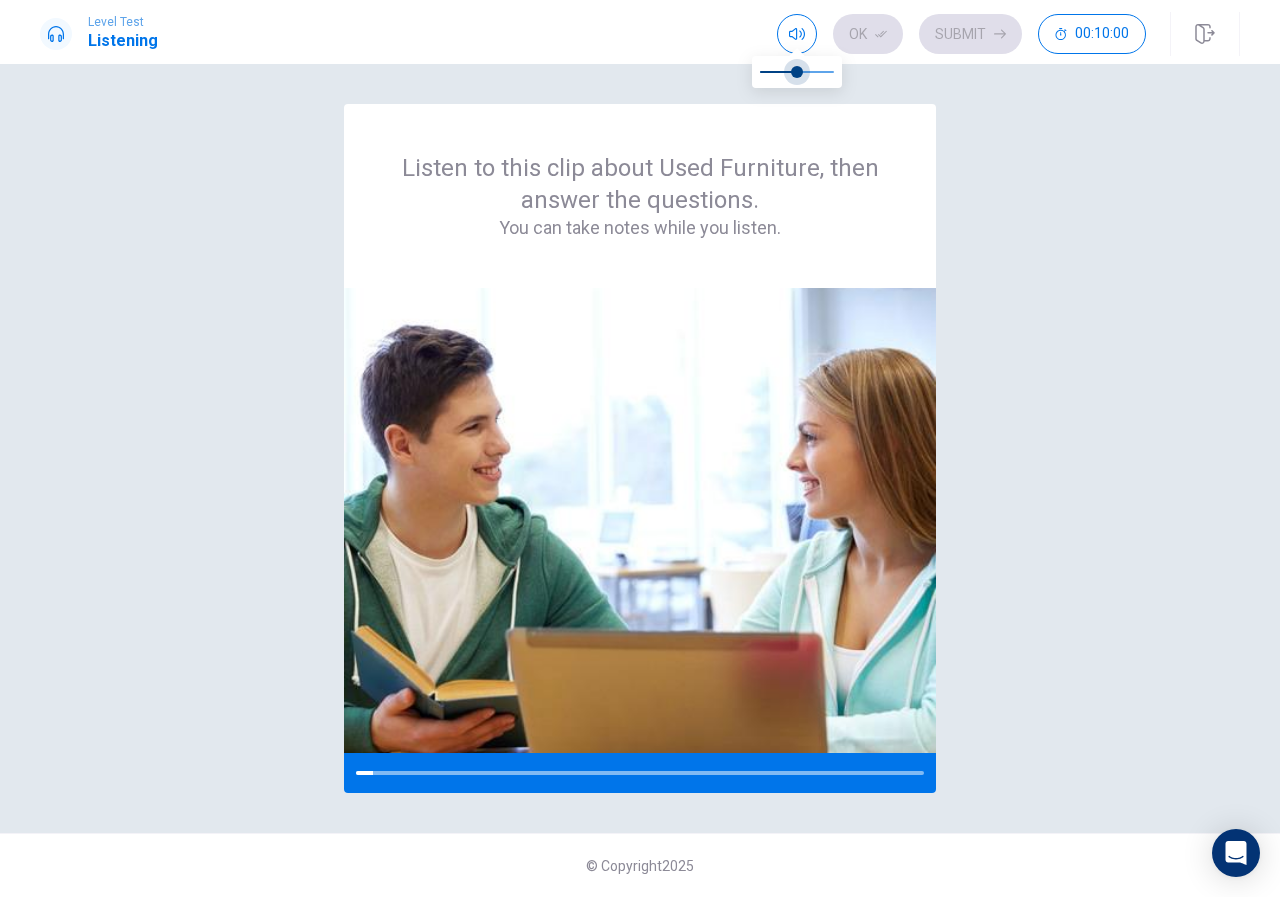 type on "0.6" 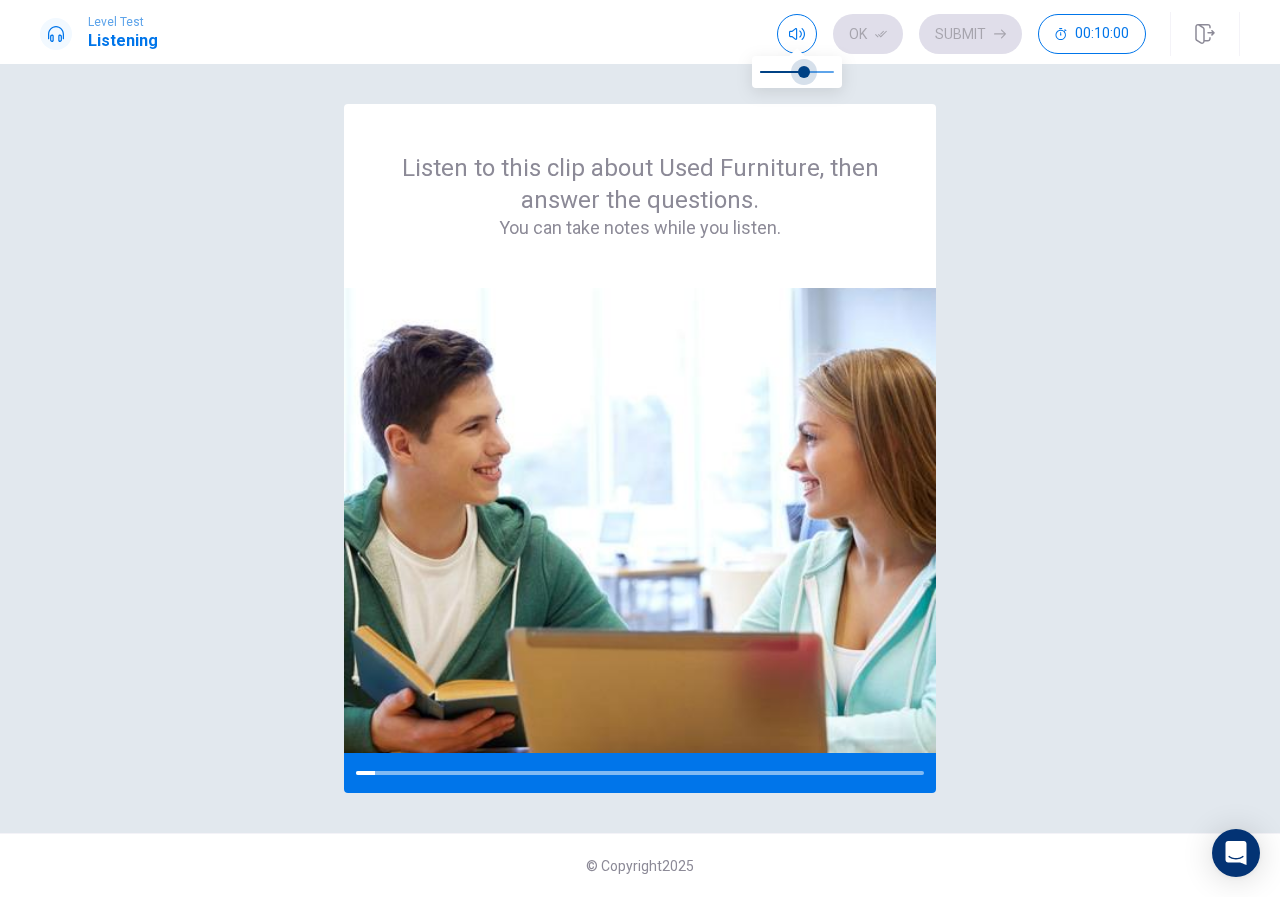 click at bounding box center [804, 72] 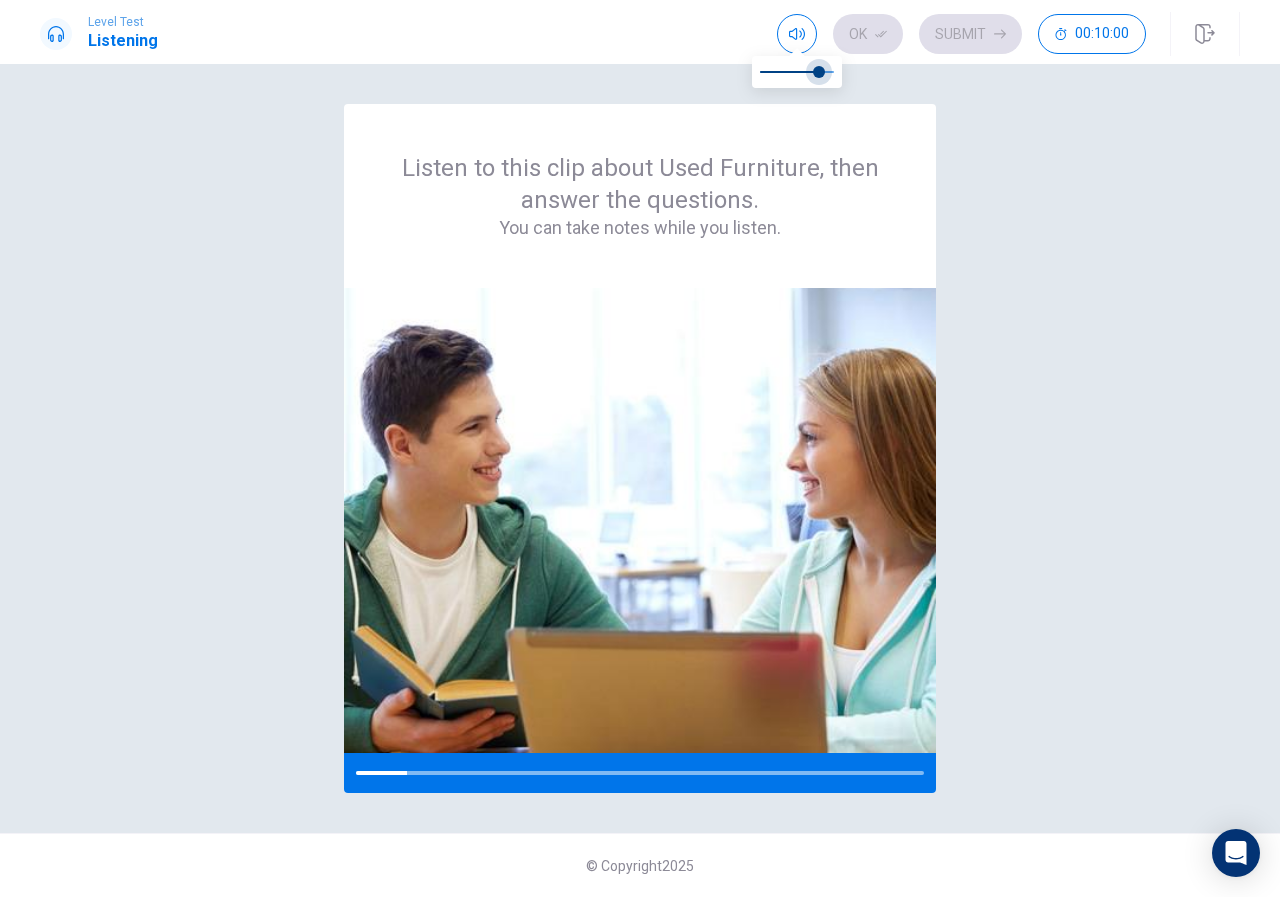 type on "0.9" 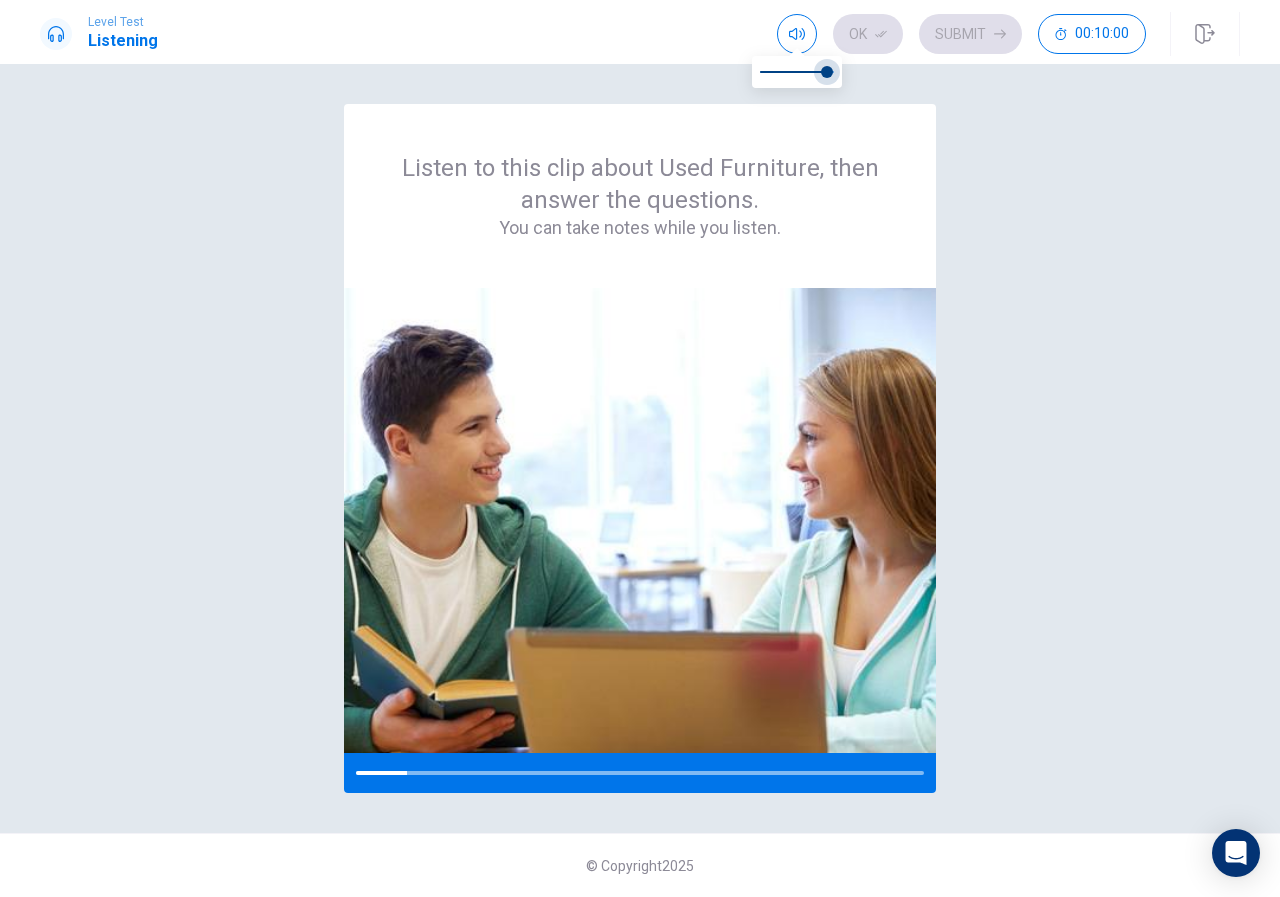 drag, startPoint x: 817, startPoint y: 65, endPoint x: 826, endPoint y: 70, distance: 10.29563 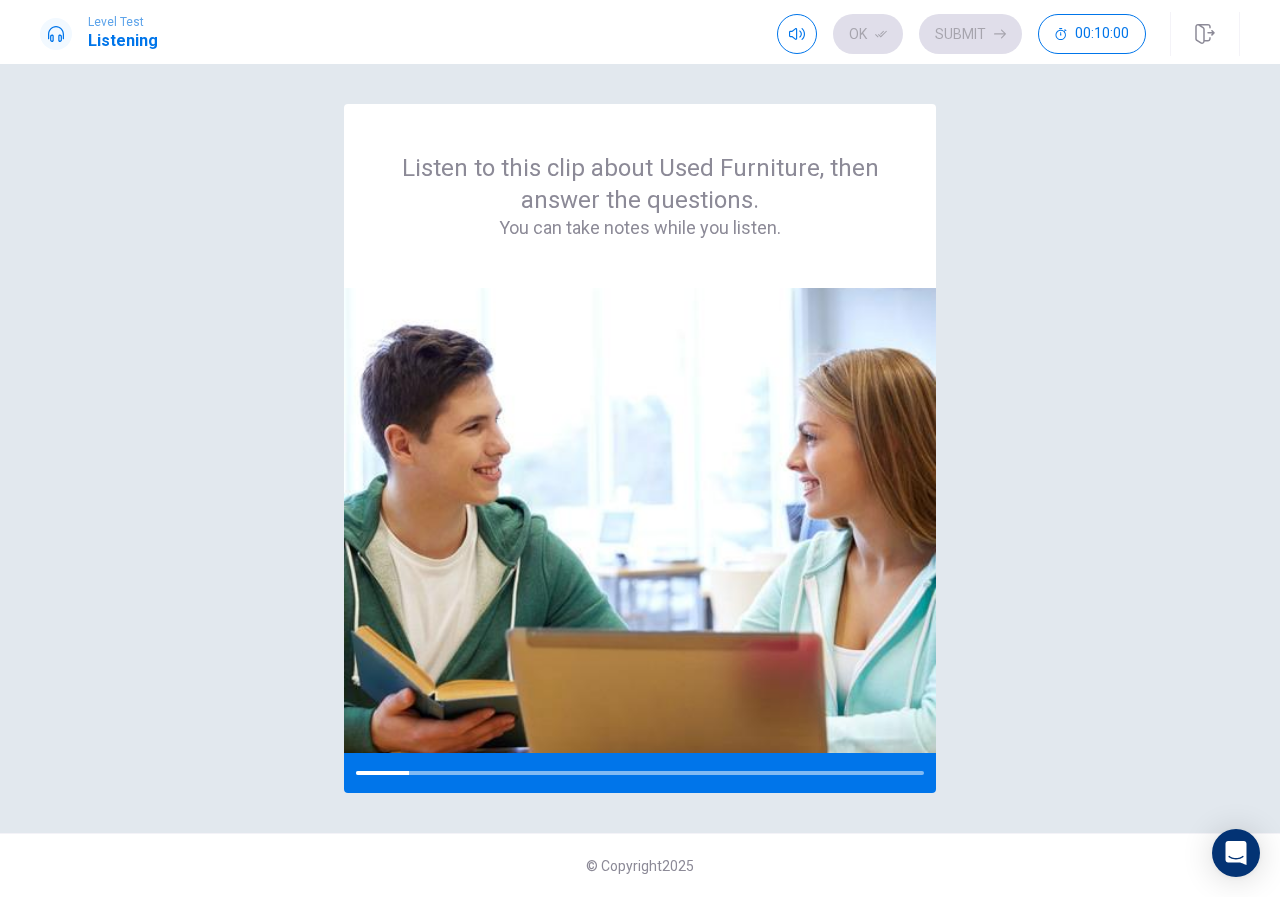 click on "Listen to this clip about Used Furniture, then answer the questions.  You can take notes while you listen." at bounding box center (640, 448) 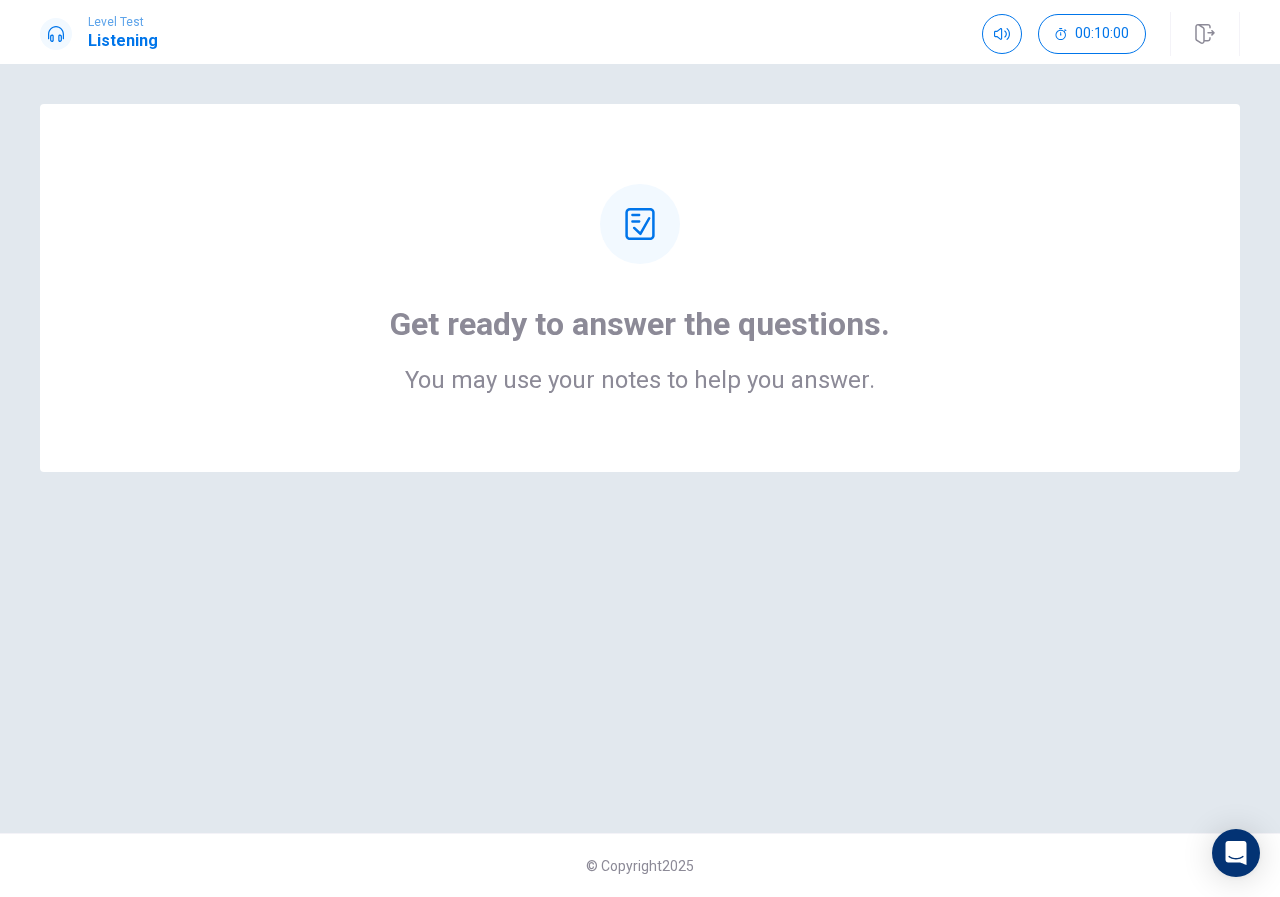 click on "Get ready to answer the questions. You may use your notes to help you answer." at bounding box center (640, 288) 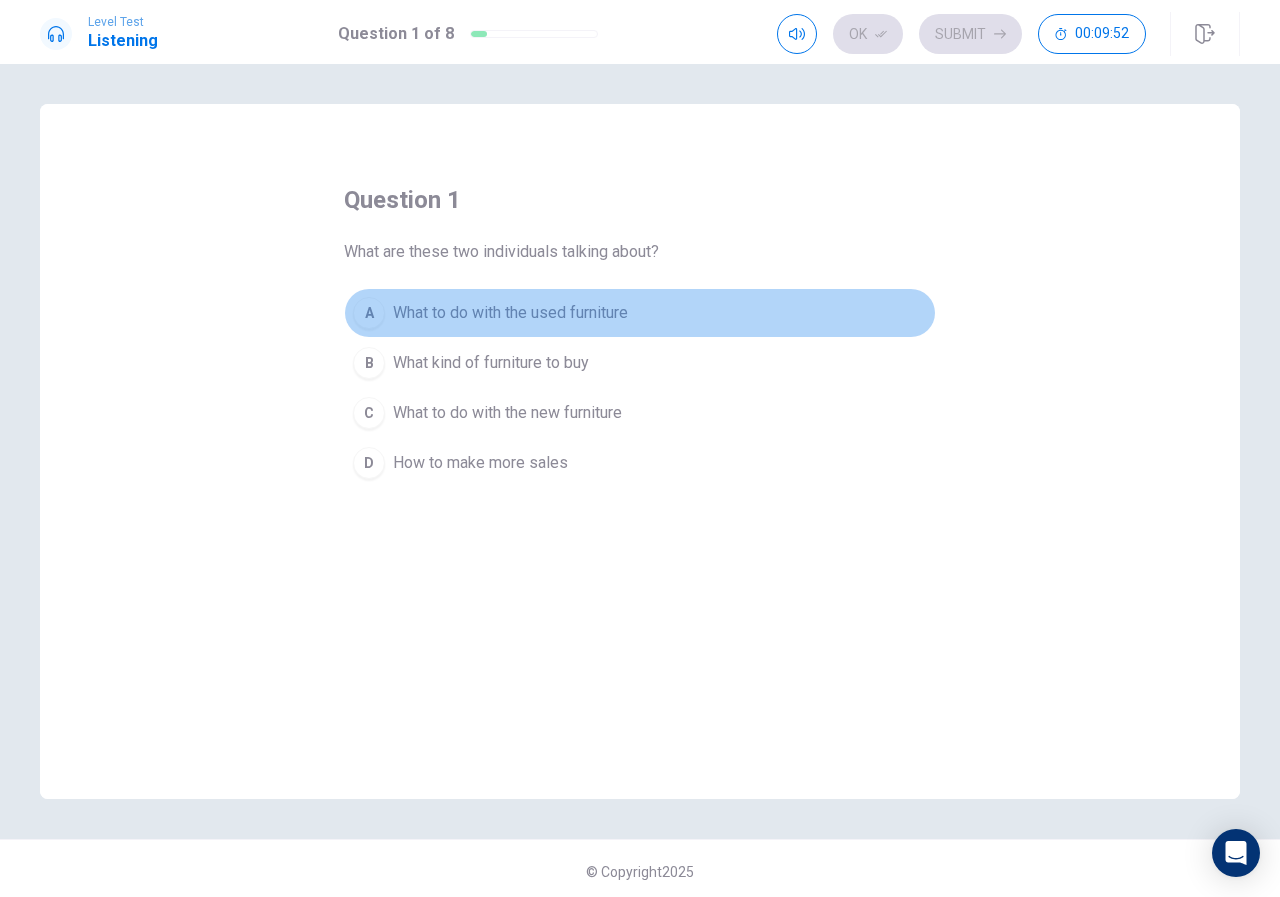 click on "What to do with the used furniture" at bounding box center (510, 313) 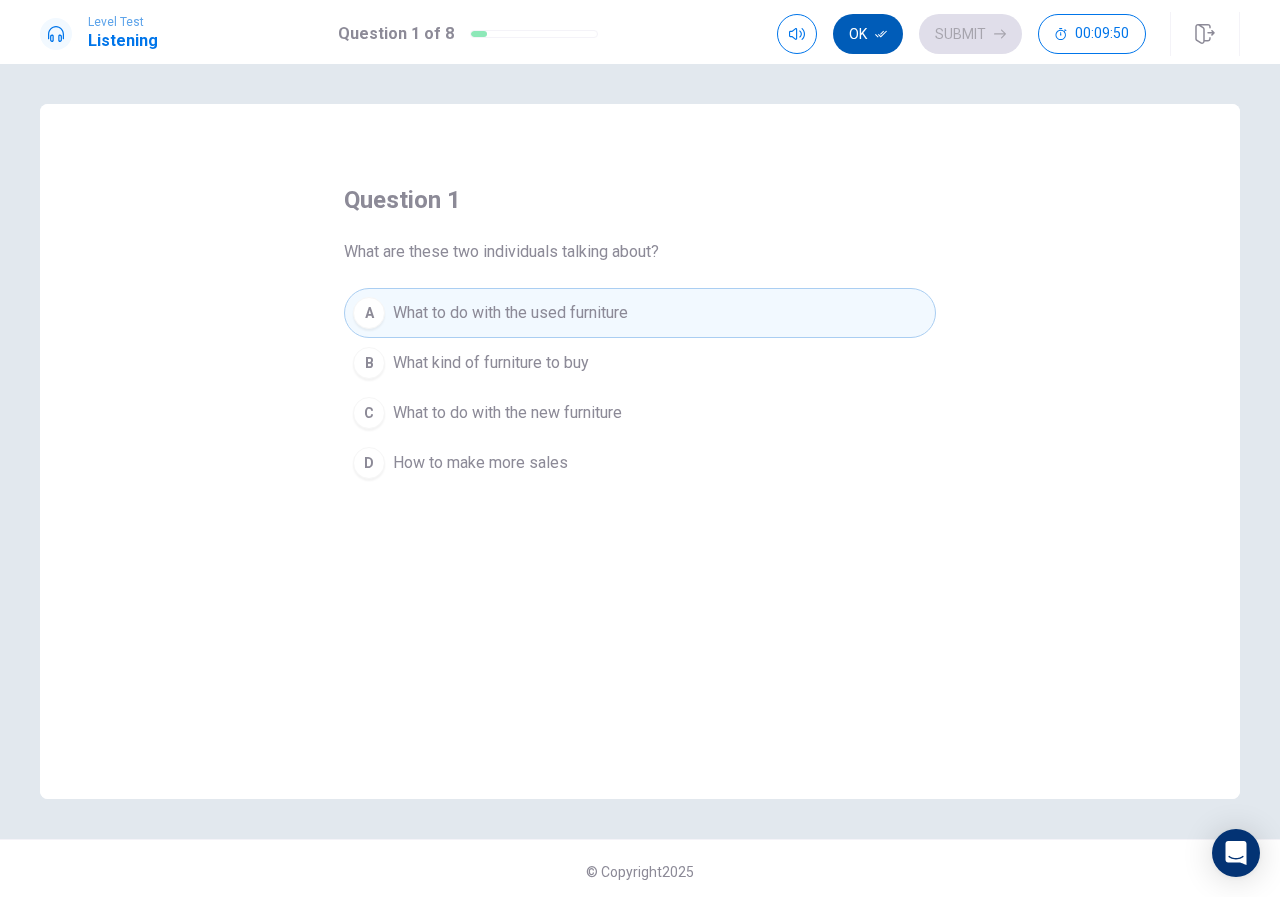 click 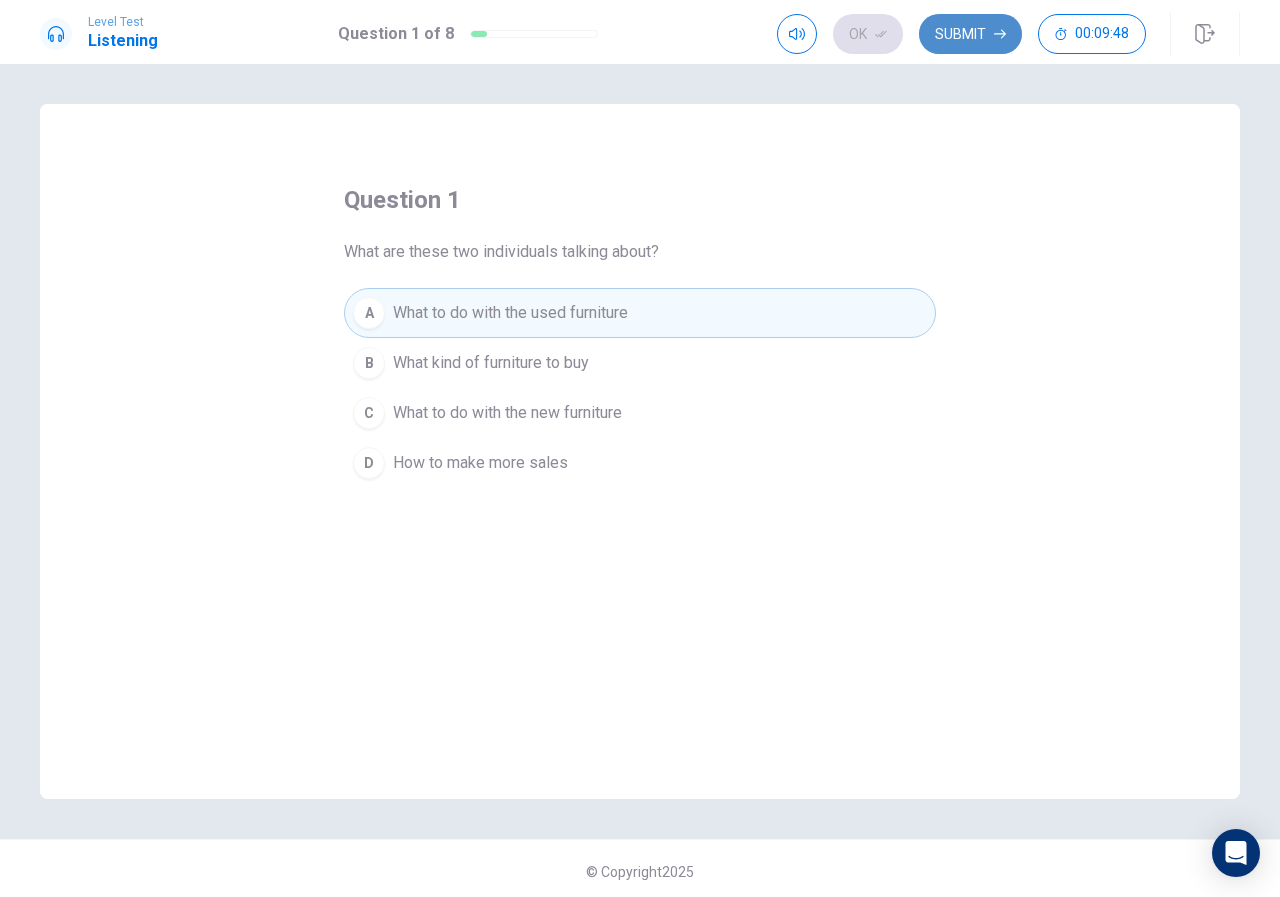 click on "Submit" at bounding box center [970, 34] 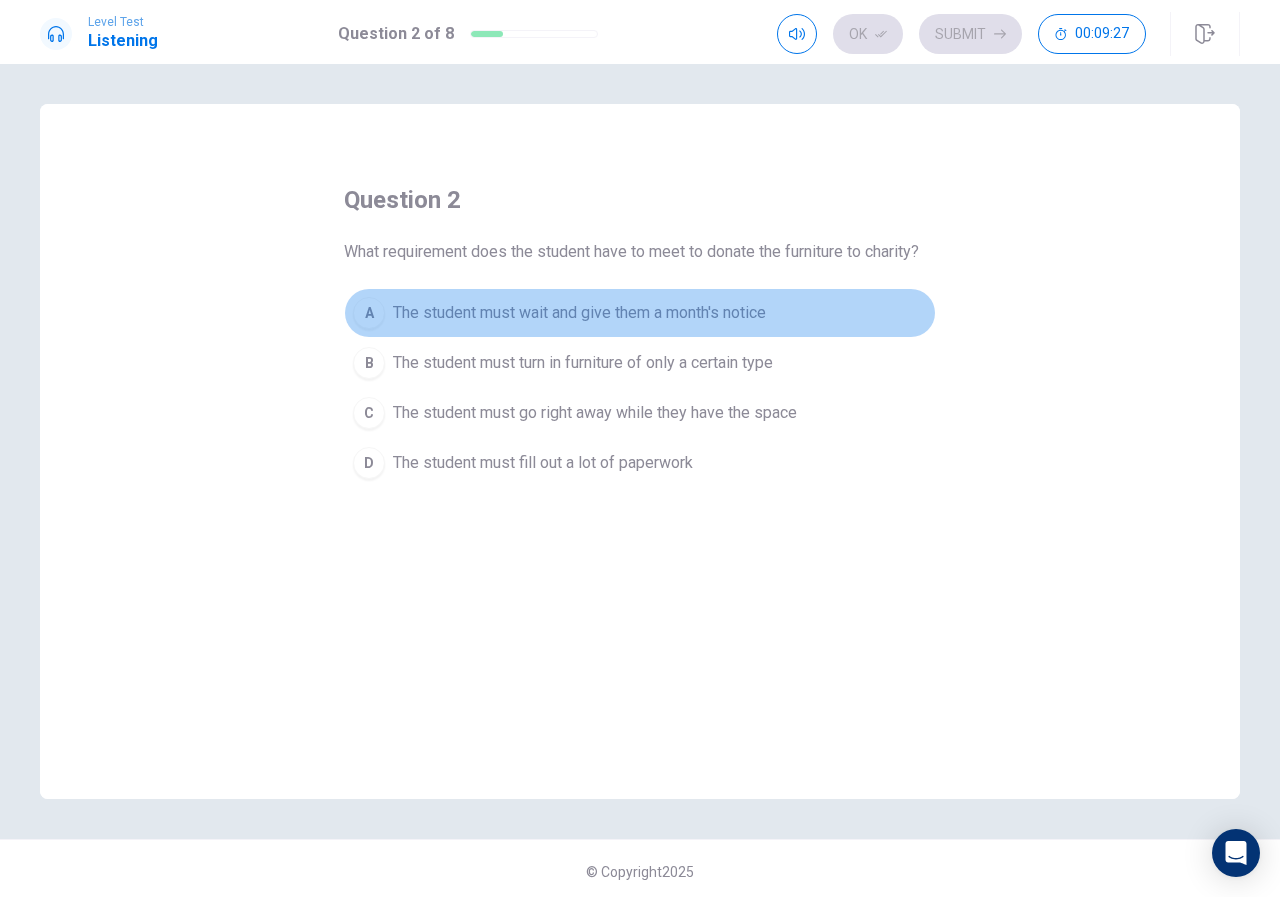 click on "The student must wait and give them a month's notice" at bounding box center [579, 313] 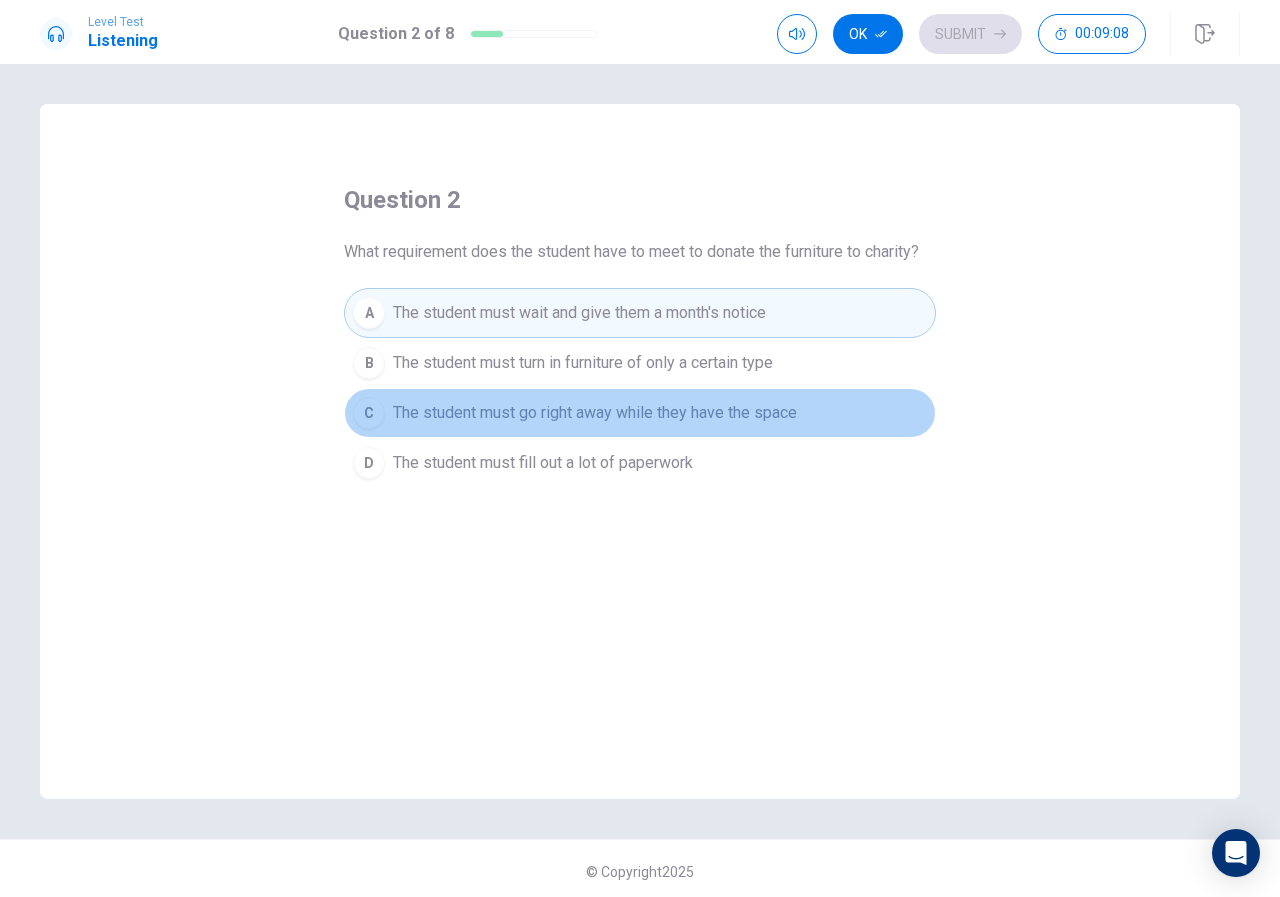 click on "The student must go right away while they have the space" at bounding box center [595, 413] 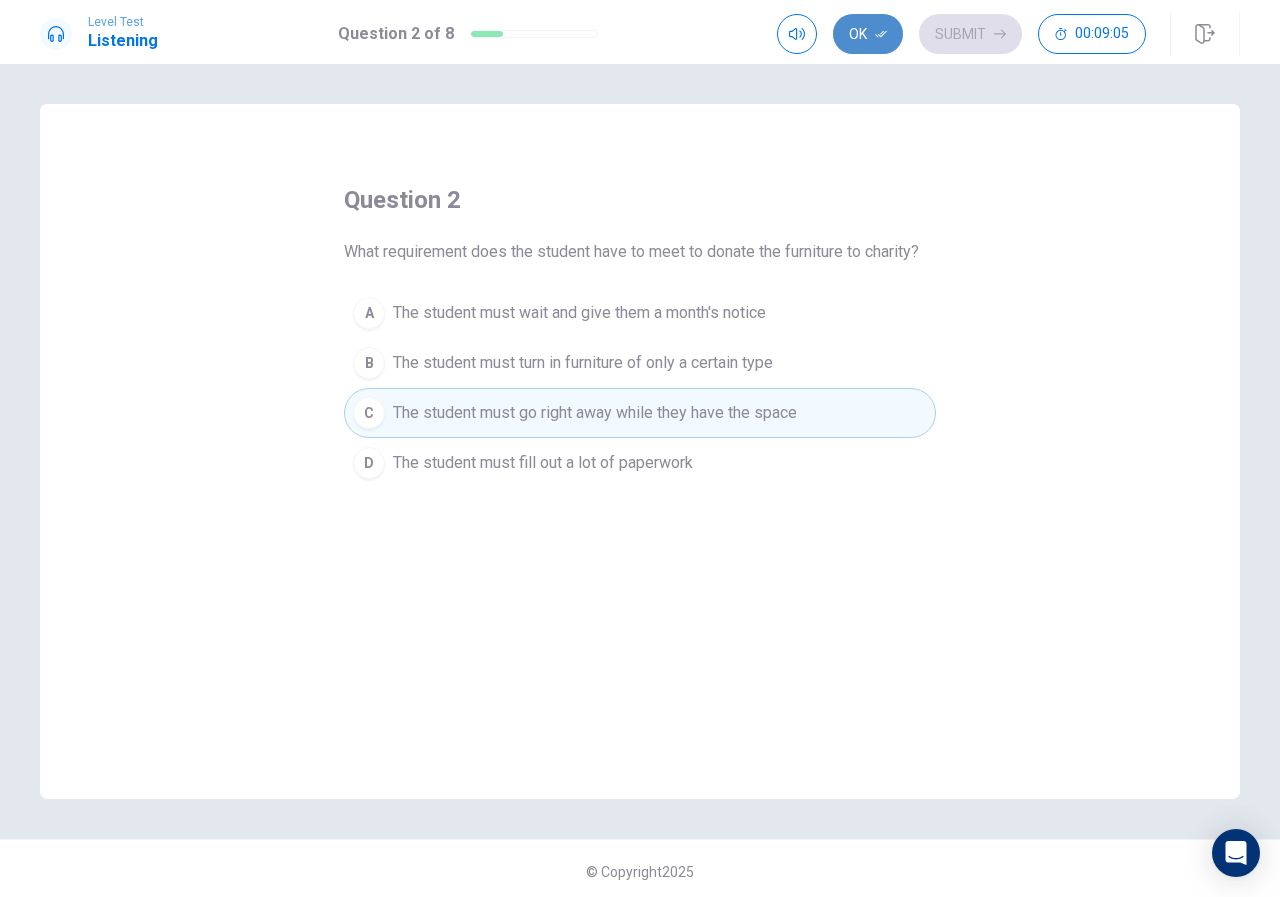 click on "Ok" at bounding box center [868, 34] 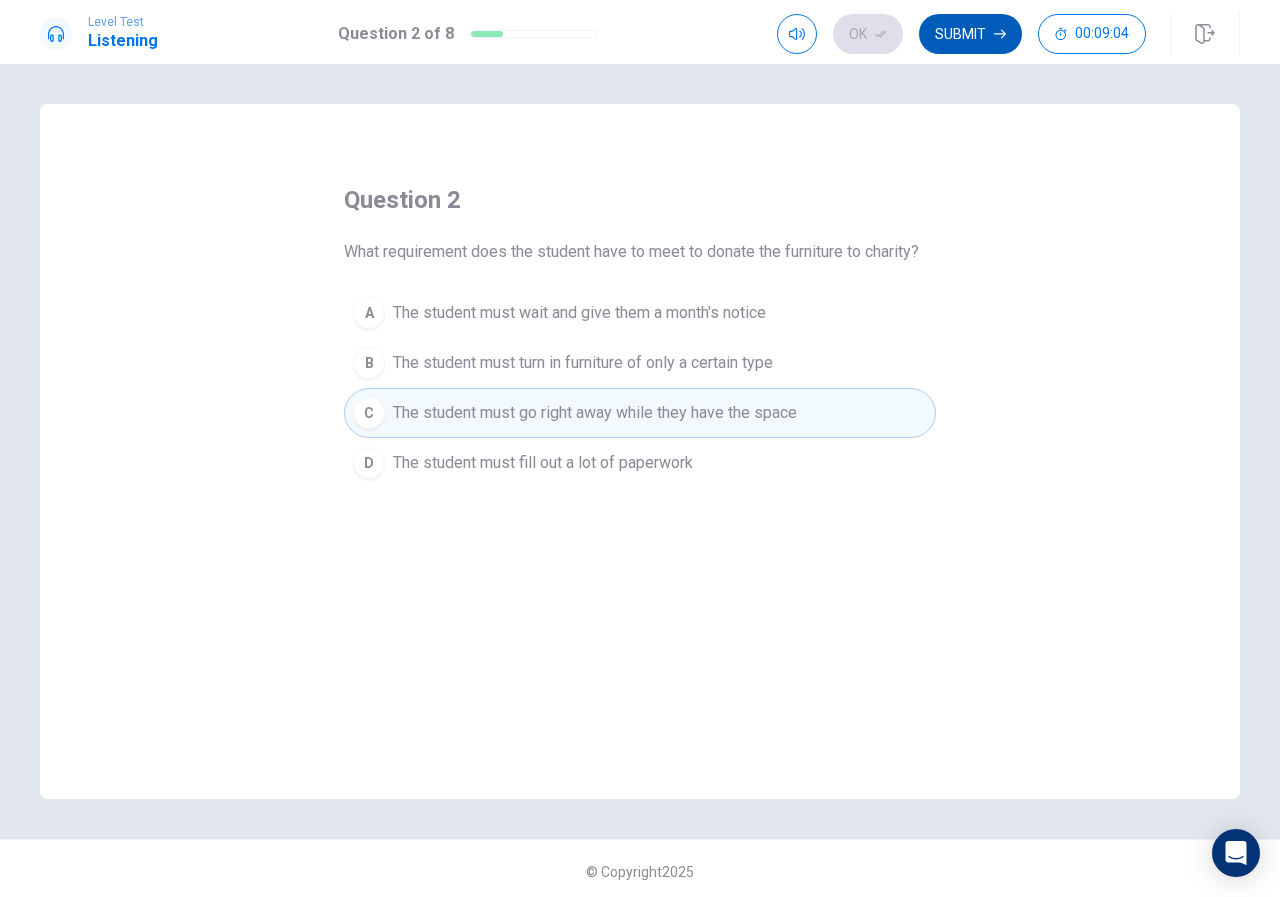 click on "Submit" at bounding box center [970, 34] 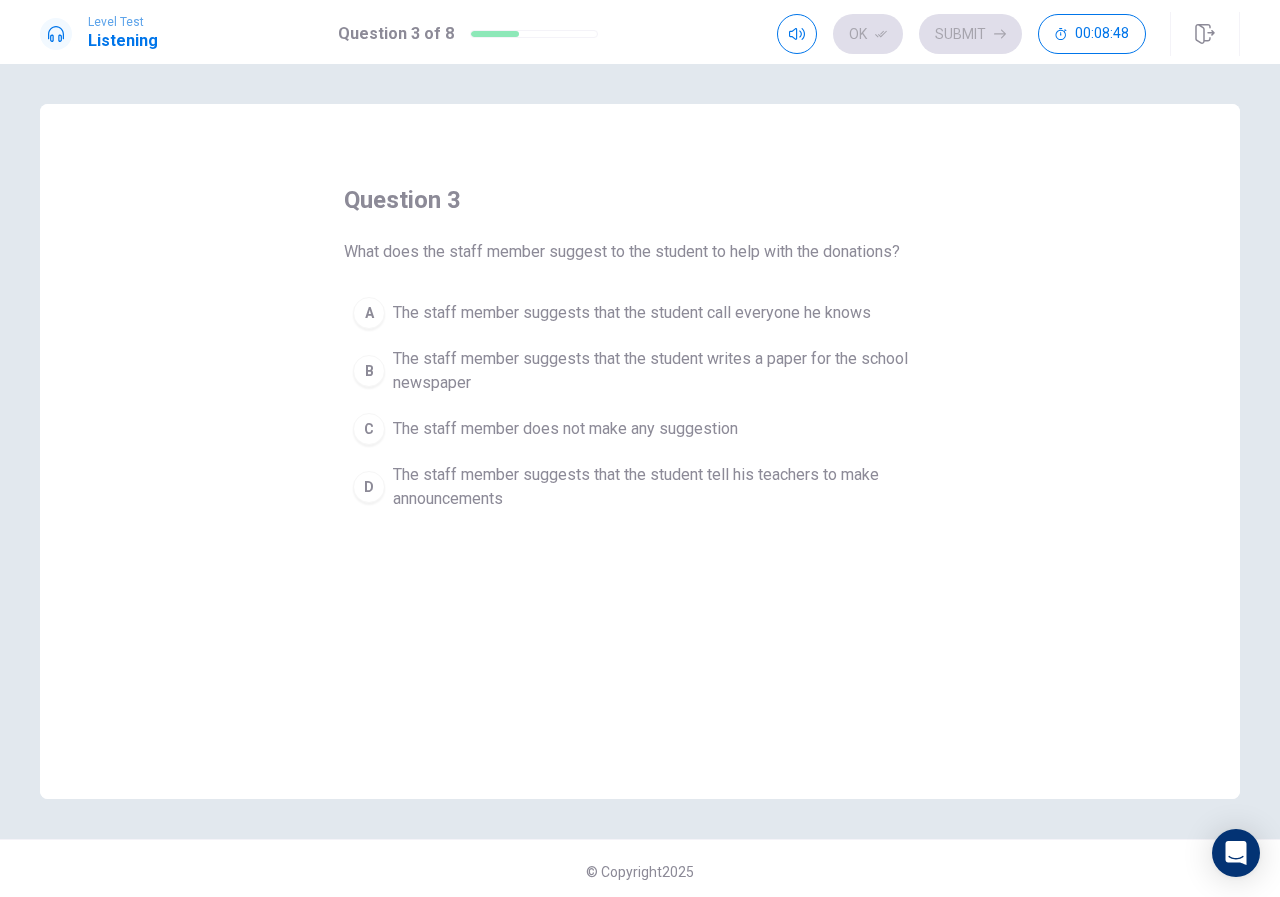 click on "The staff member suggests that the student writes a paper for the school newspaper" at bounding box center [660, 371] 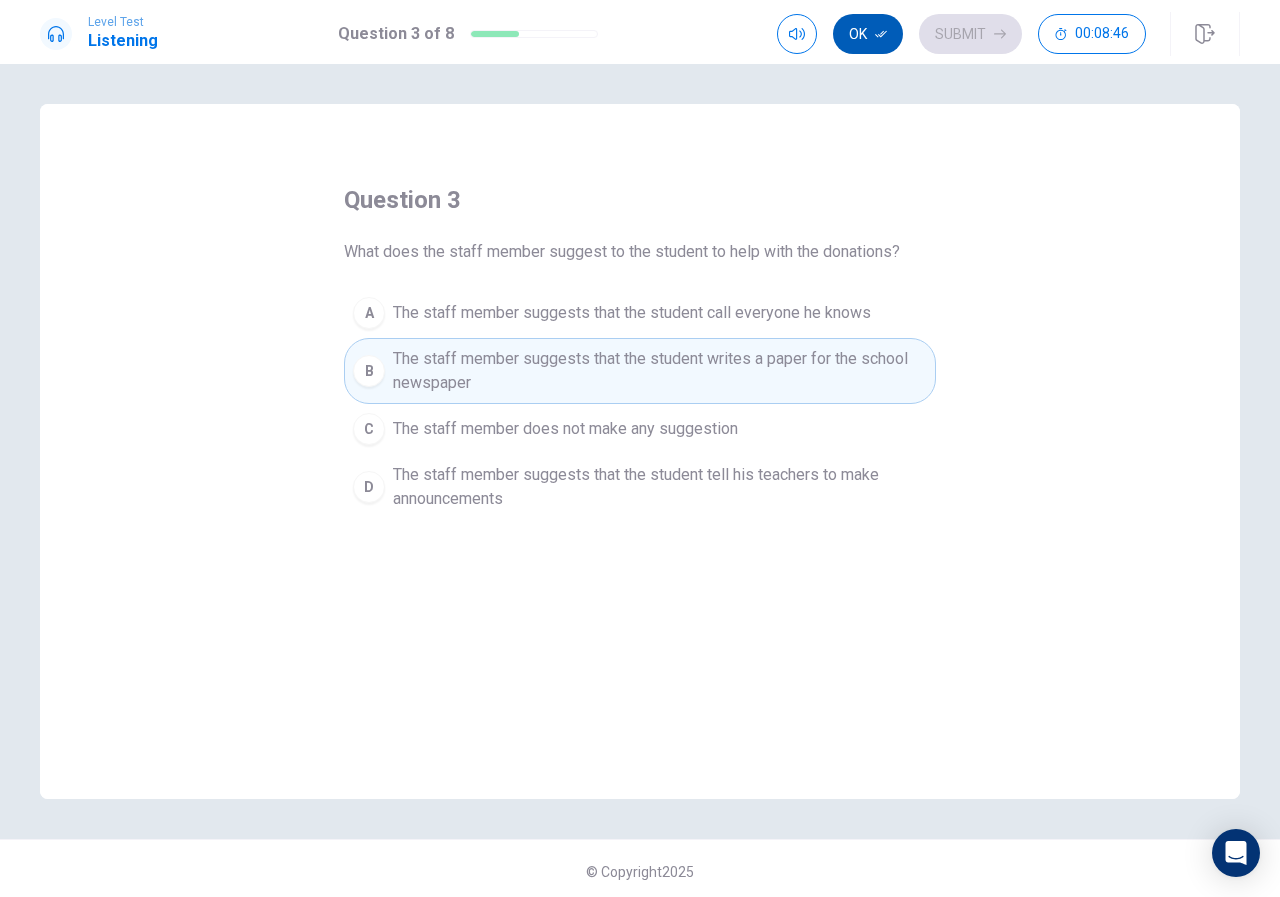 click on "Ok" at bounding box center (868, 34) 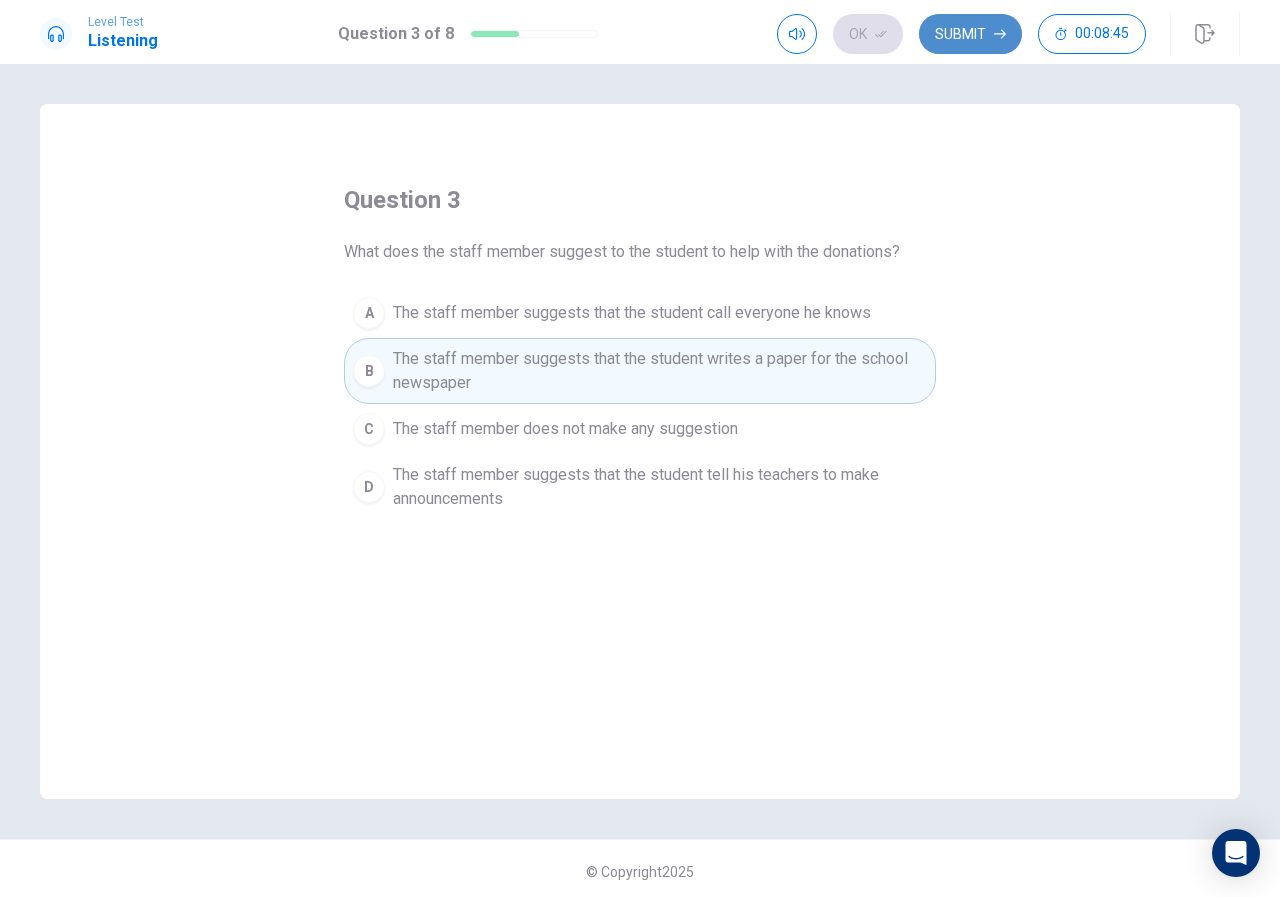 click on "Submit" at bounding box center (970, 34) 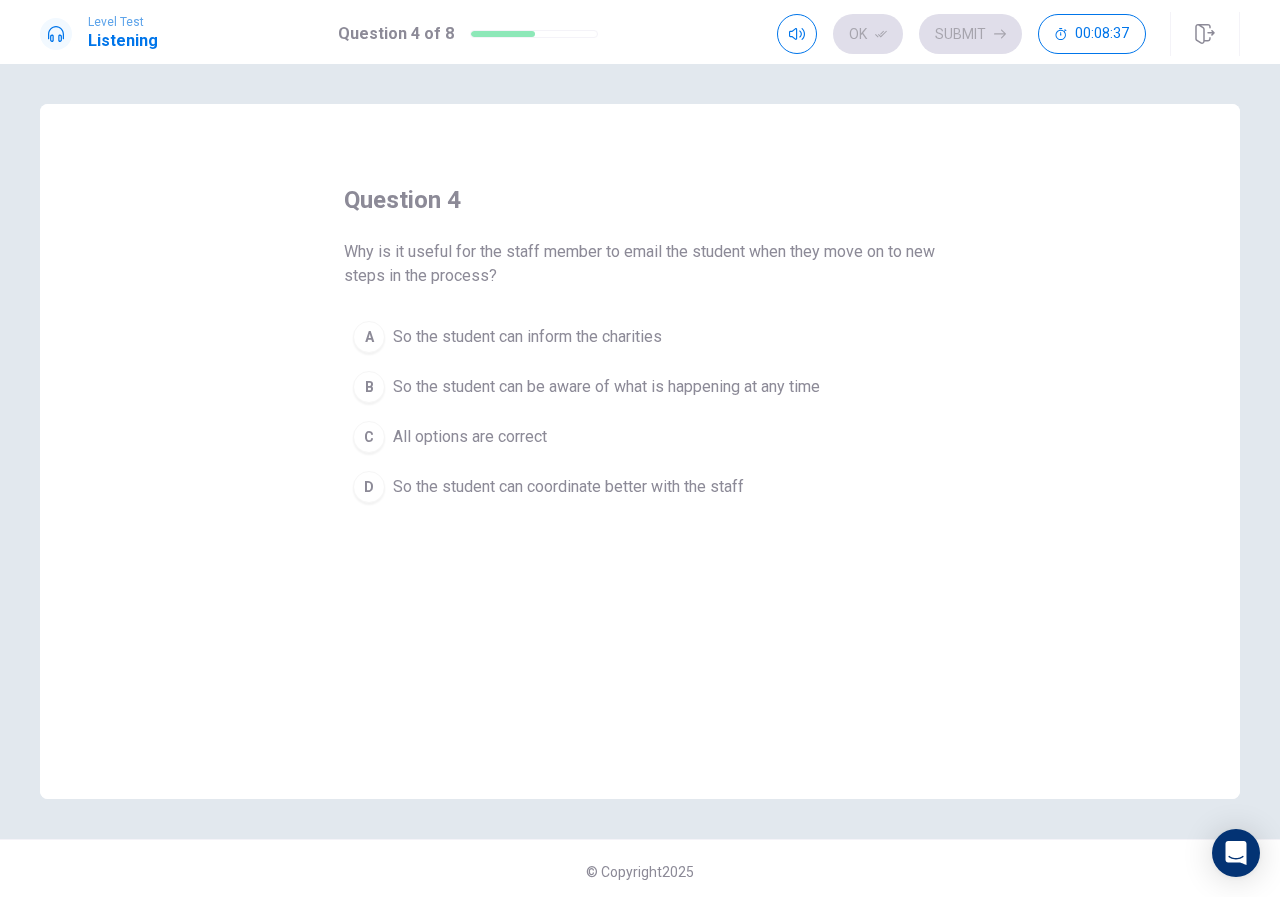 click on "So the student can inform the charities" at bounding box center [527, 337] 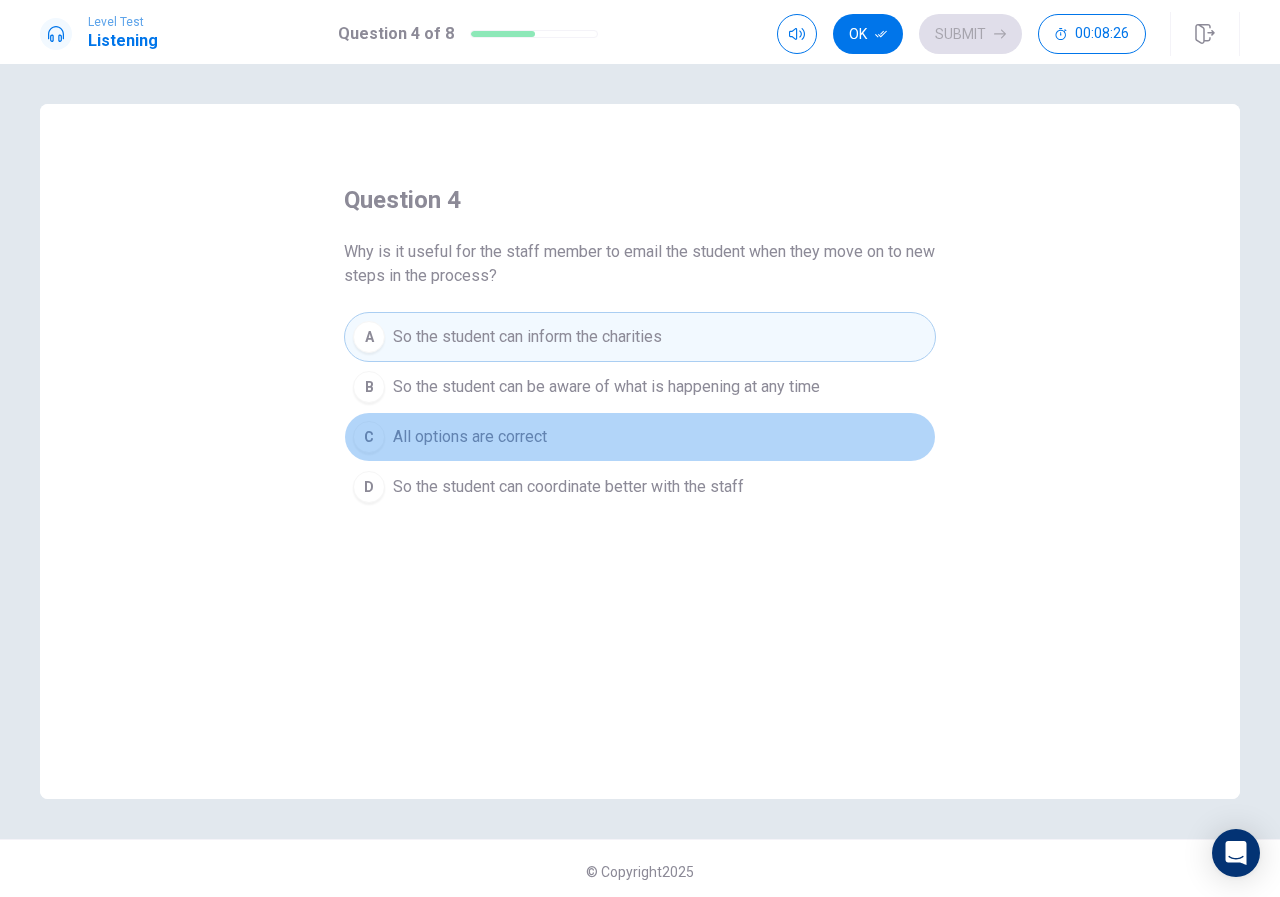 click on "C All options are correct" at bounding box center [640, 437] 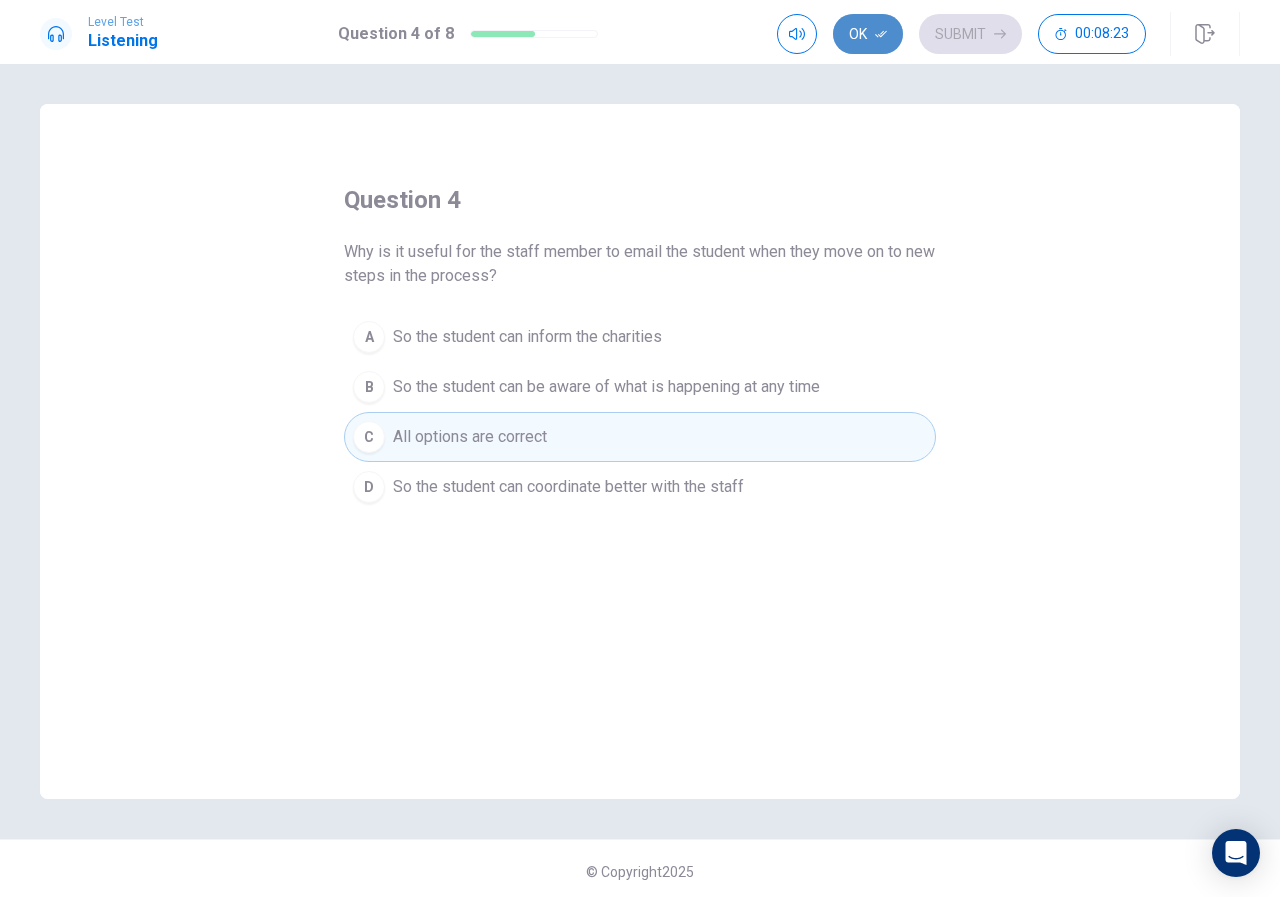 click on "Ok" at bounding box center (868, 34) 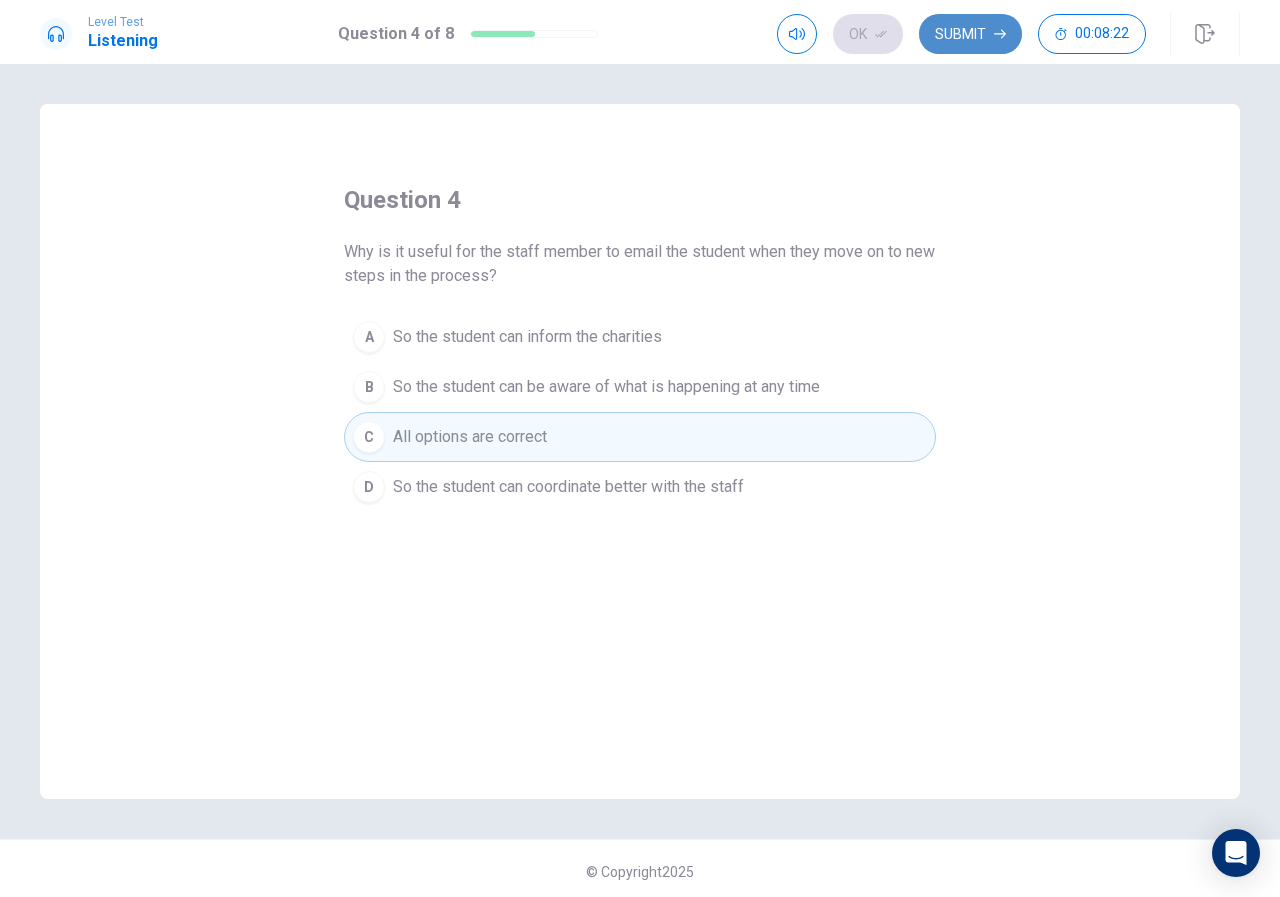 click on "Submit" at bounding box center [970, 34] 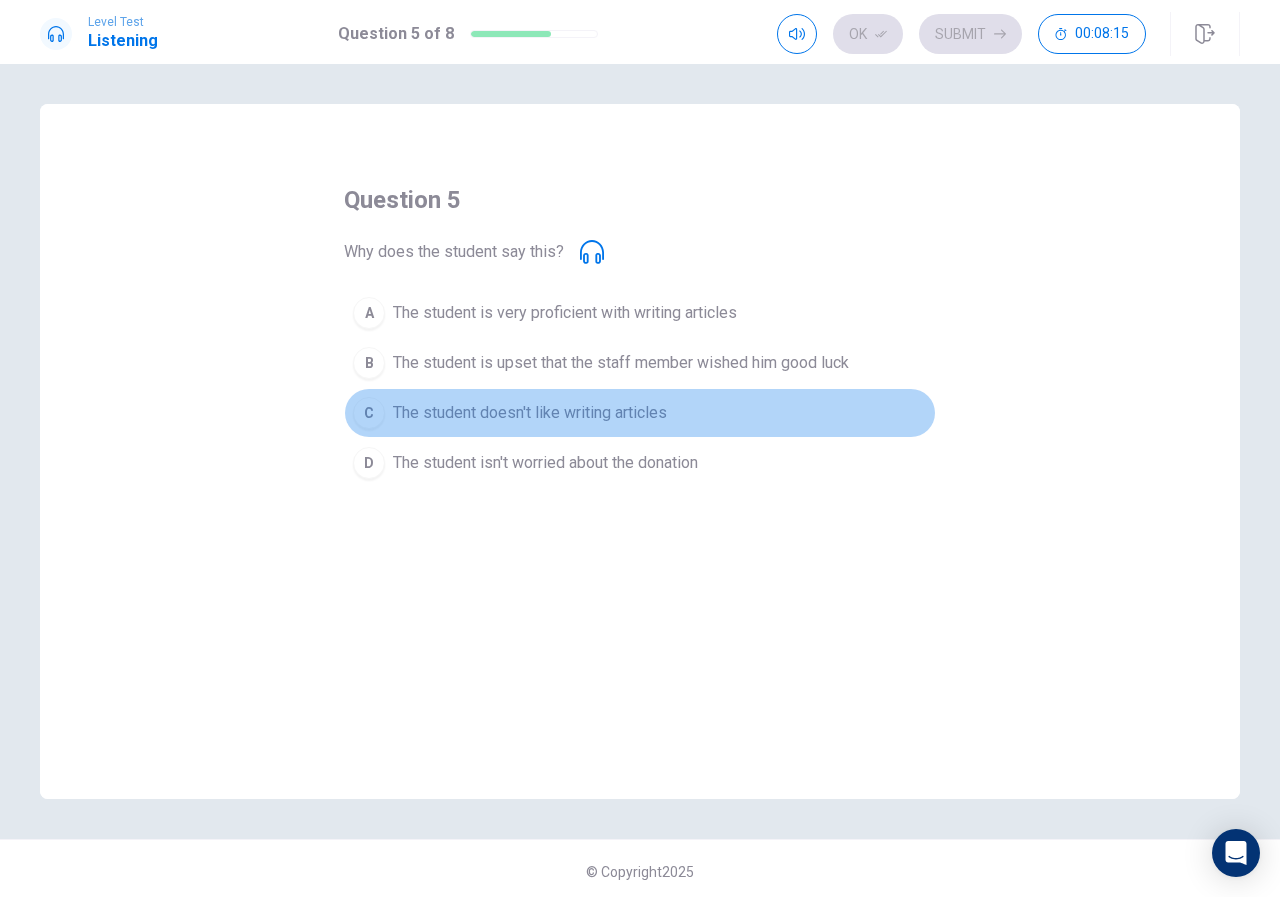 click on "The student doesn't like writing articles" at bounding box center [530, 413] 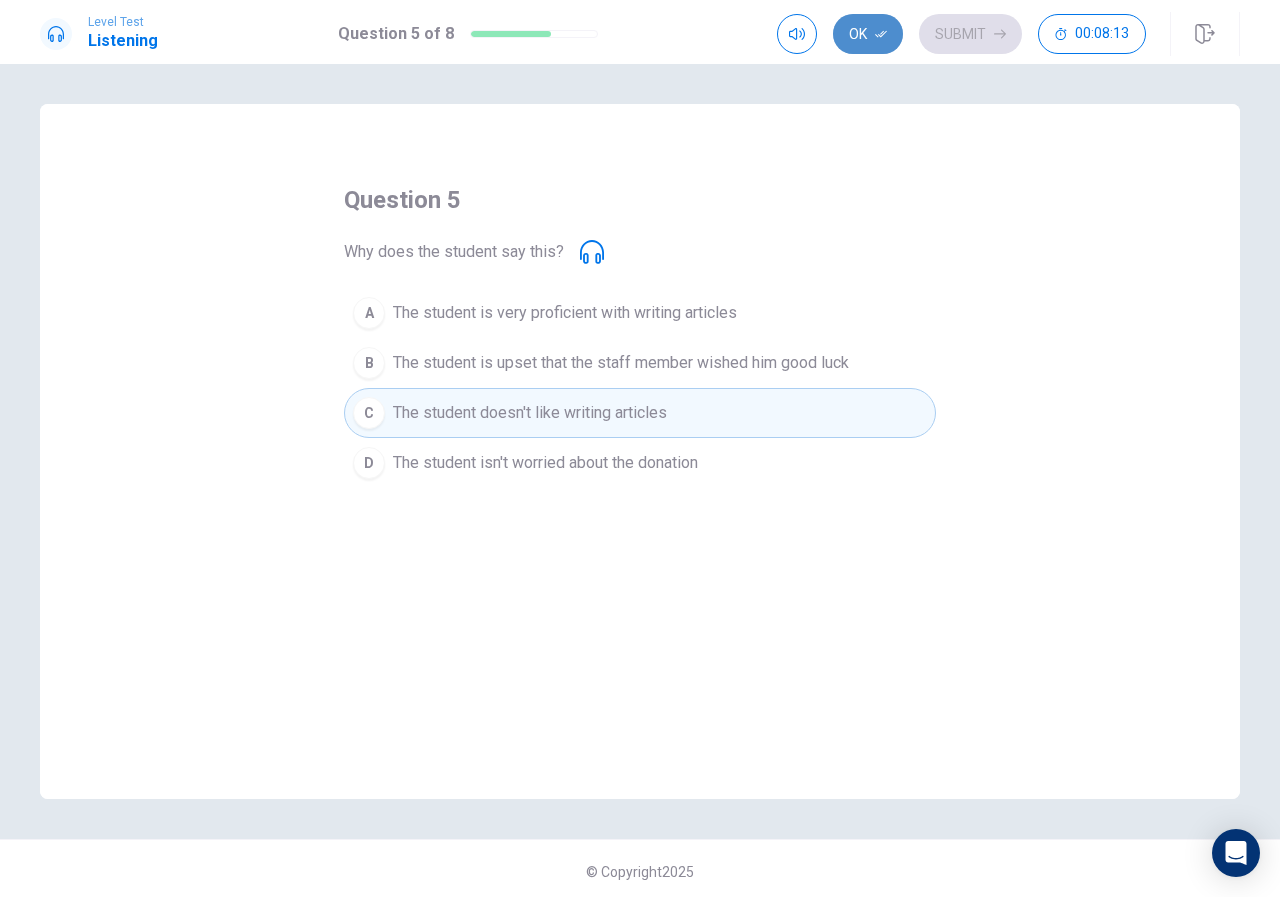 click on "Ok" at bounding box center [868, 34] 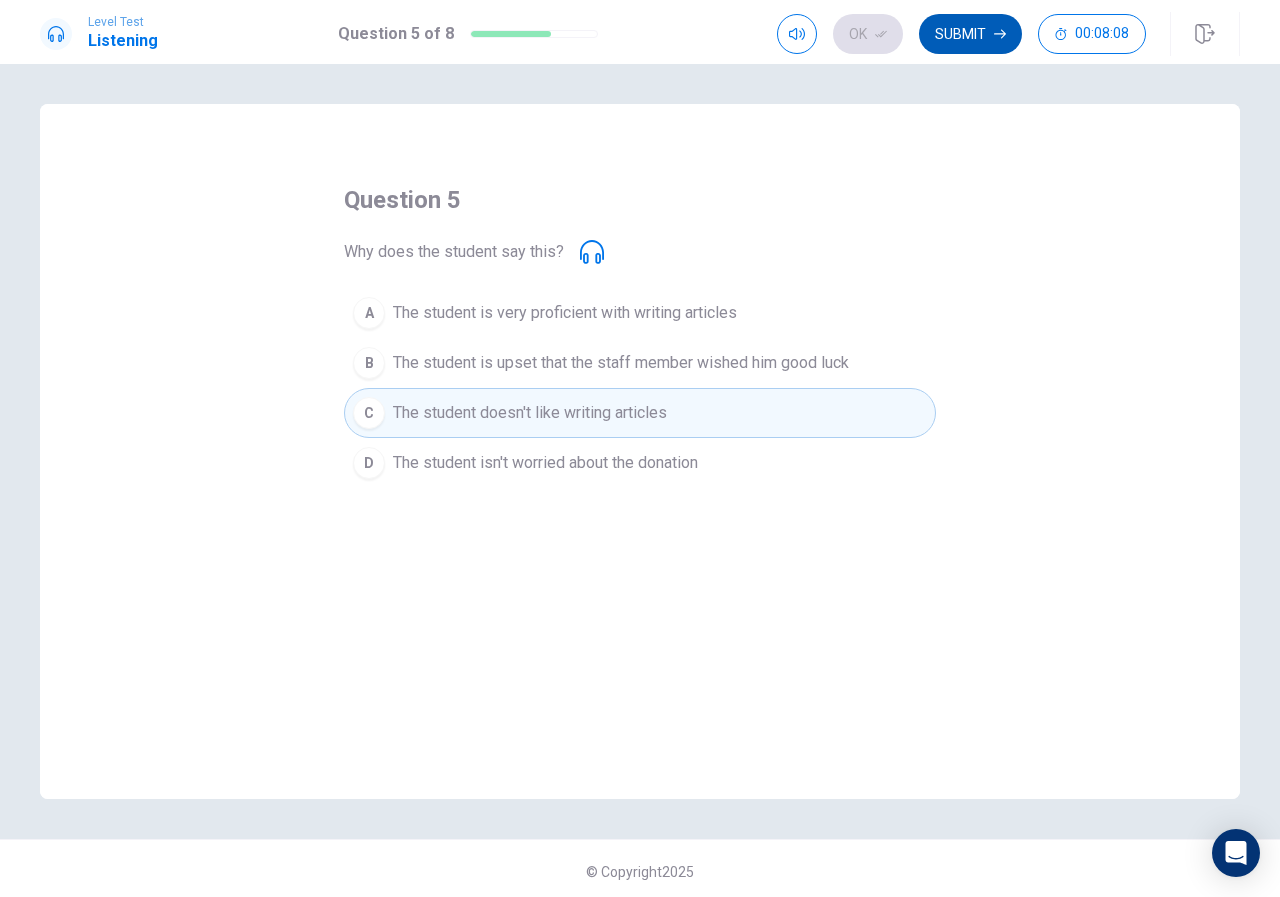 click on "Submit" at bounding box center (970, 34) 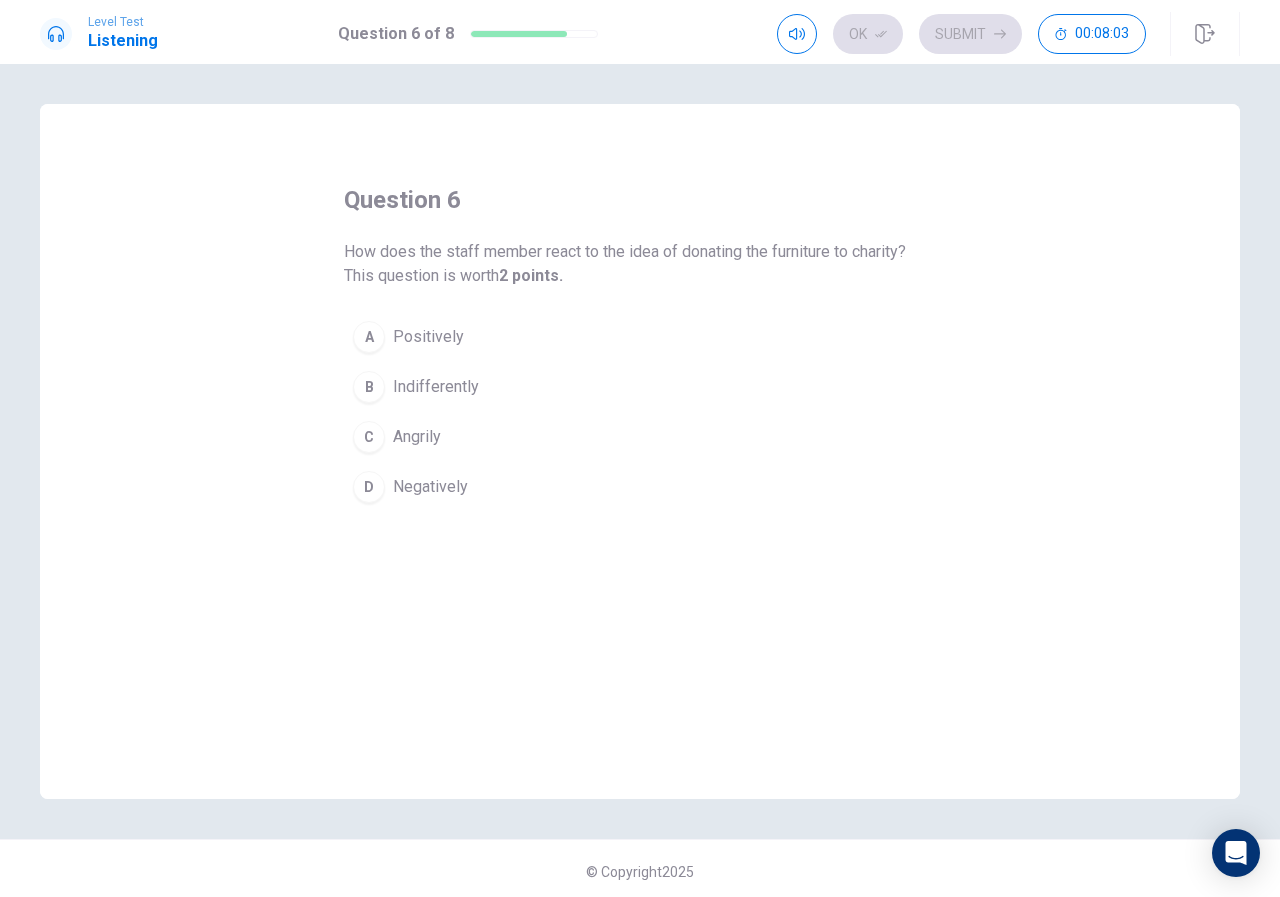 click on "Positively" at bounding box center [428, 337] 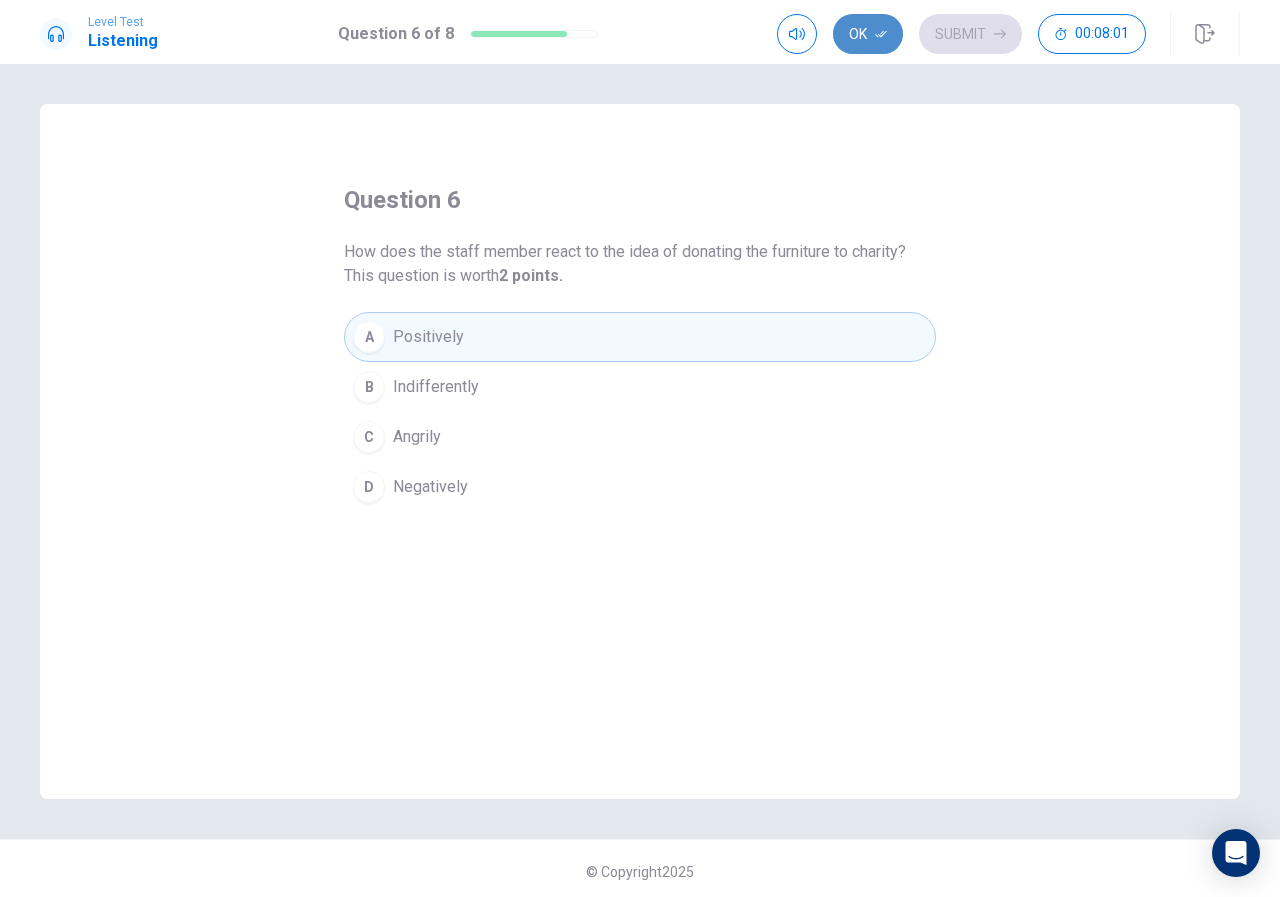 click on "Ok" at bounding box center (868, 34) 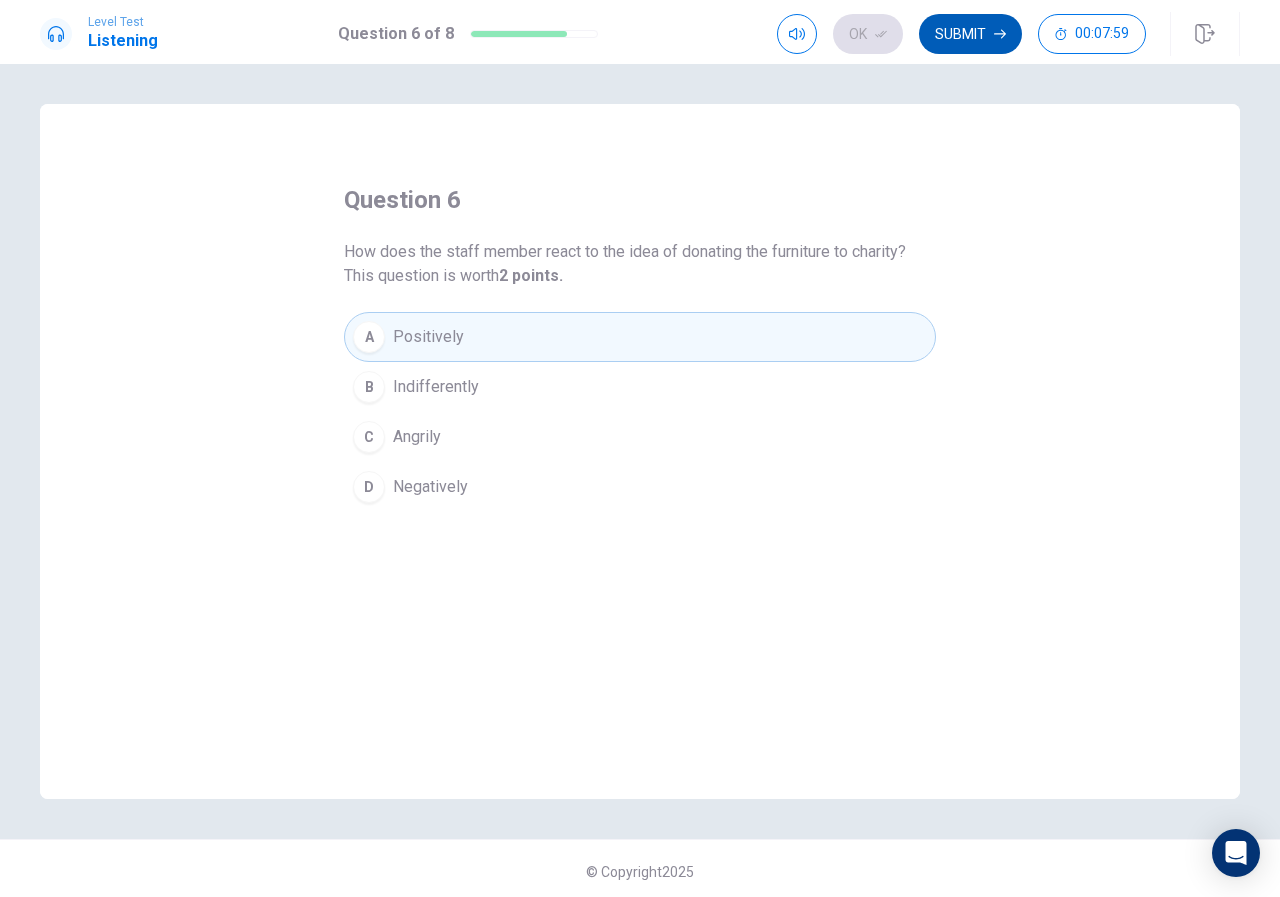 click on "Submit" at bounding box center (970, 34) 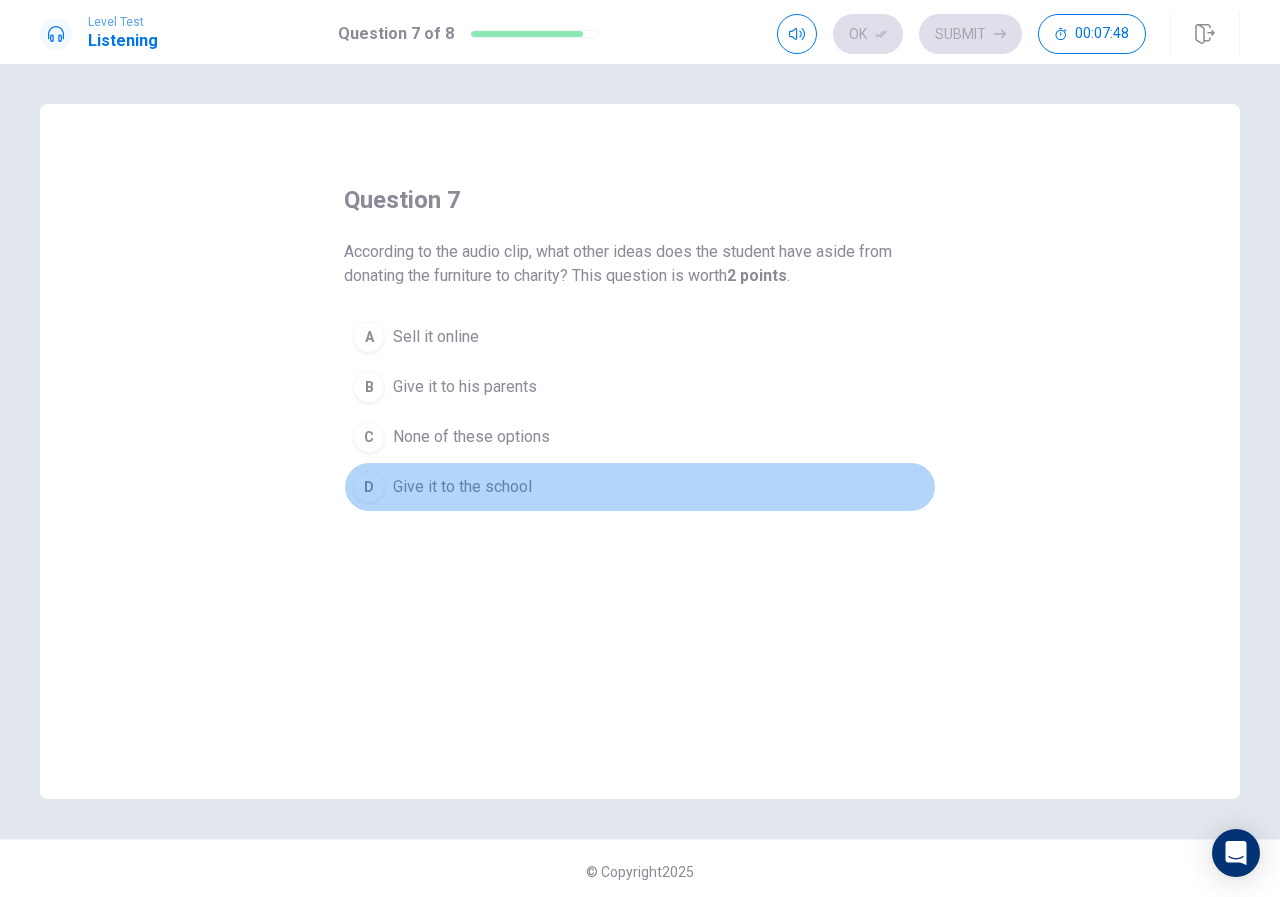 click on "Give it to the school" at bounding box center [462, 487] 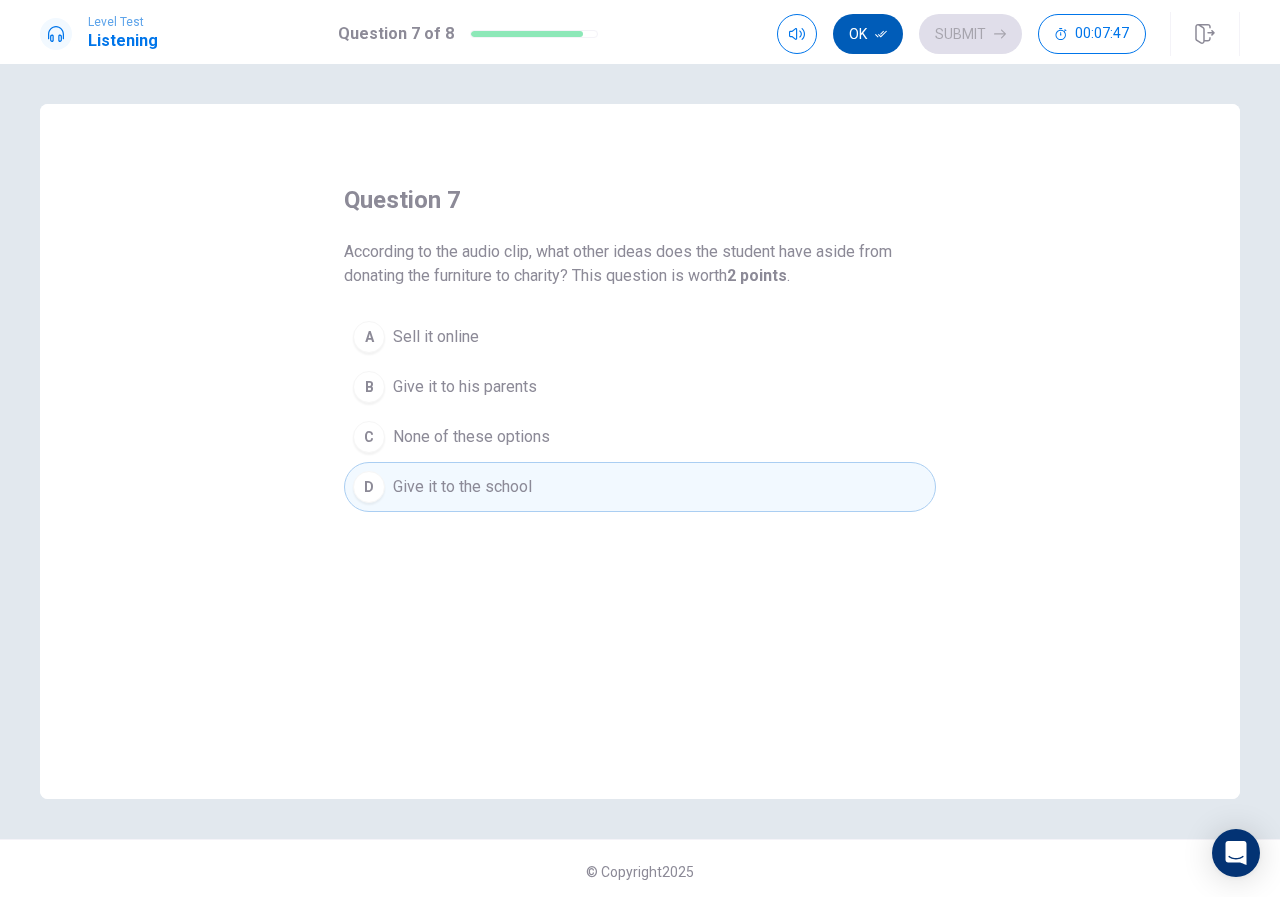 click on "Ok" at bounding box center [868, 34] 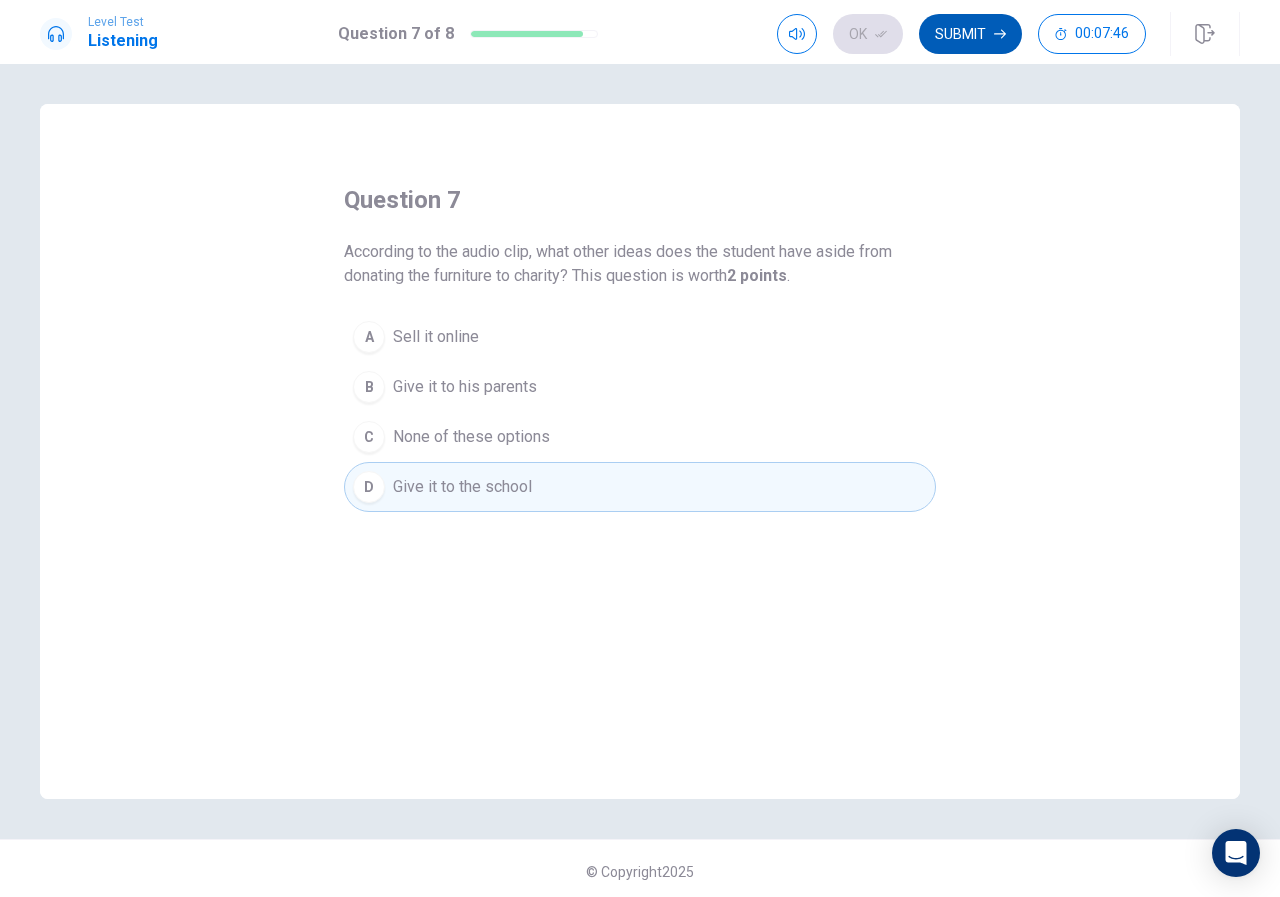 click on "Submit" at bounding box center [970, 34] 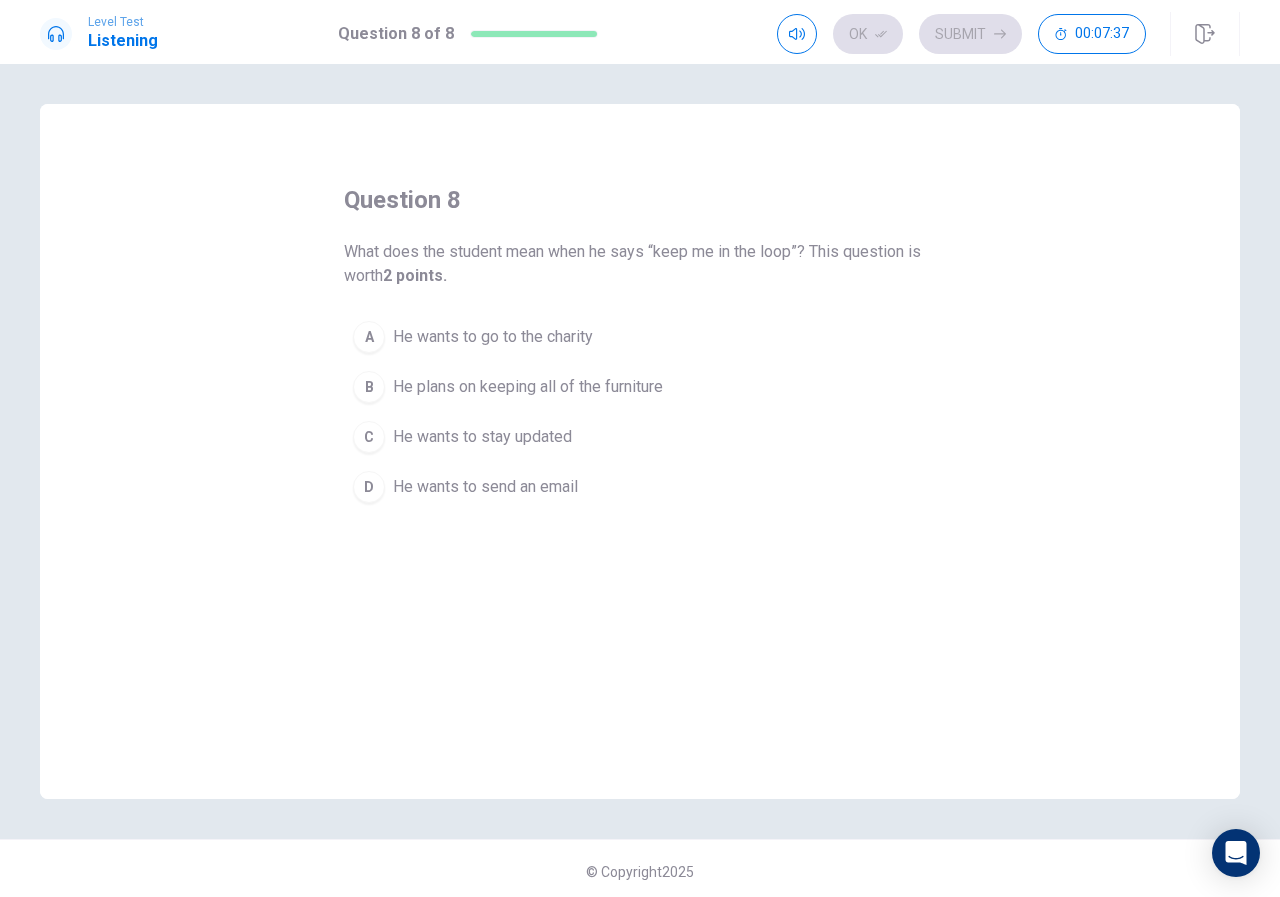 click on "C He wants to stay updated" at bounding box center [640, 437] 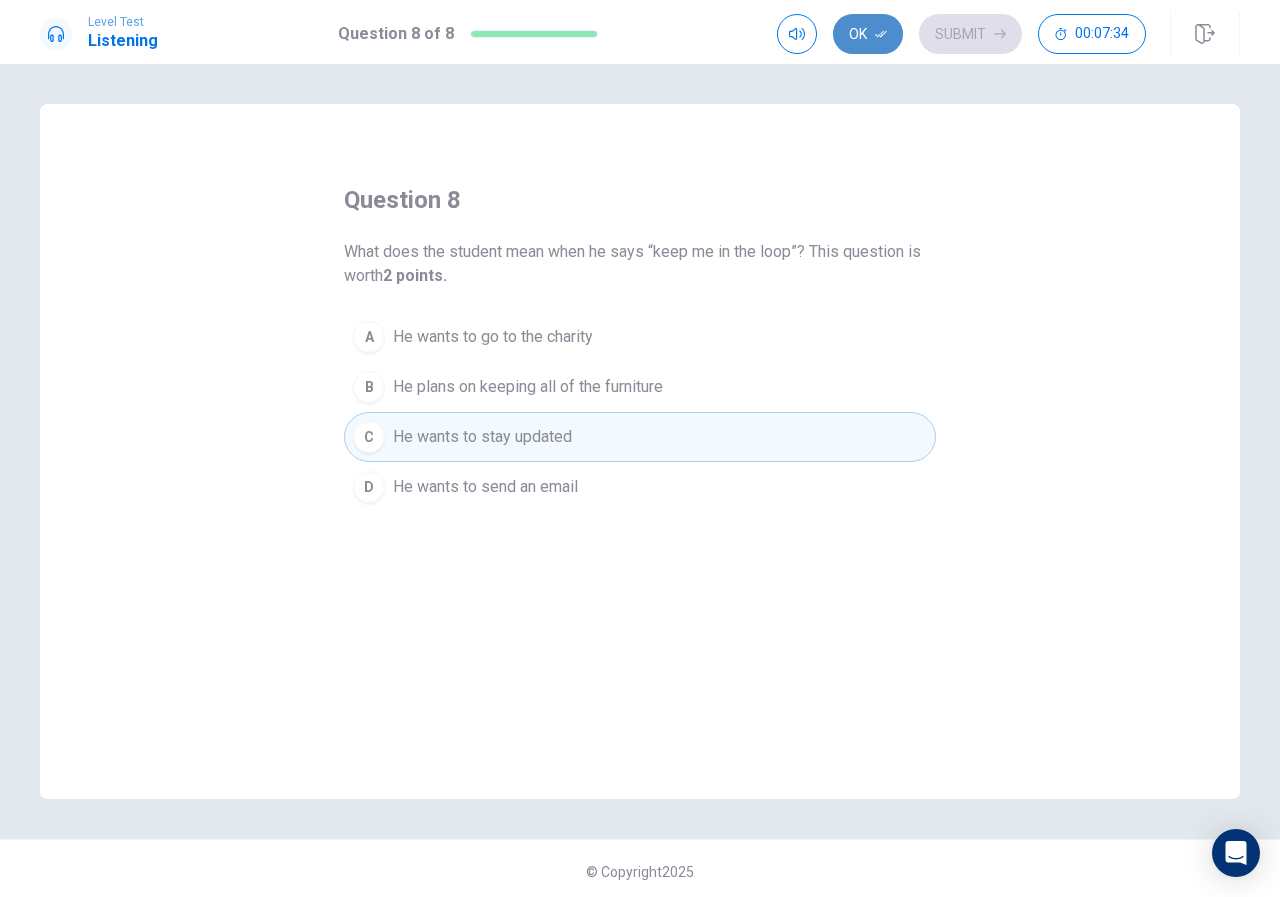 click on "Ok" at bounding box center [868, 34] 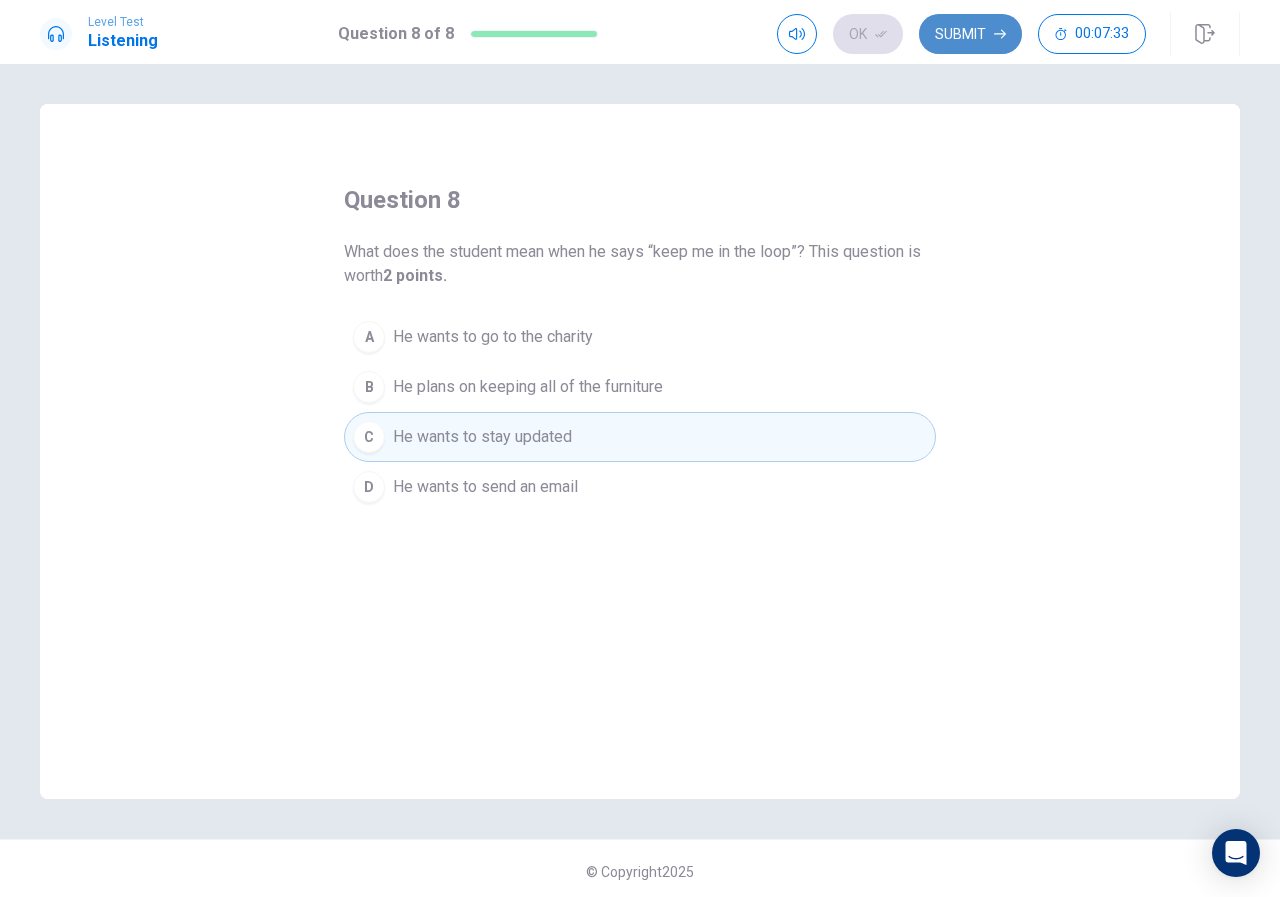 click on "Submit" at bounding box center (970, 34) 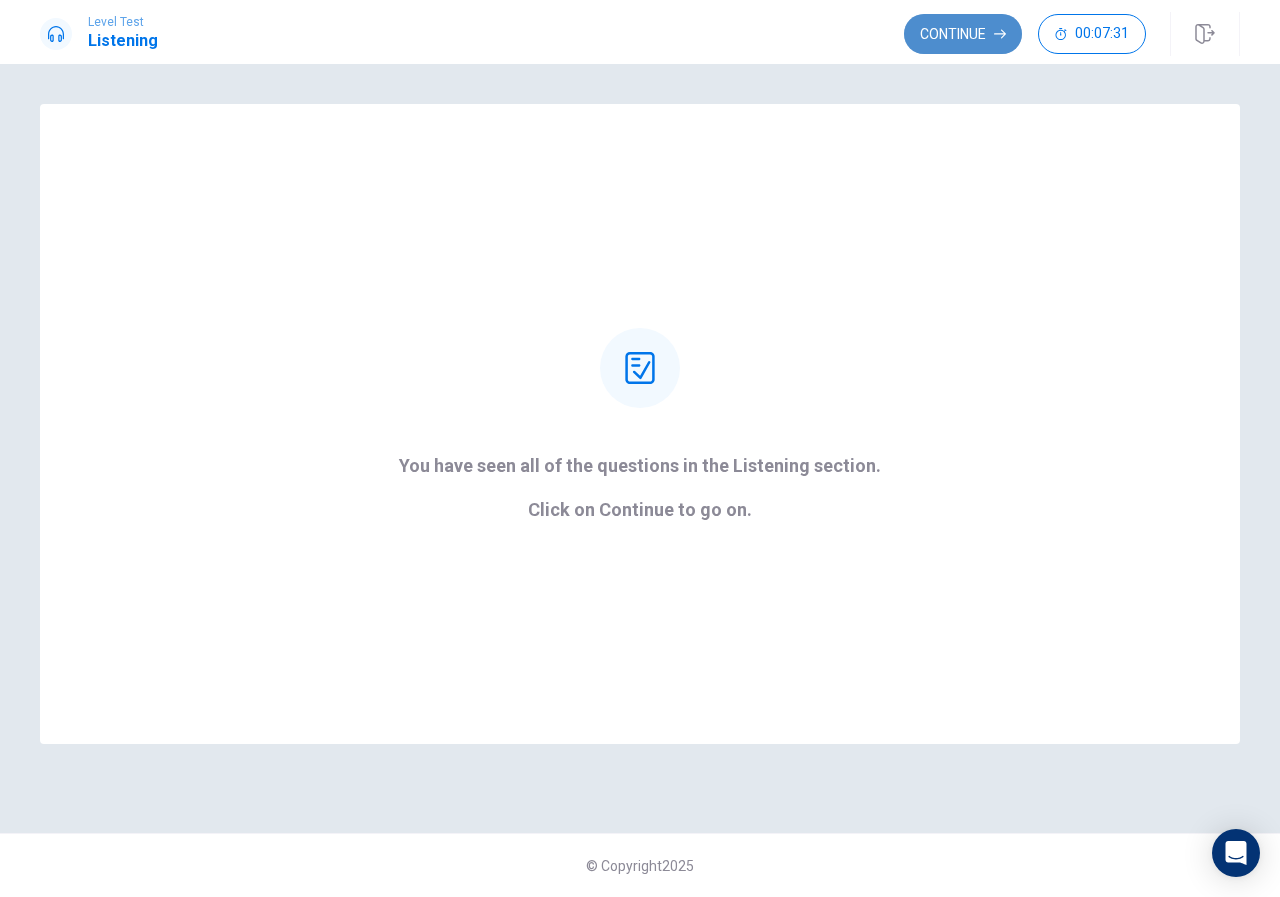 click on "Continue" at bounding box center (963, 34) 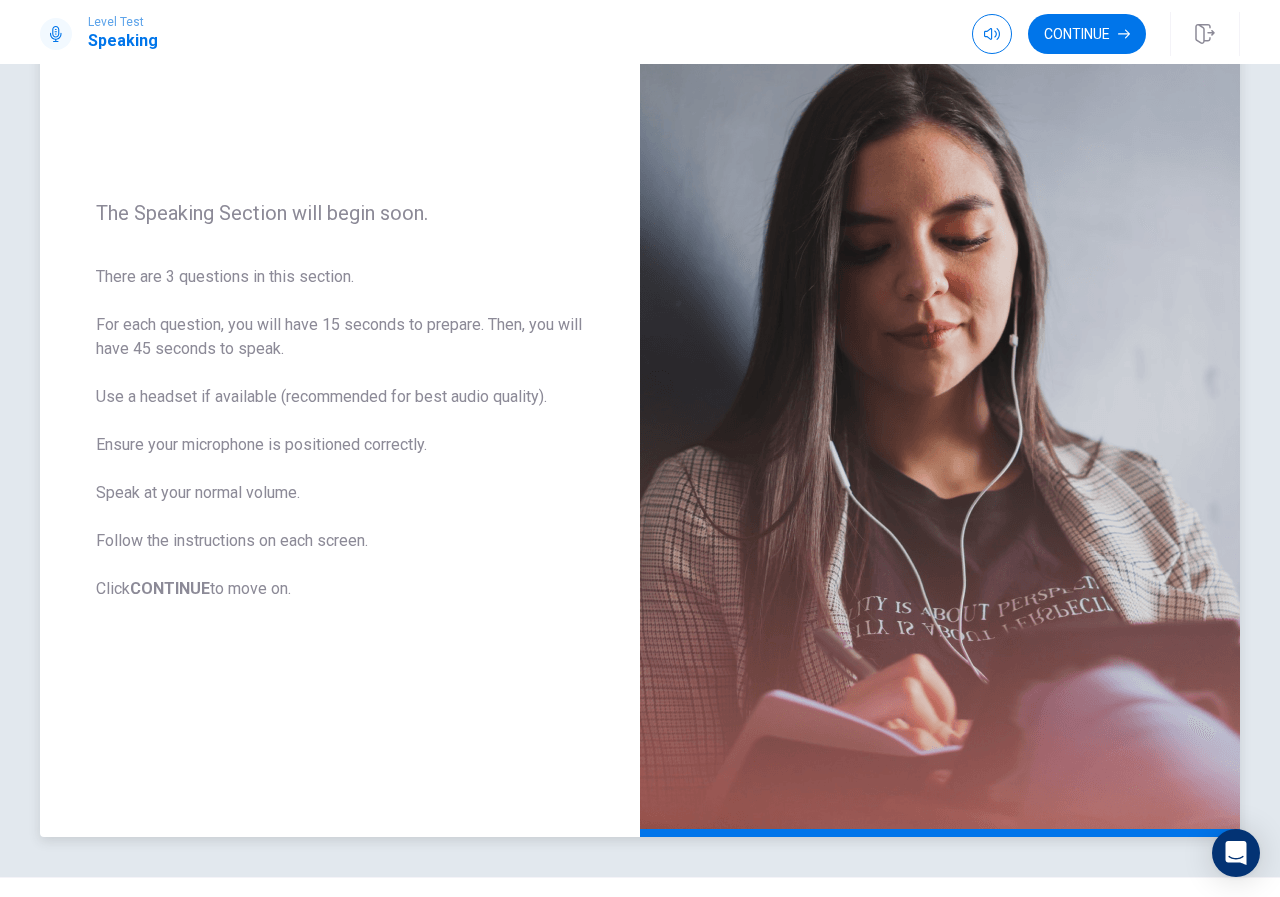 scroll, scrollTop: 183, scrollLeft: 0, axis: vertical 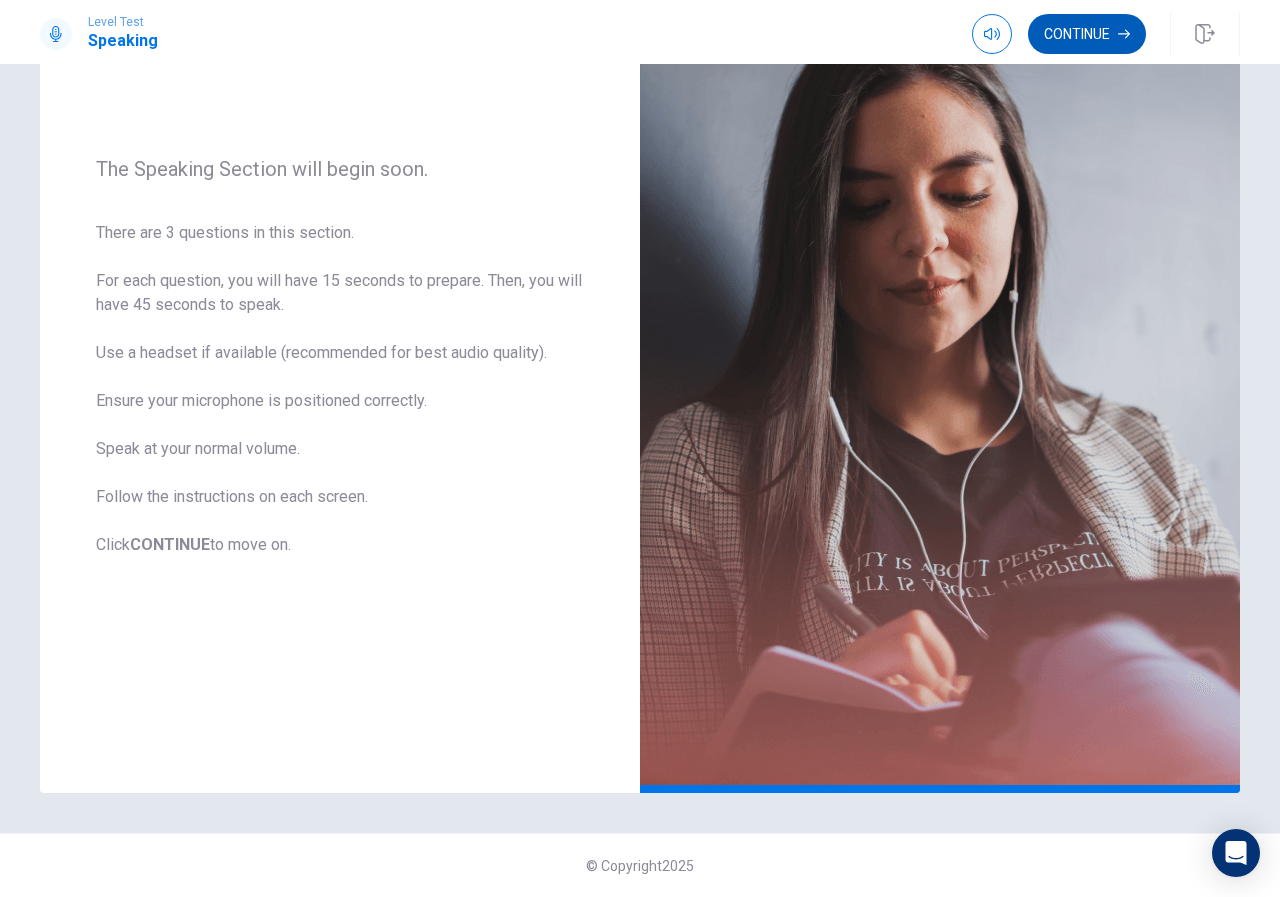 click on "Continue" at bounding box center (1087, 34) 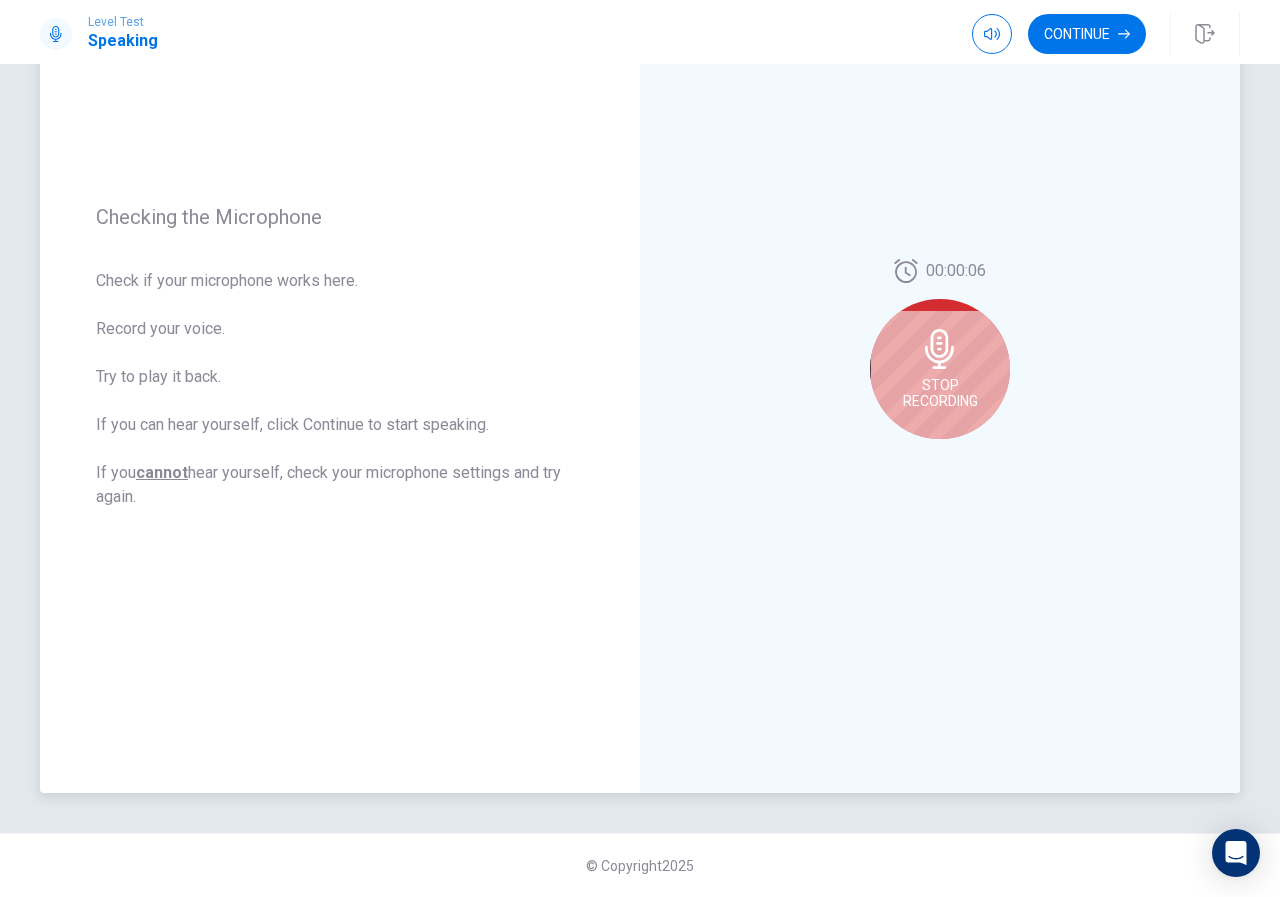 click on "Stop   Recording" at bounding box center (940, 369) 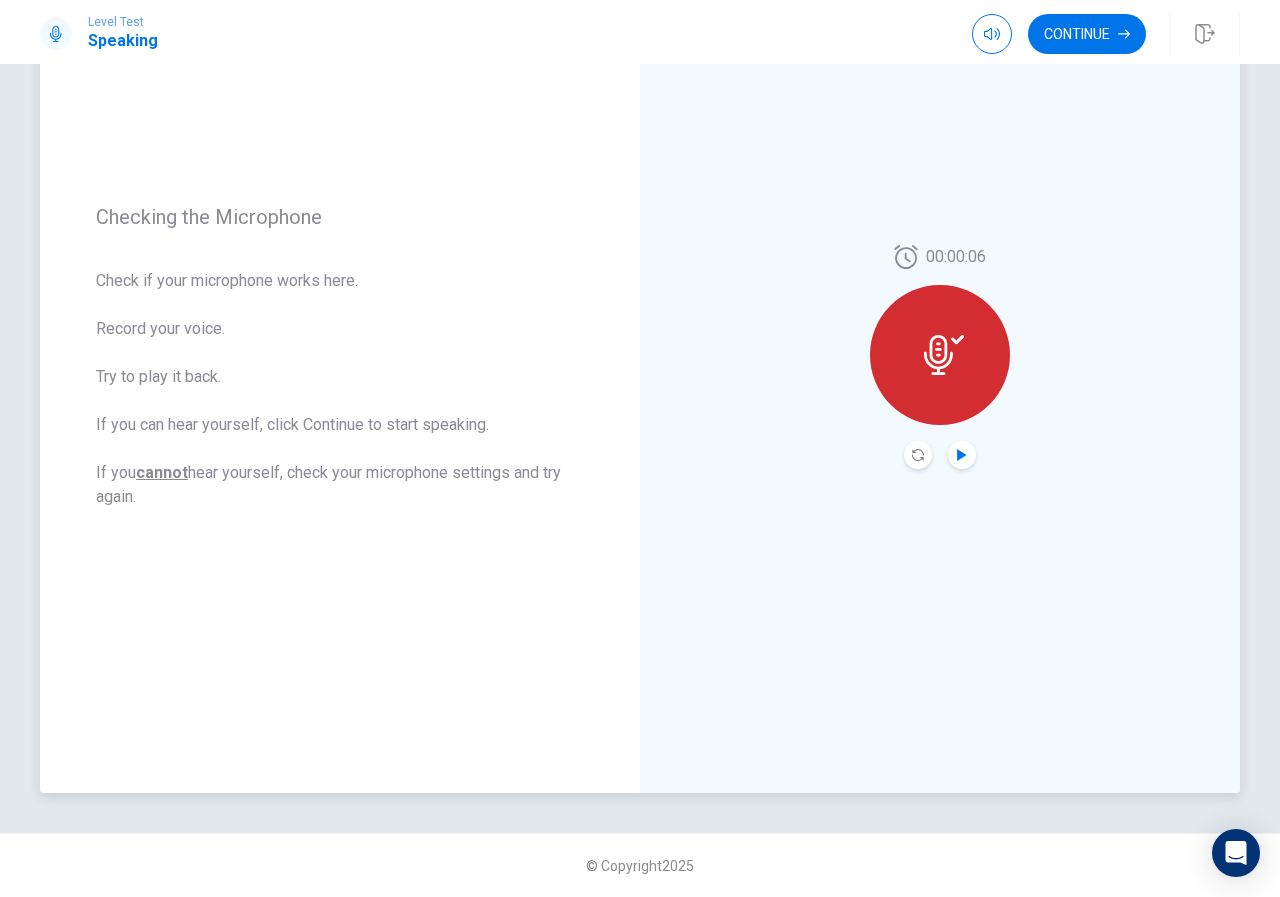 click 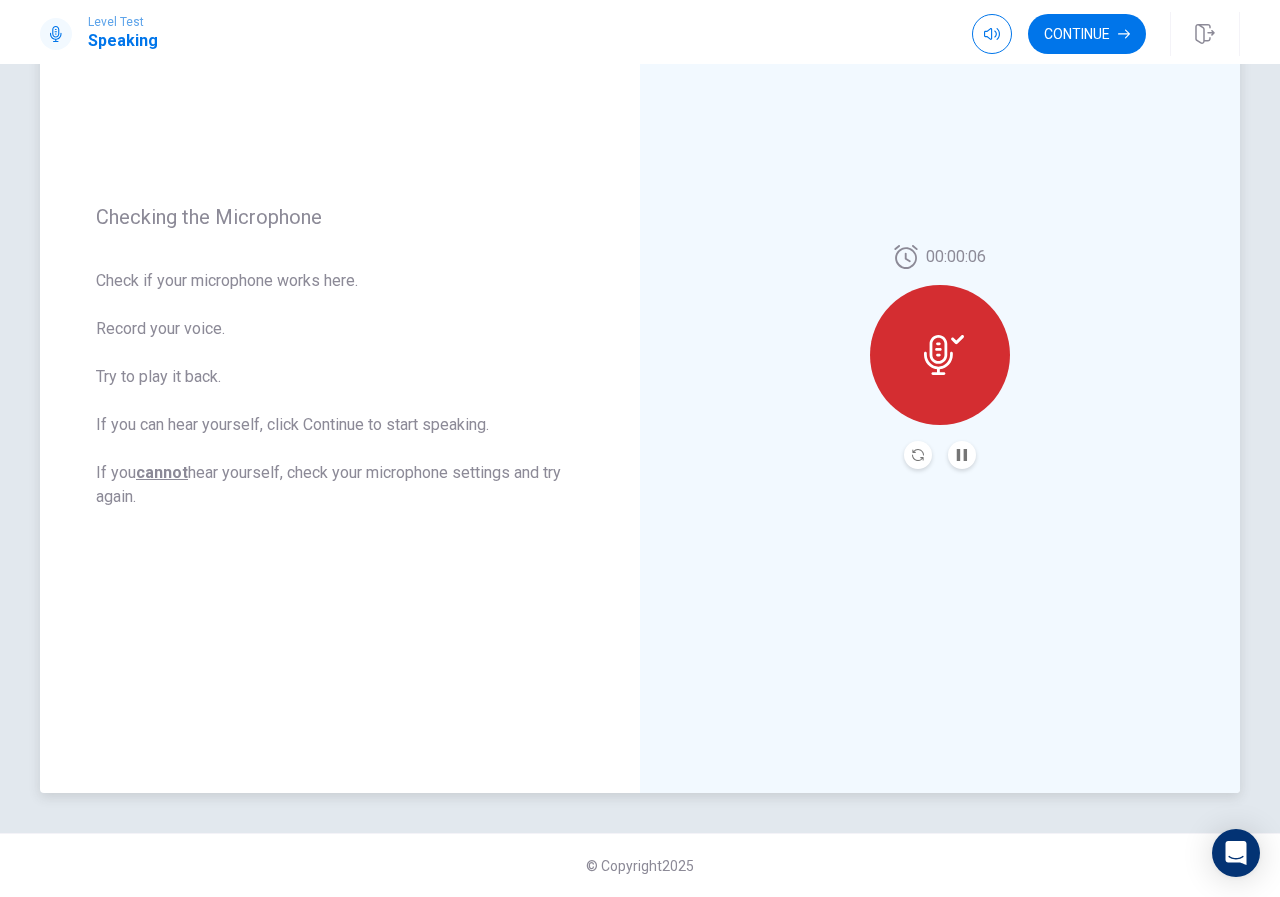 click at bounding box center (918, 455) 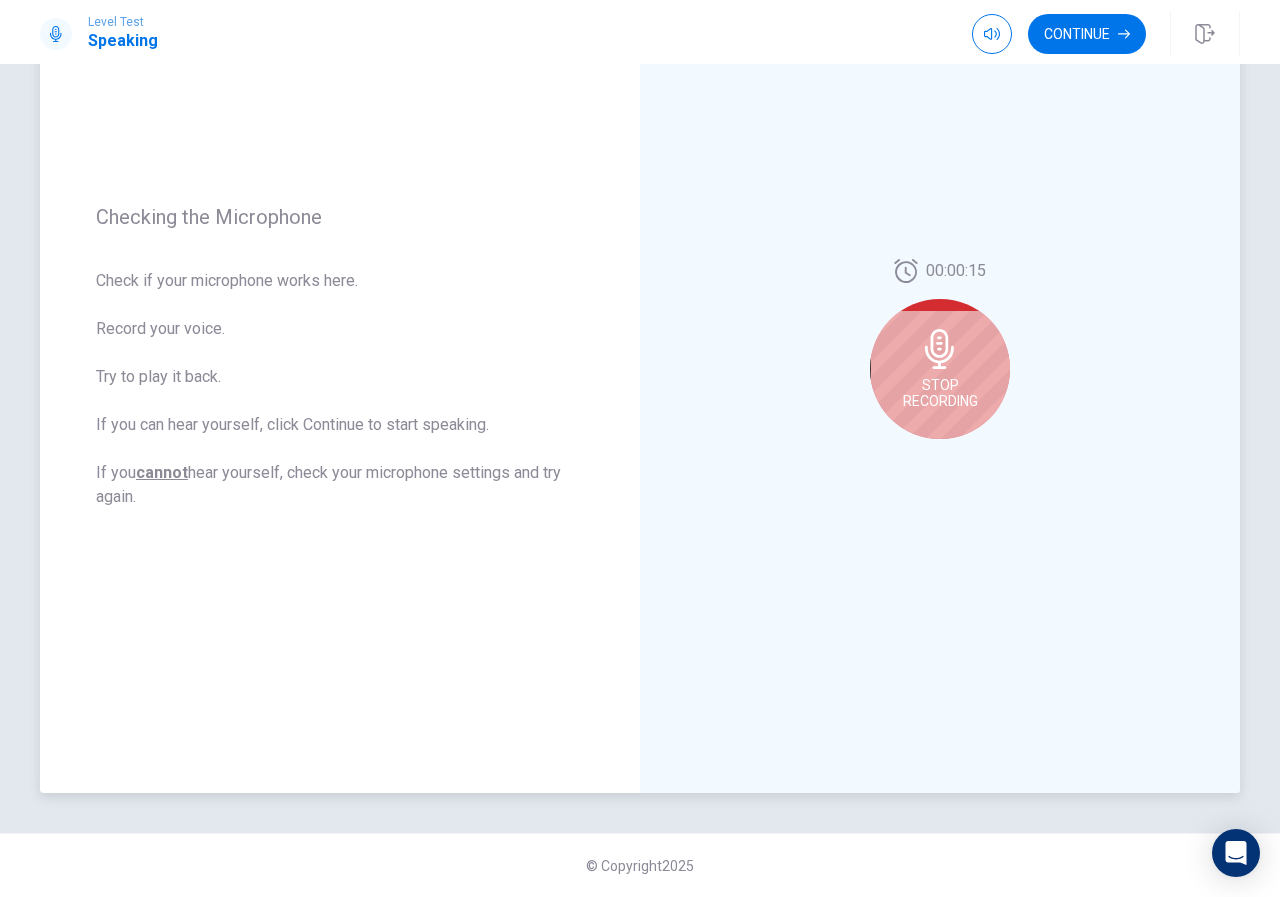 click on "Stop   Recording" at bounding box center (940, 369) 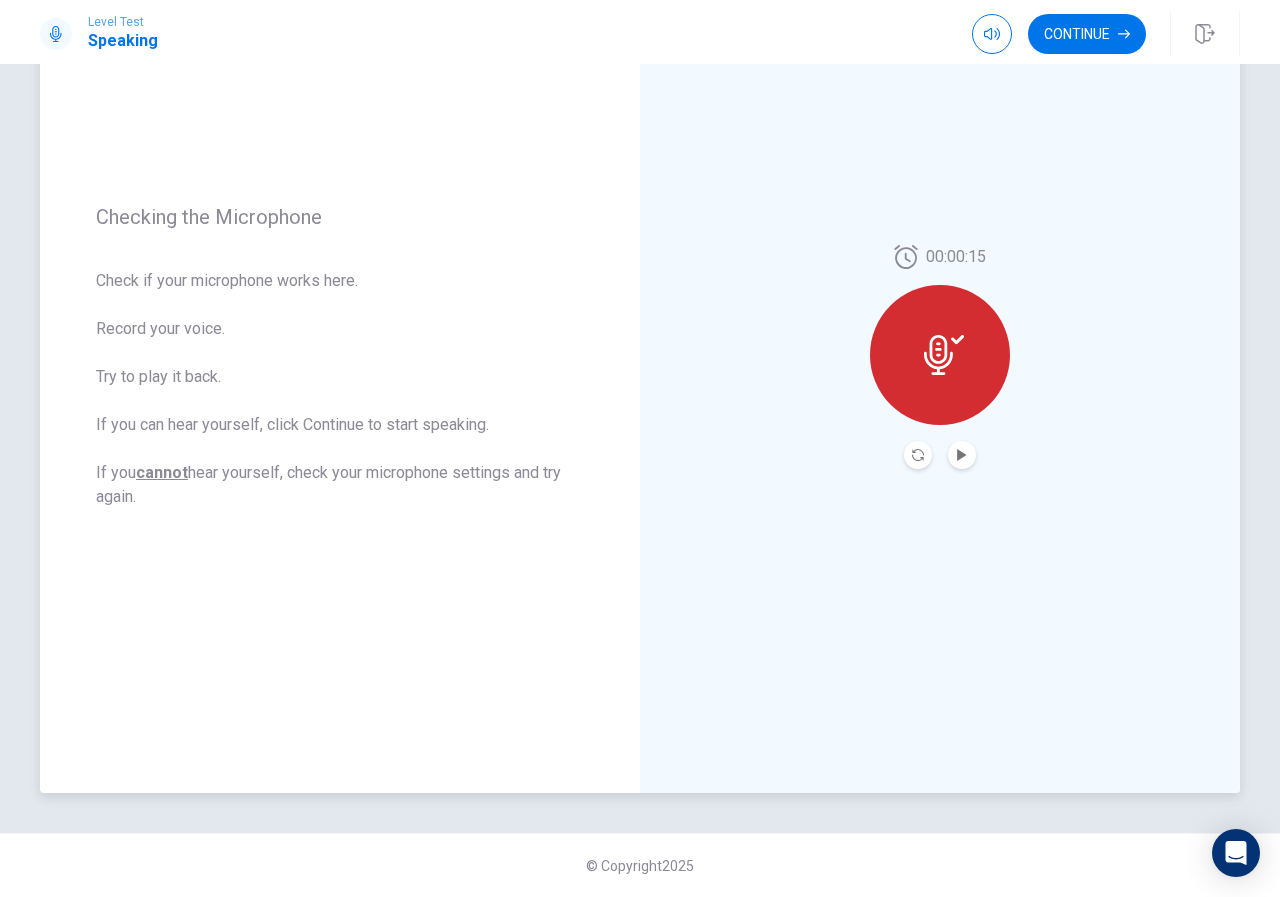 drag, startPoint x: 912, startPoint y: 349, endPoint x: 915, endPoint y: 363, distance: 14.3178215 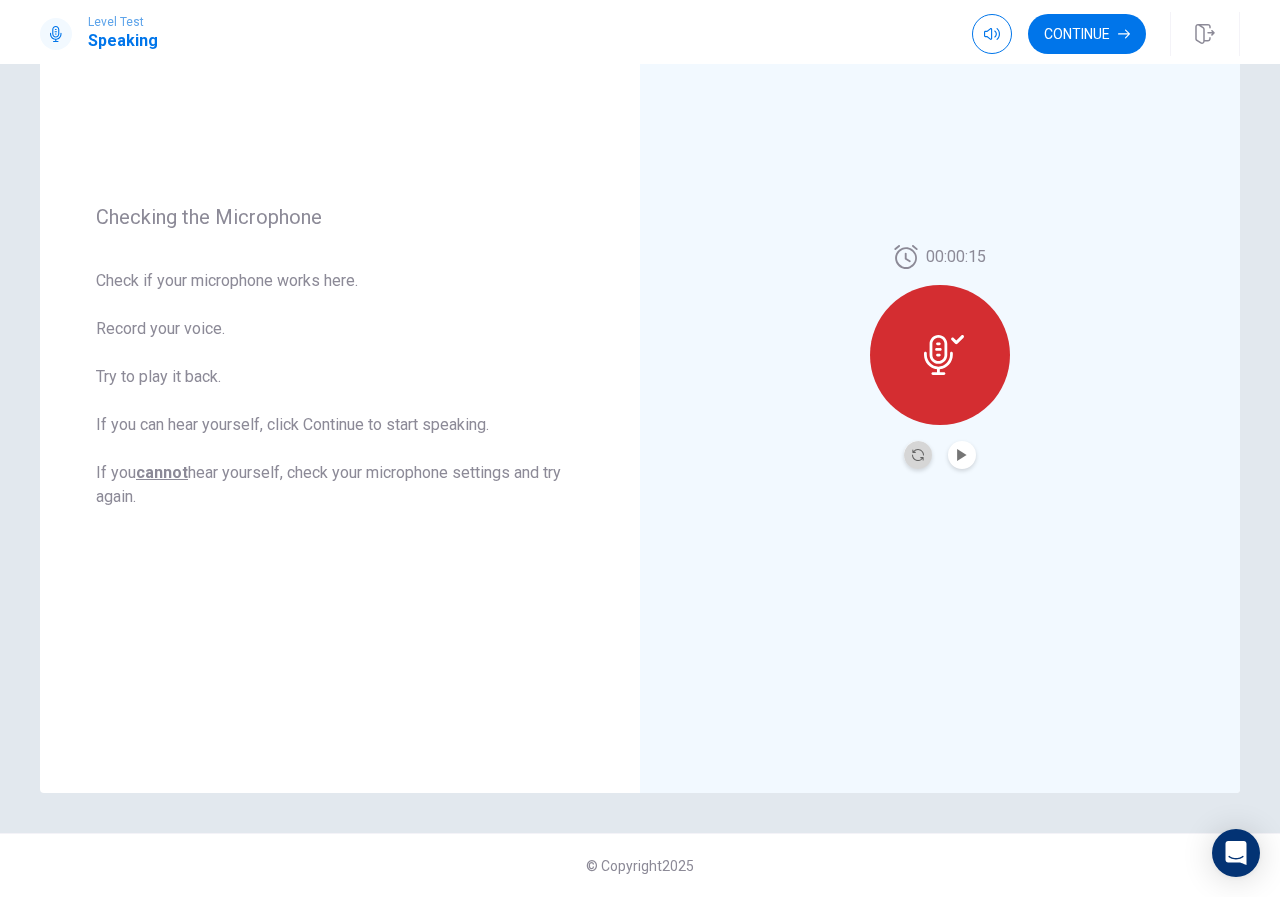 click at bounding box center [918, 455] 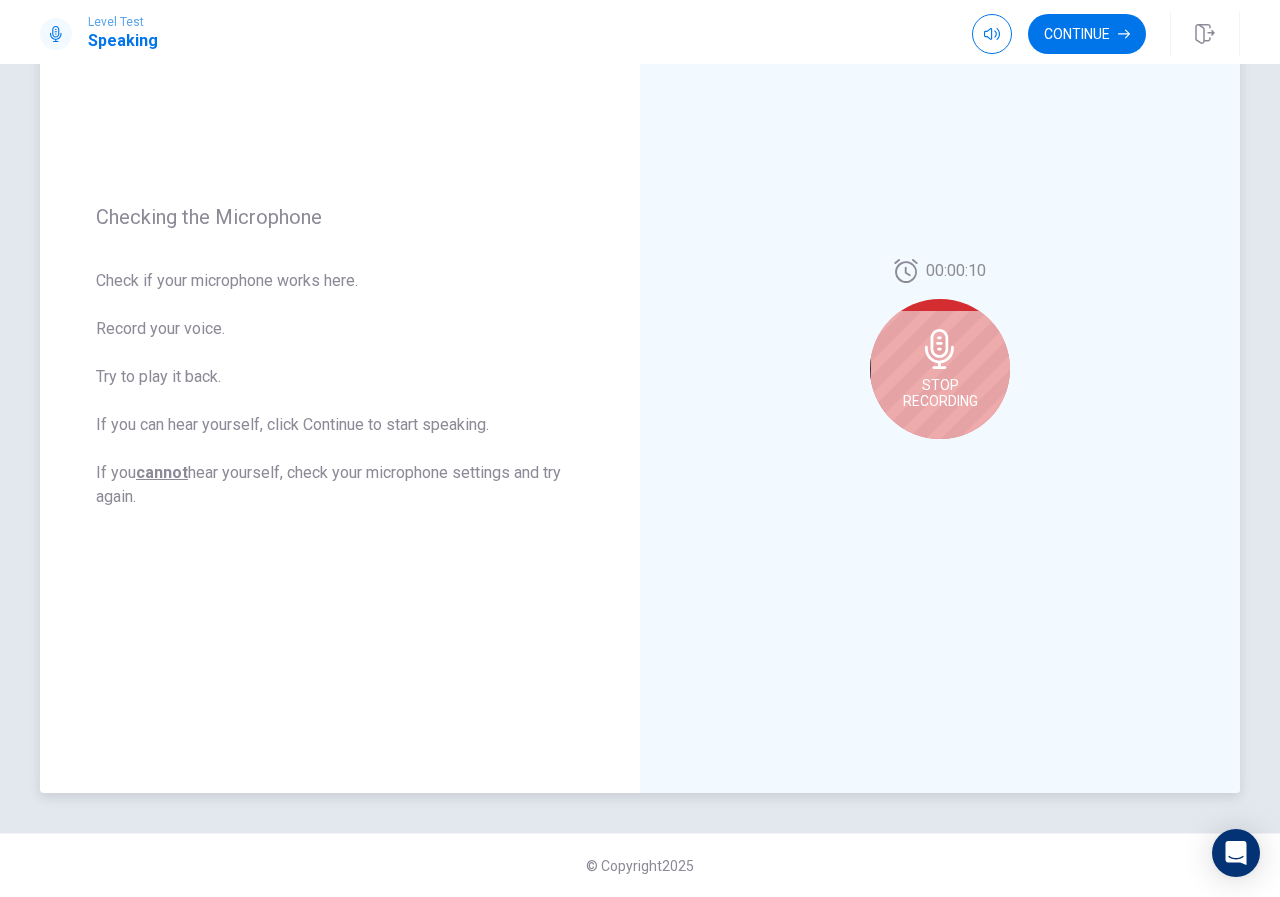 click on "Stop   Recording" at bounding box center [940, 369] 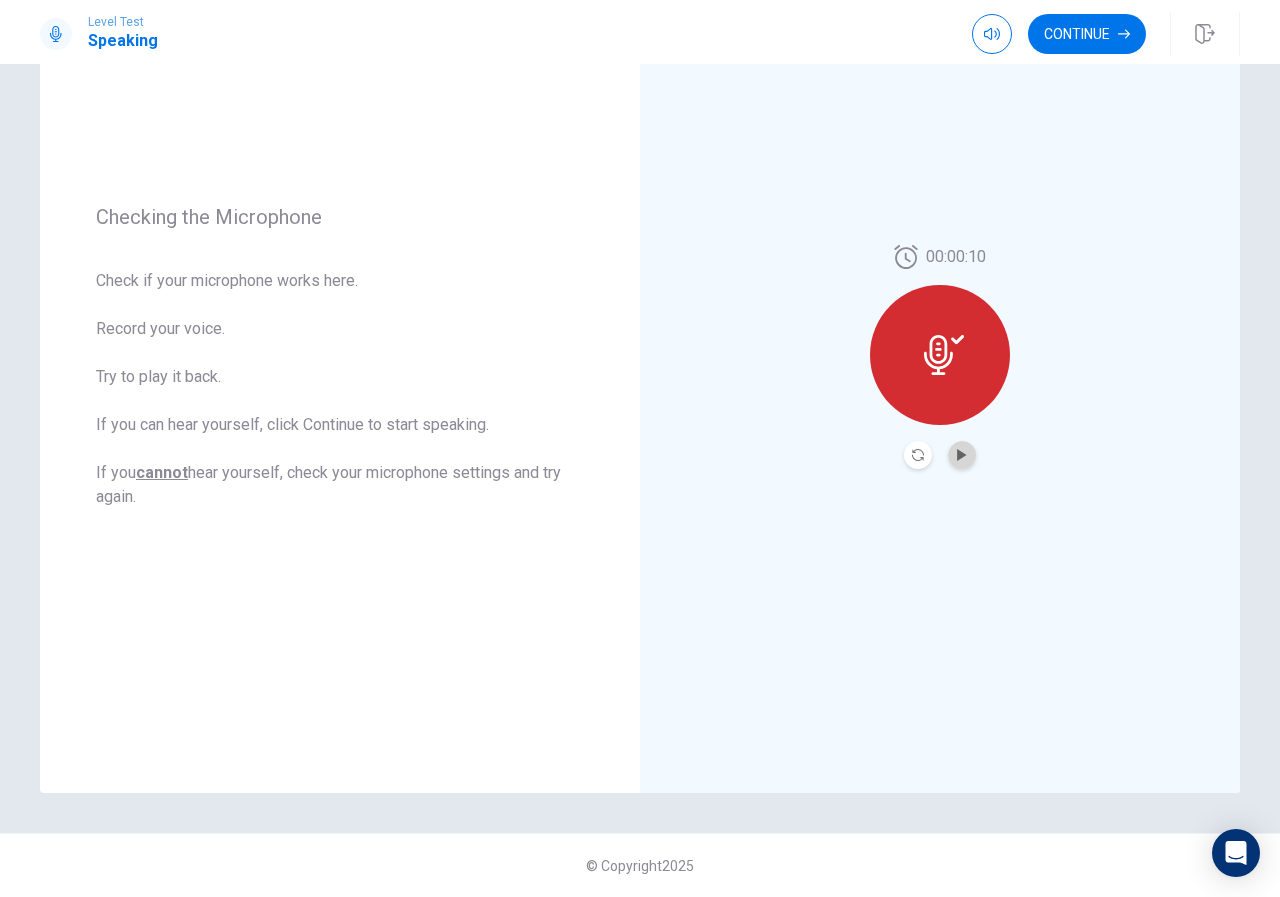click at bounding box center [962, 455] 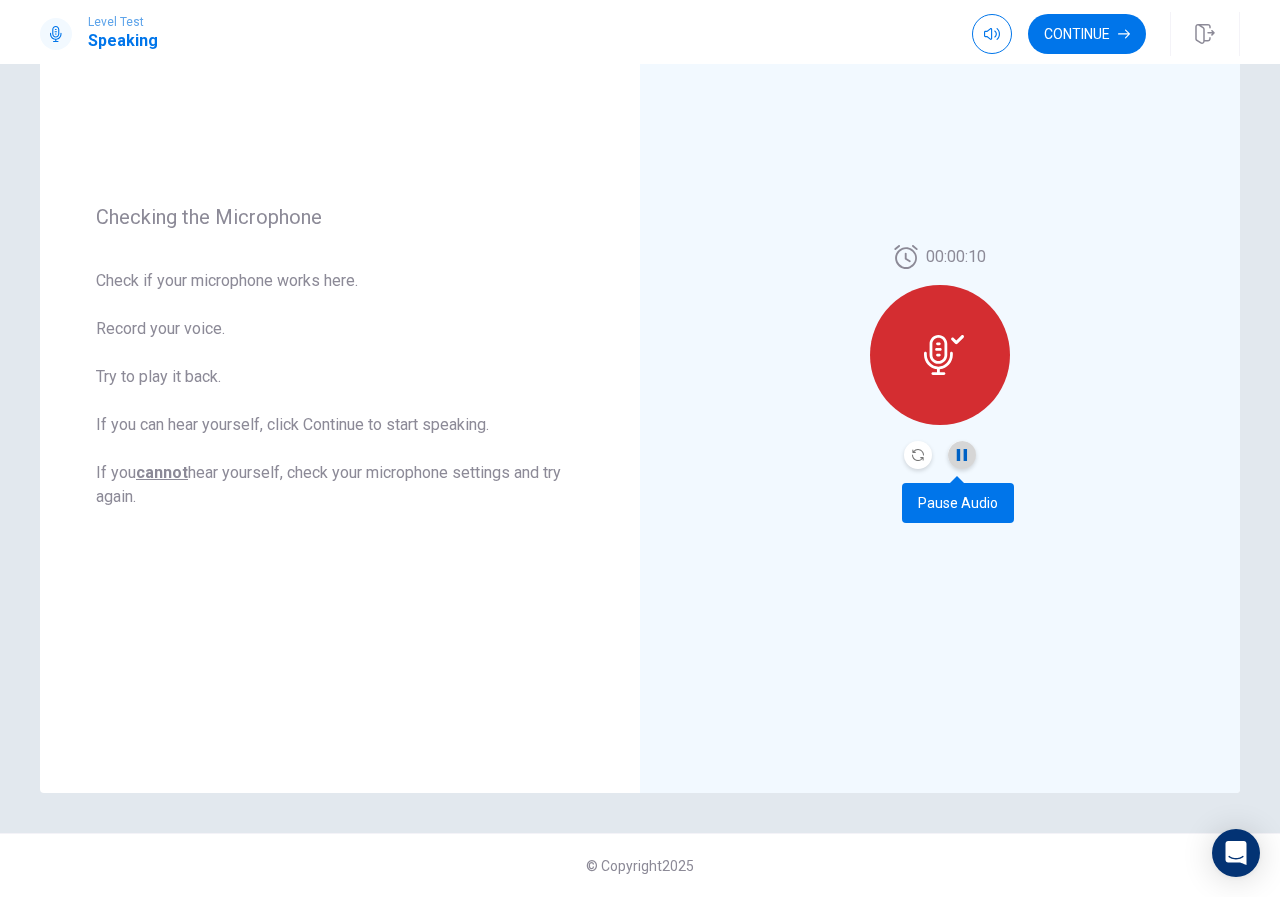 click 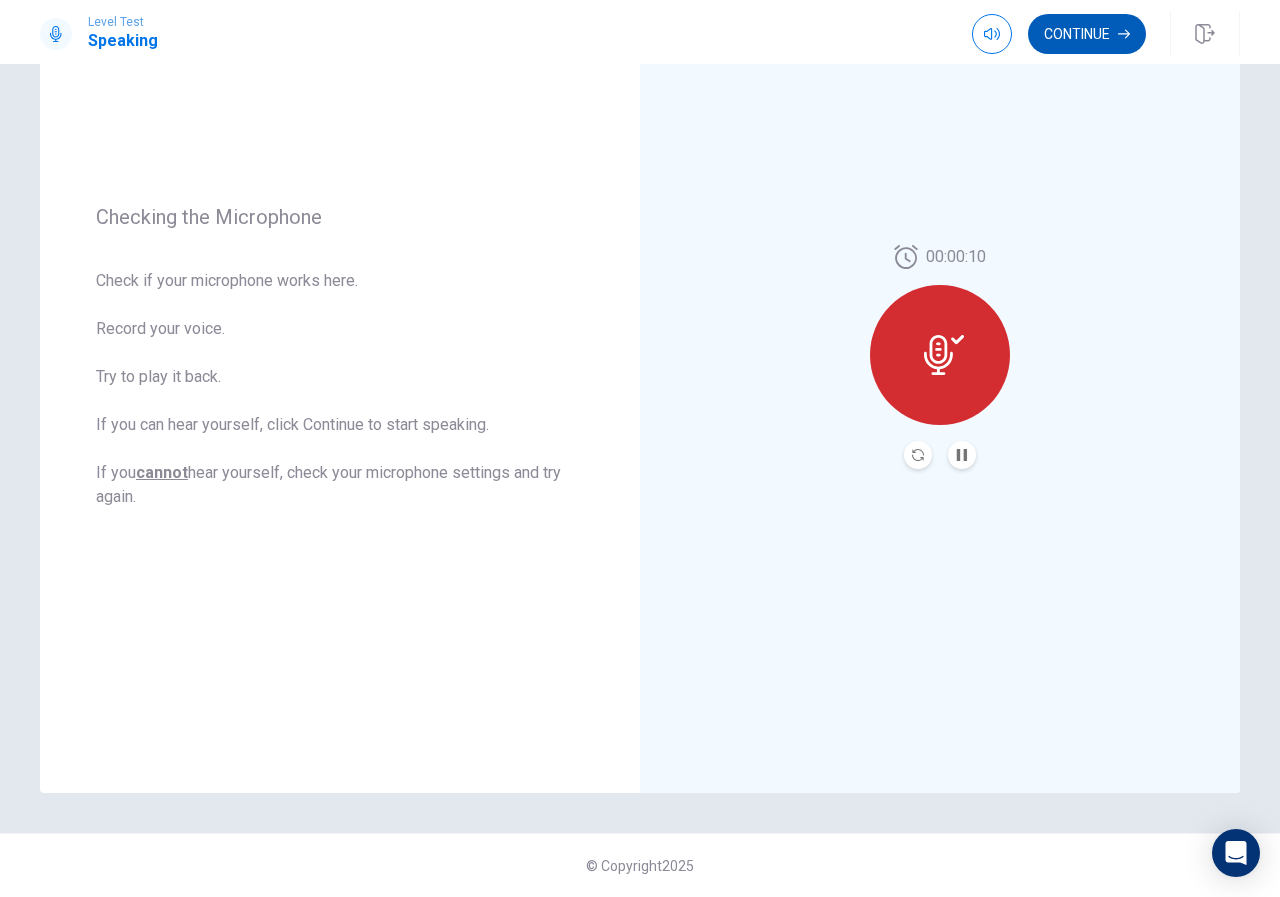 click on "Continue" at bounding box center [1087, 34] 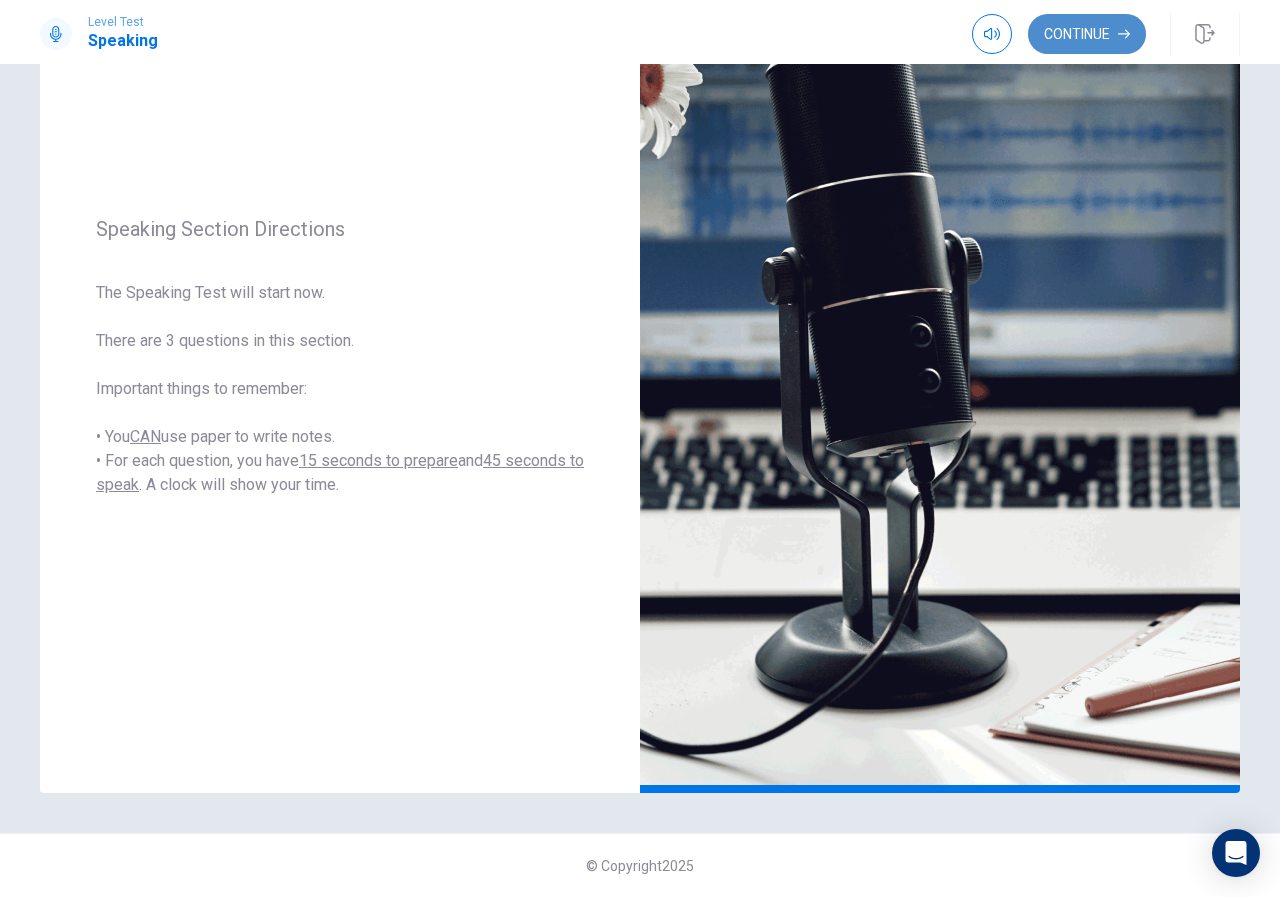 click on "Continue" at bounding box center [1087, 34] 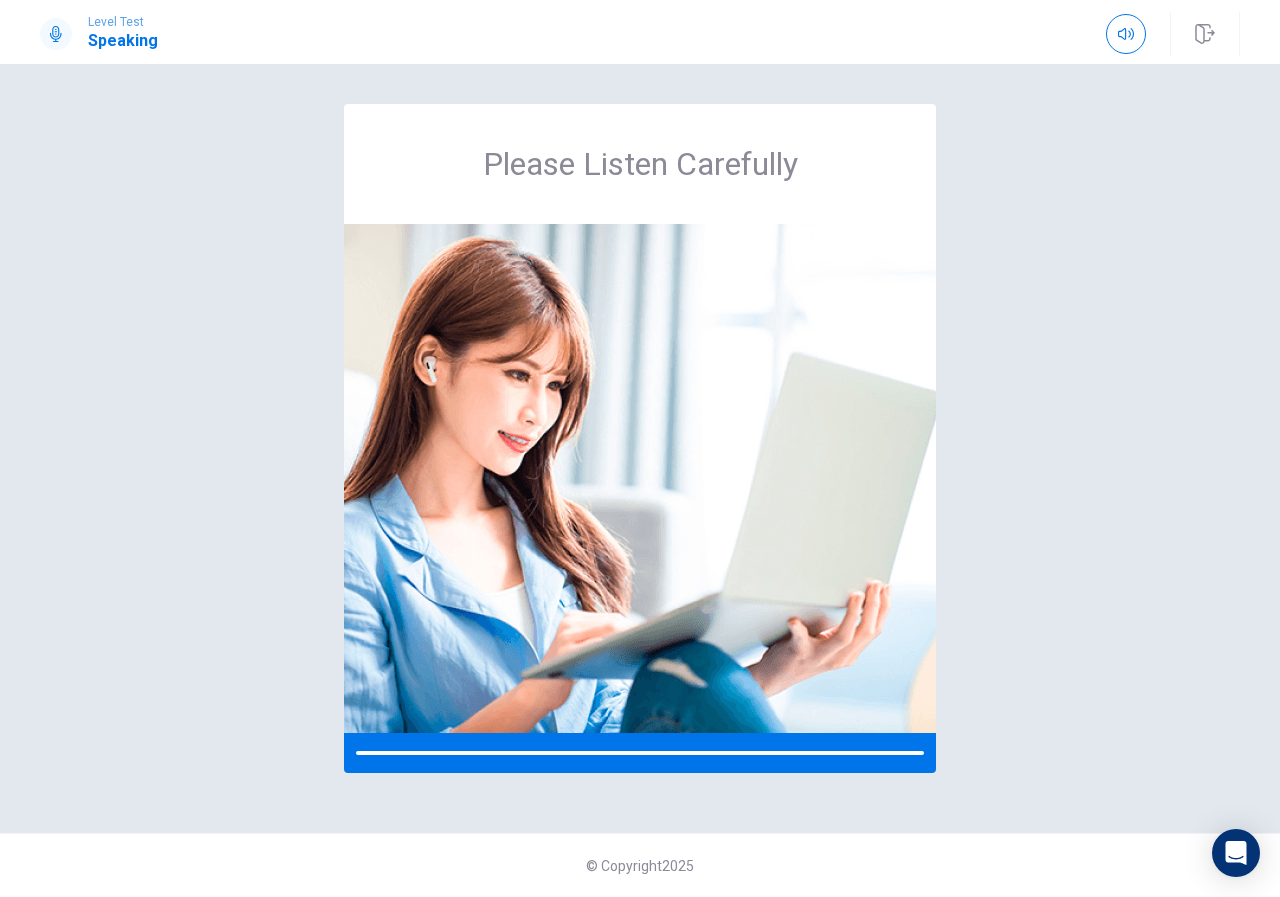 scroll, scrollTop: 0, scrollLeft: 0, axis: both 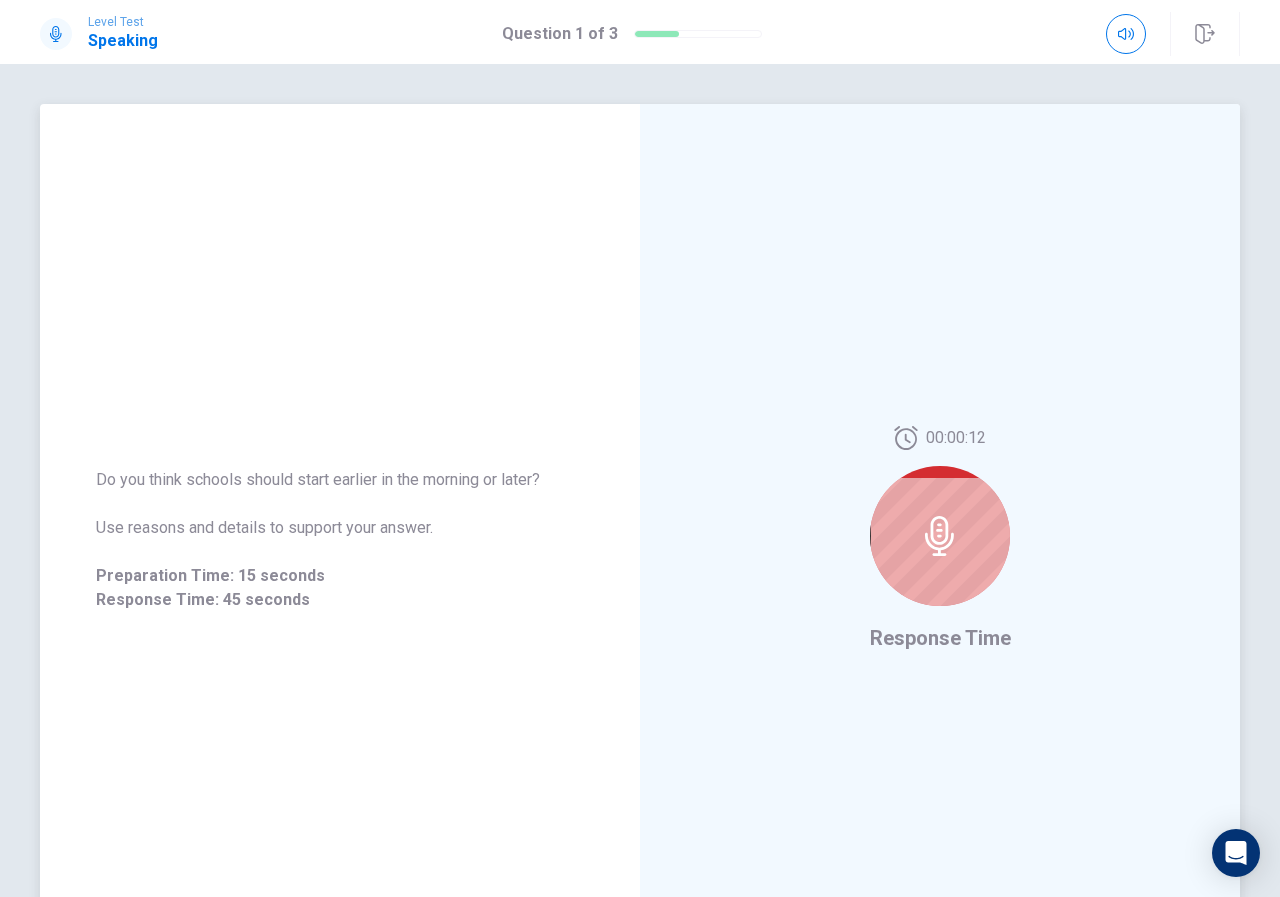 click 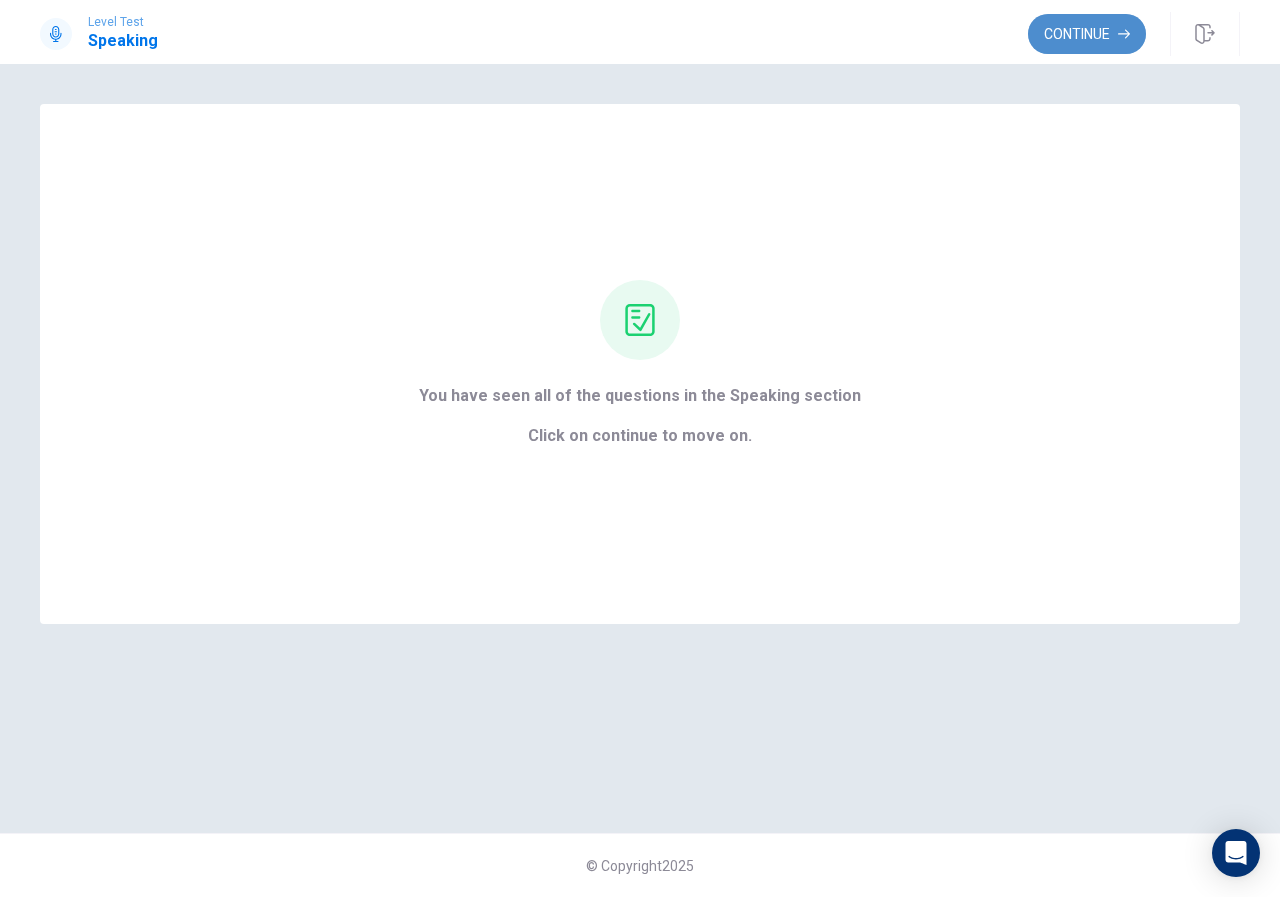 click on "Continue" at bounding box center [1087, 34] 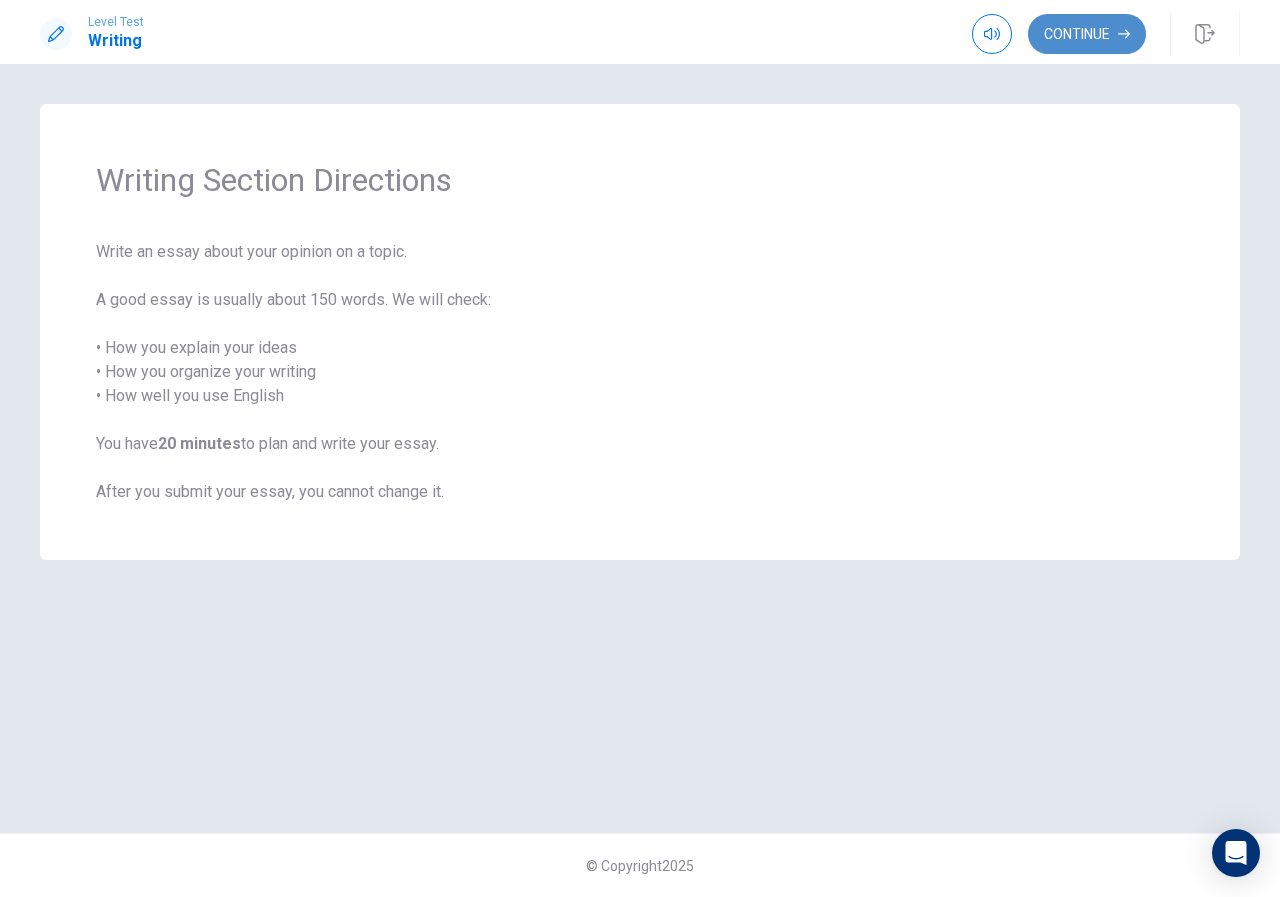 click on "Continue" at bounding box center (1087, 34) 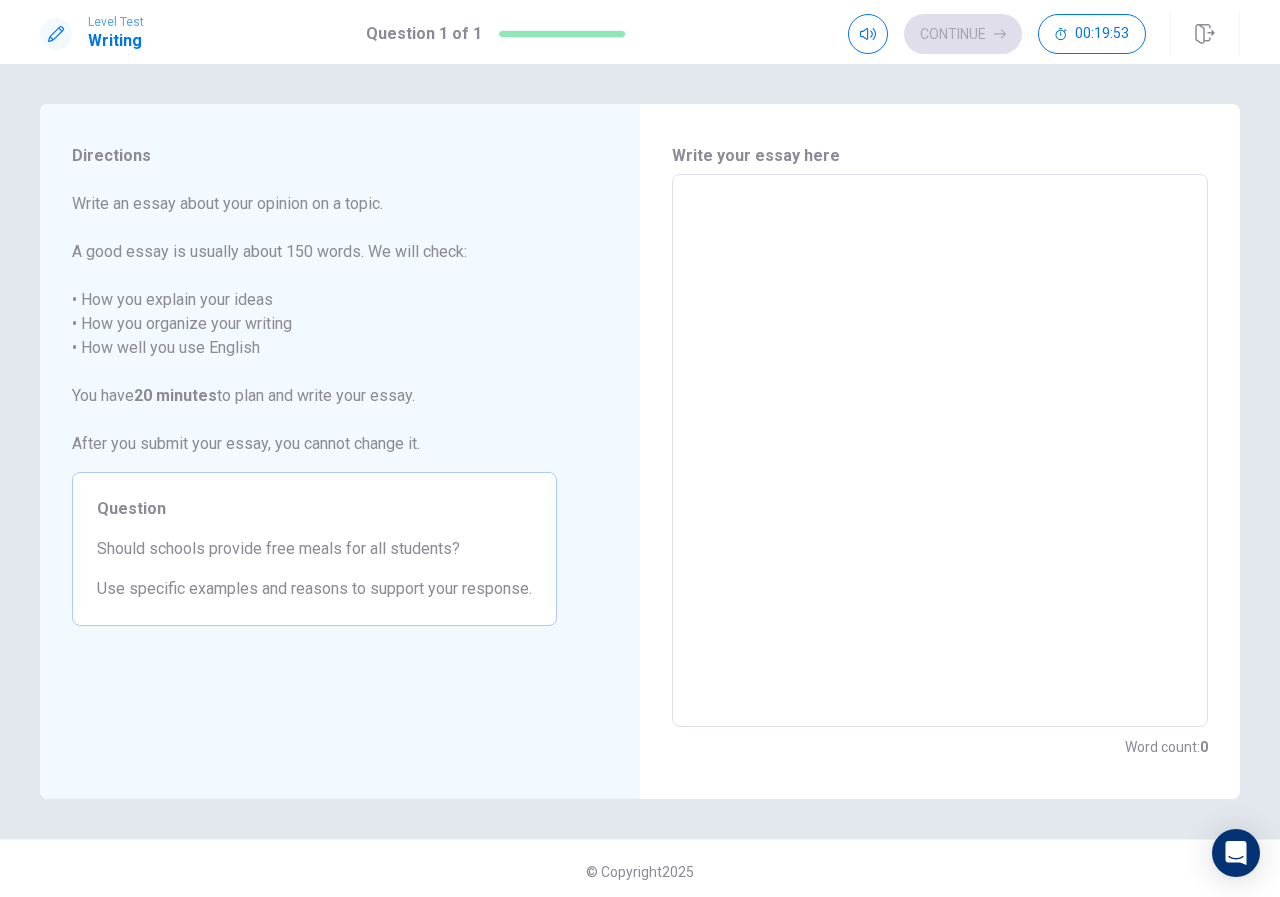 drag, startPoint x: 939, startPoint y: 329, endPoint x: 1039, endPoint y: 320, distance: 100.40418 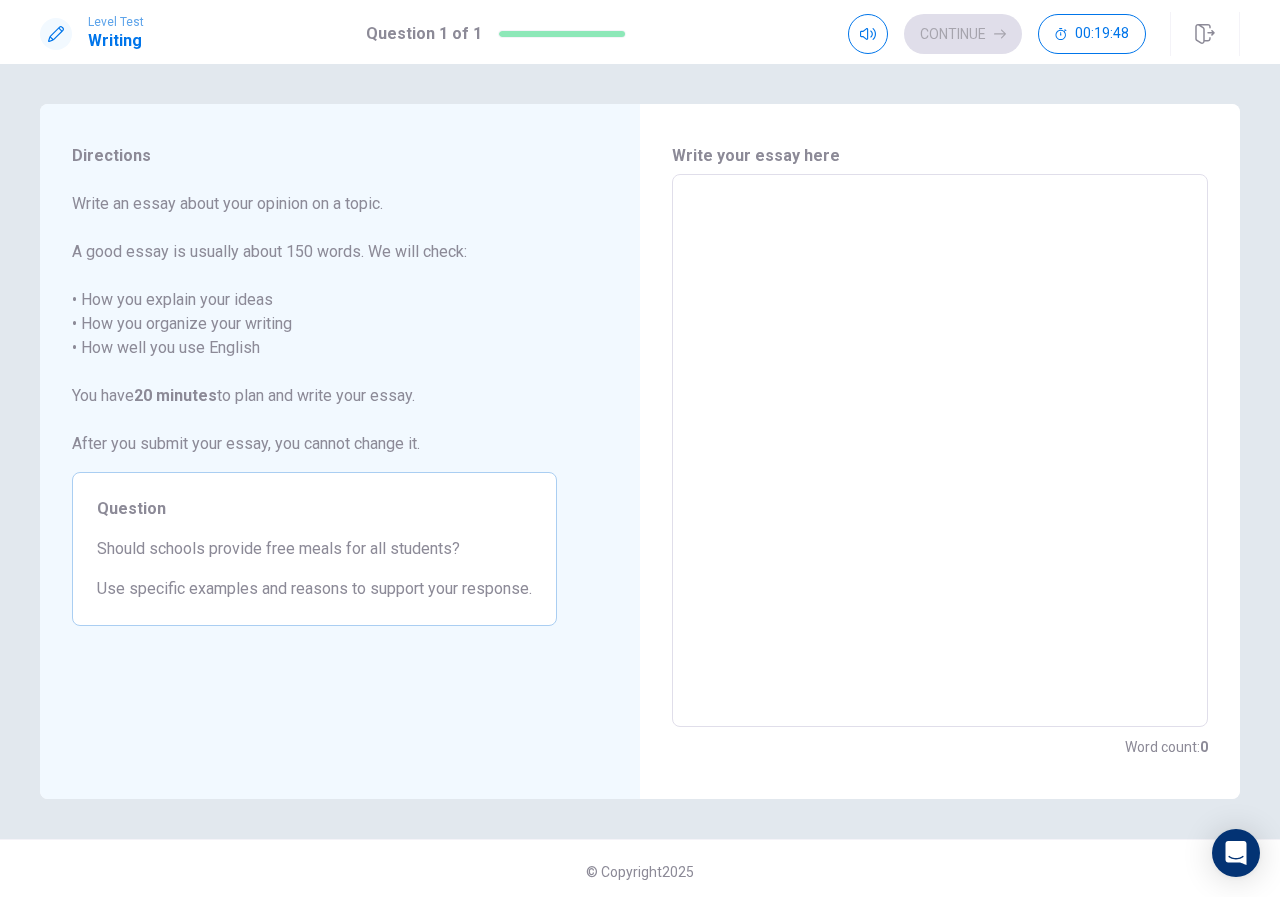 type on "A" 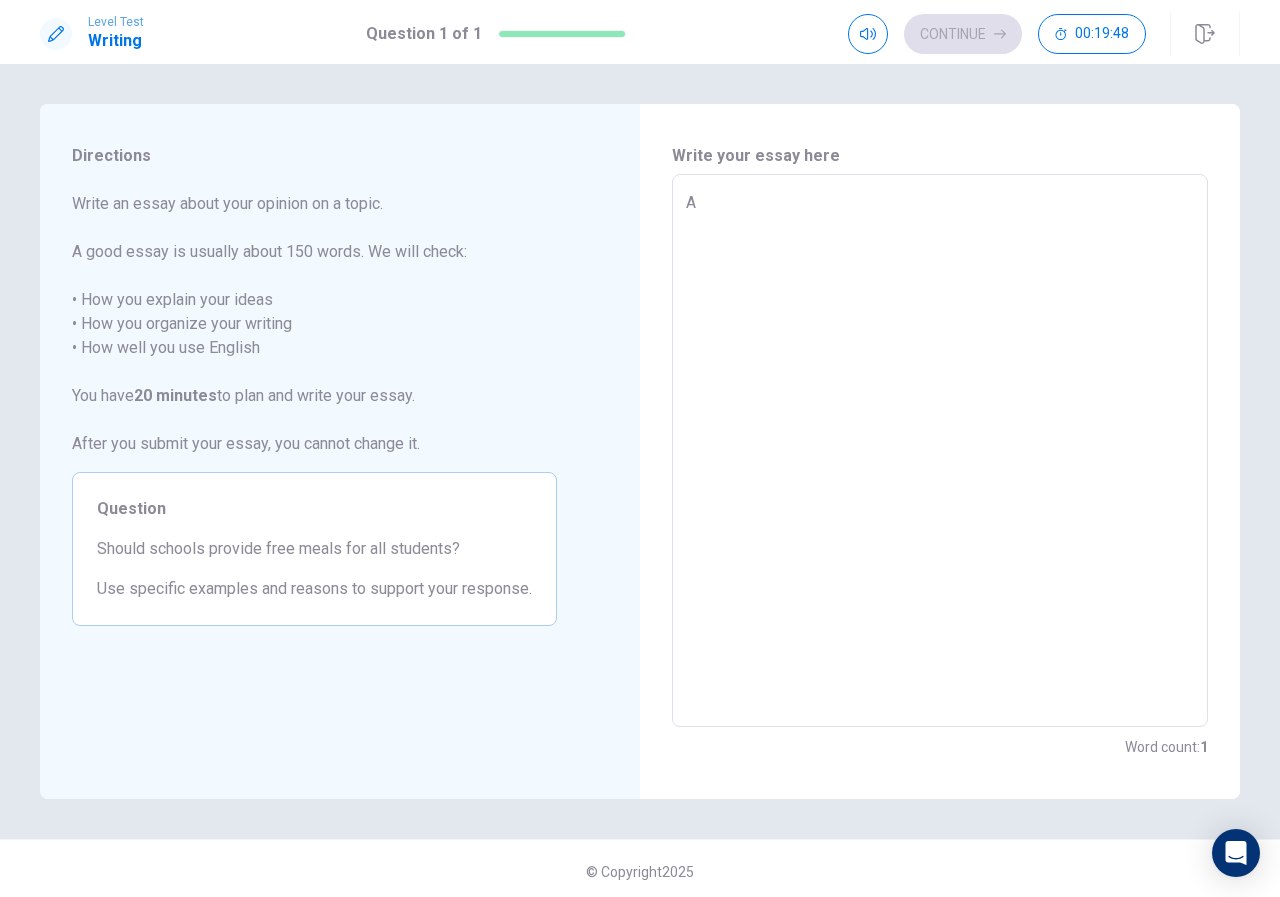 type on "x" 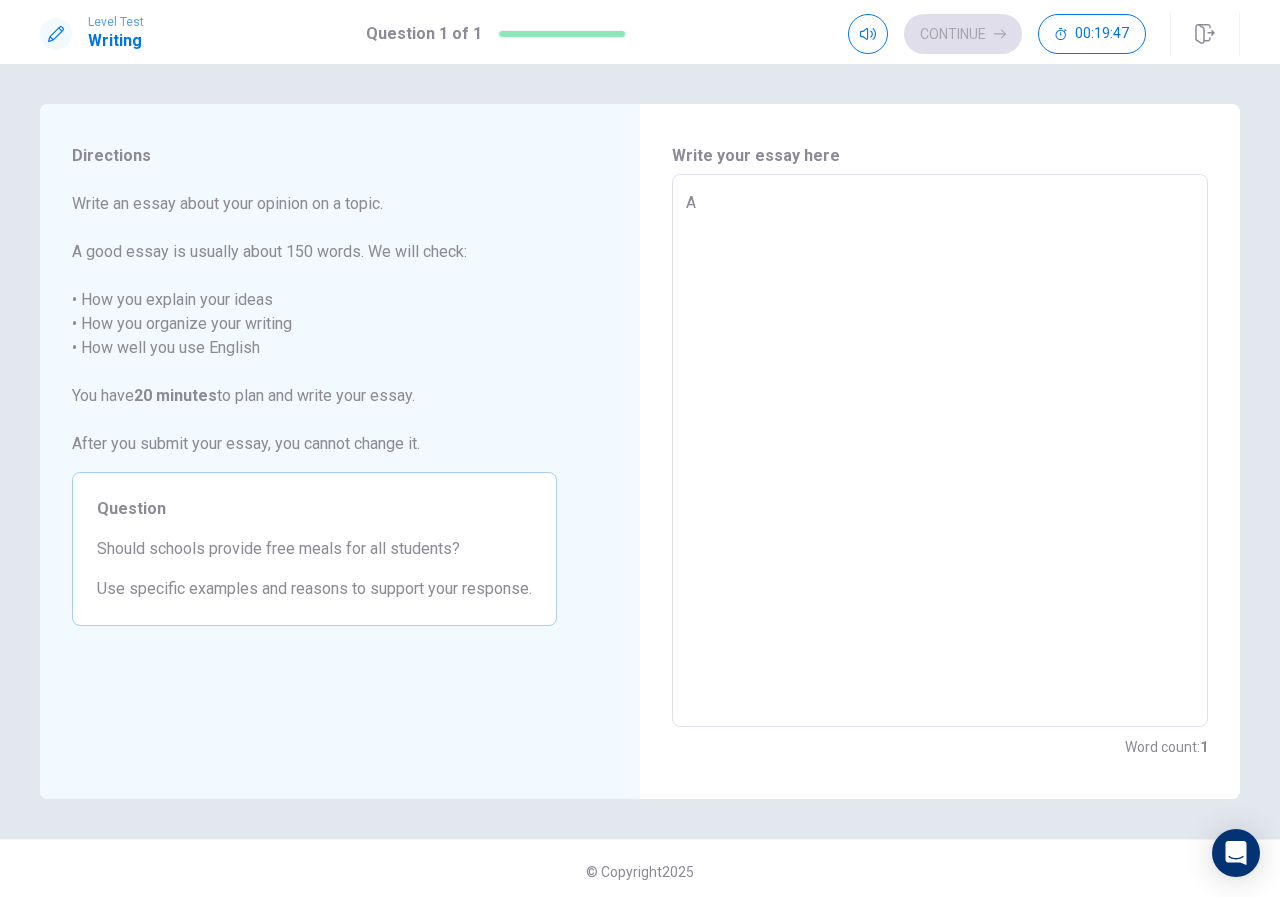 type on "Ac" 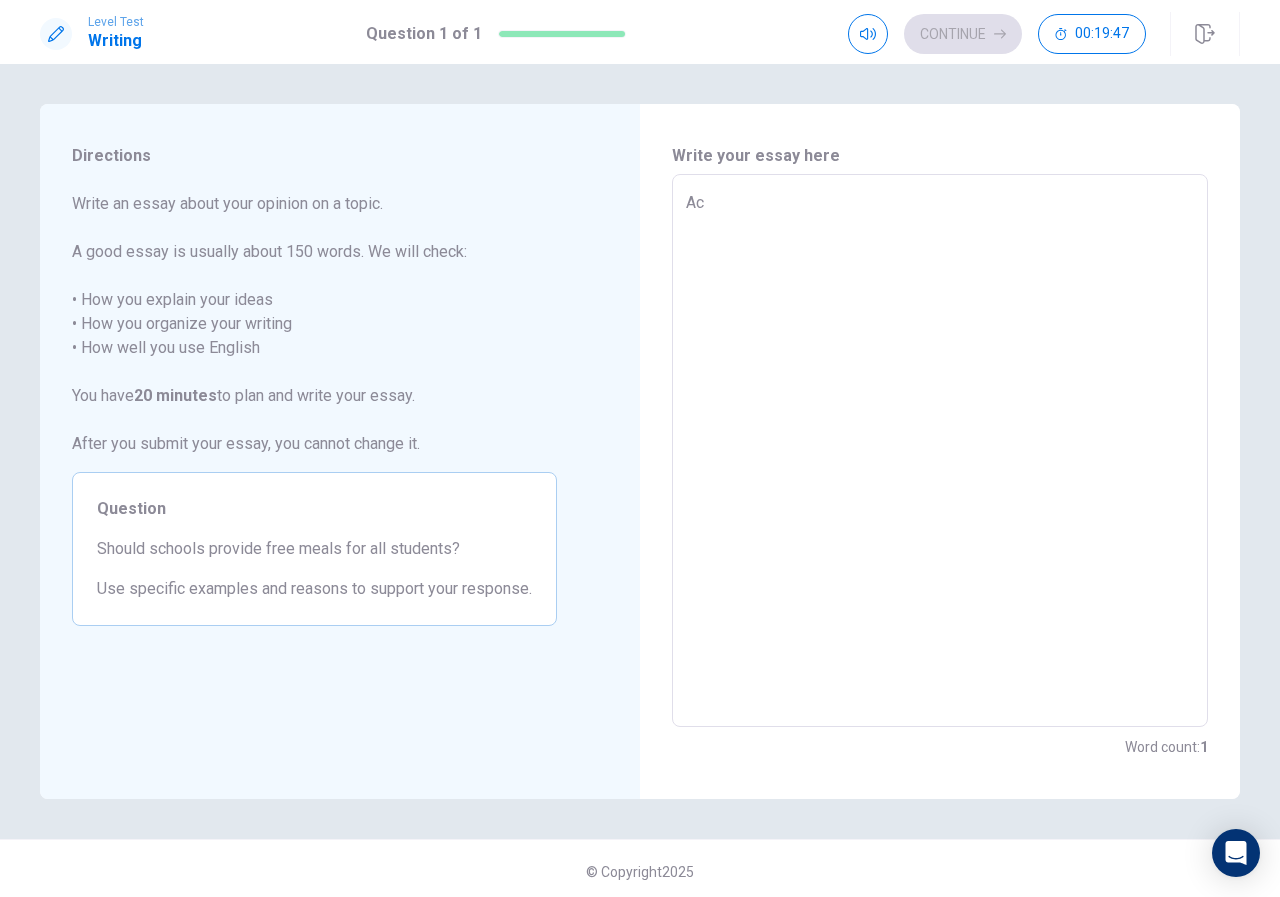 type on "x" 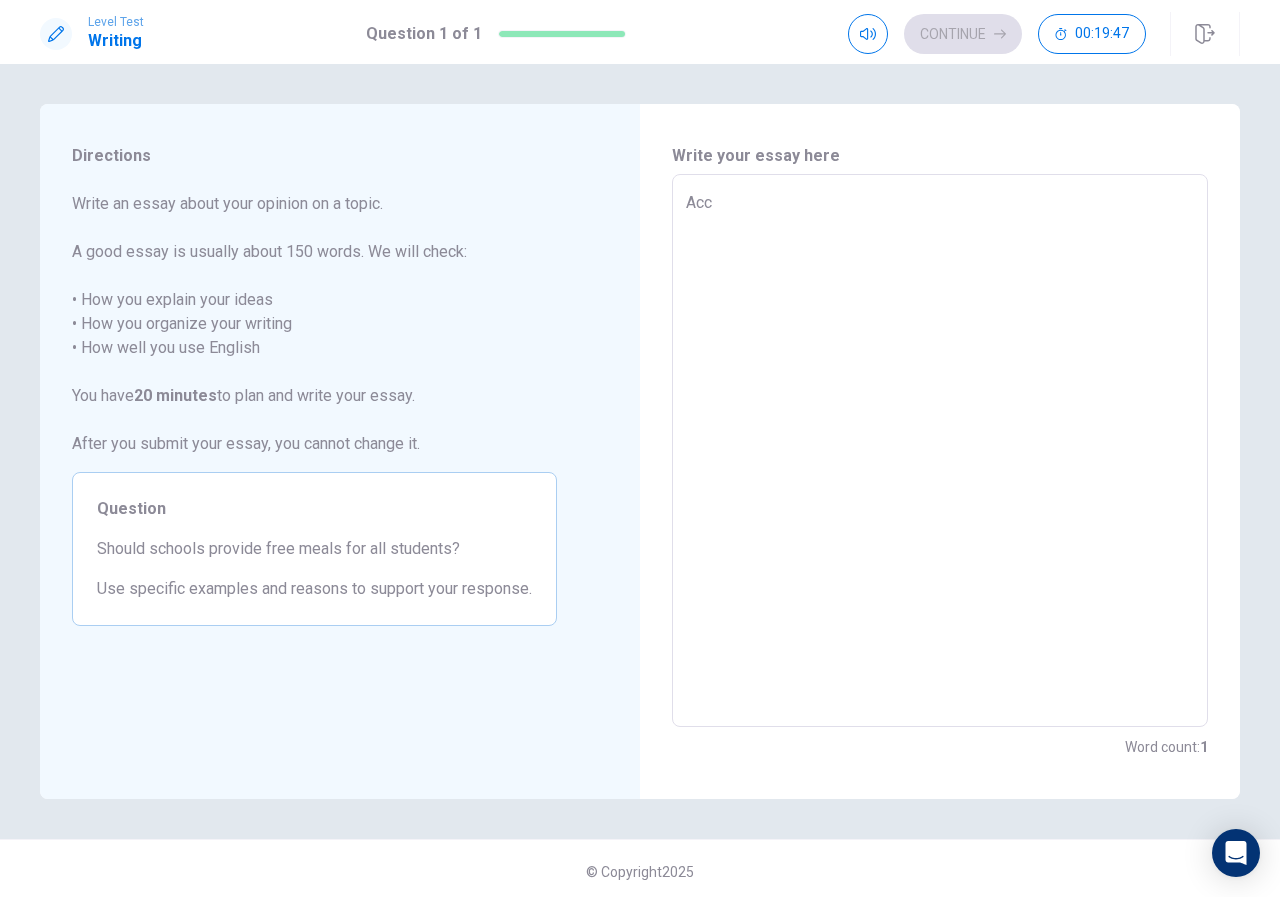 type on "x" 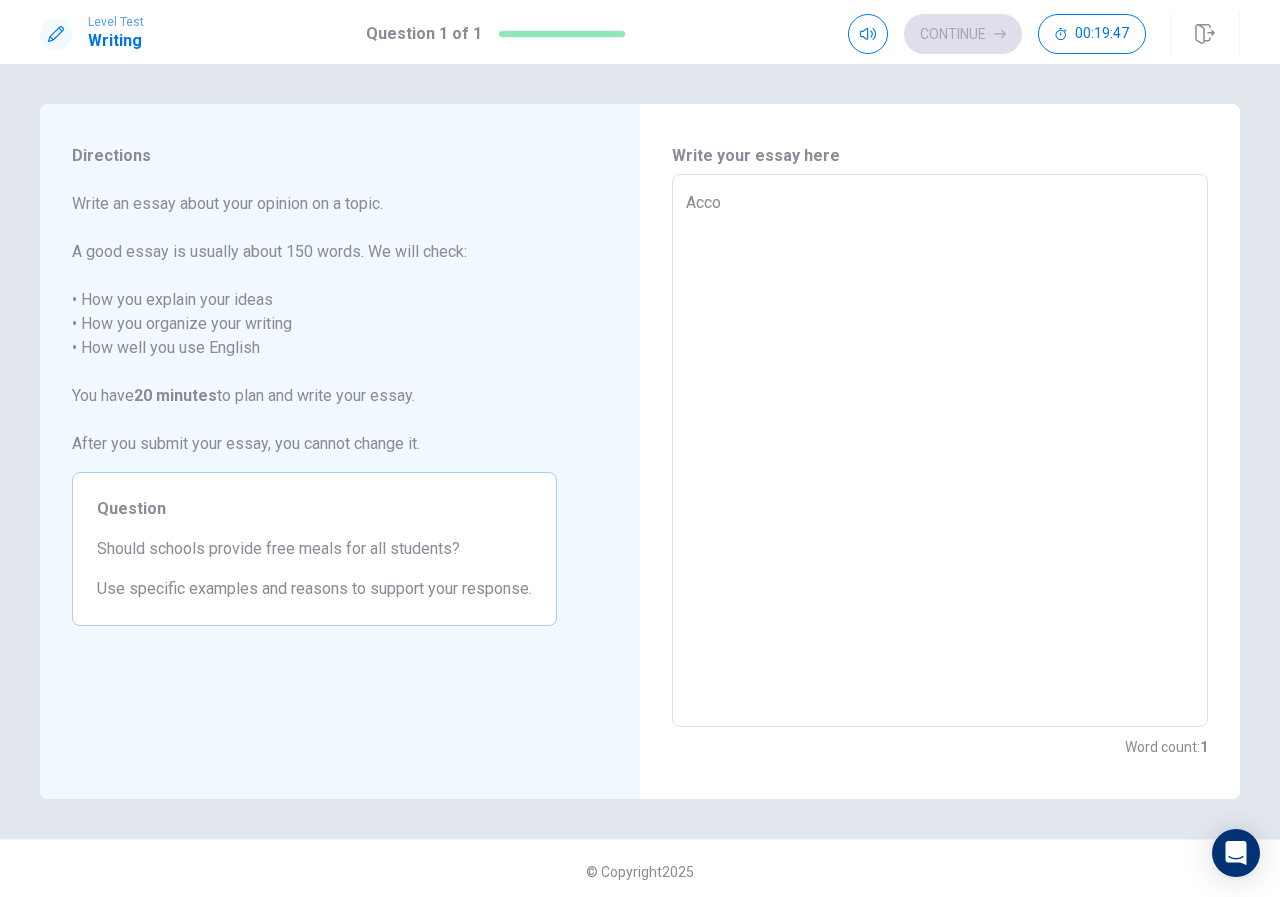 type on "x" 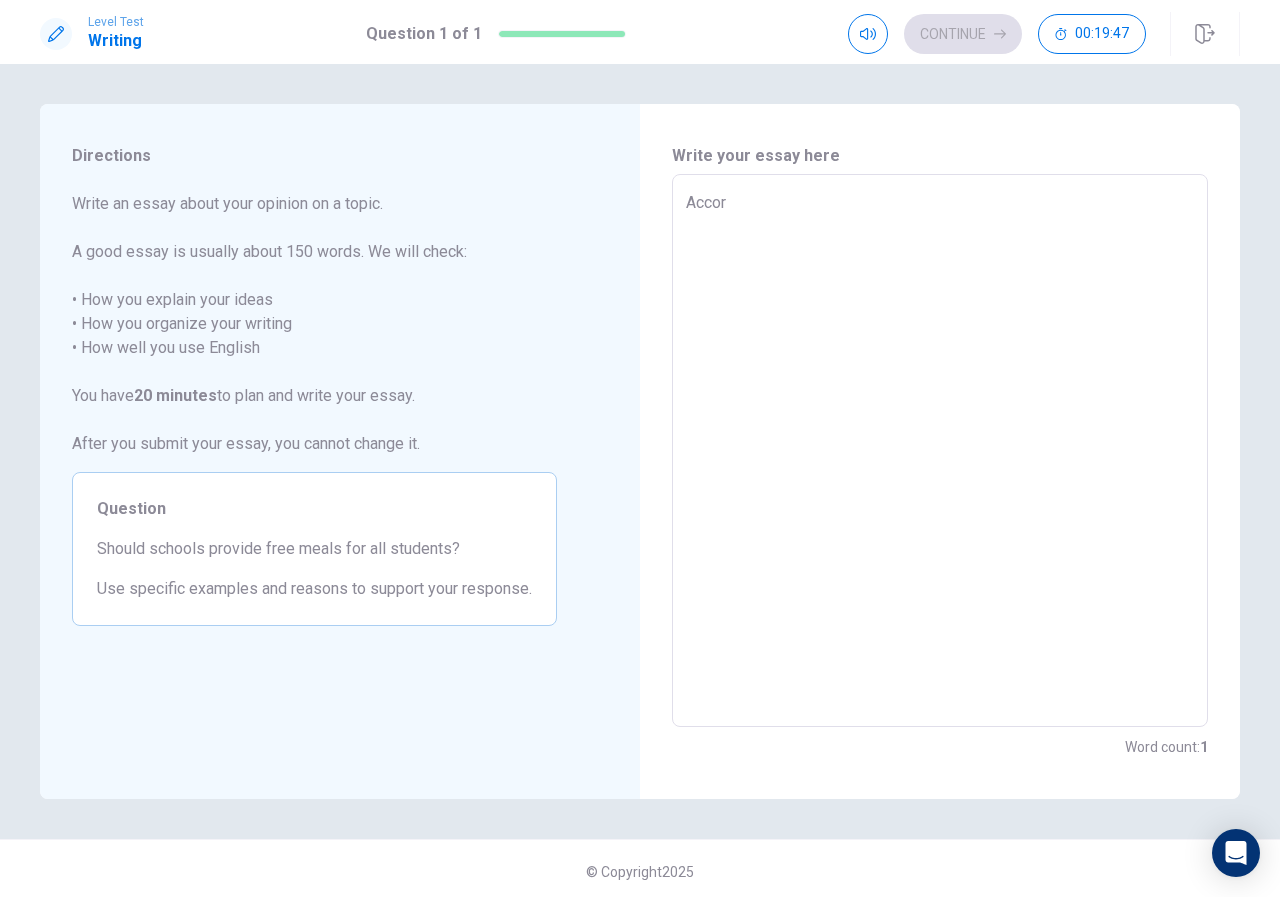type on "x" 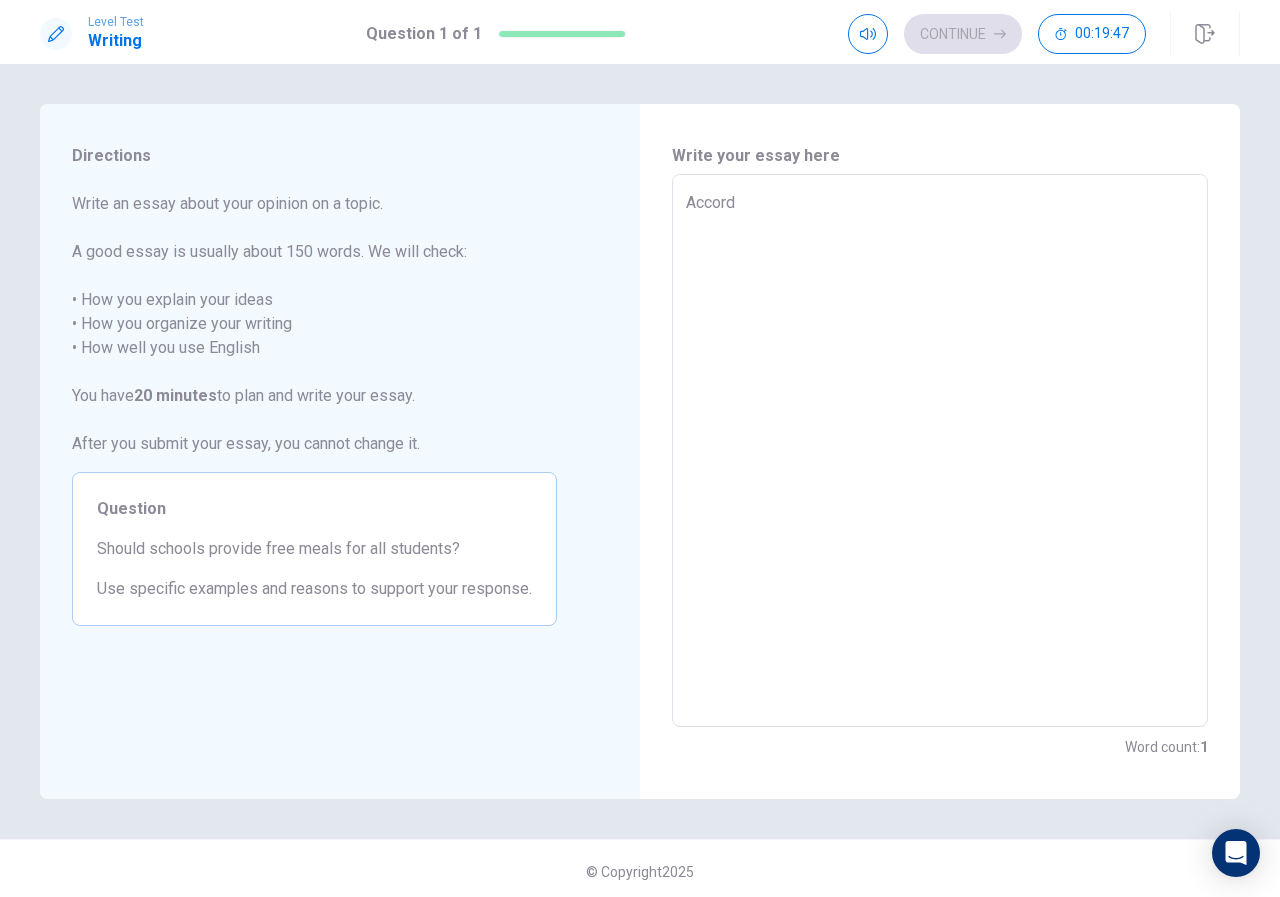 type on "x" 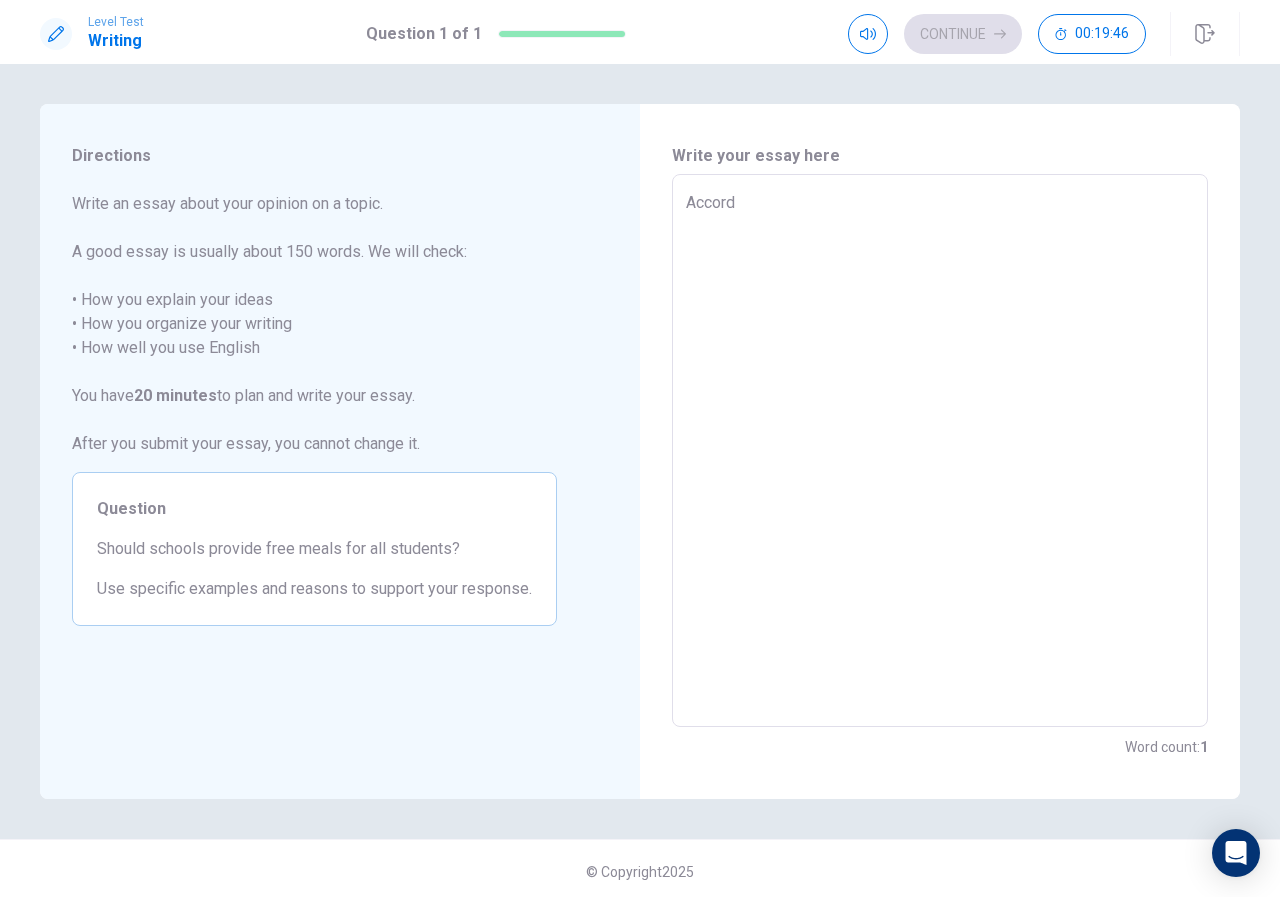 type on "Accordi" 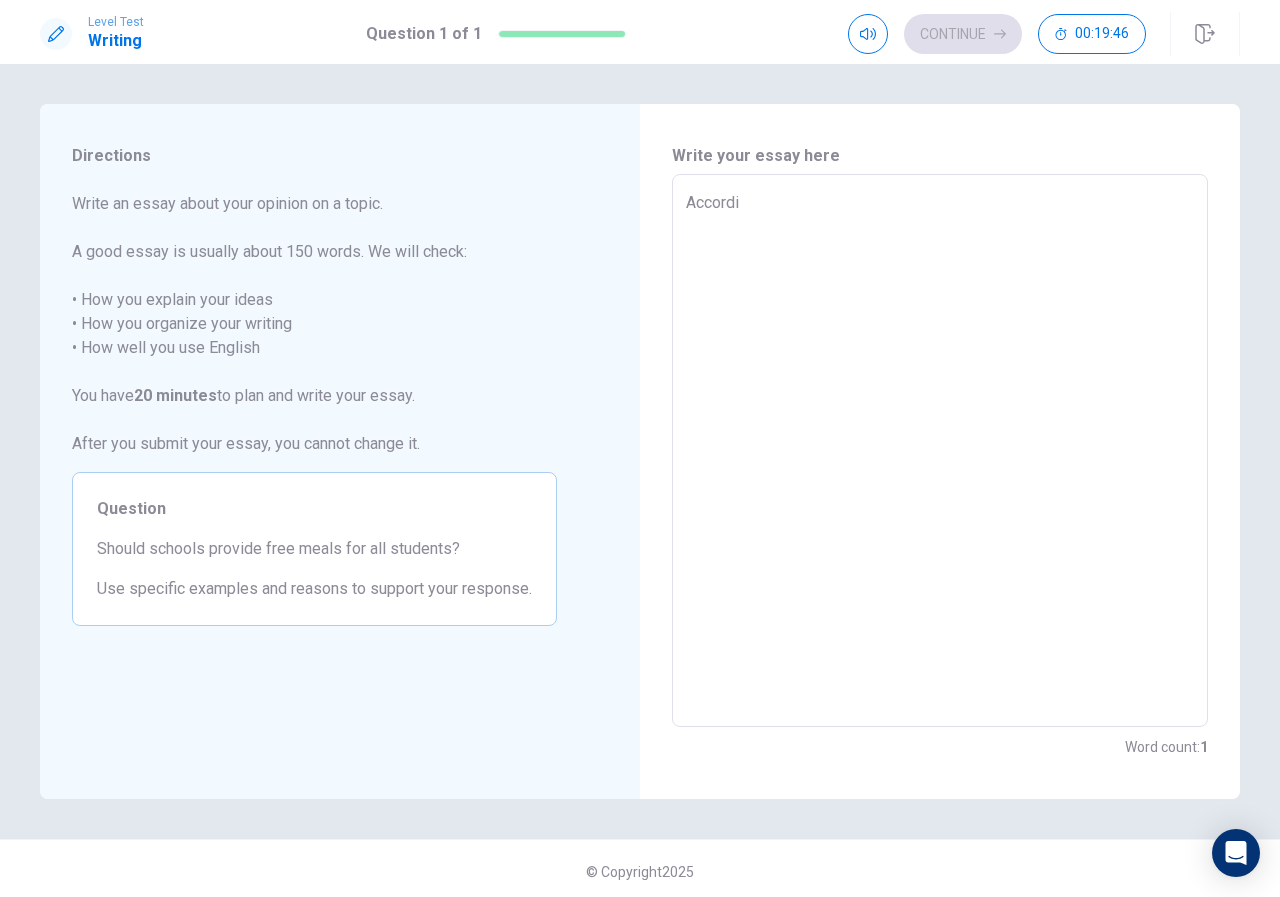 type on "x" 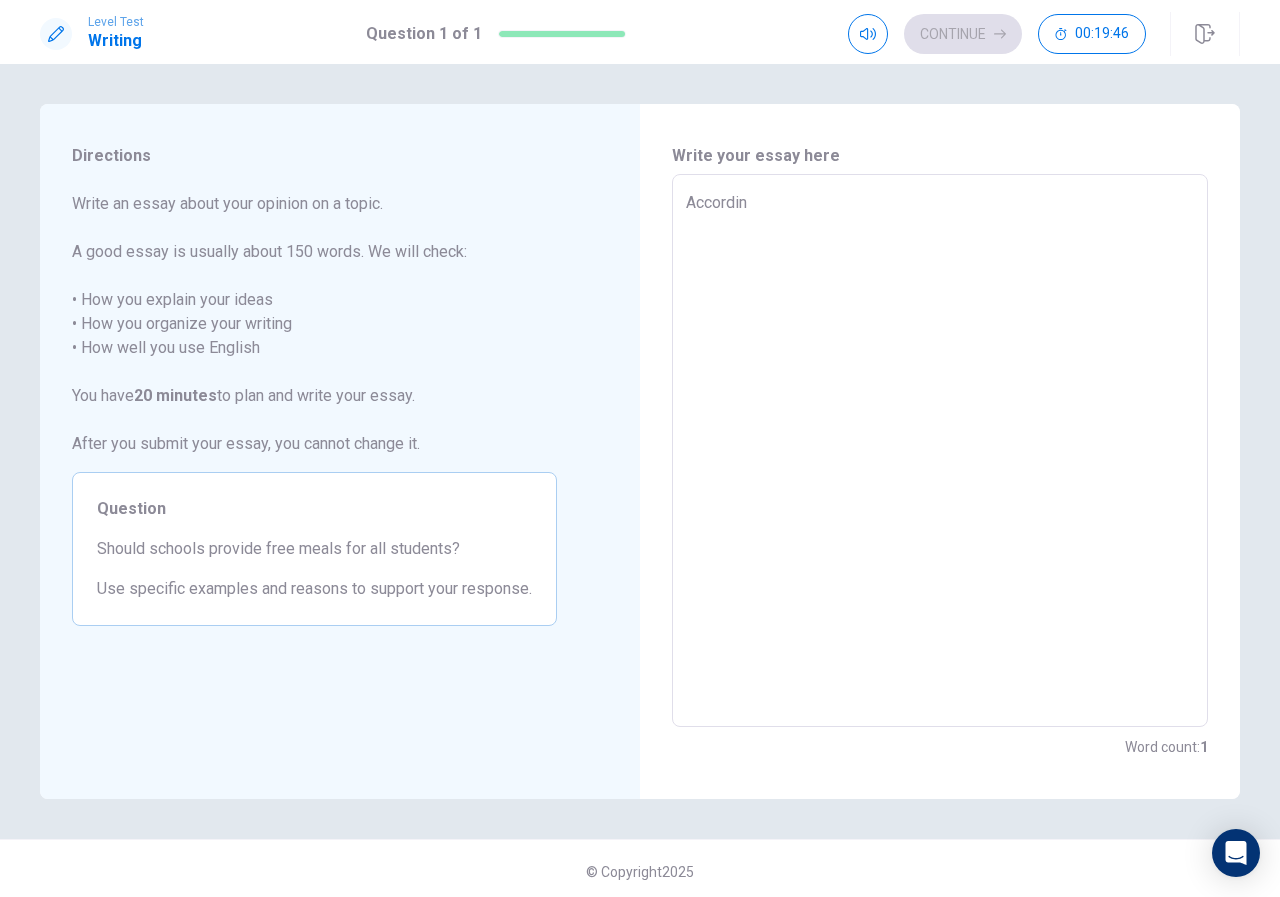 type on "x" 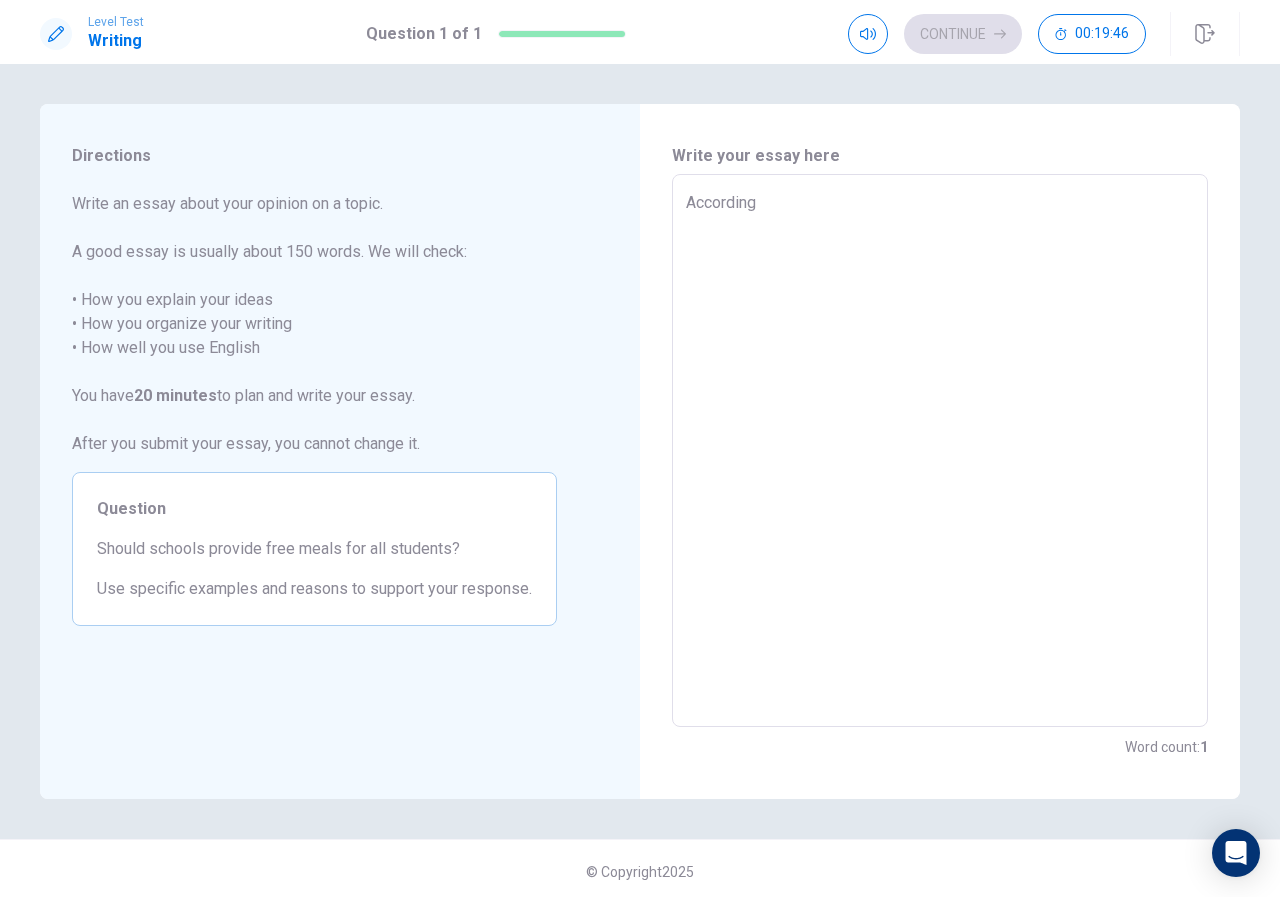 type on "x" 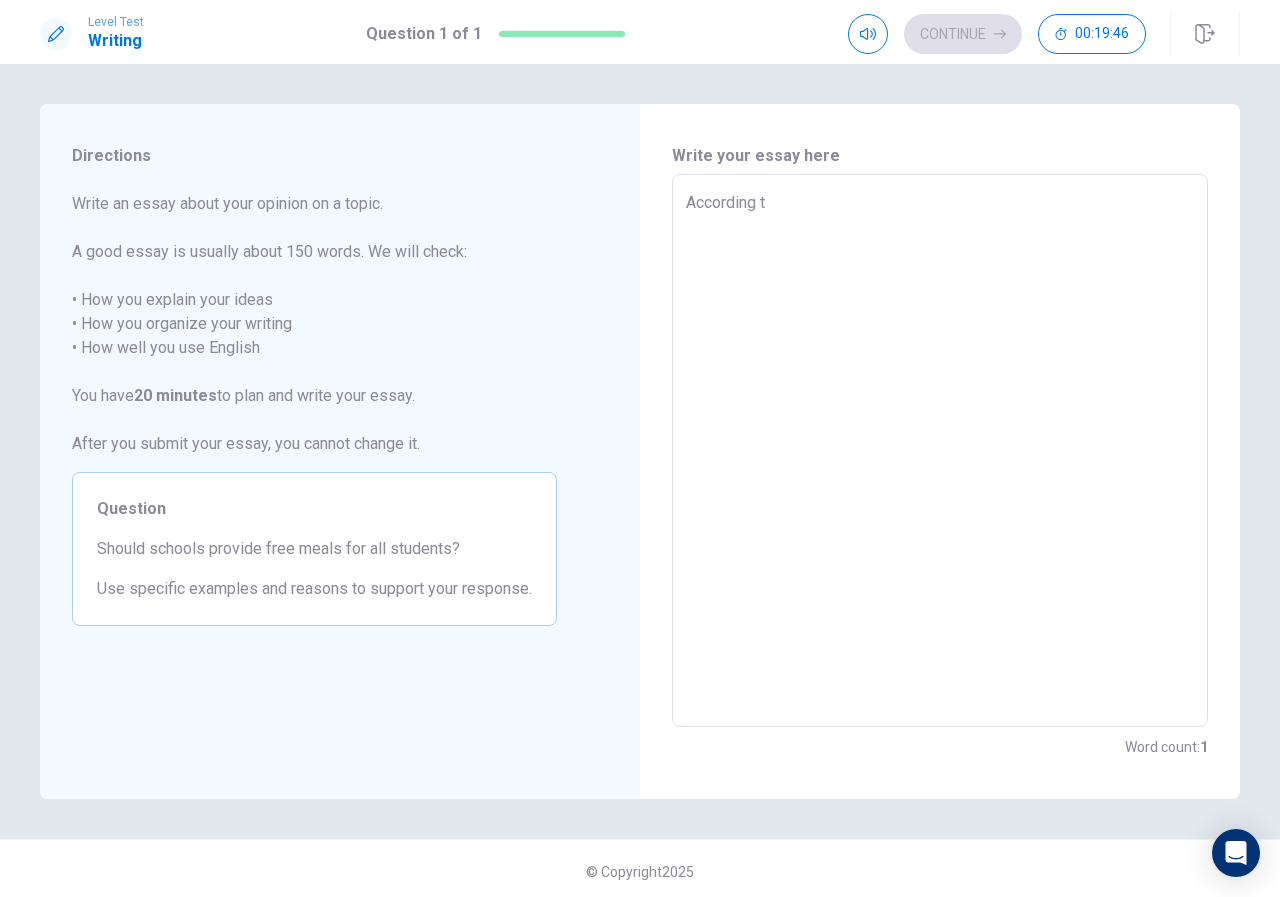 type on "x" 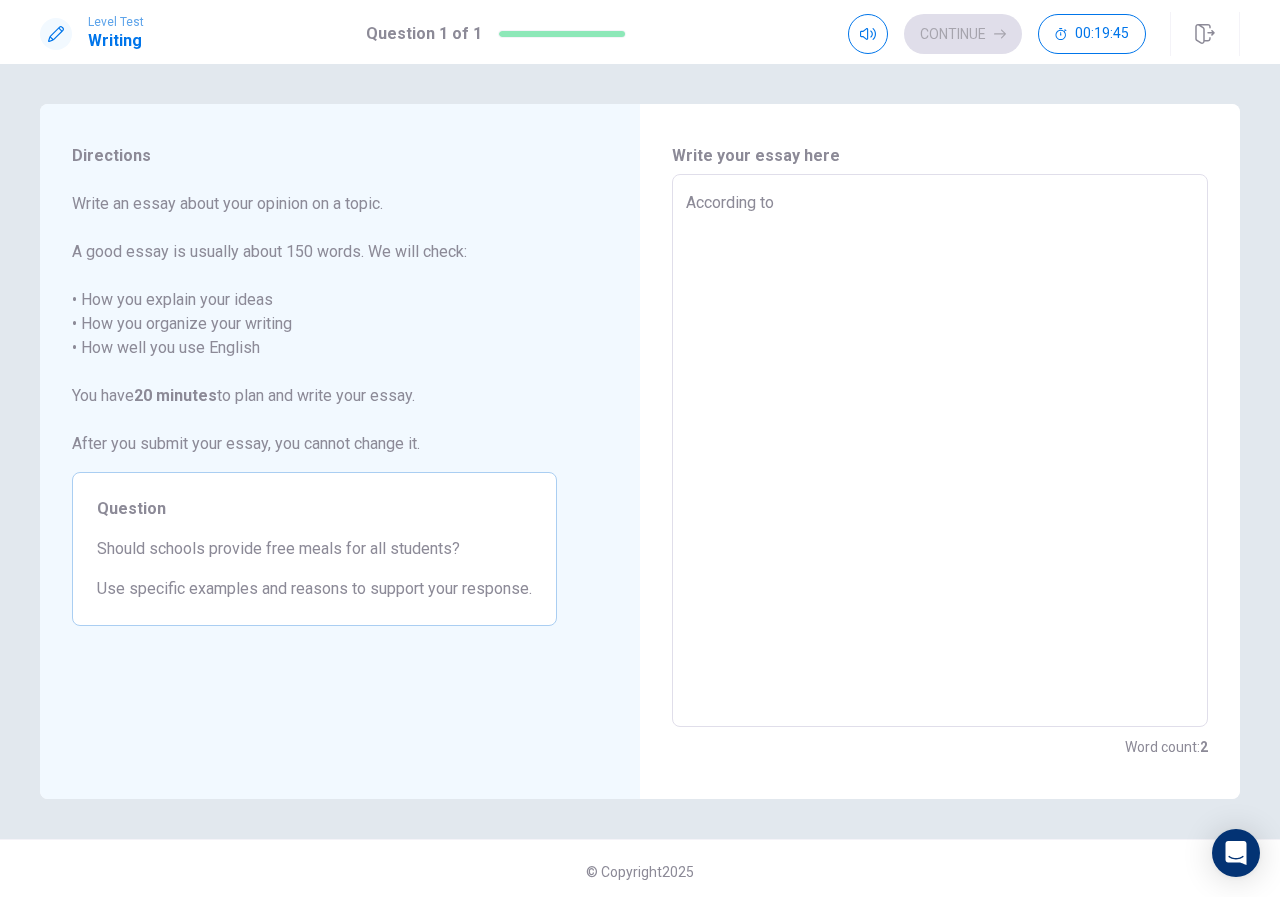 type on "According to" 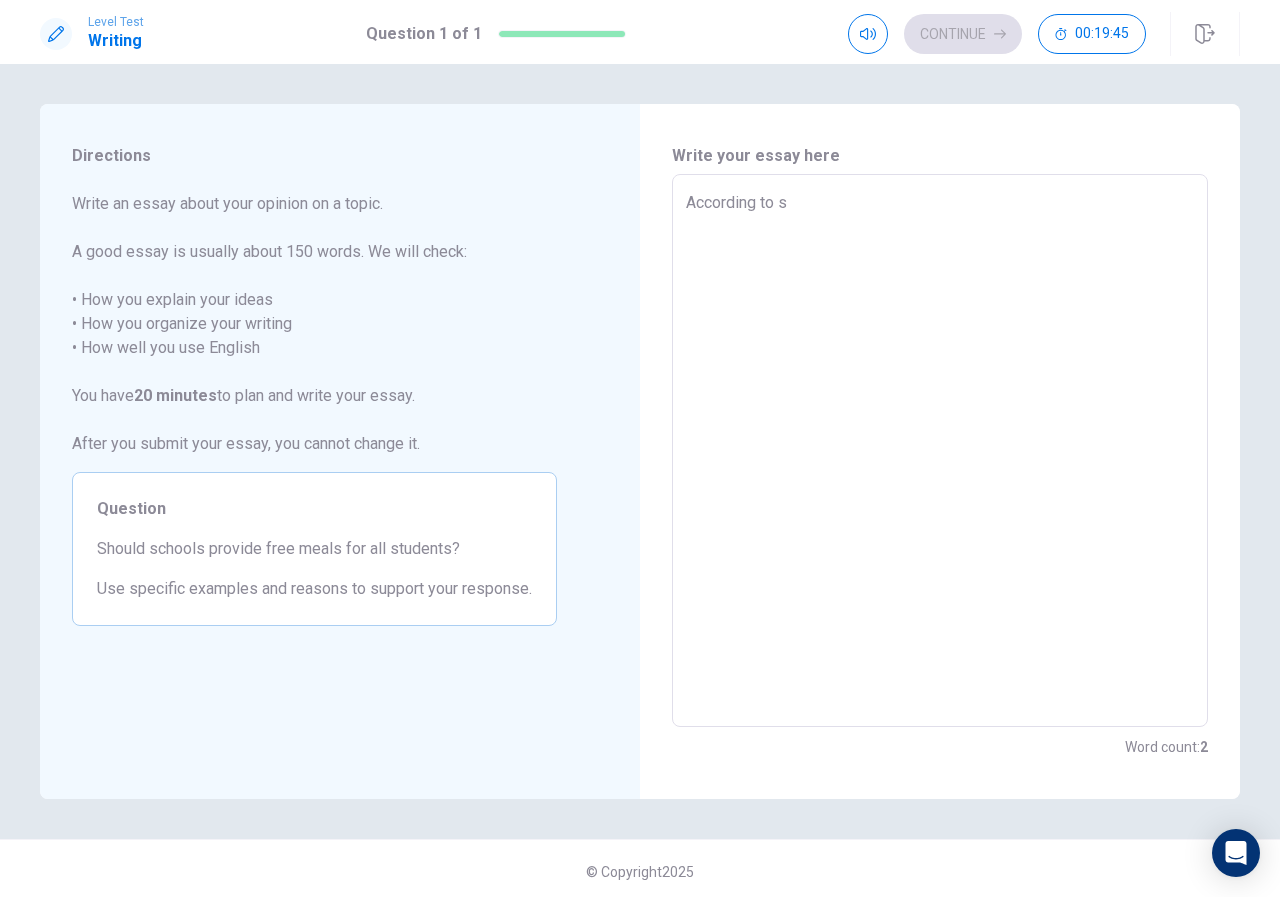 type on "x" 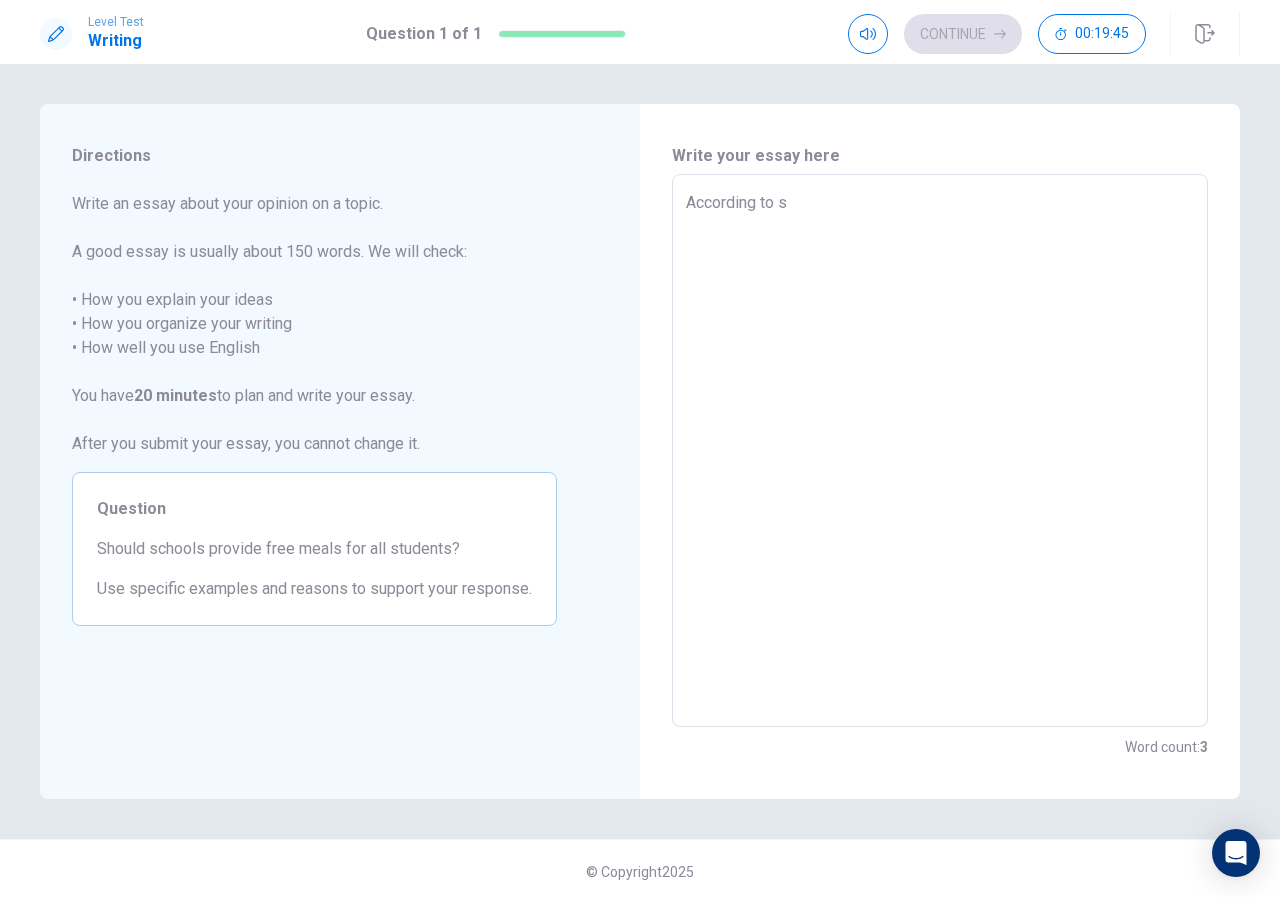 type on "According to st" 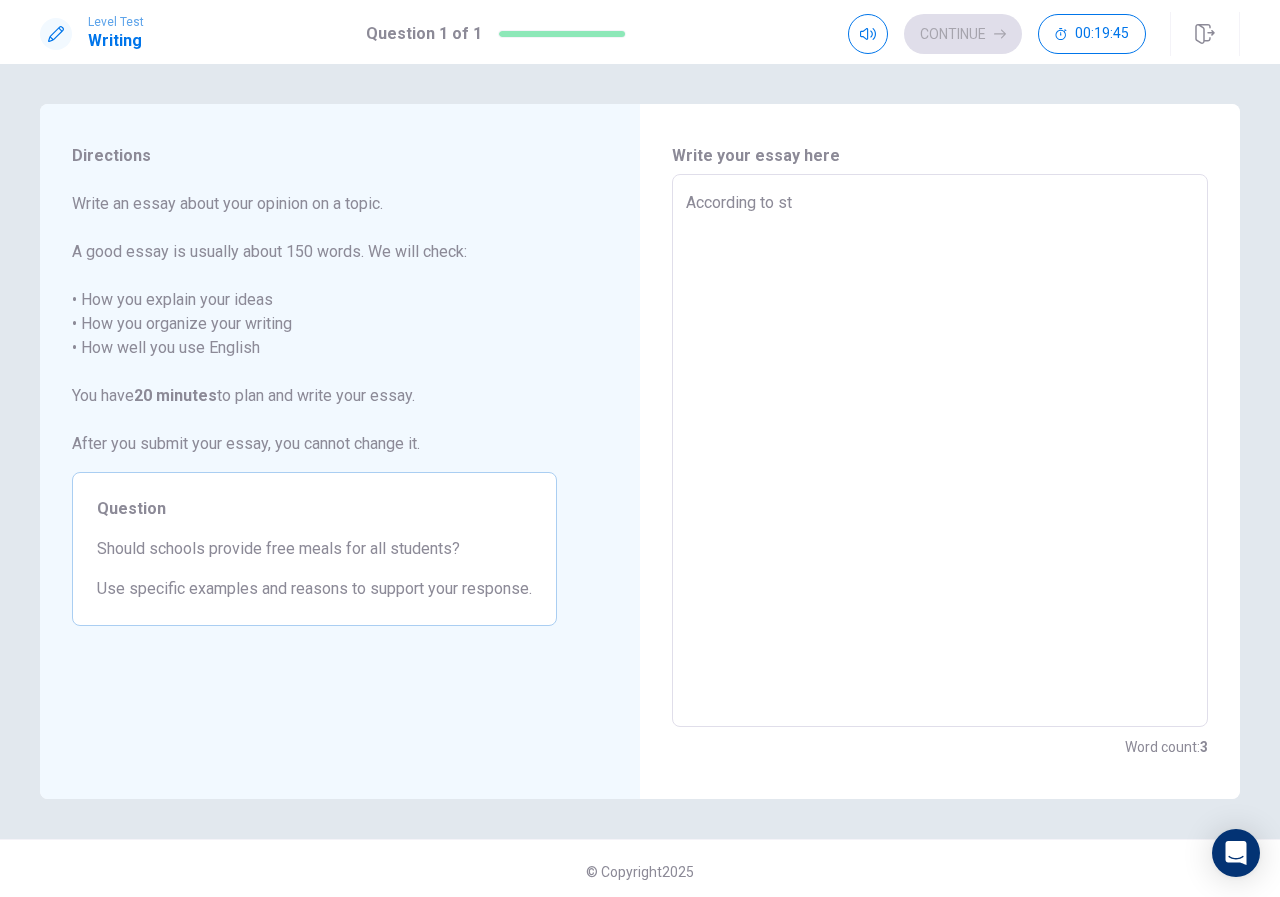 type on "x" 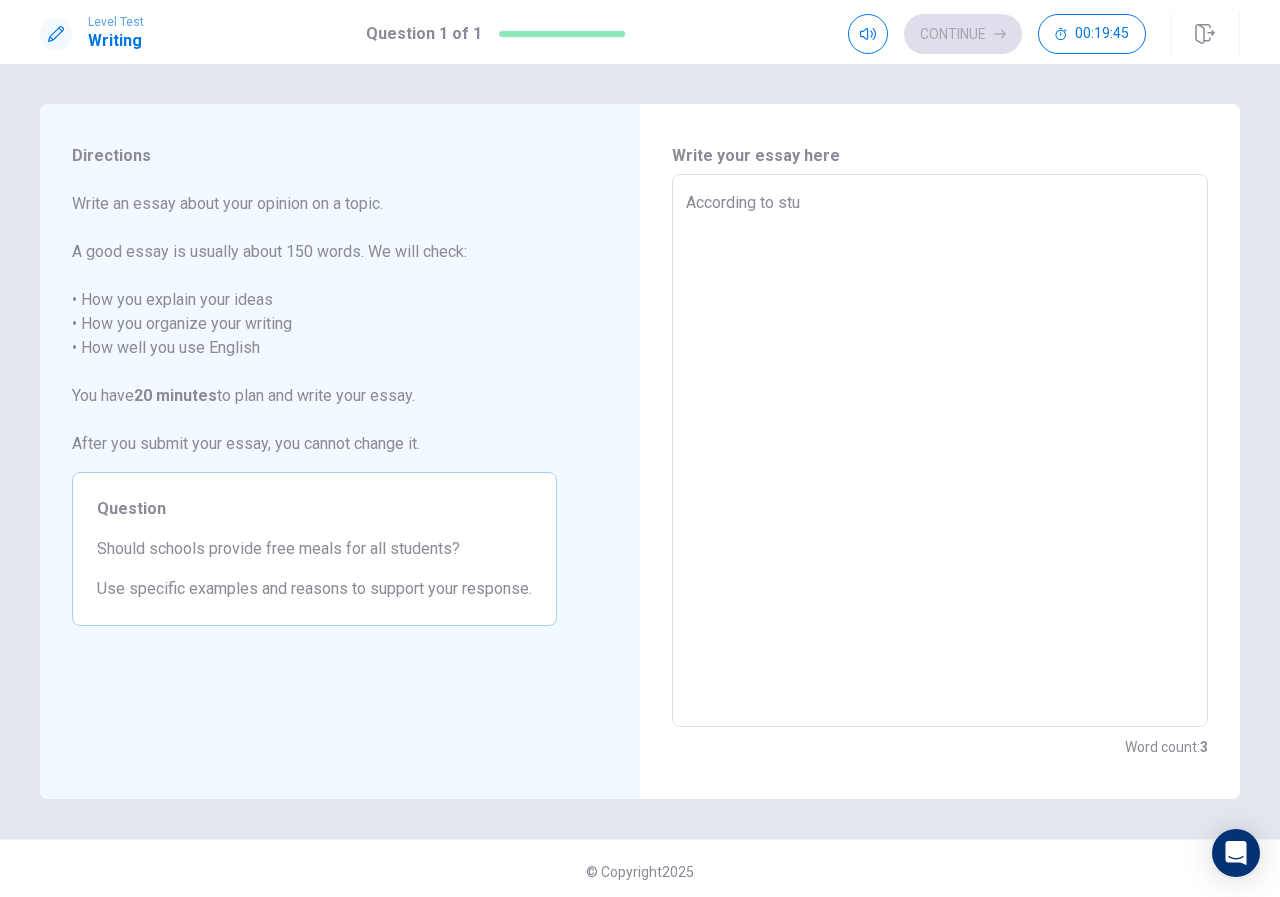 type on "x" 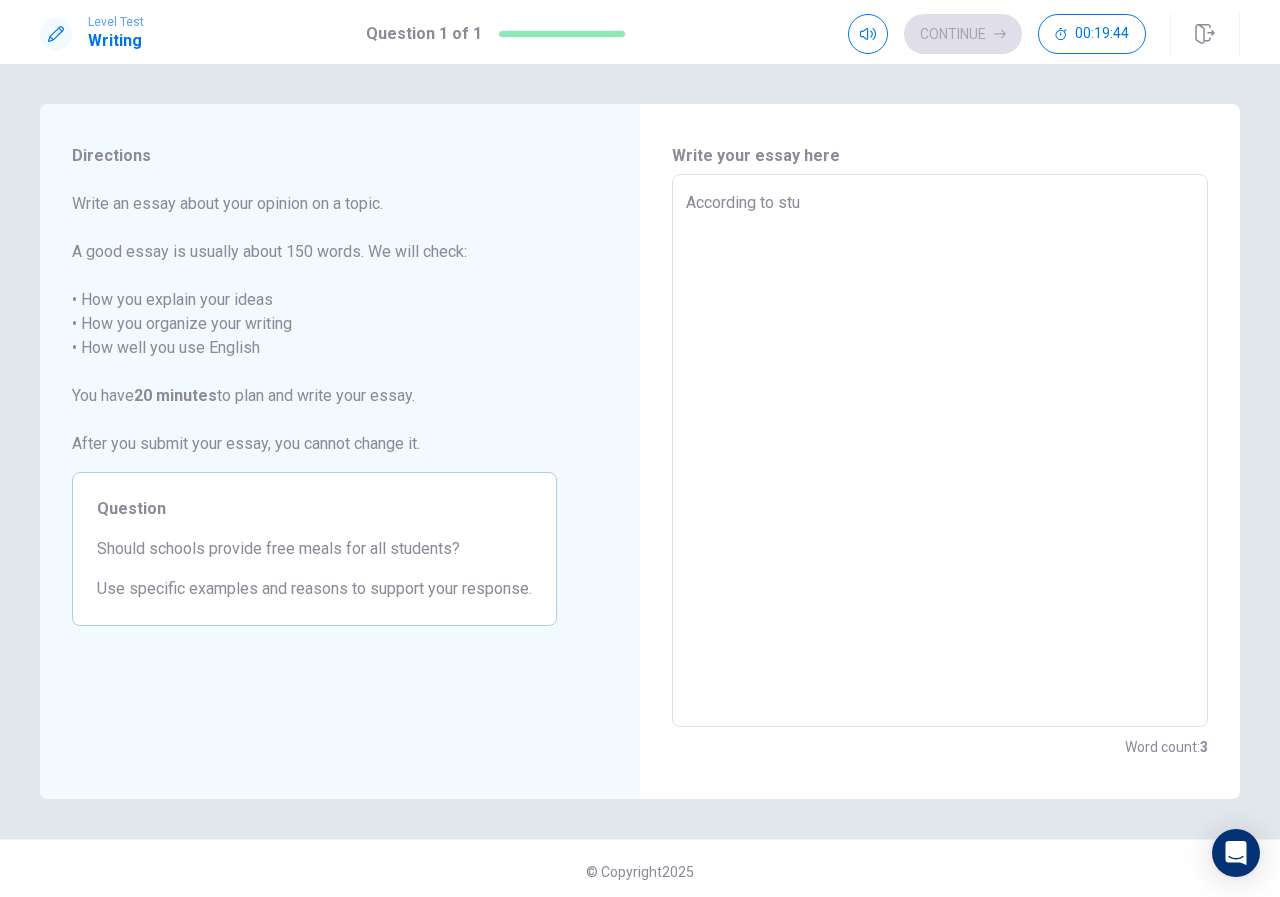 type on "According to stud" 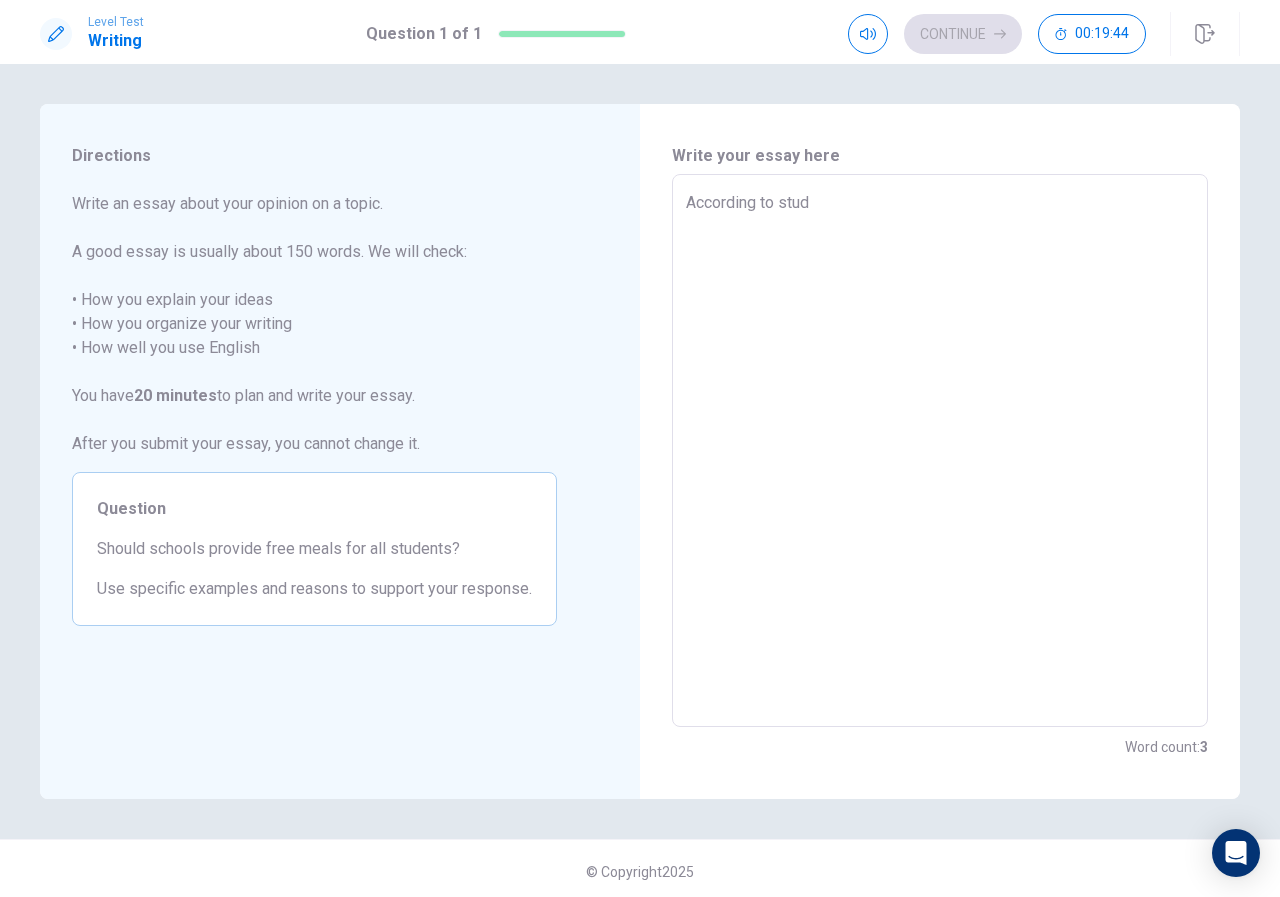 type on "x" 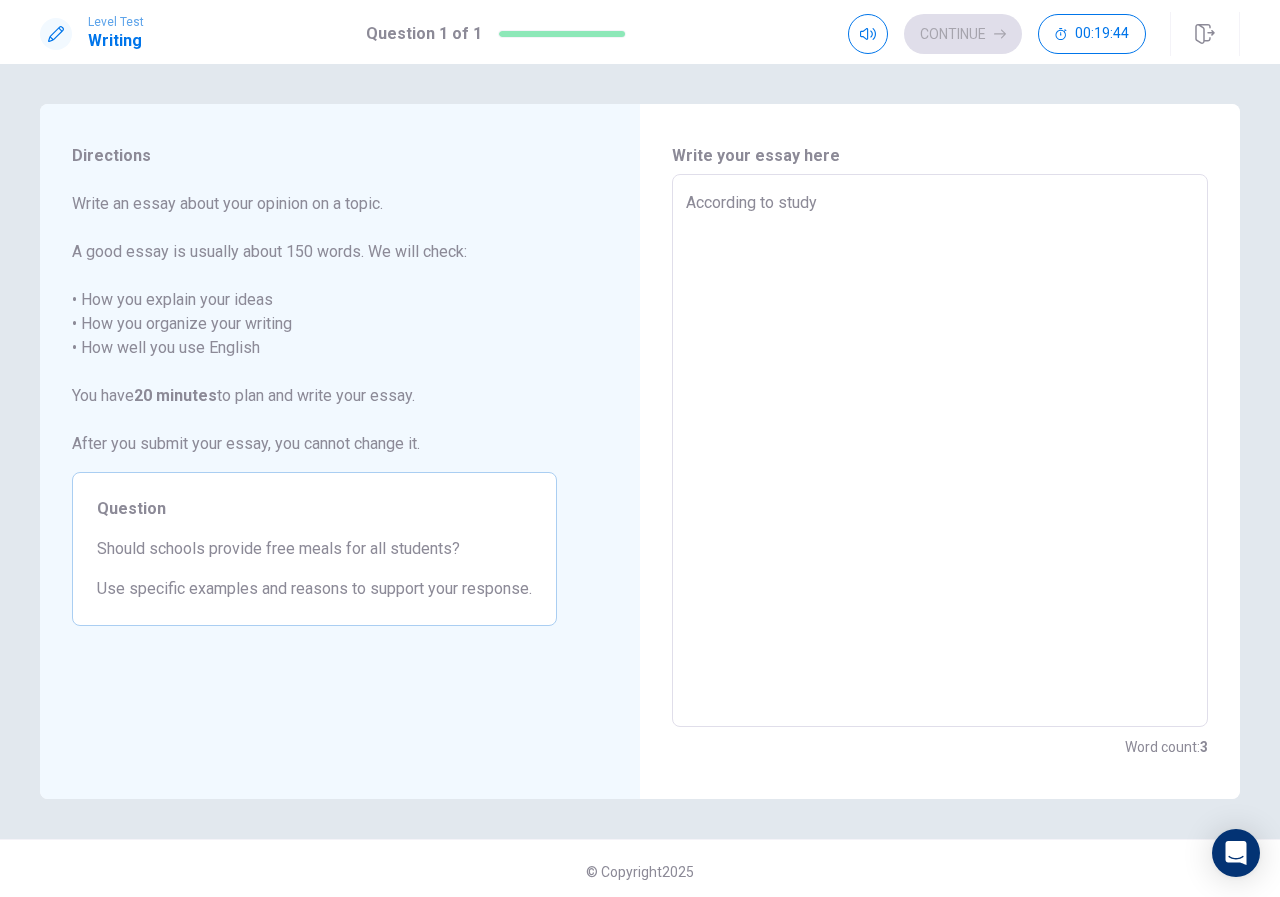 type on "According to stud" 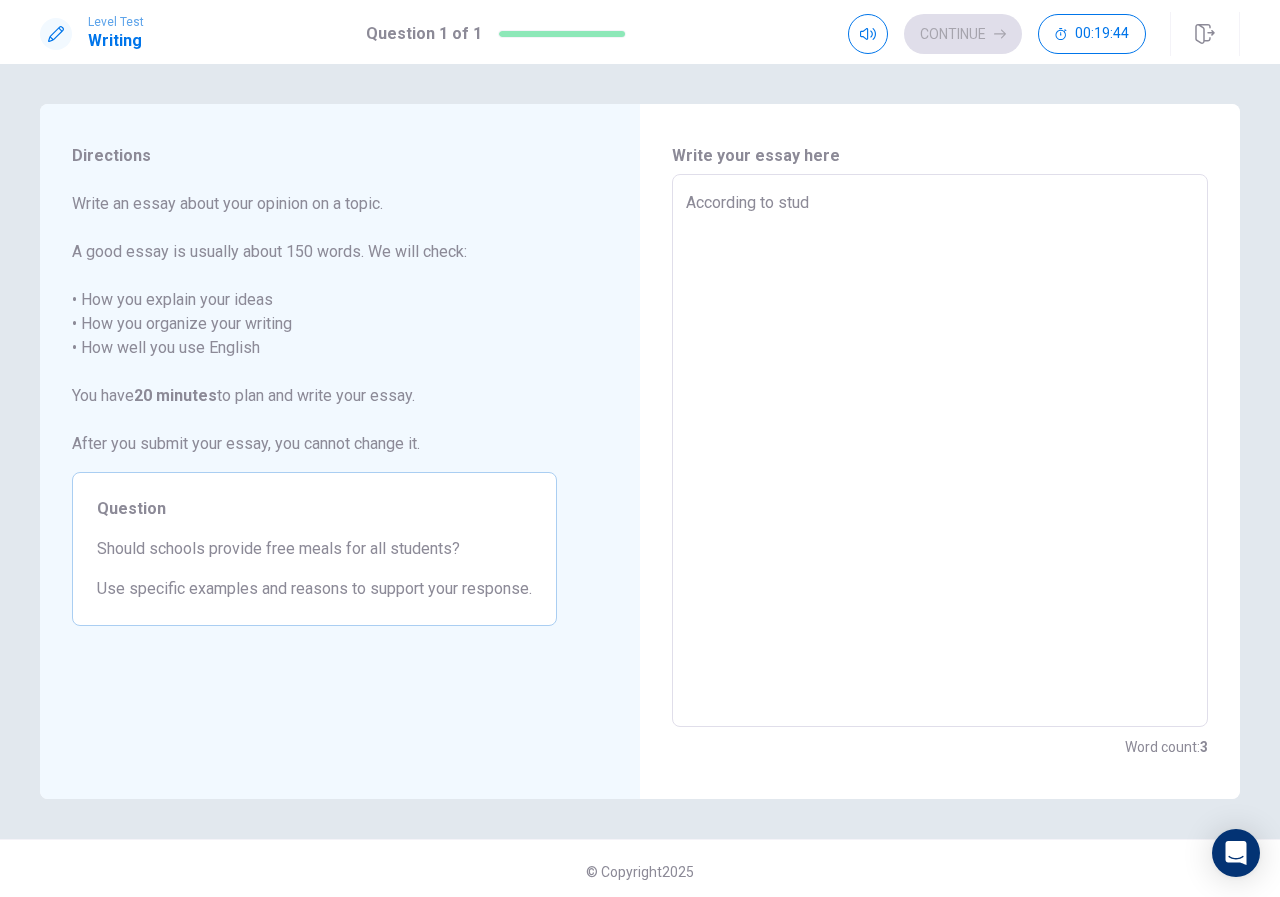 type on "x" 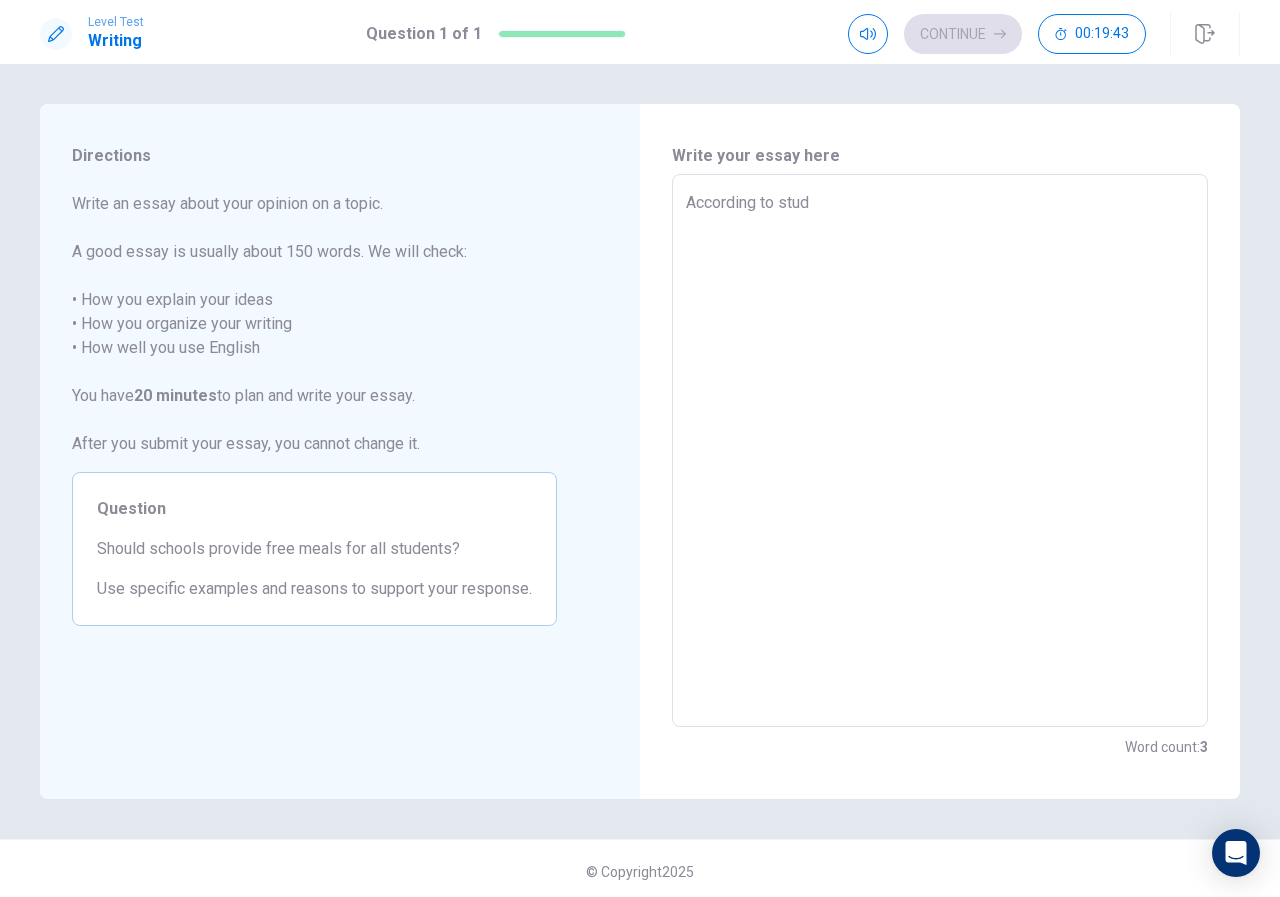 type on "According to studi" 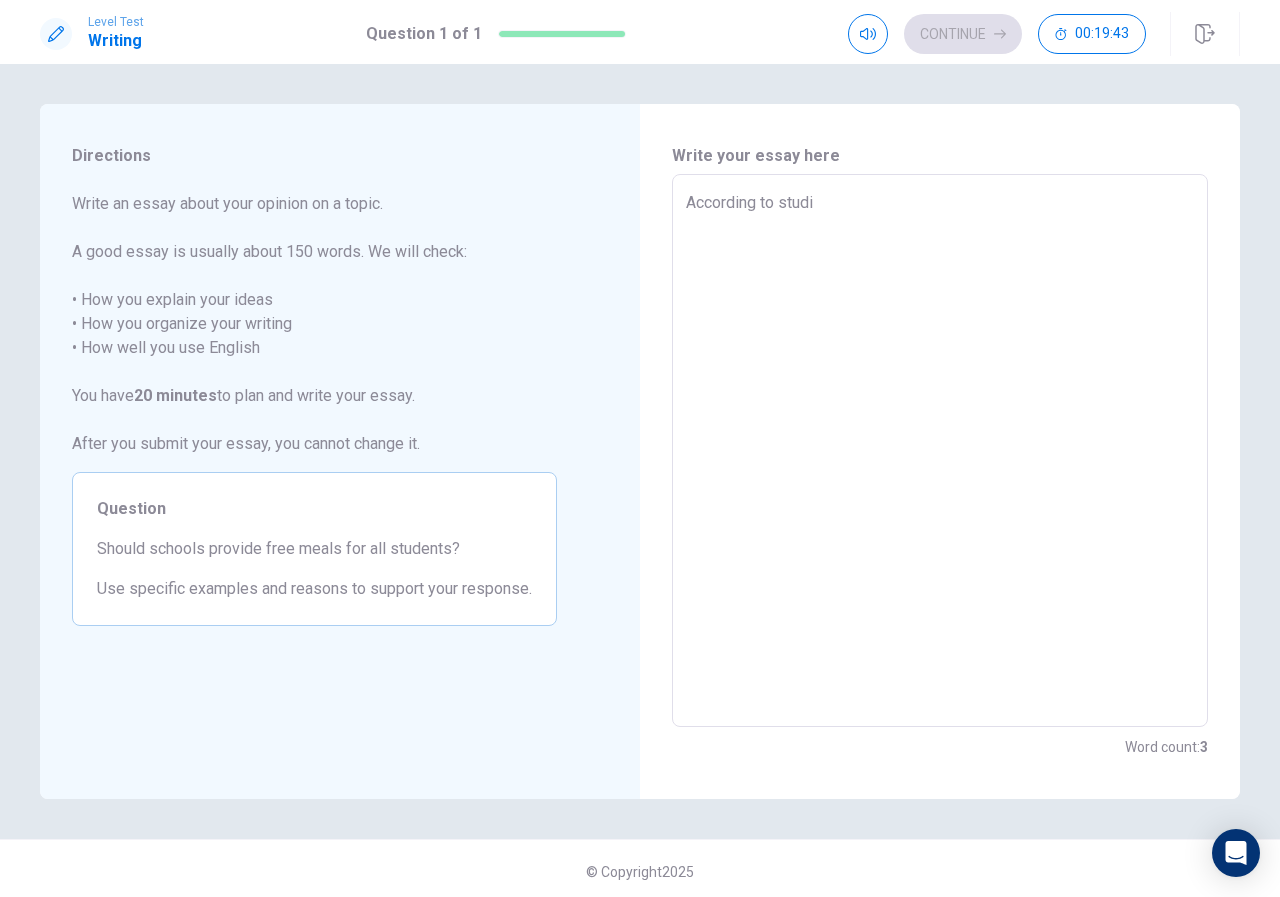 type on "x" 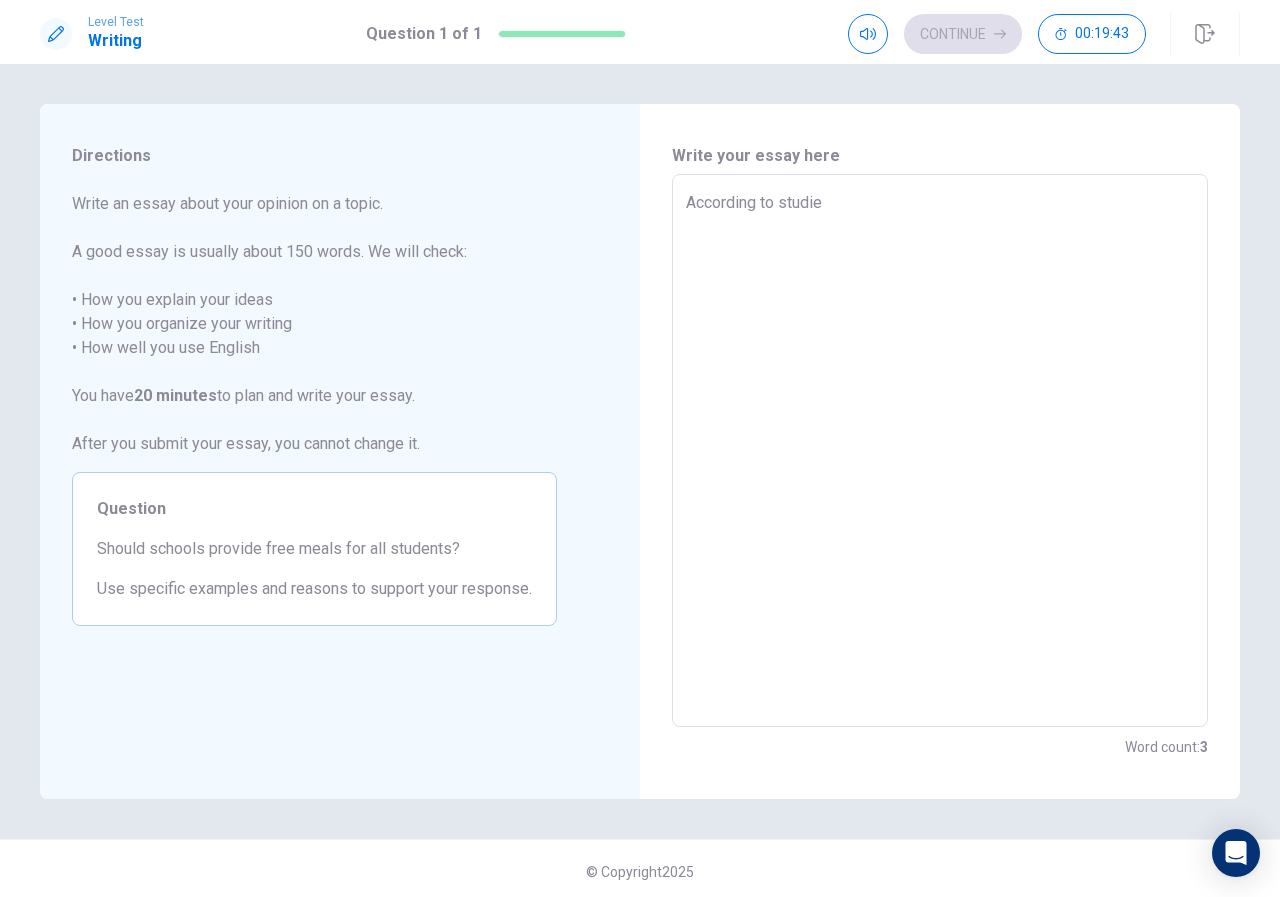 type on "According to studies" 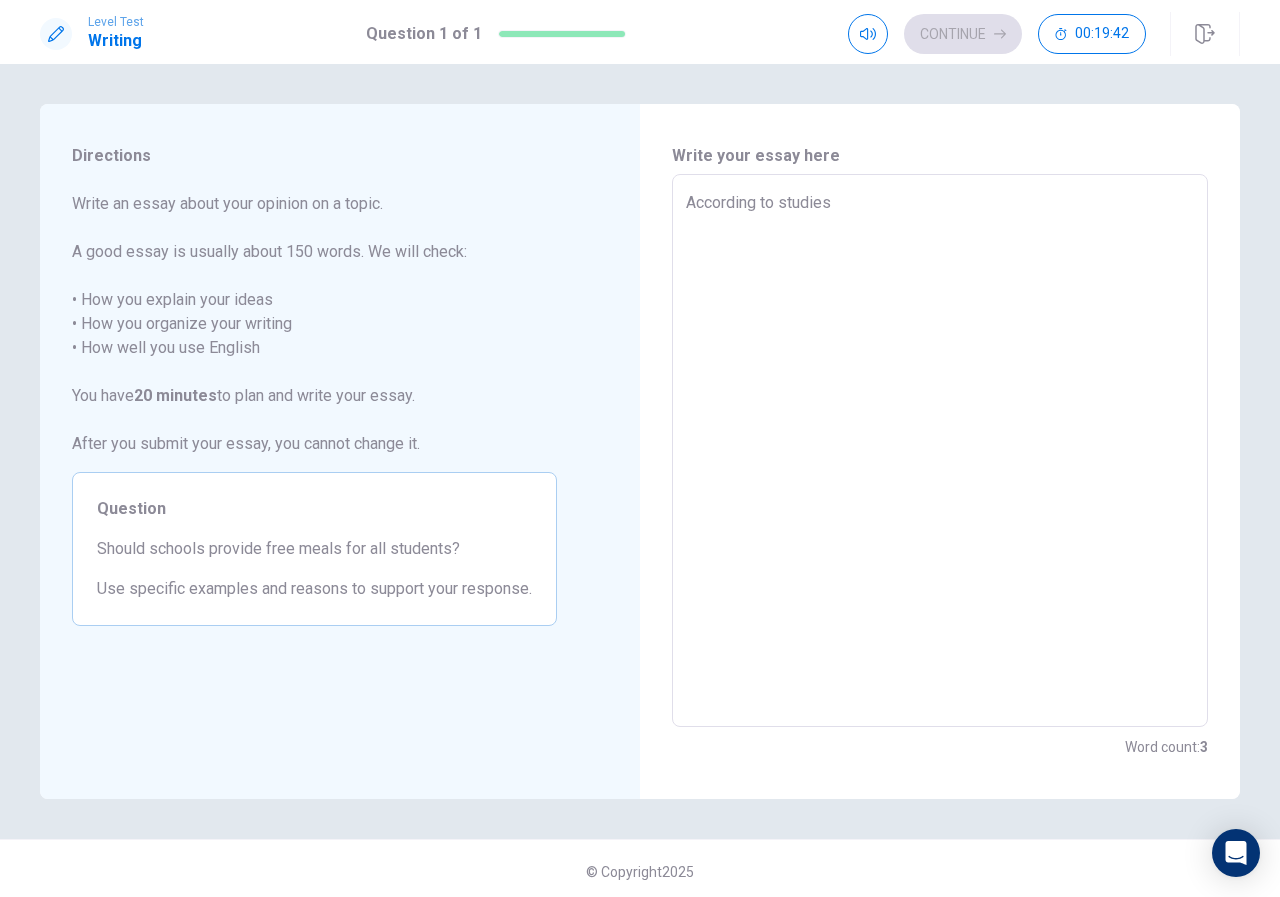 type on "x" 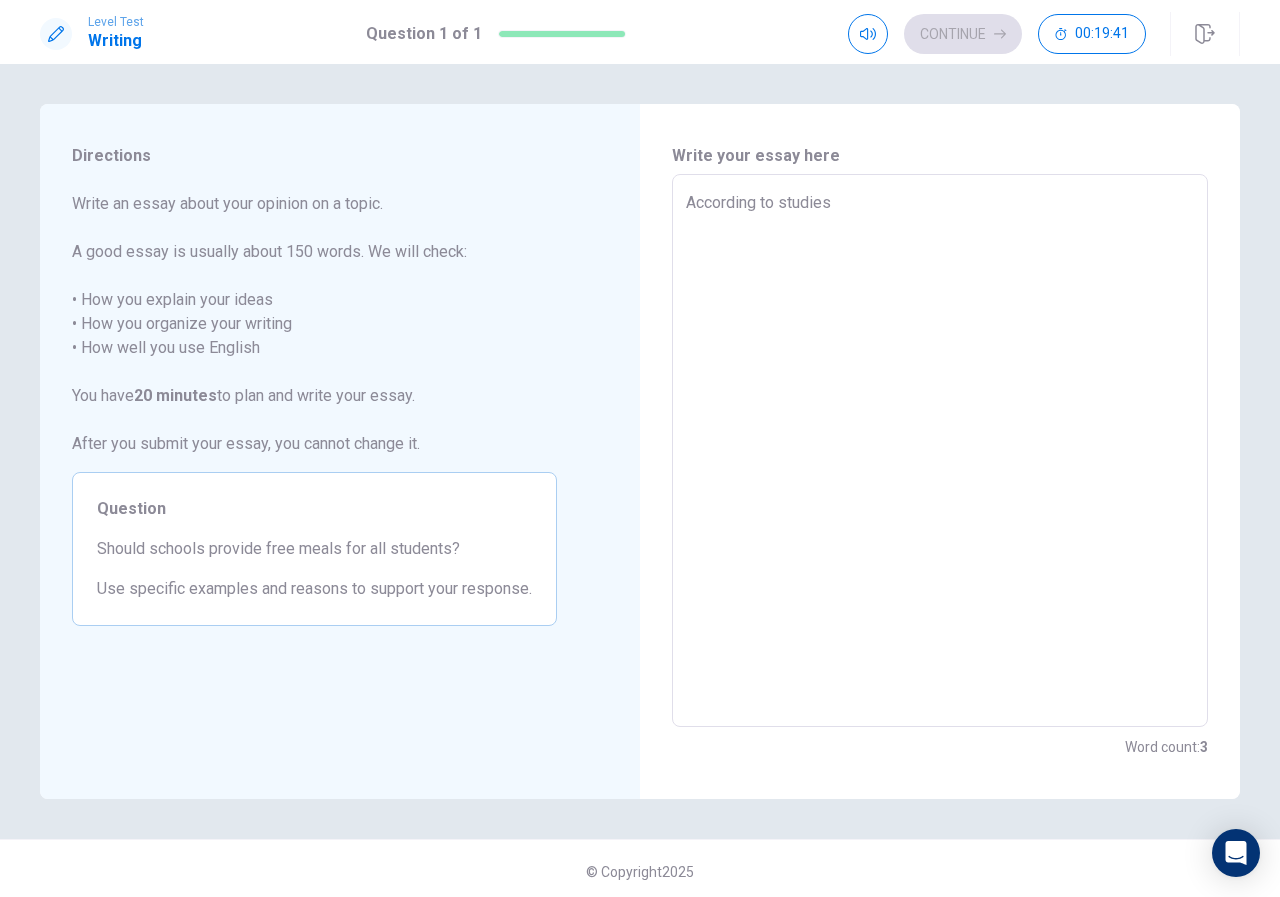 type on "According to studies," 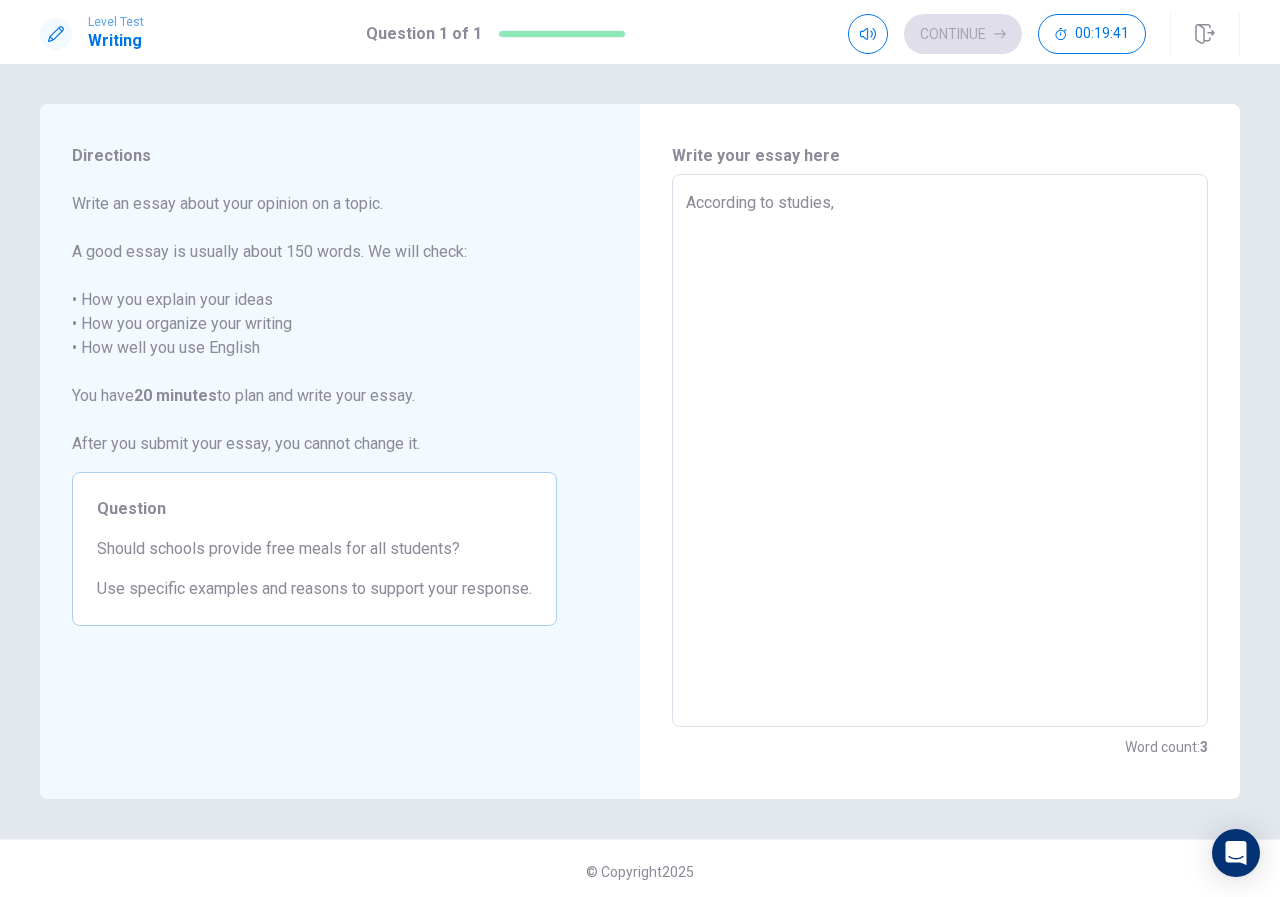type on "x" 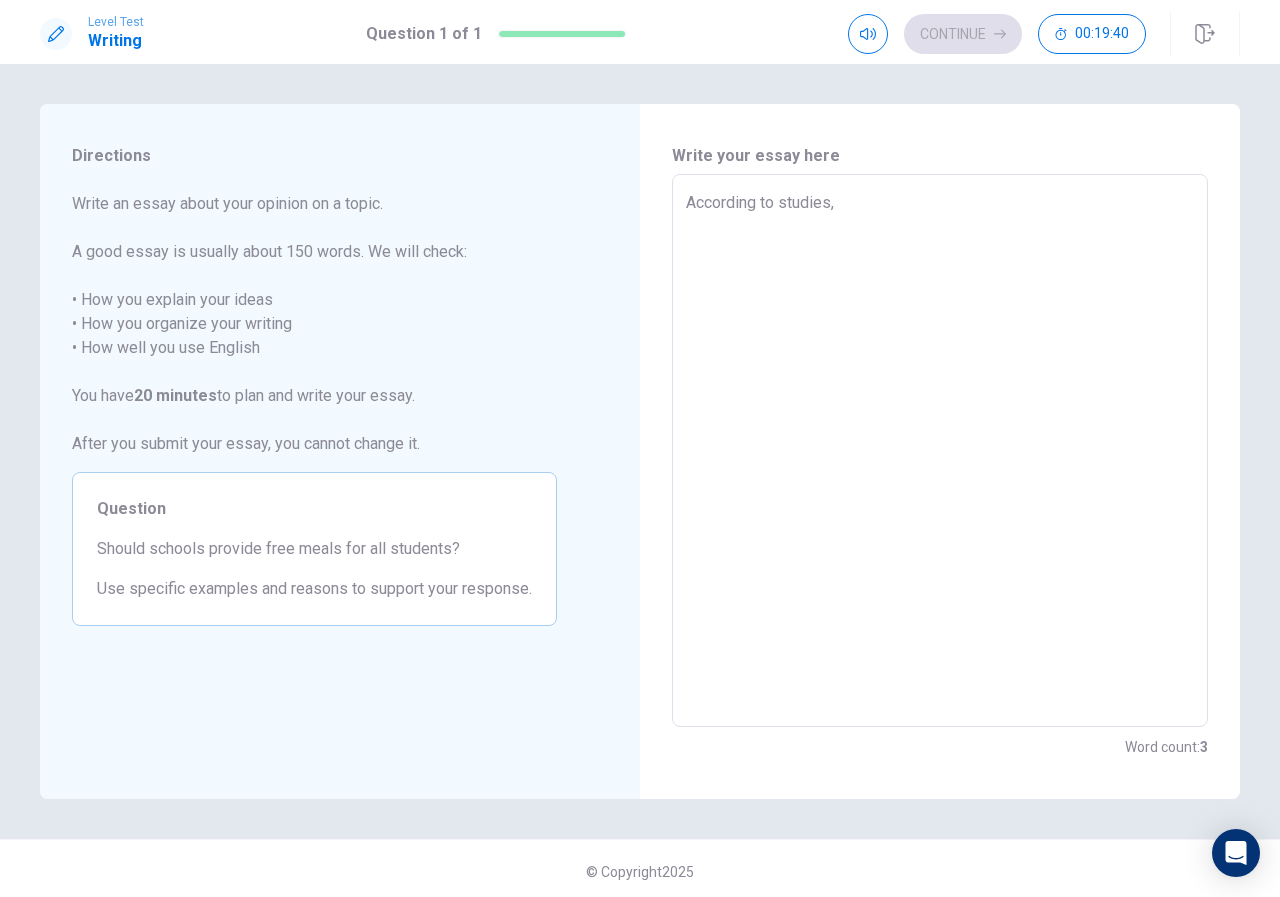 type on "According to studies" 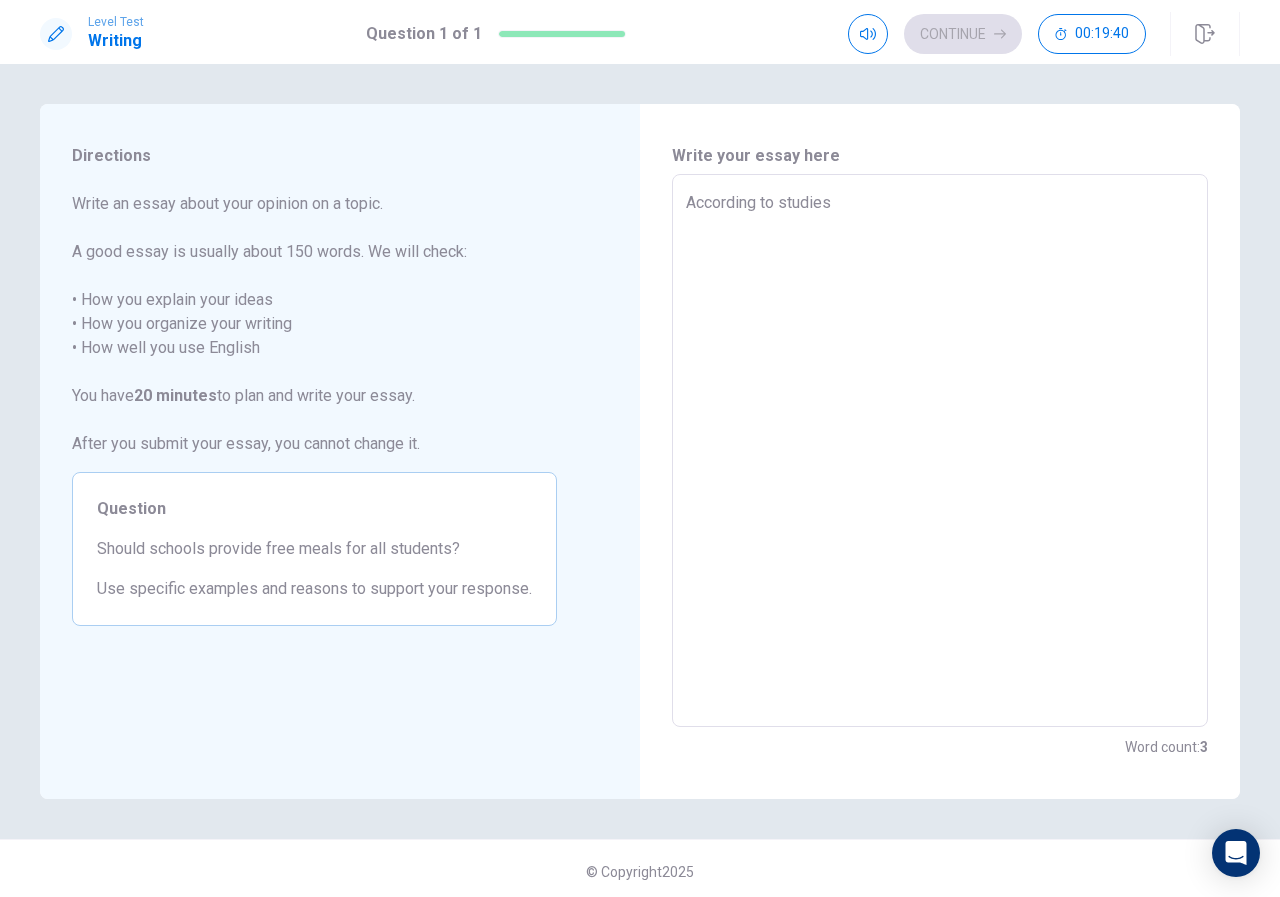 type on "According to studie" 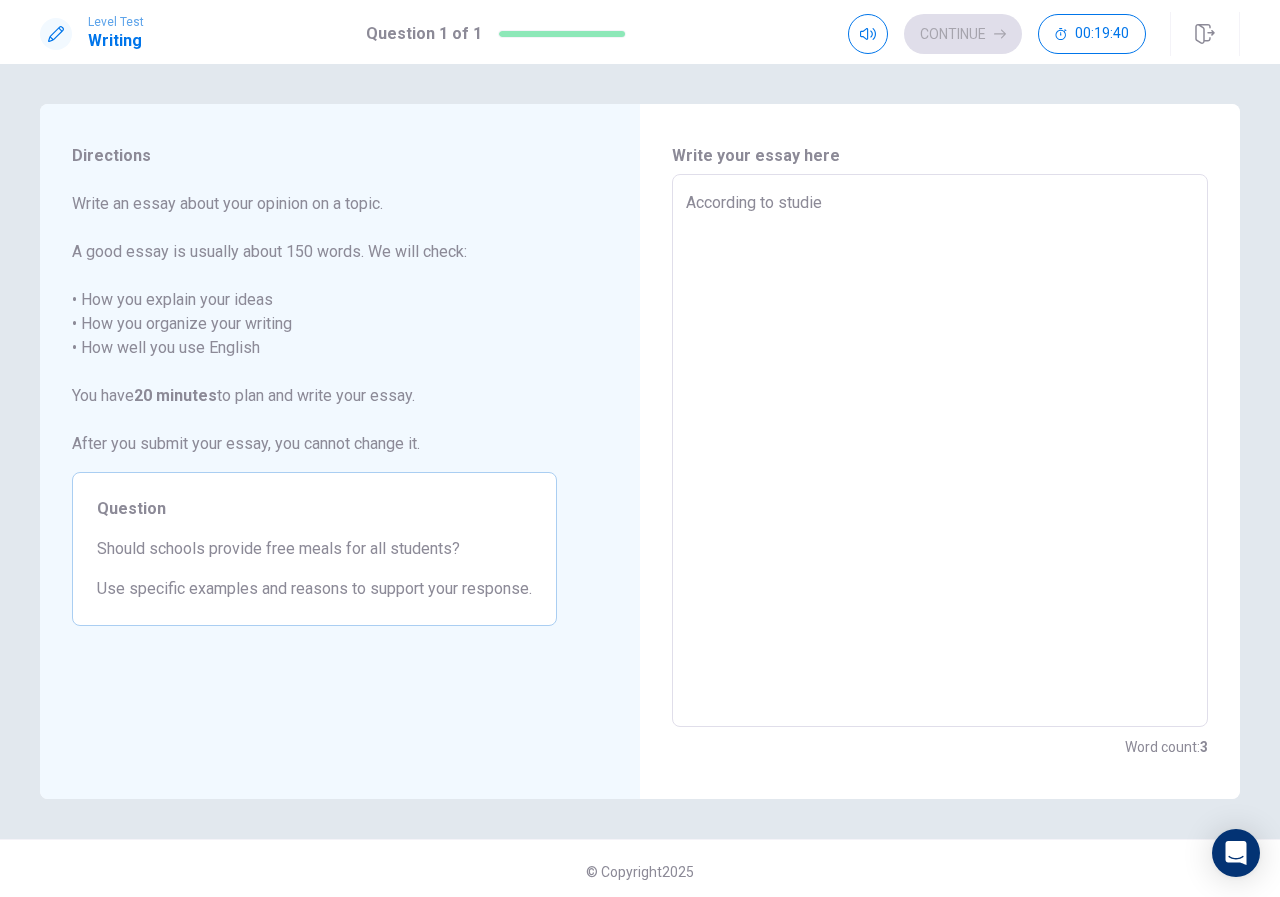 type on "According to studi" 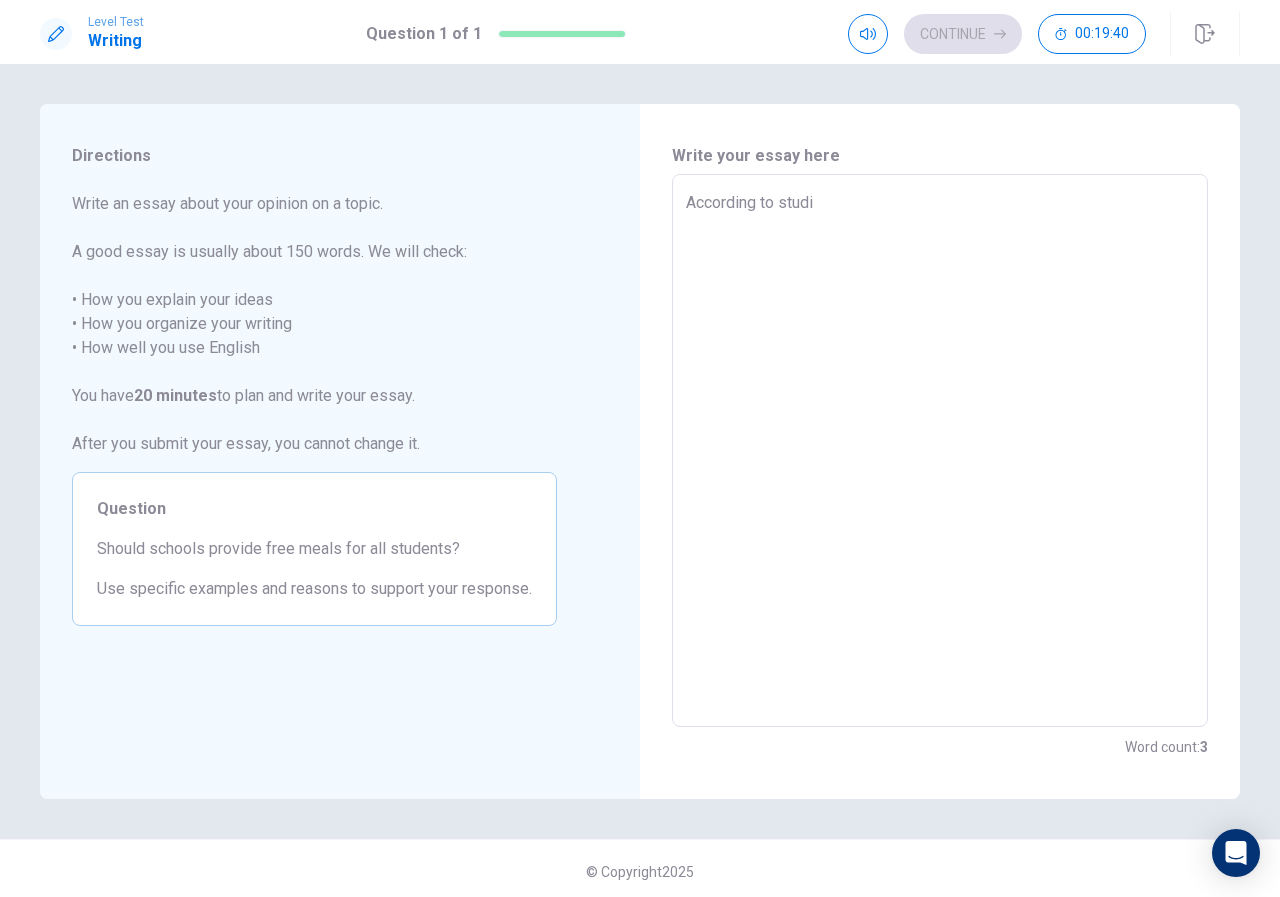 type on "x" 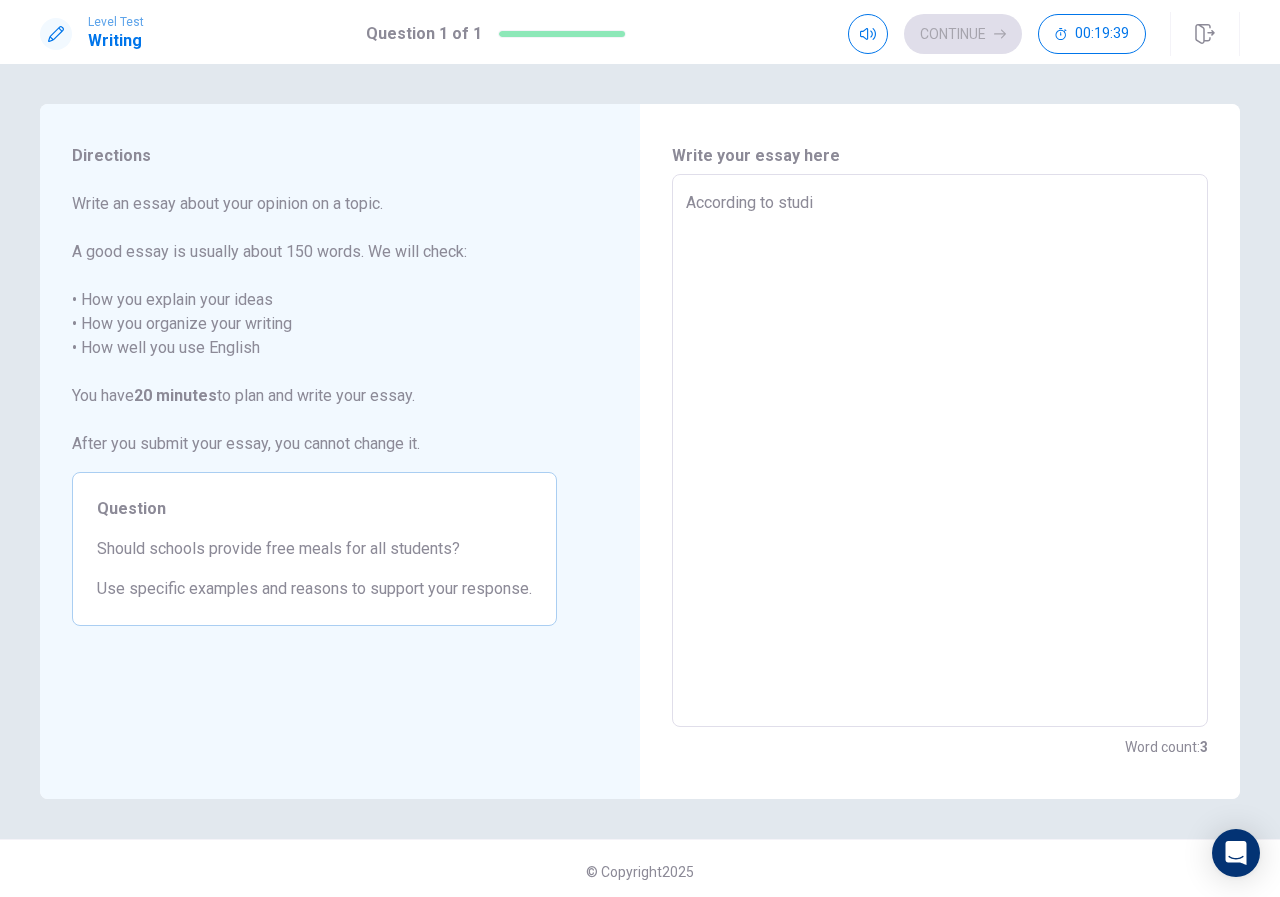 type on "According to studie" 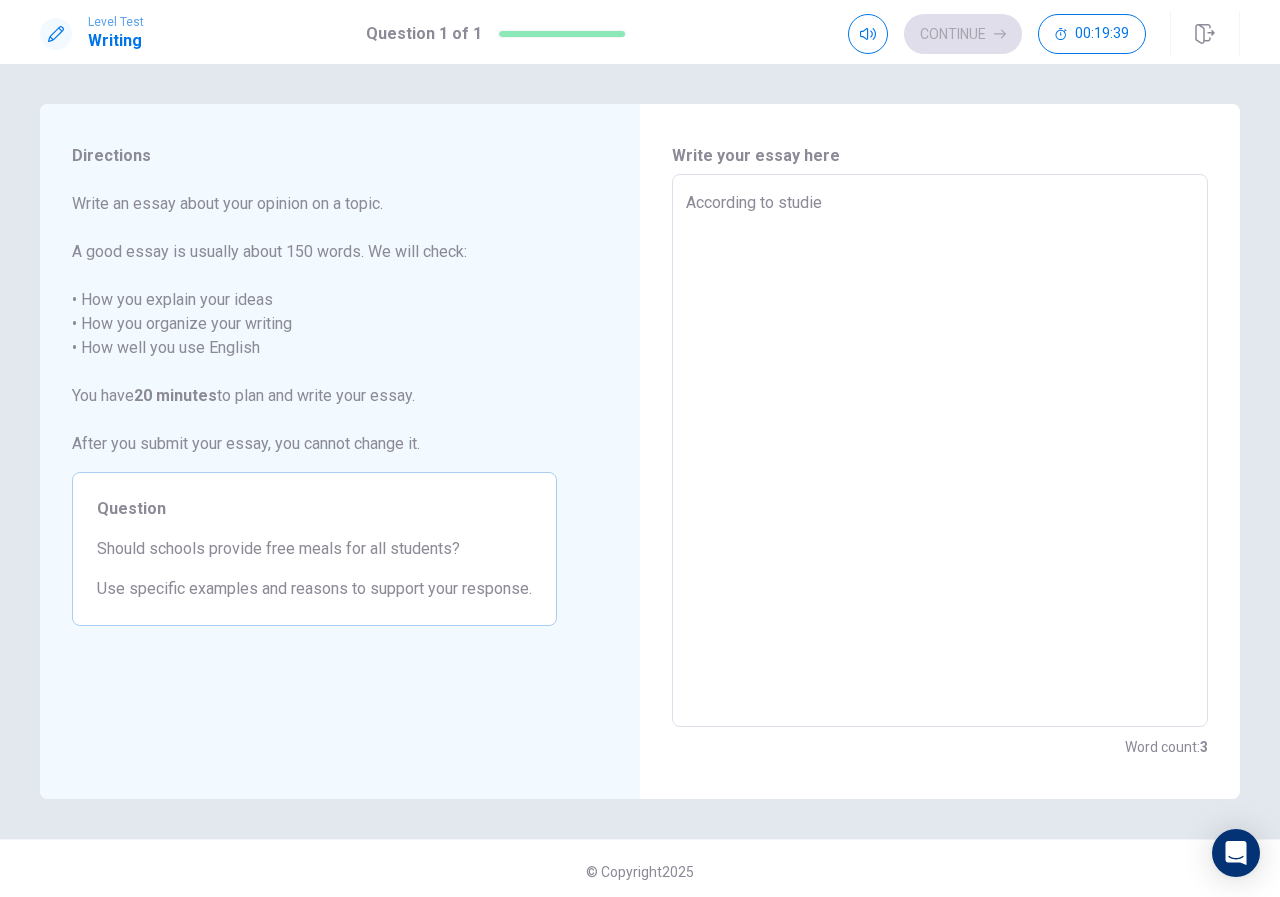 type on "x" 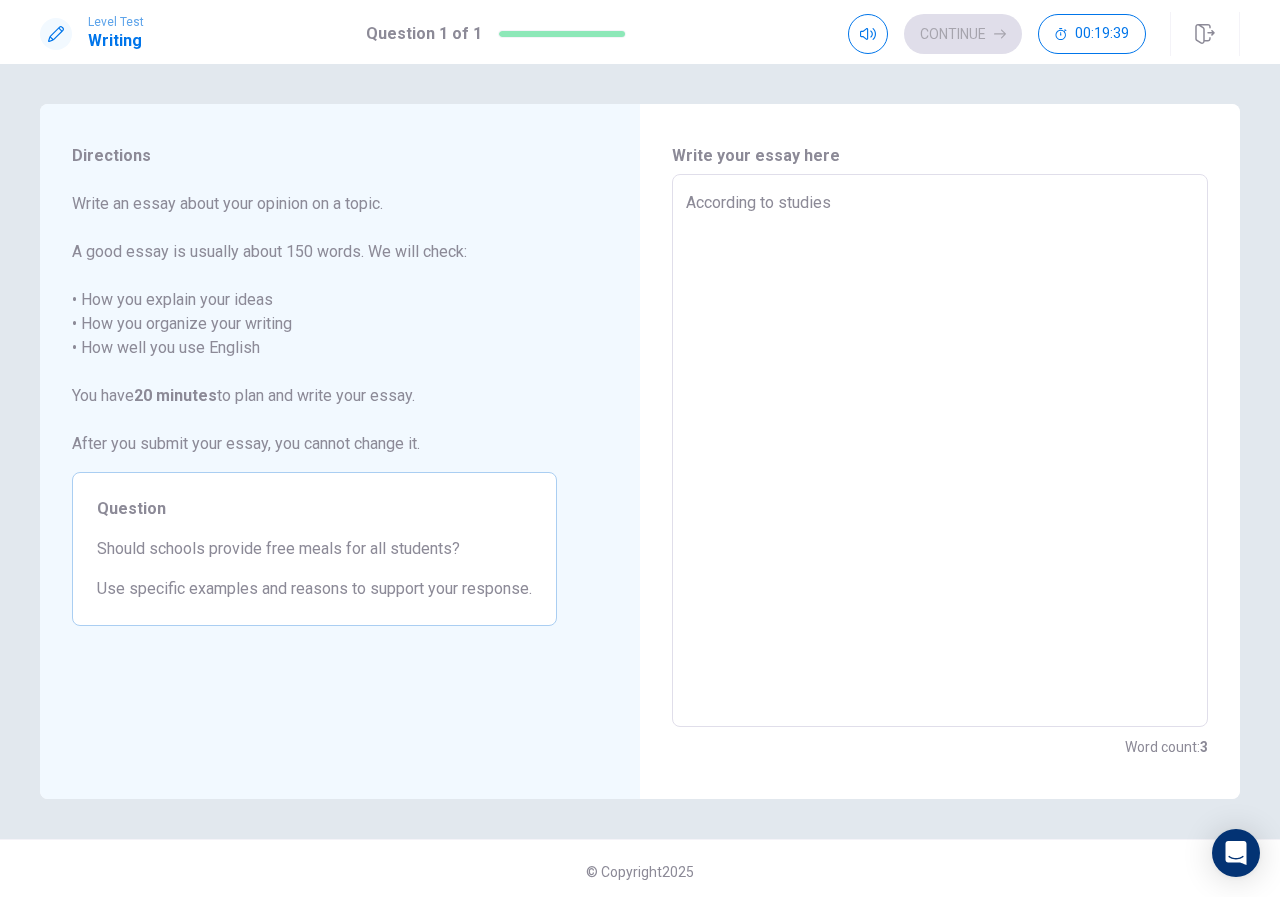 type on "x" 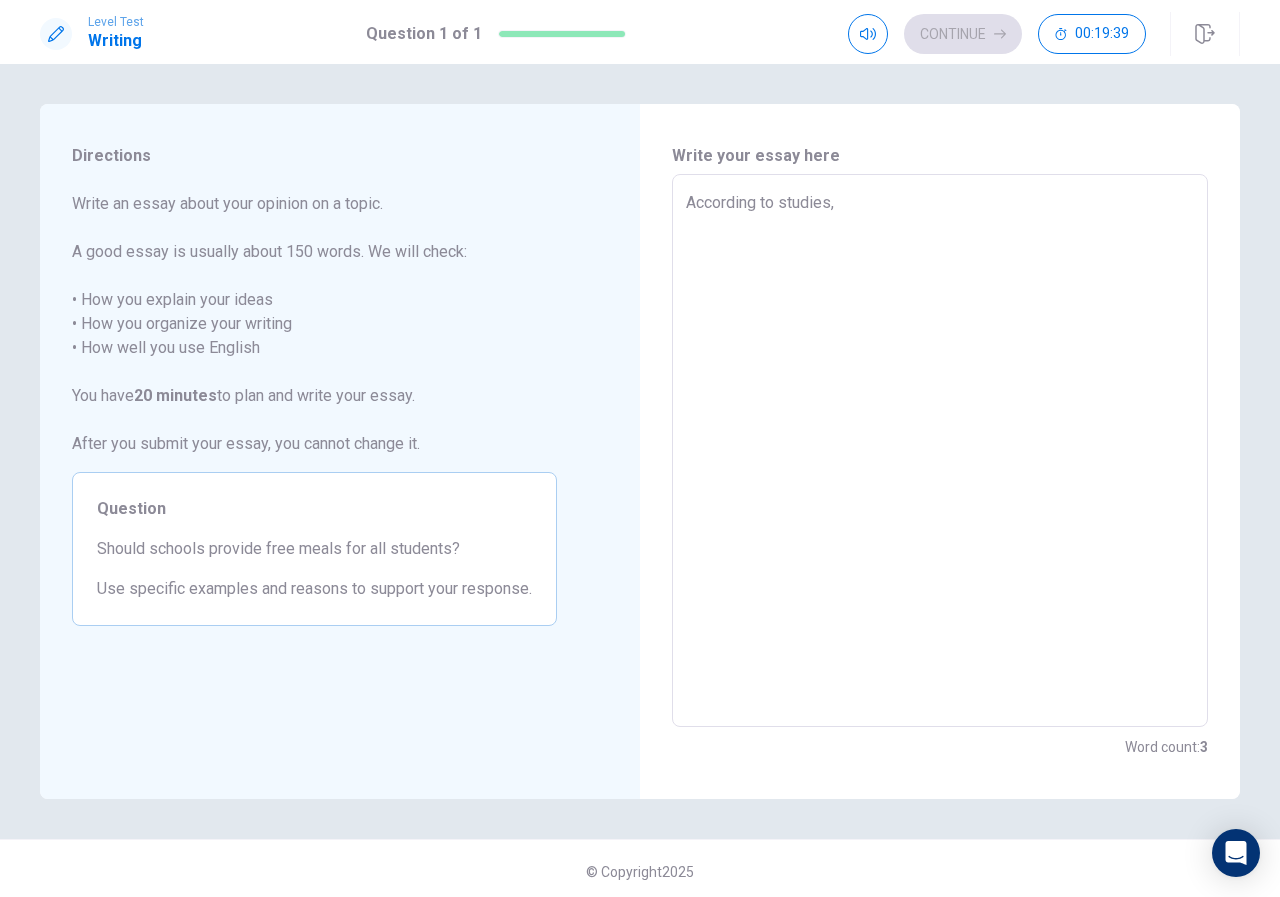 type on "x" 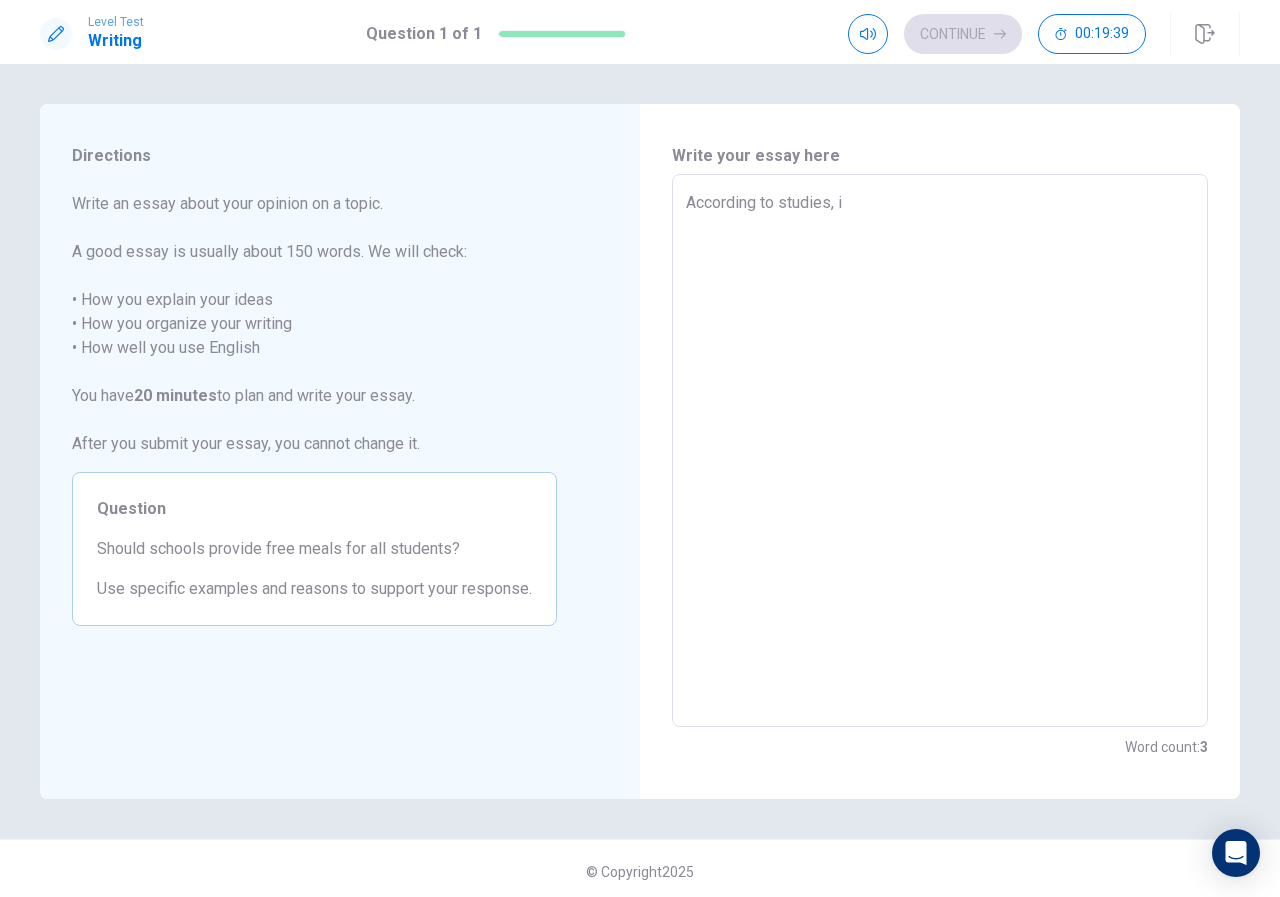 type on "x" 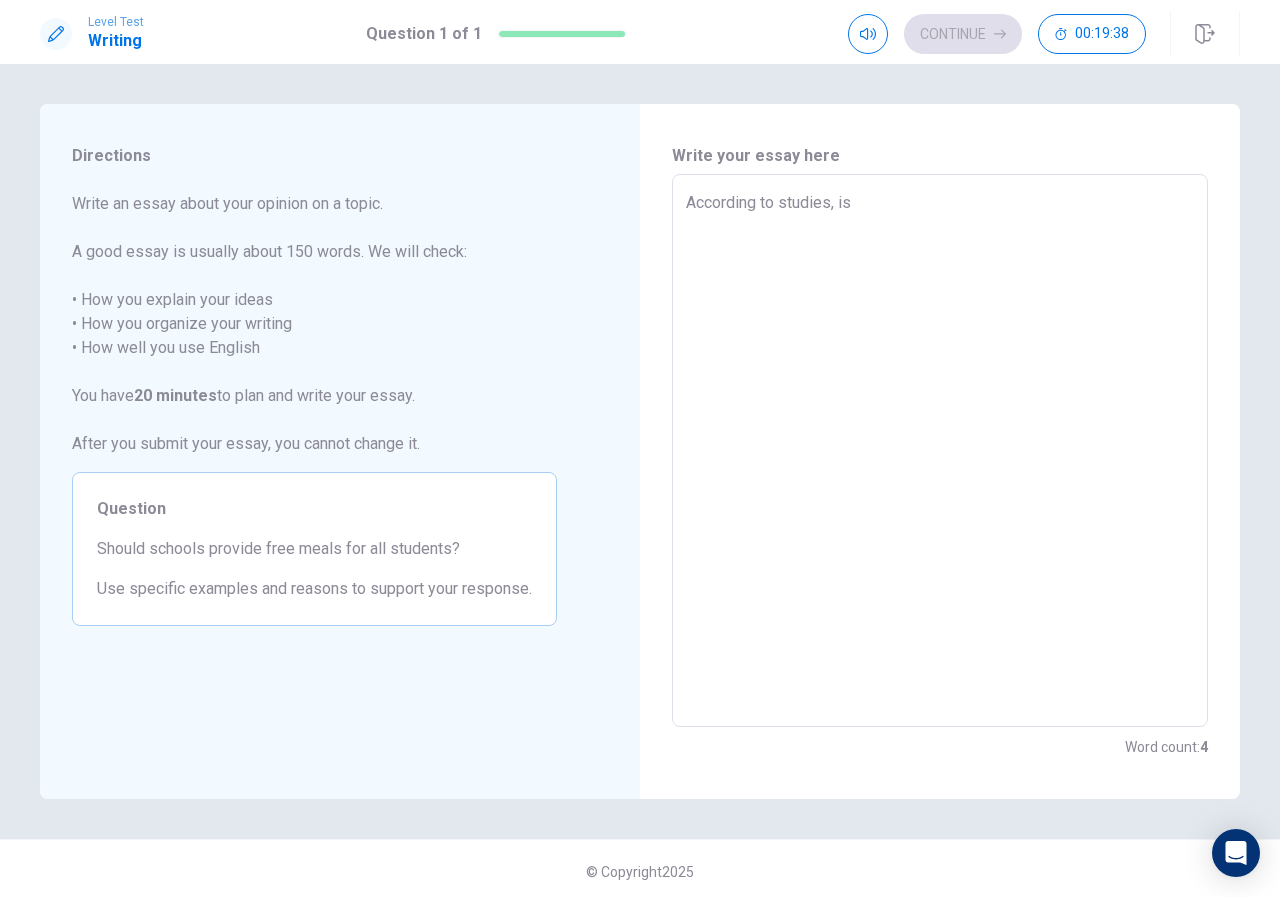 type on "According to studies, is" 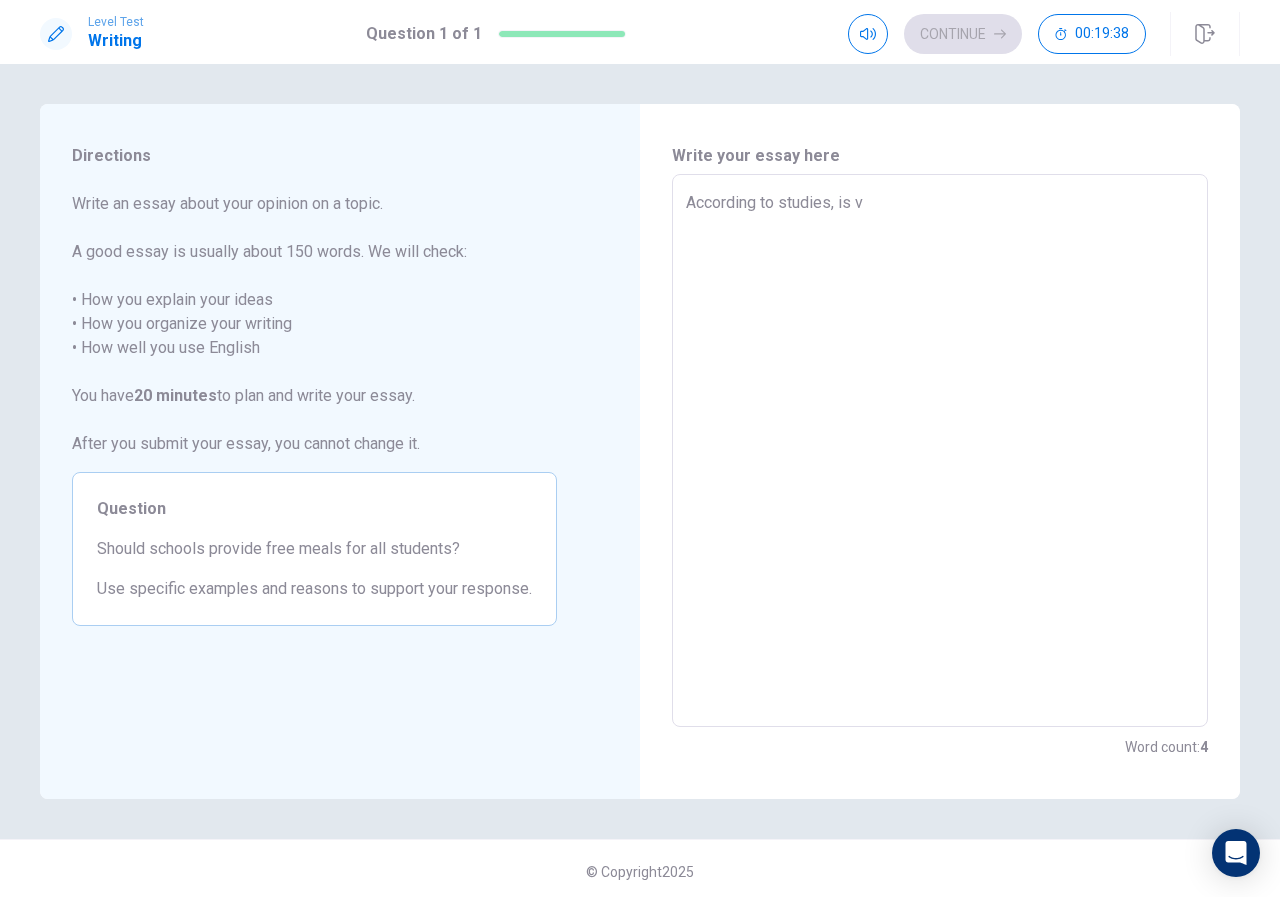 type on "x" 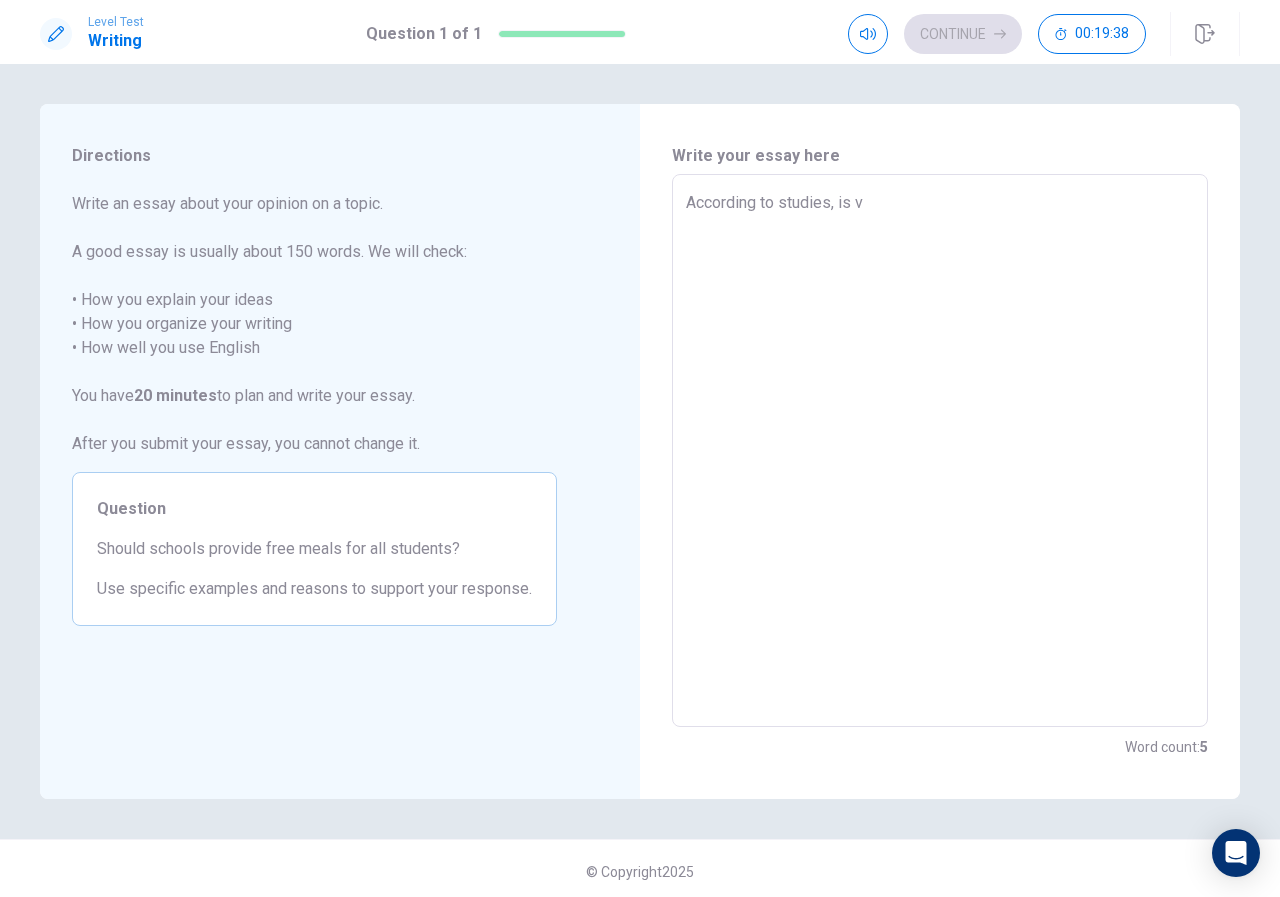 type on "According to studies, is [PERSON_NAME]" 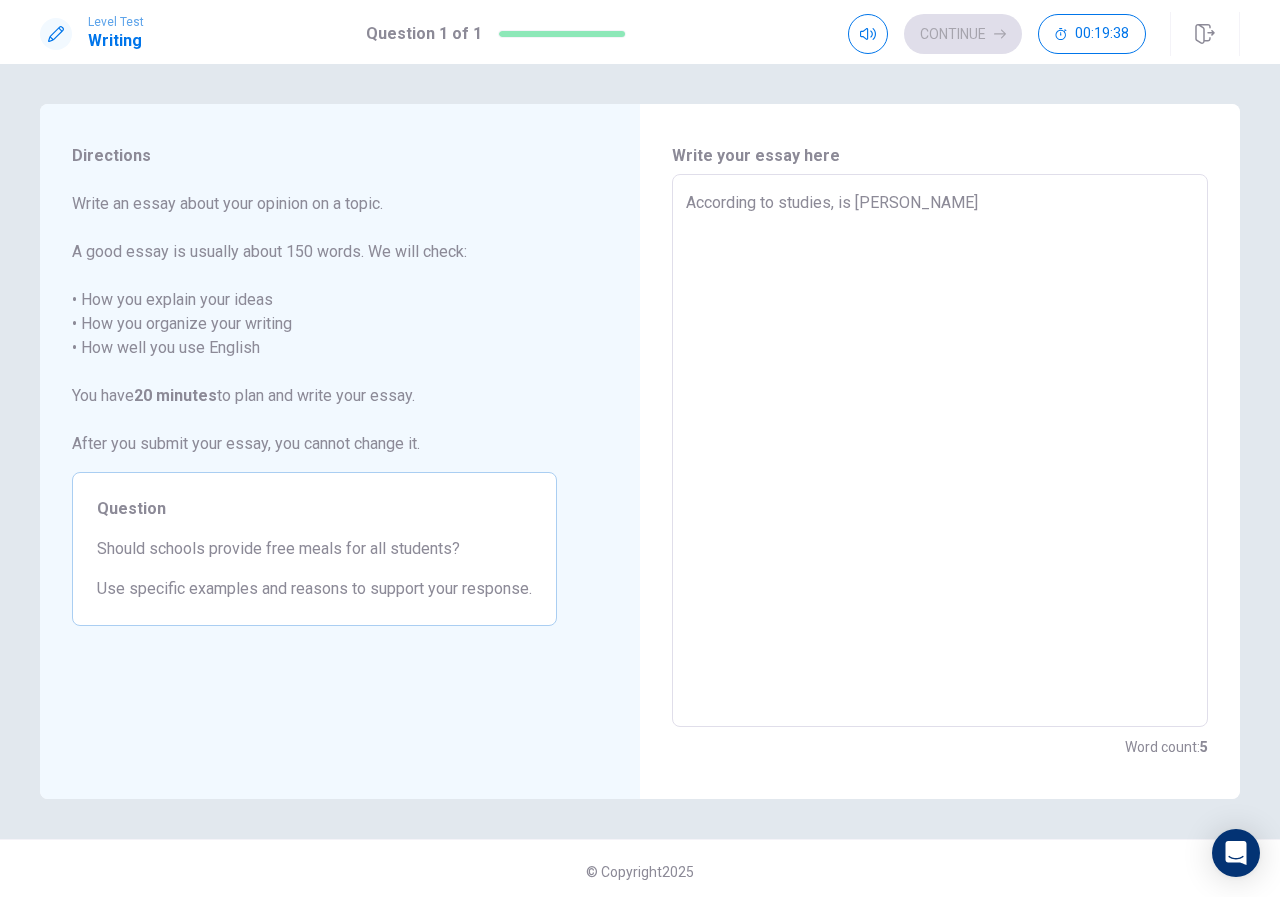 type on "x" 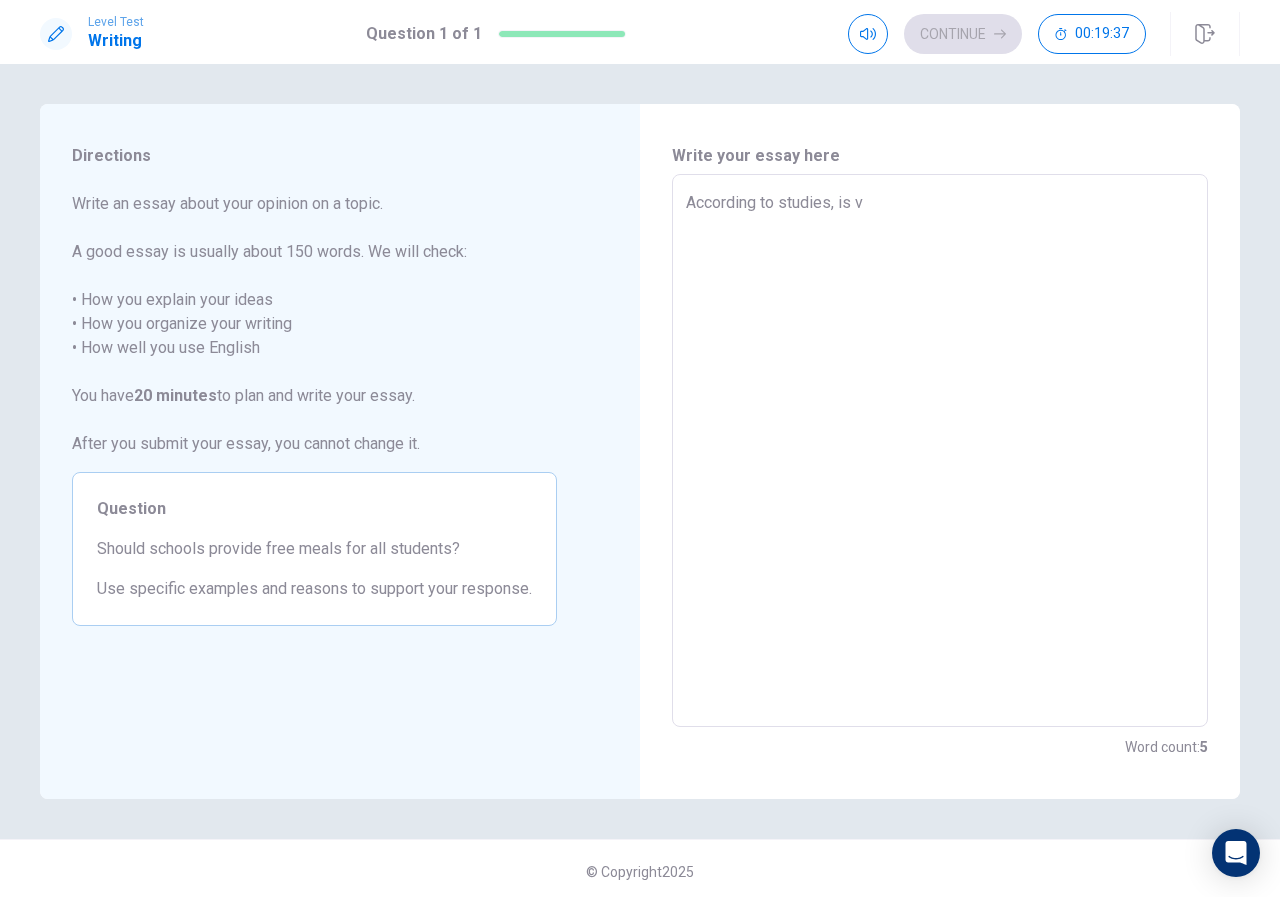 type on "x" 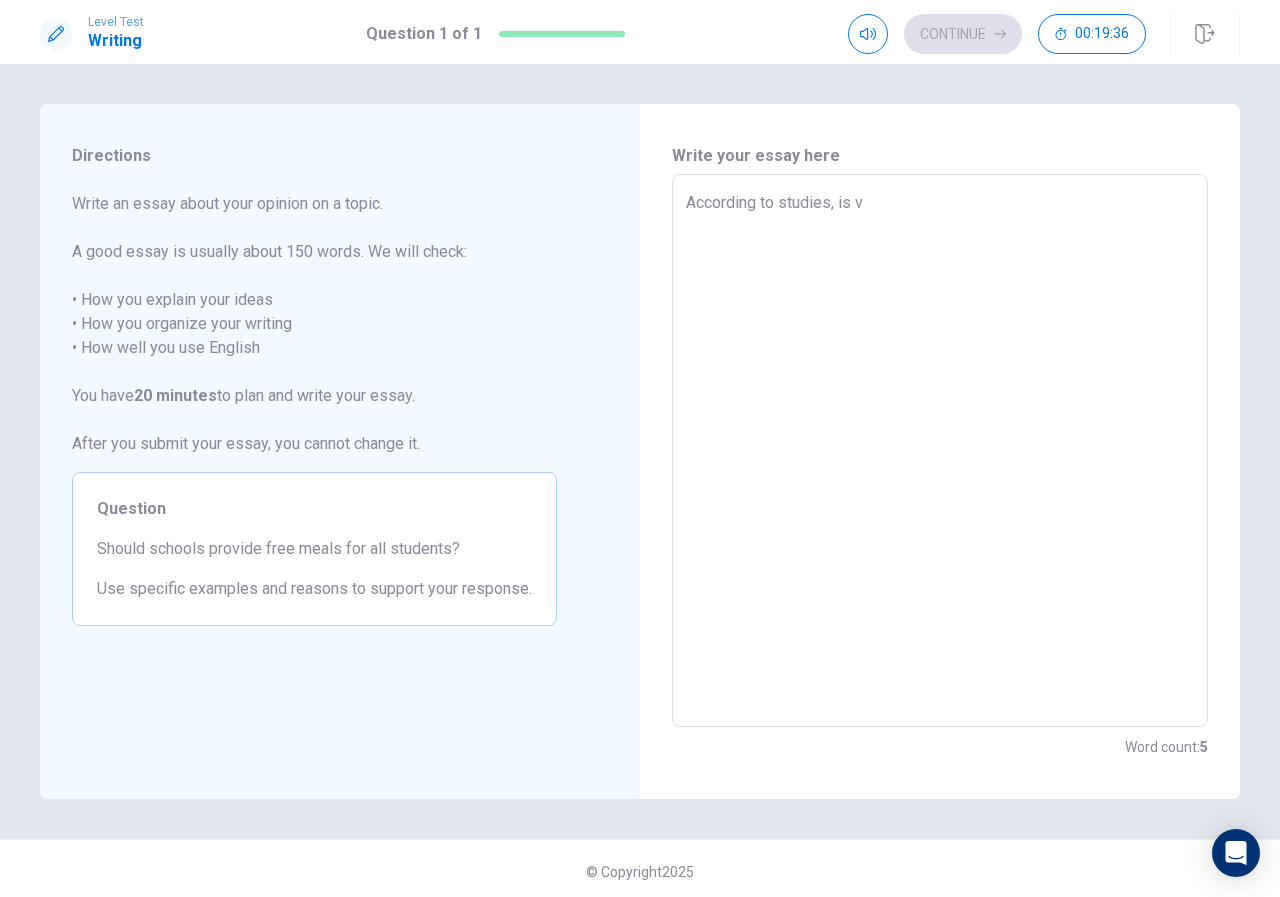 type on "According to studies, is v=" 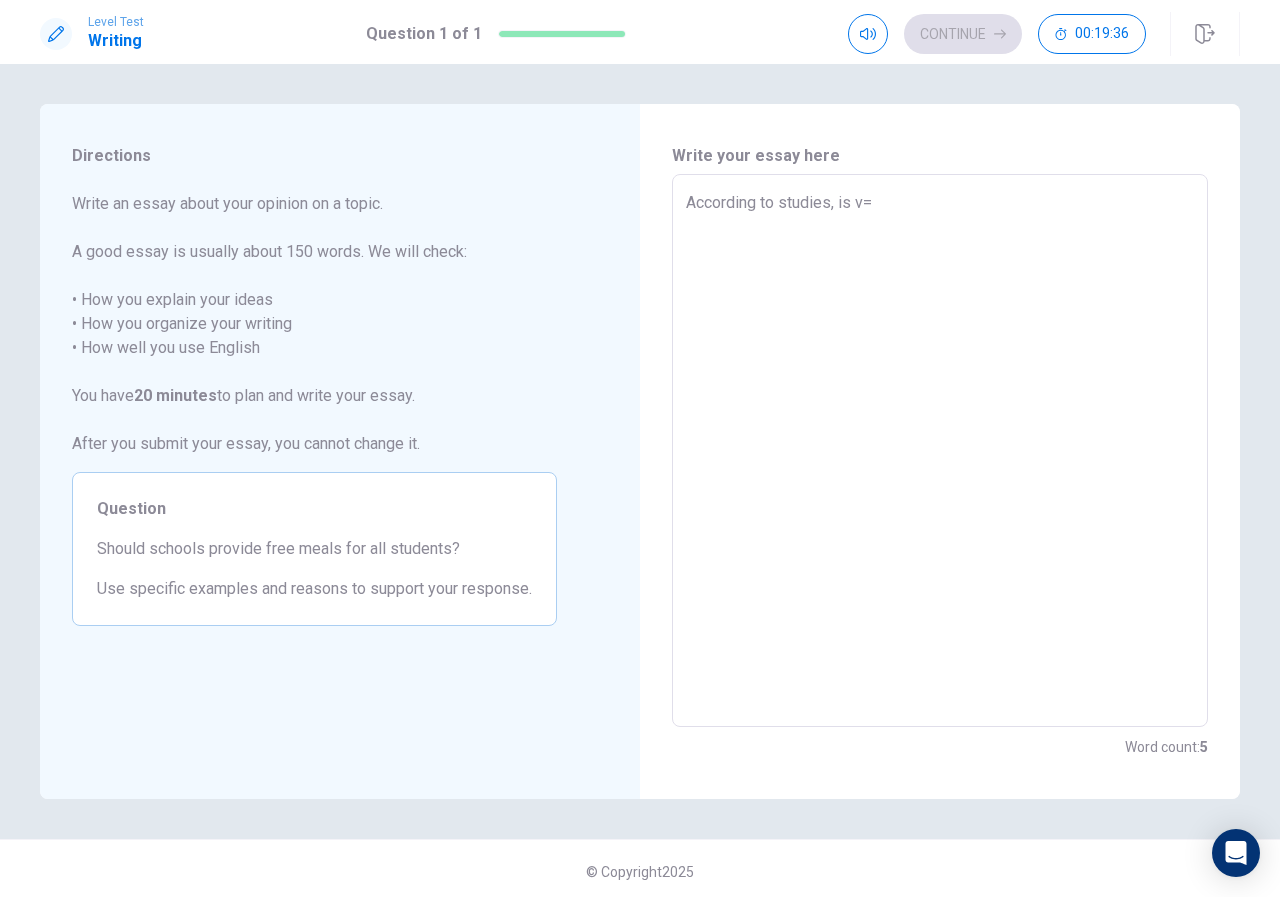 type on "x" 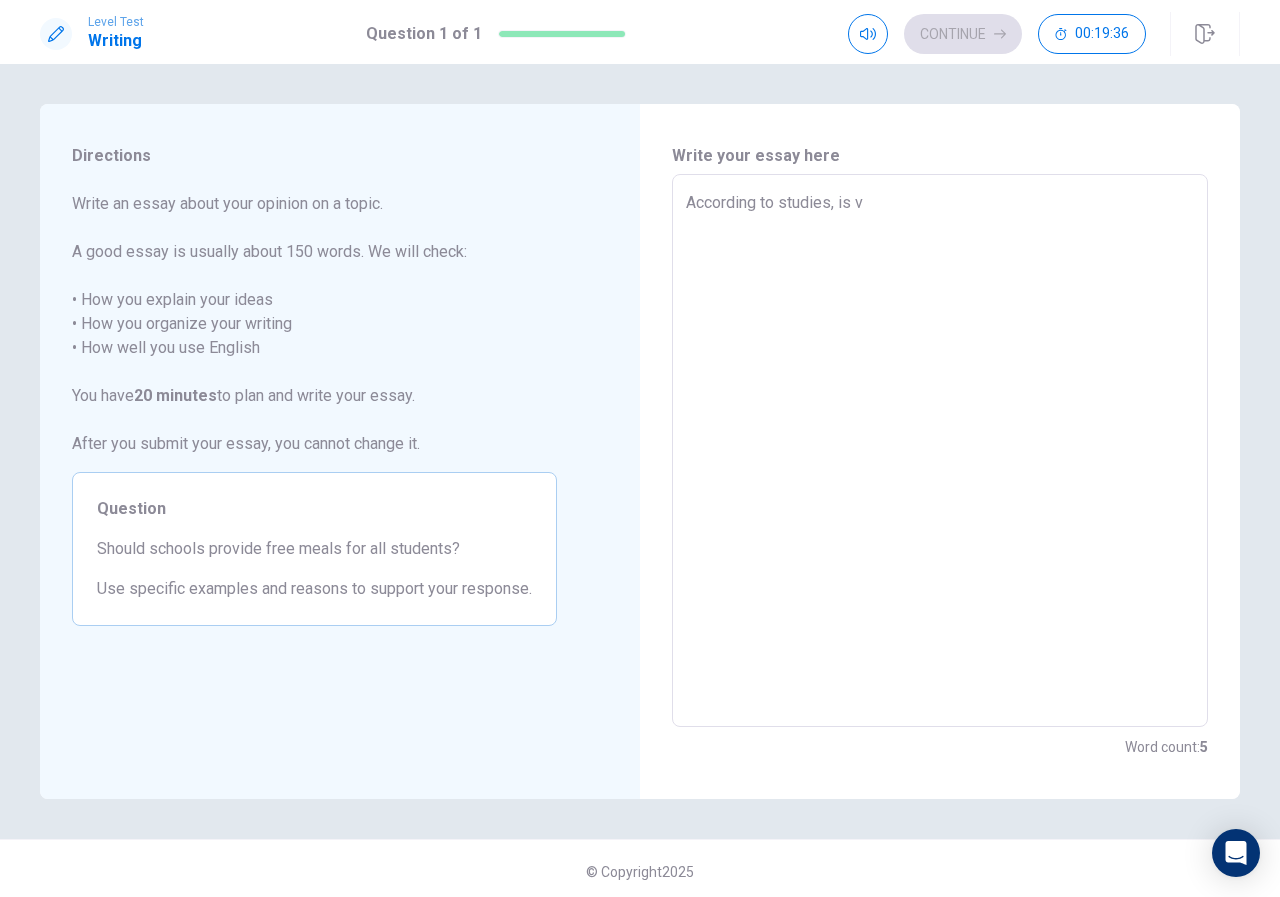 type on "x" 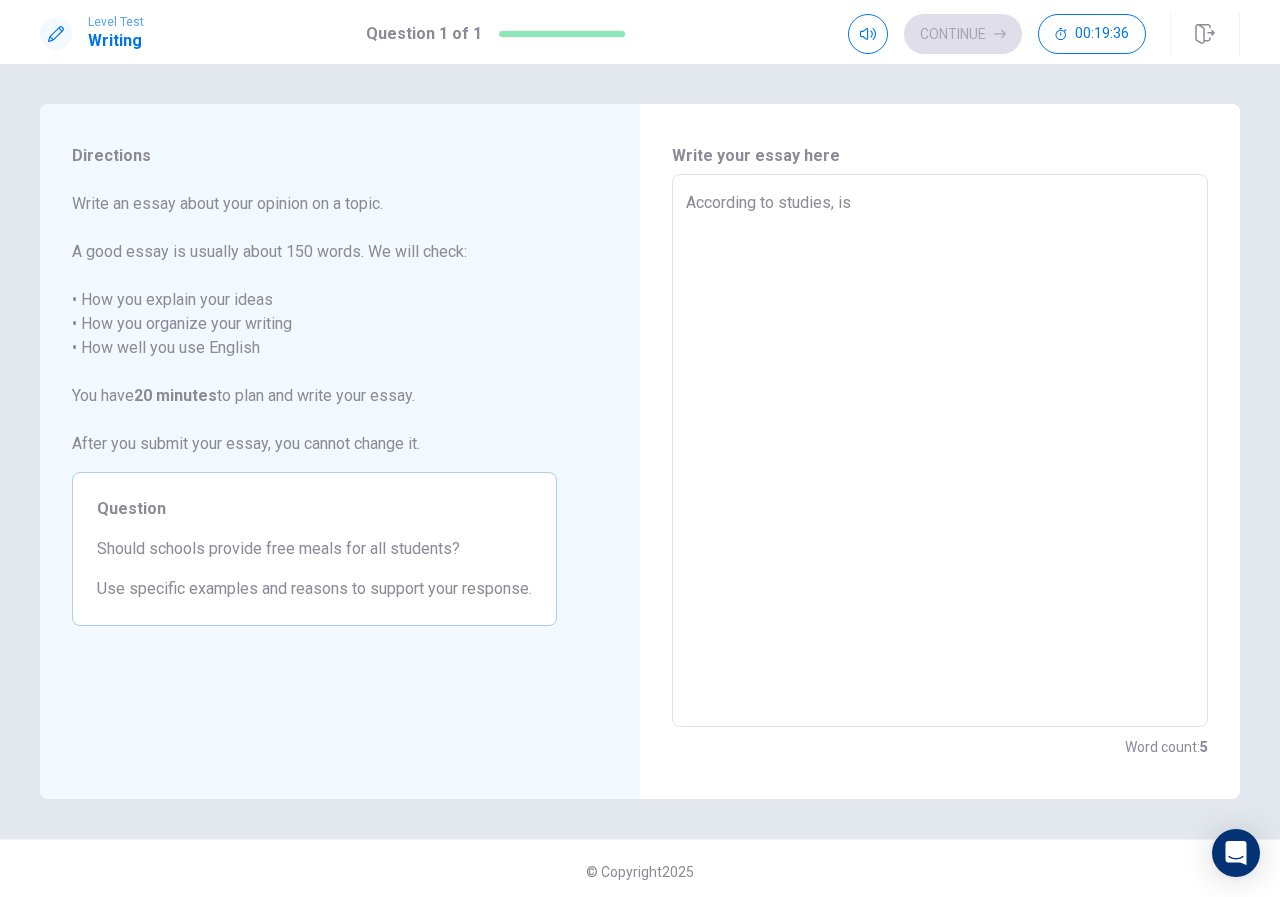 type on "x" 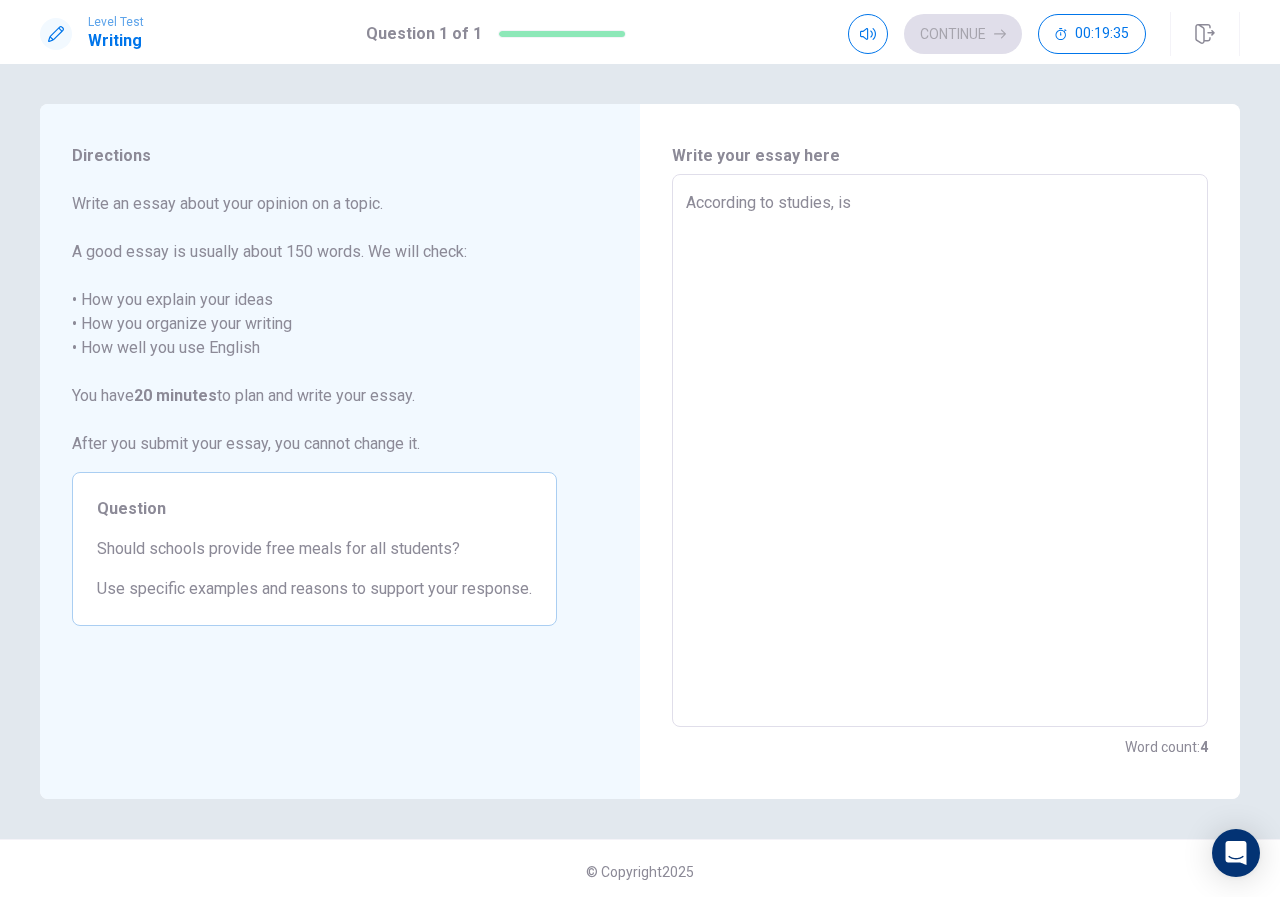 type on "According to studies, i" 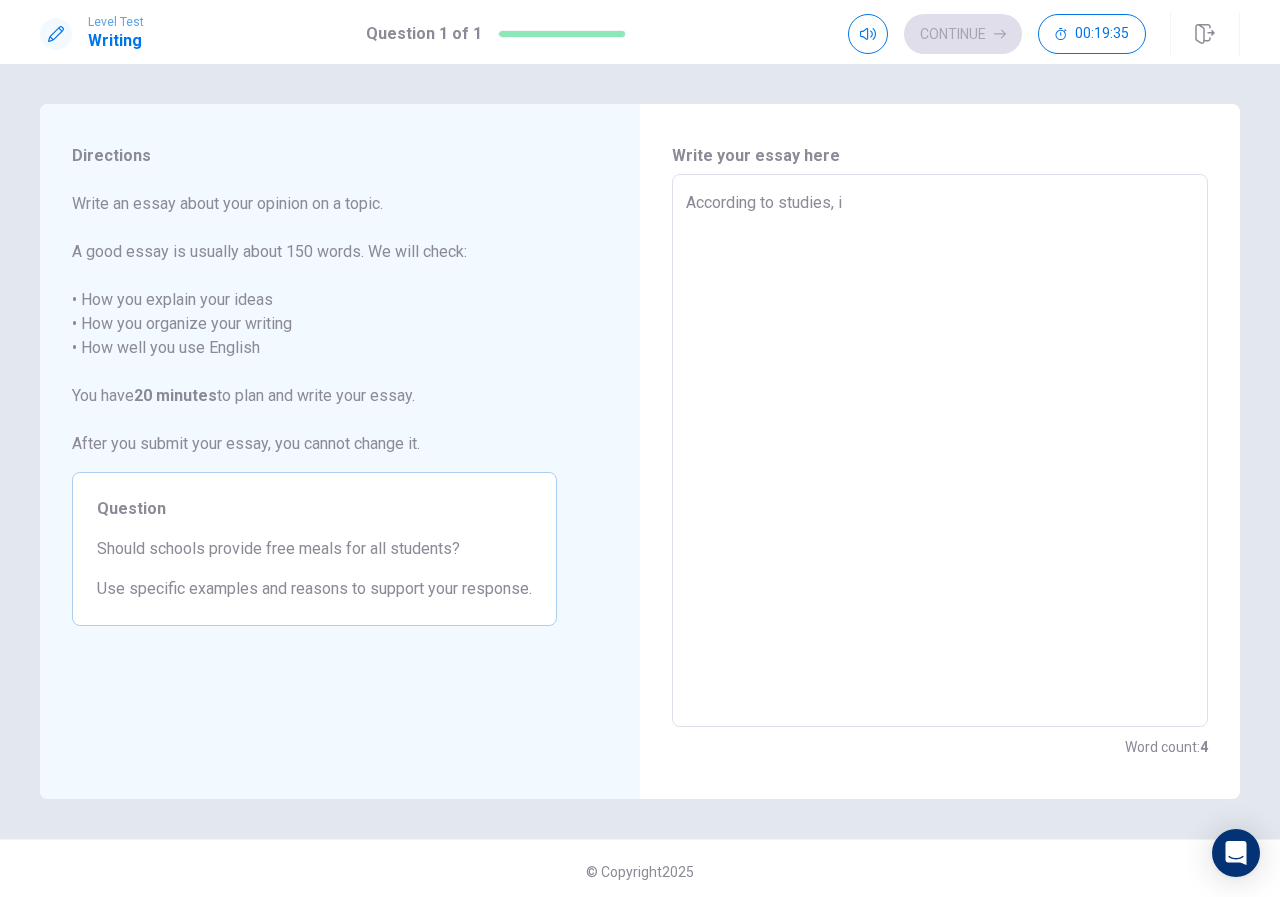type on "x" 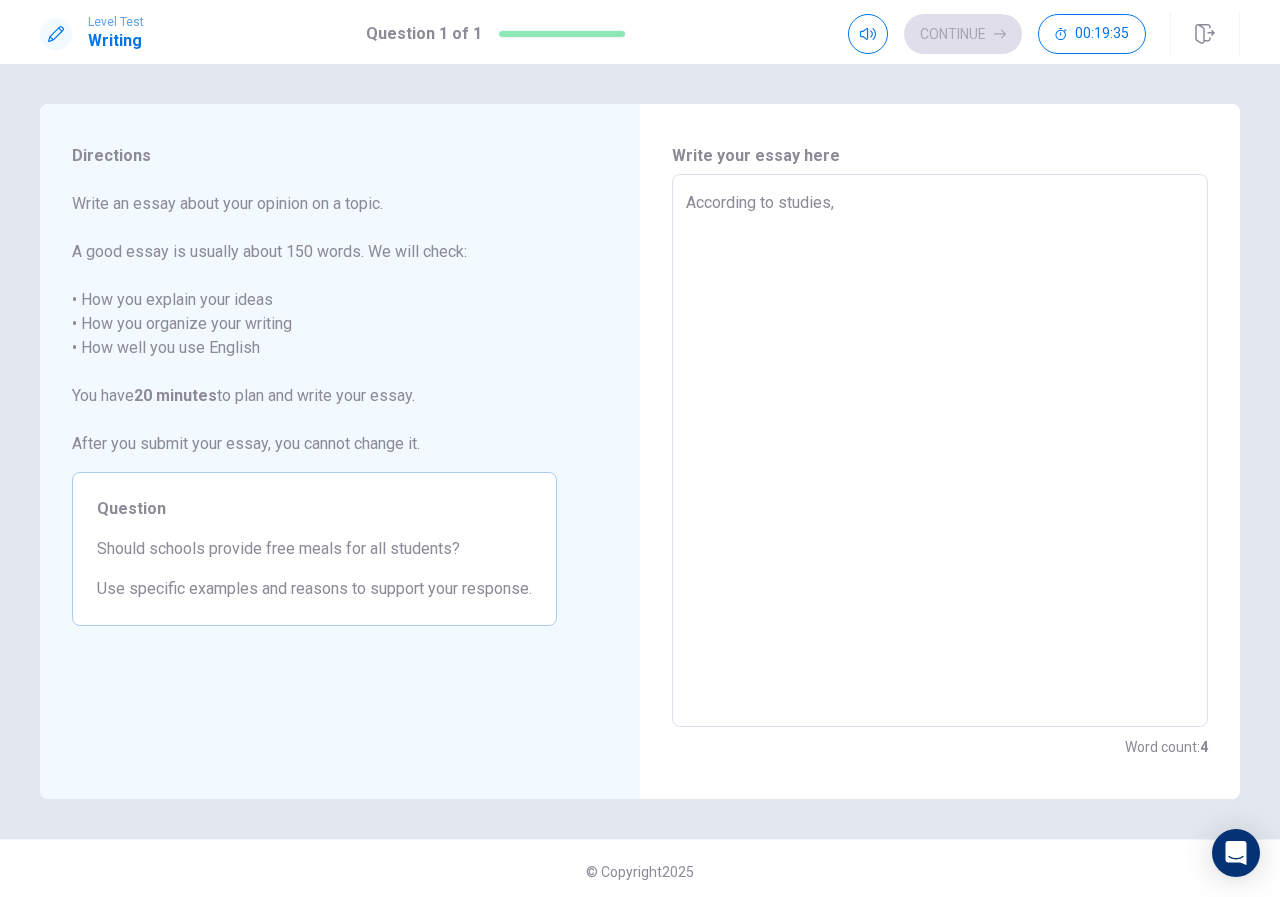 type on "x" 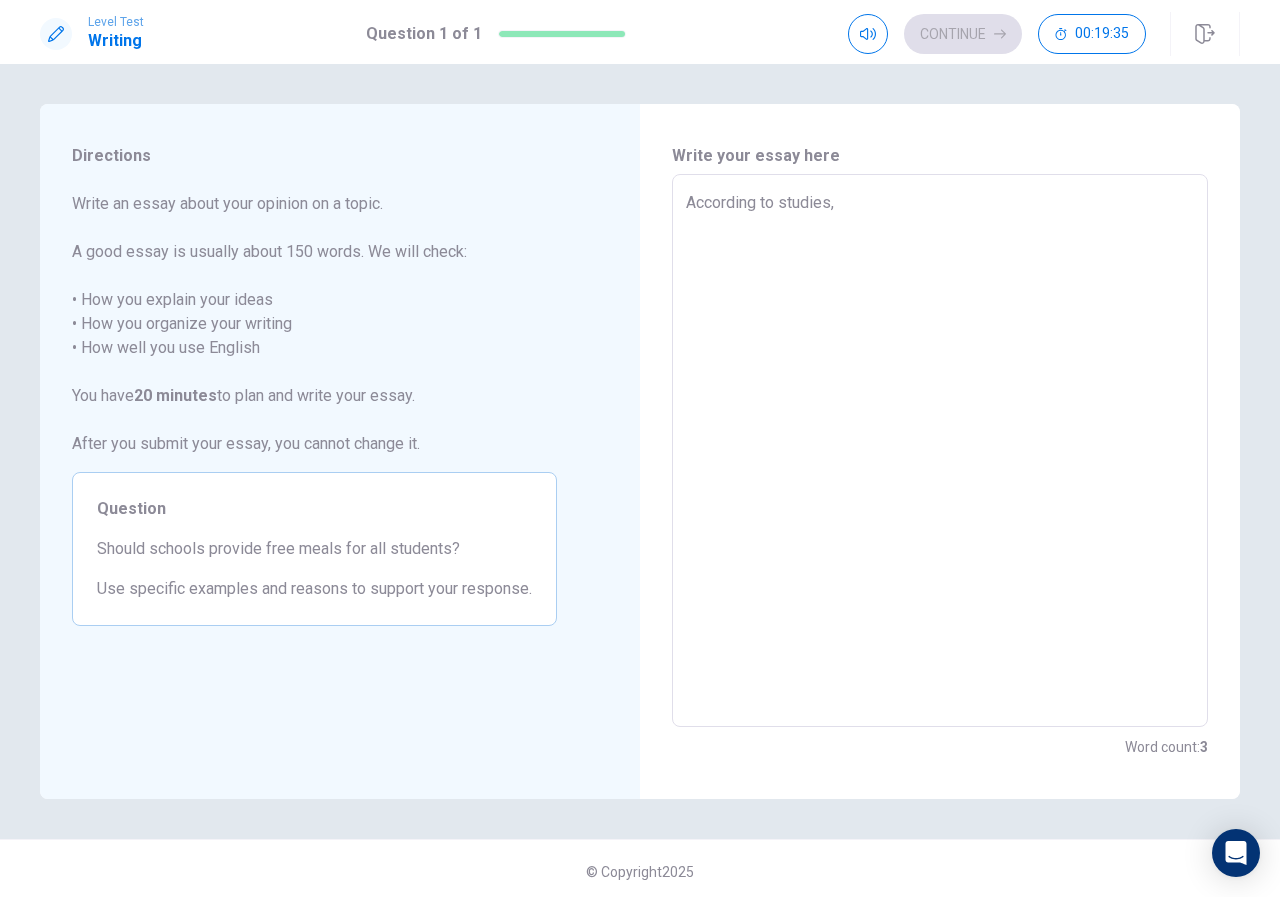 type on "According to studies, a" 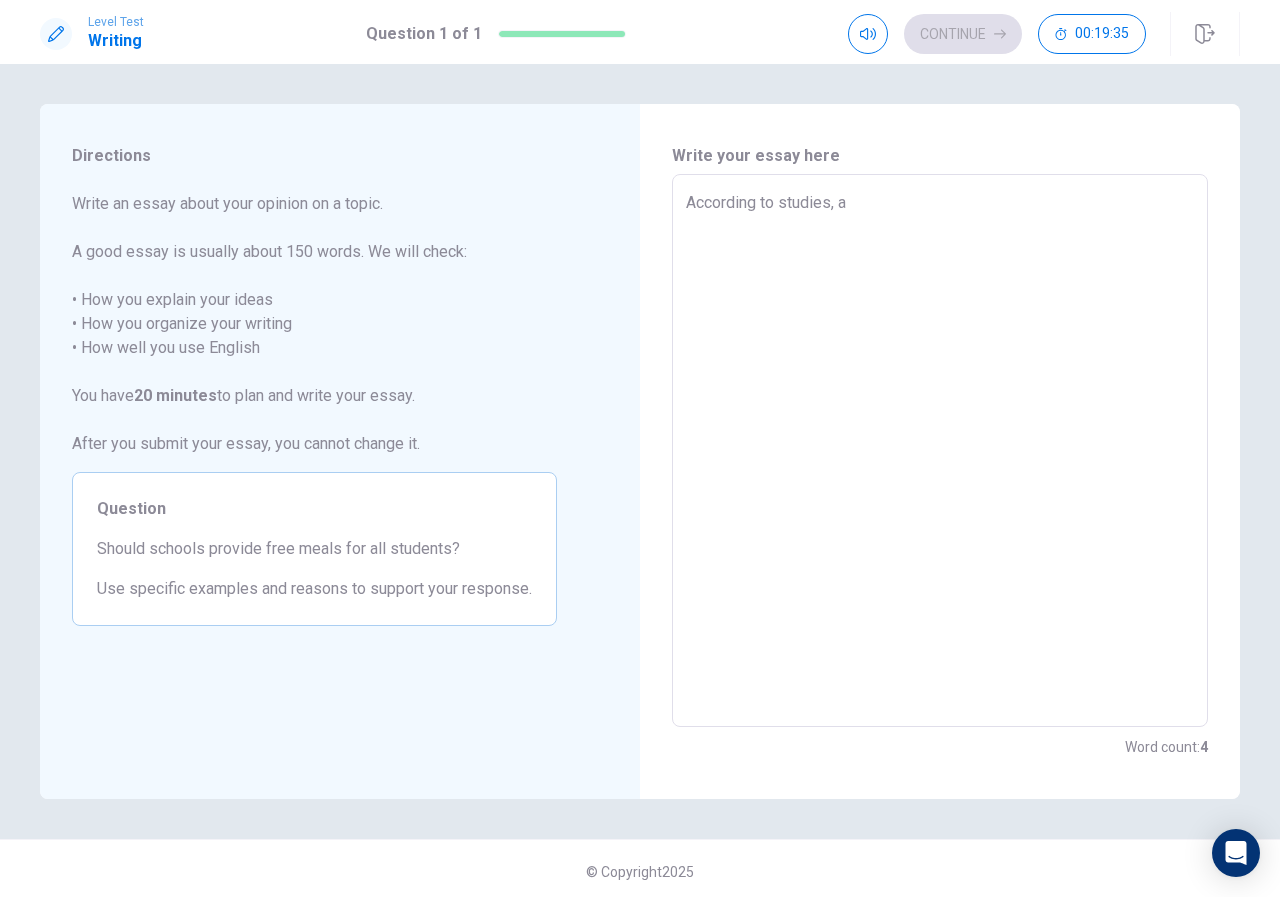 type on "x" 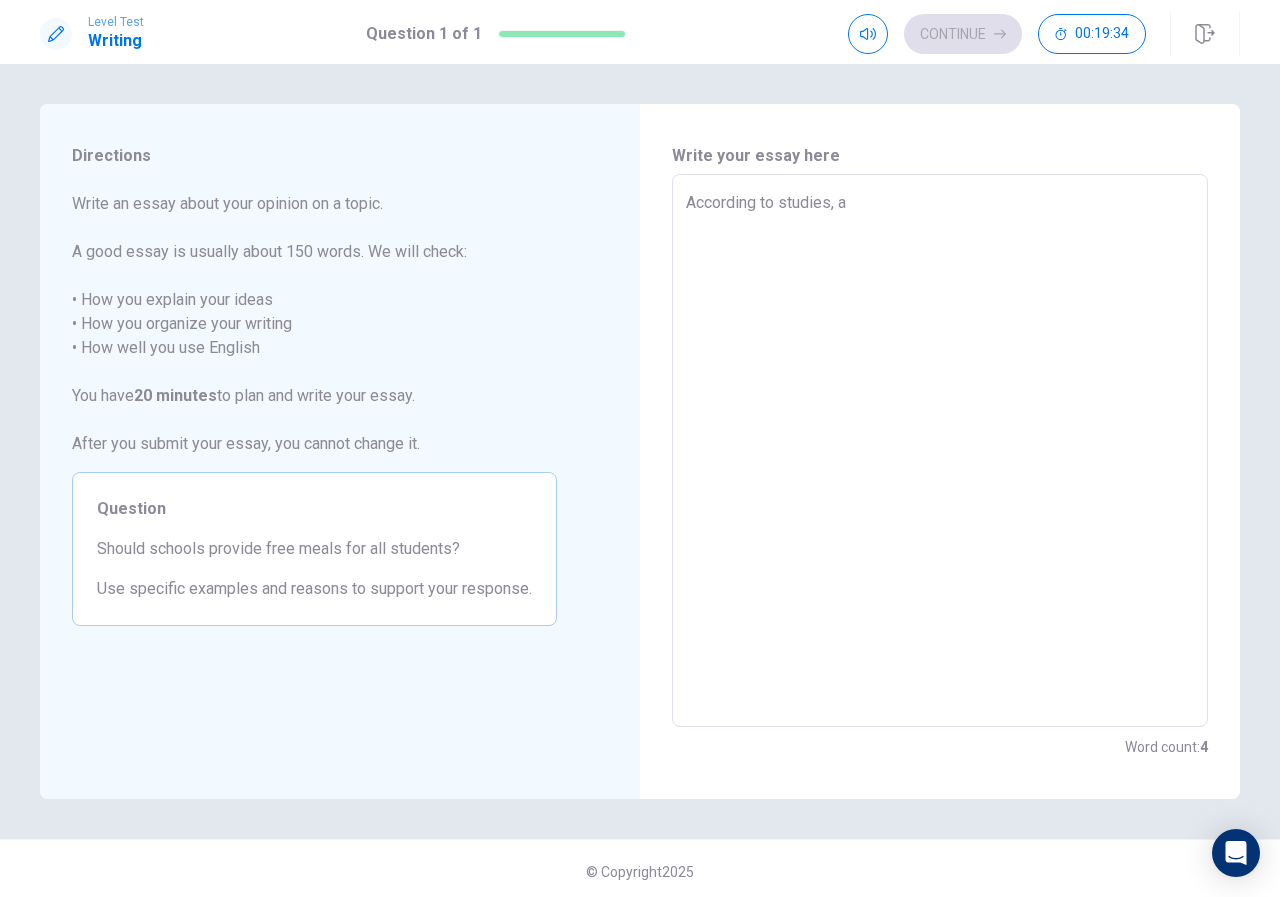 type on "According to studies, a h" 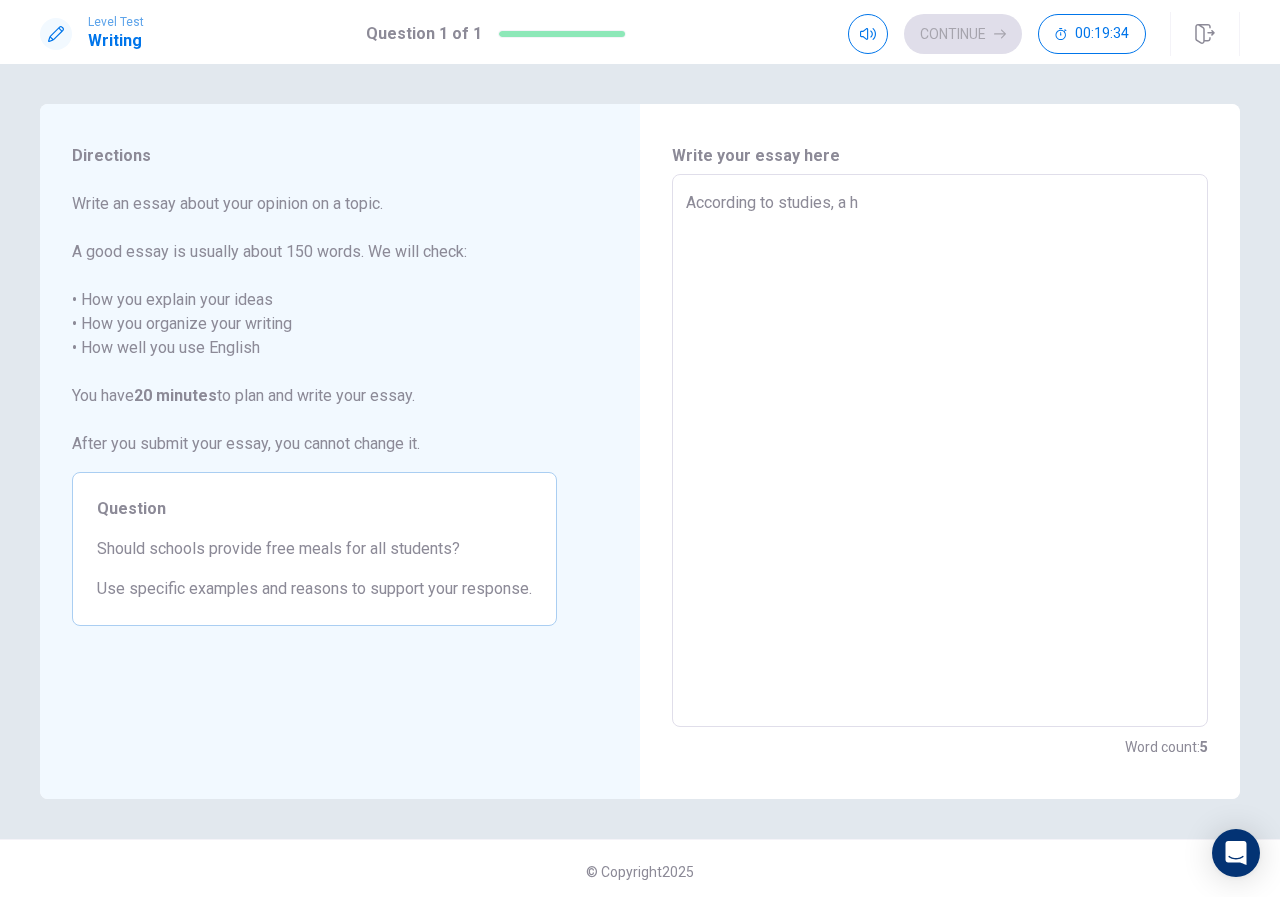 type on "x" 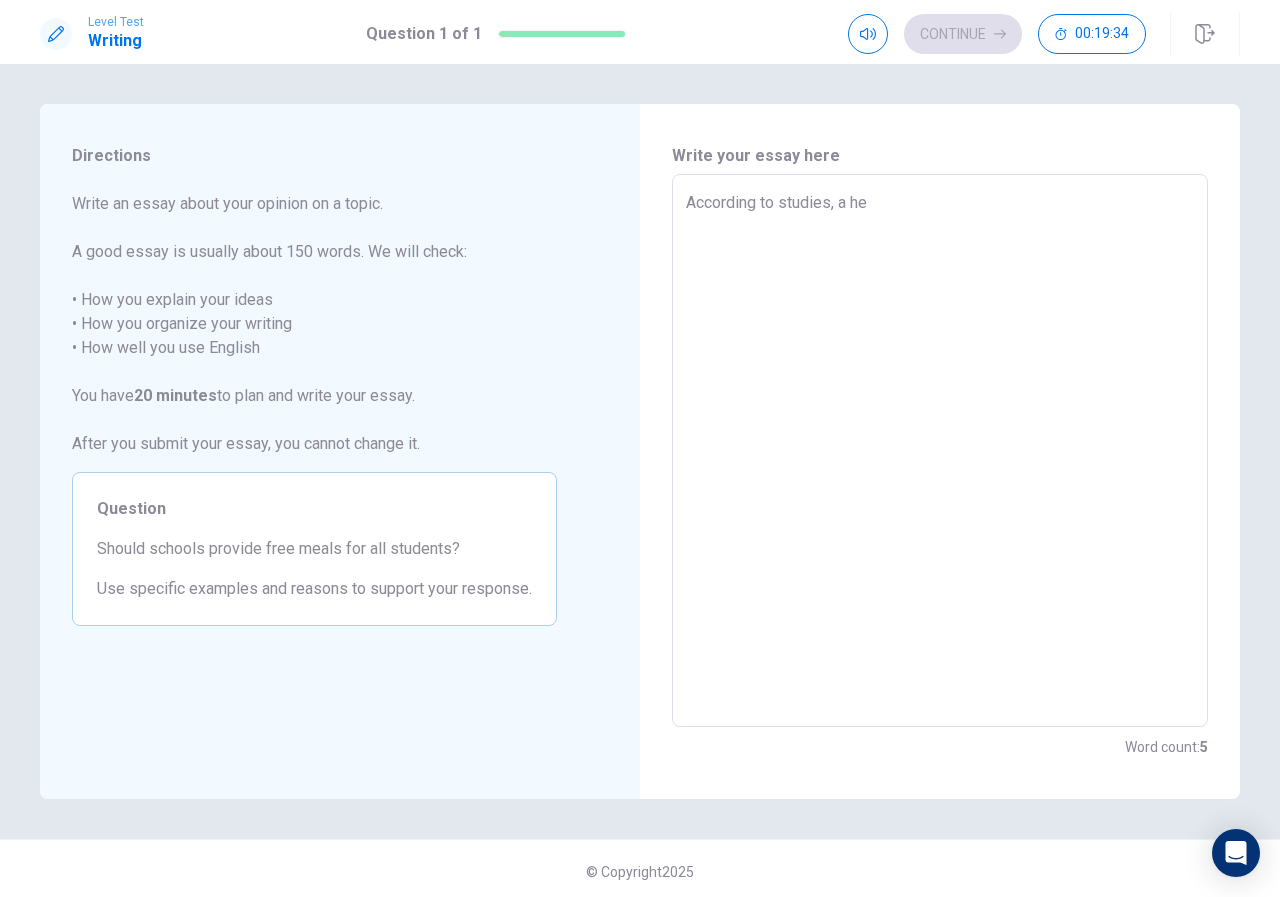 type on "According to studies, a hea" 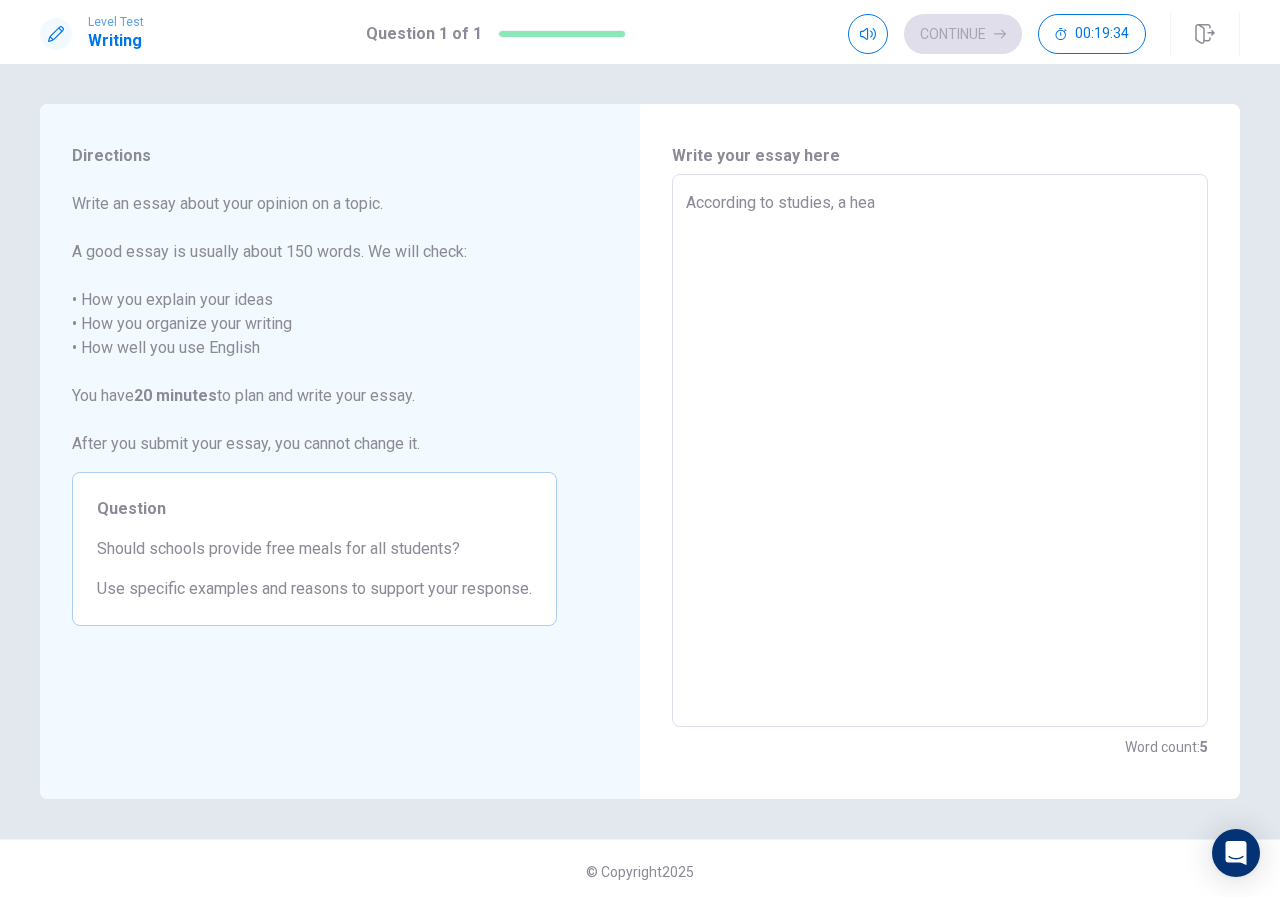 type on "x" 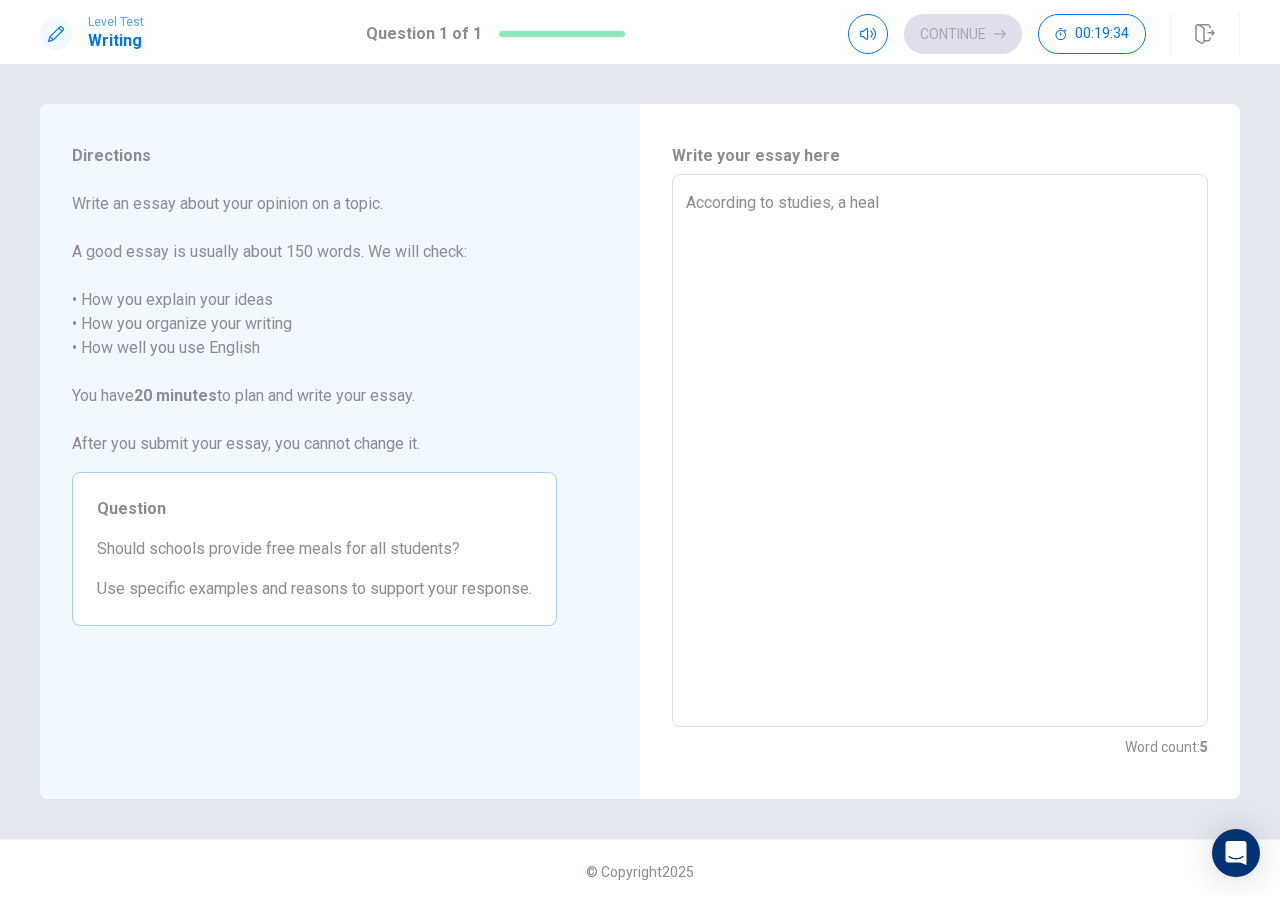type on "x" 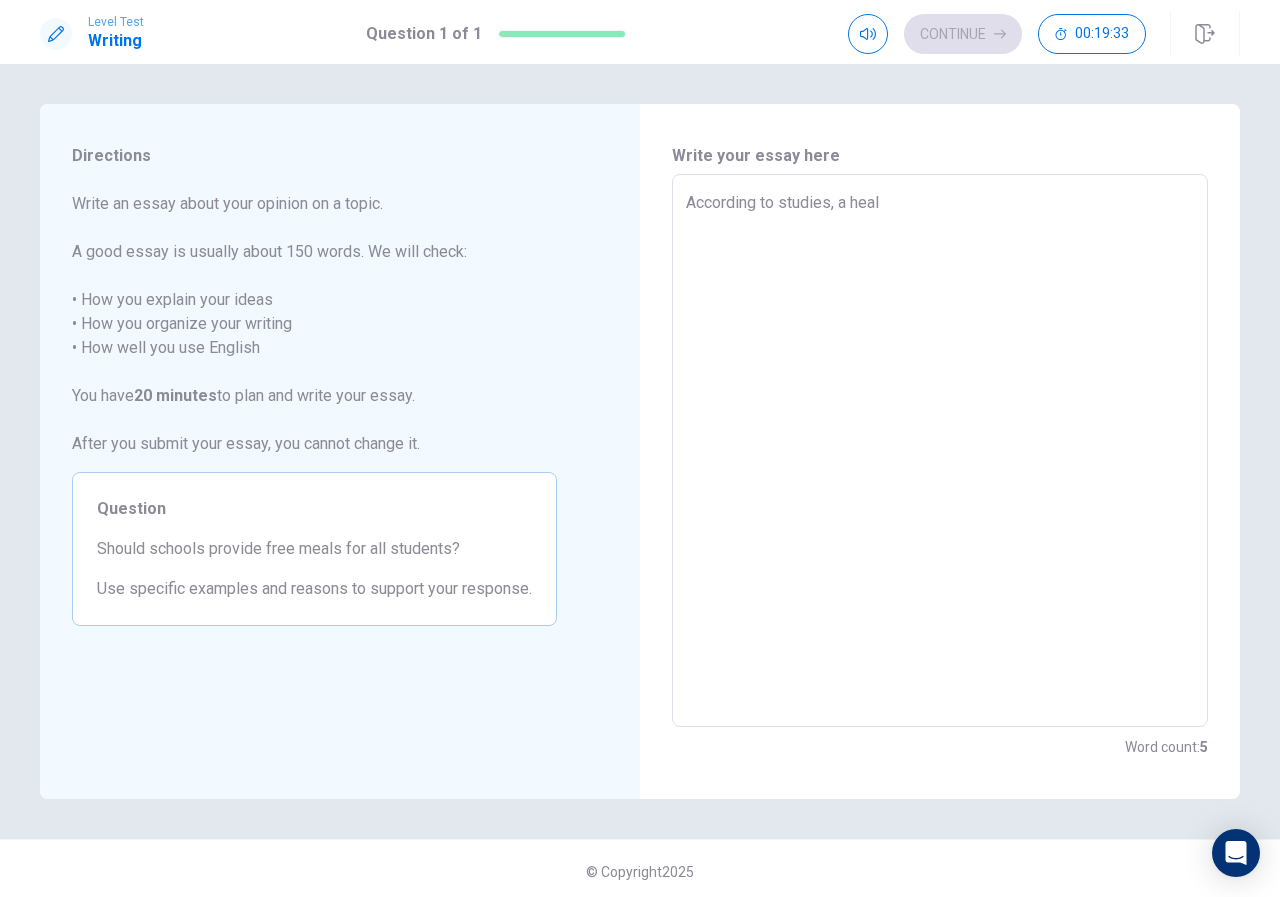 type on "According to studies, a healt" 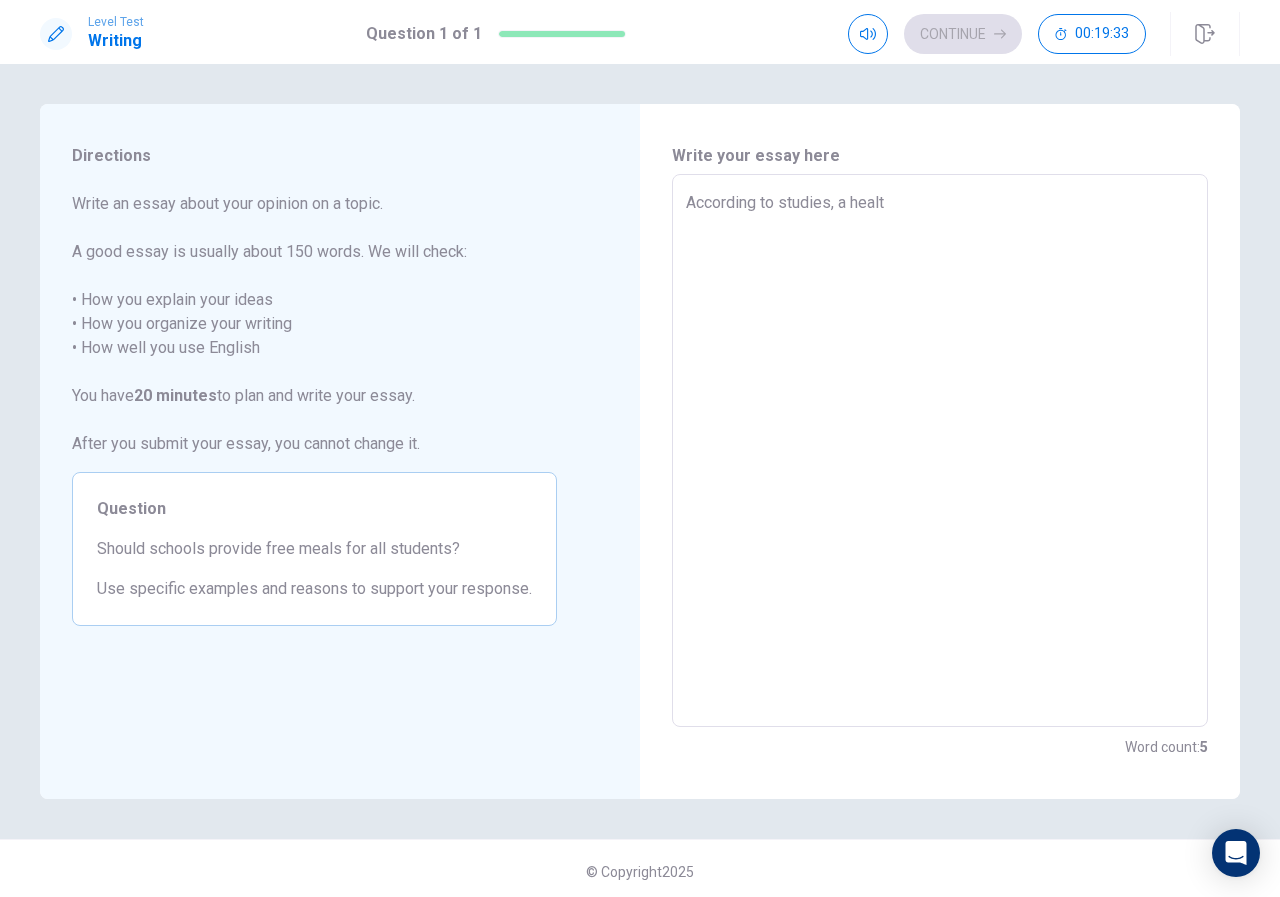 type on "x" 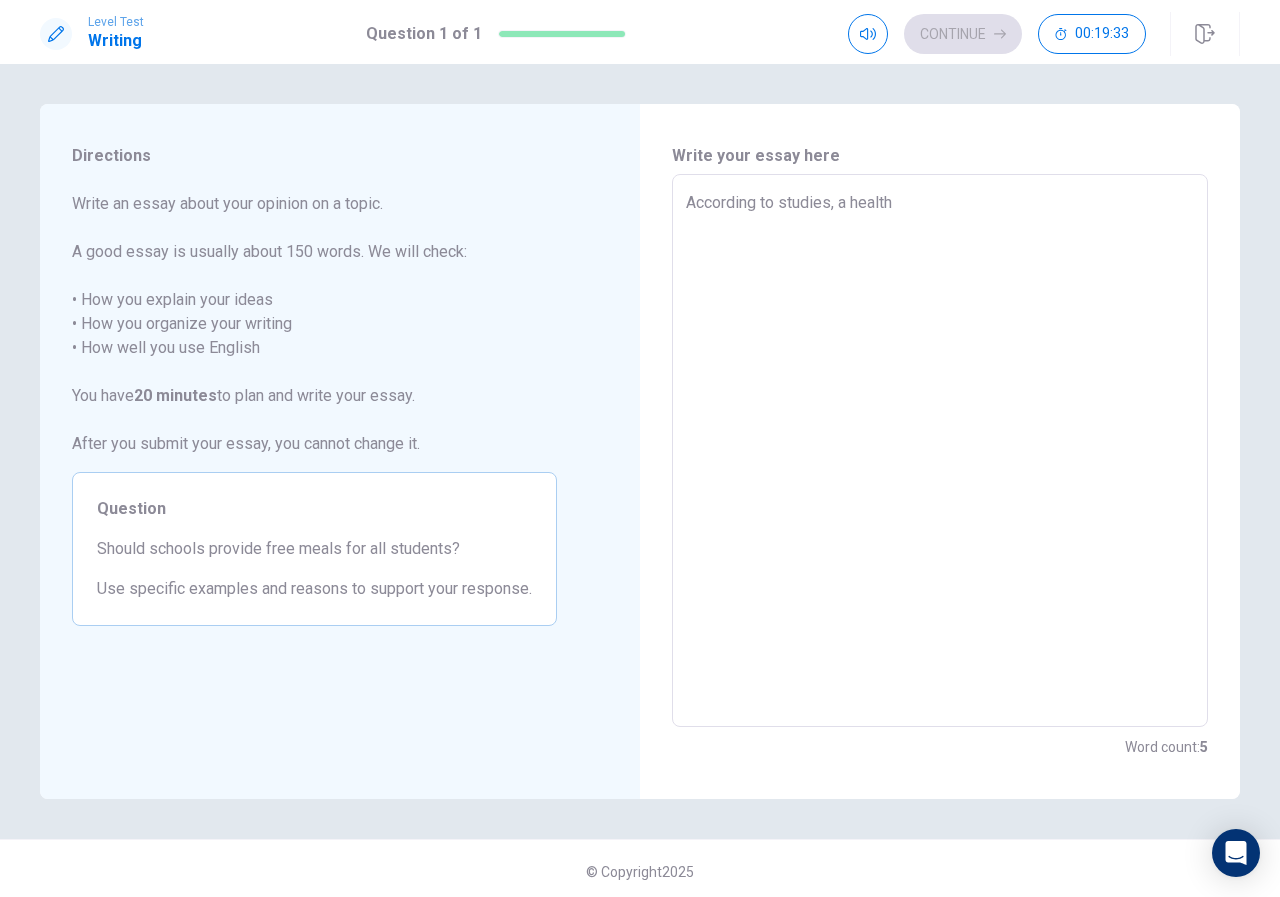 type on "x" 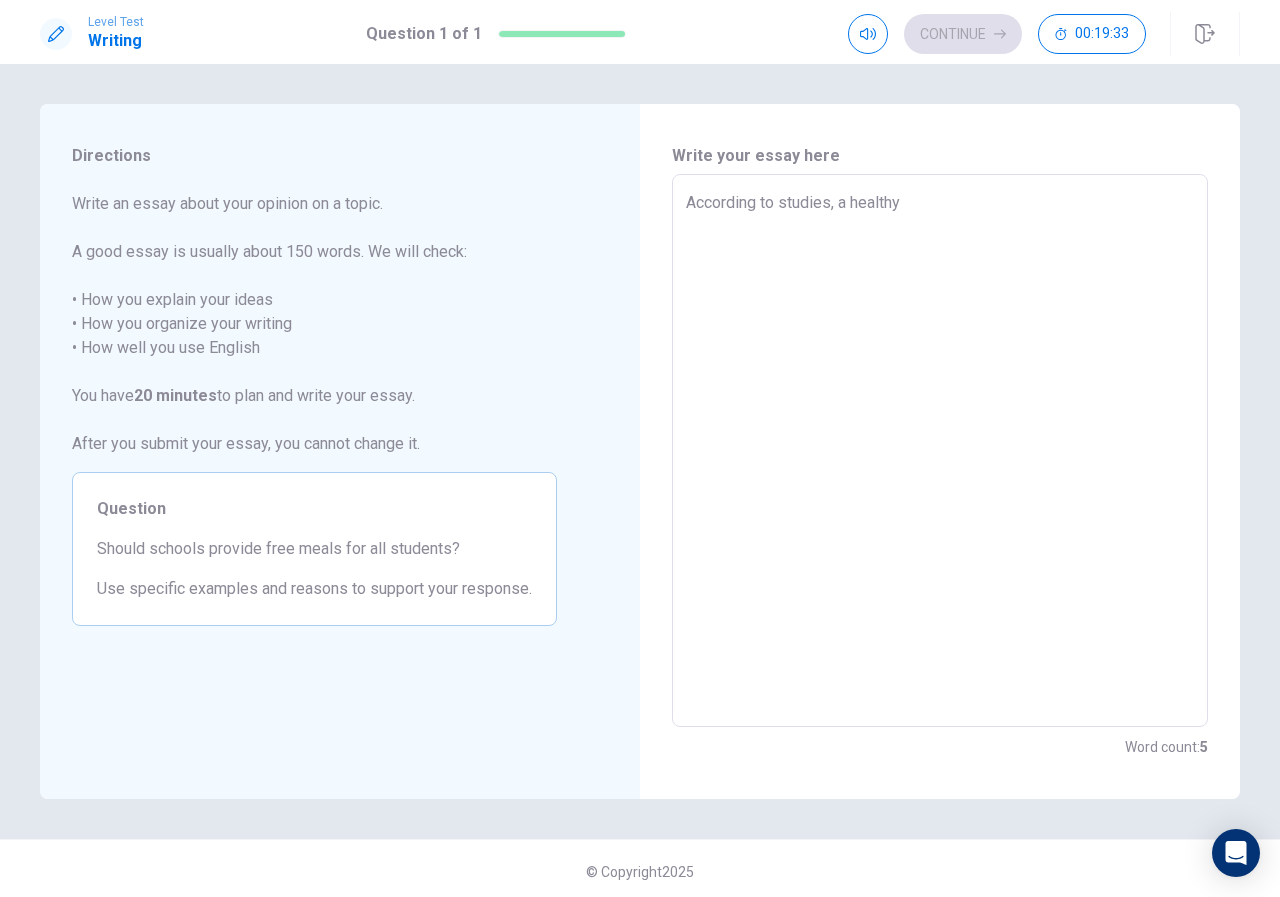 type on "x" 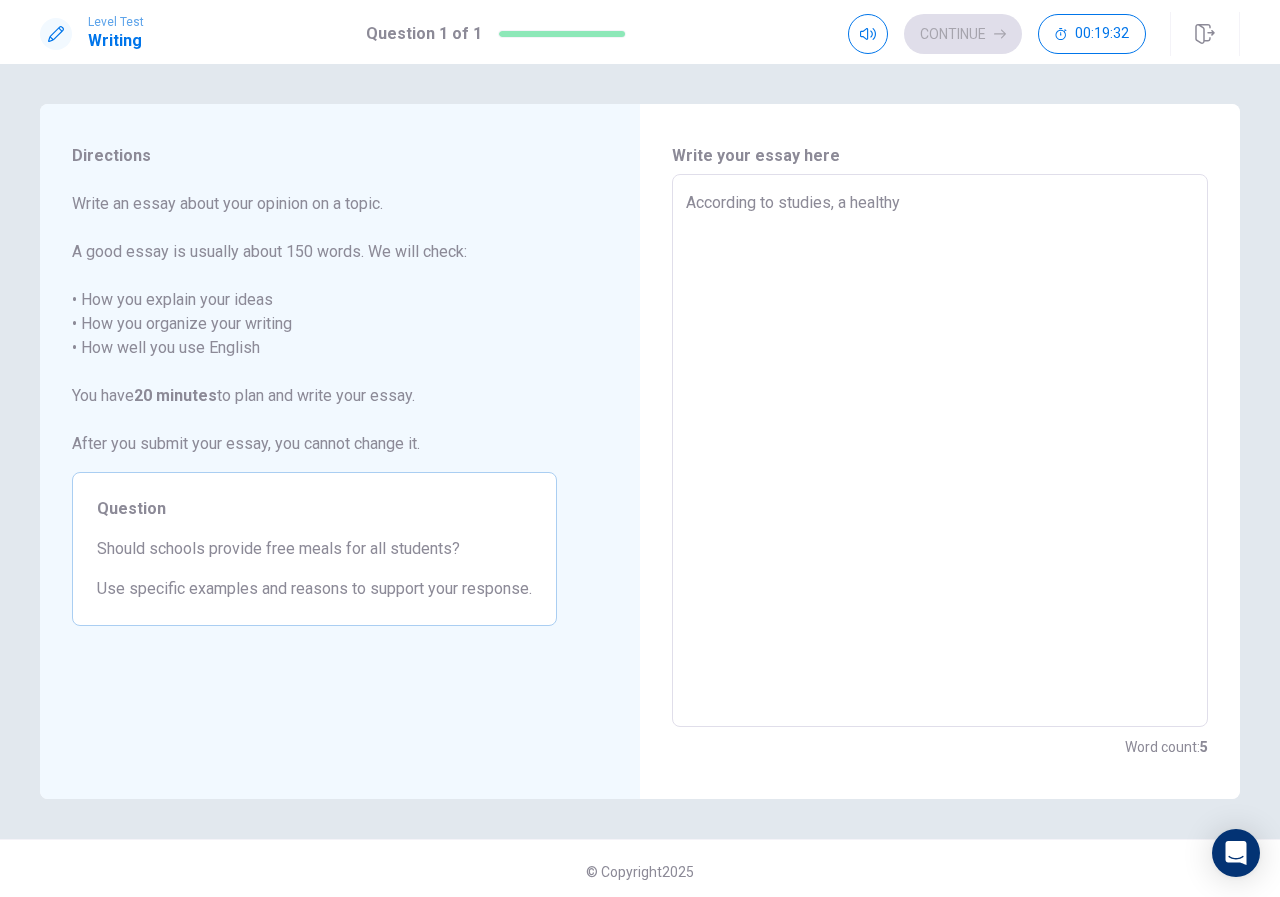 type on "x" 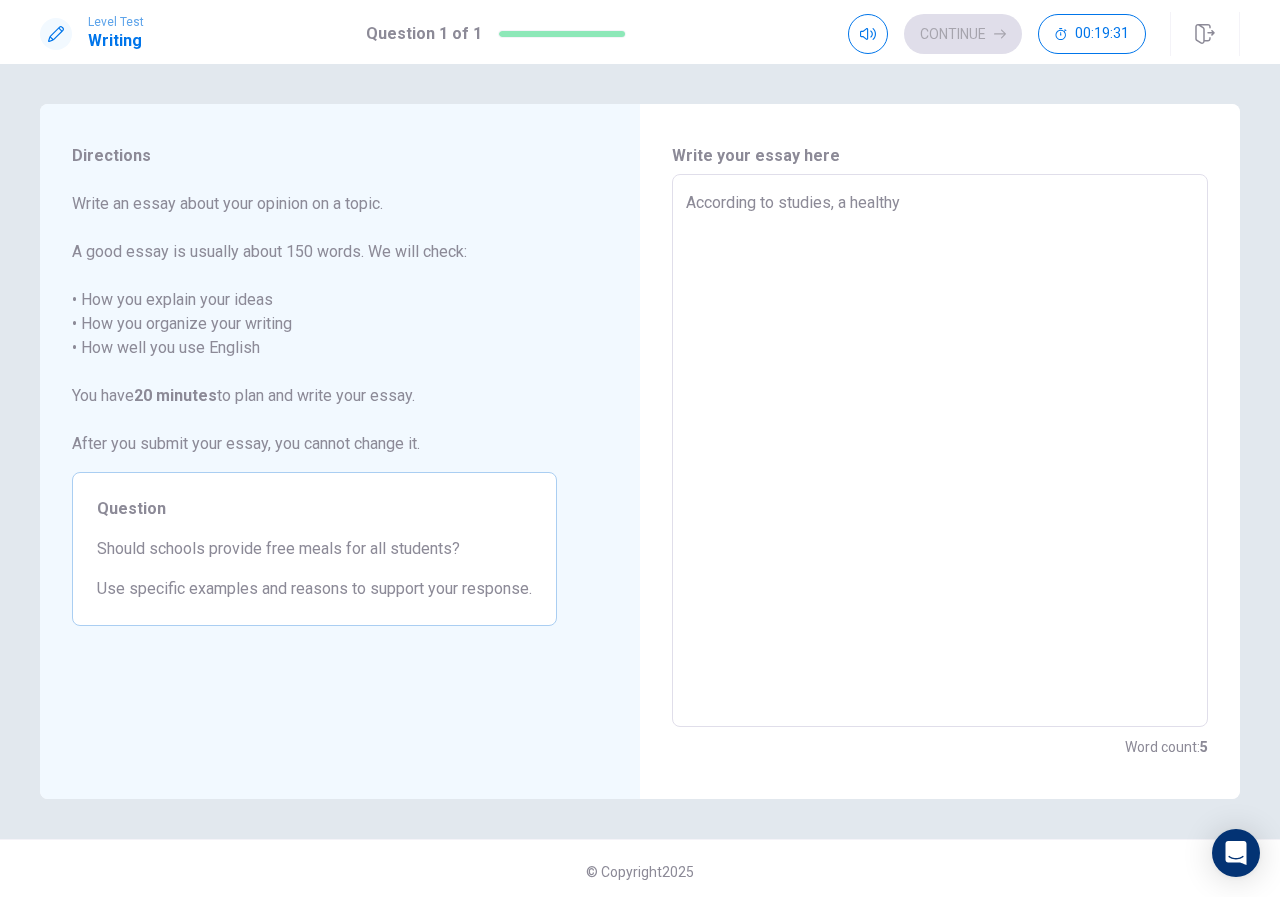 type on "According to studies, a healthy m" 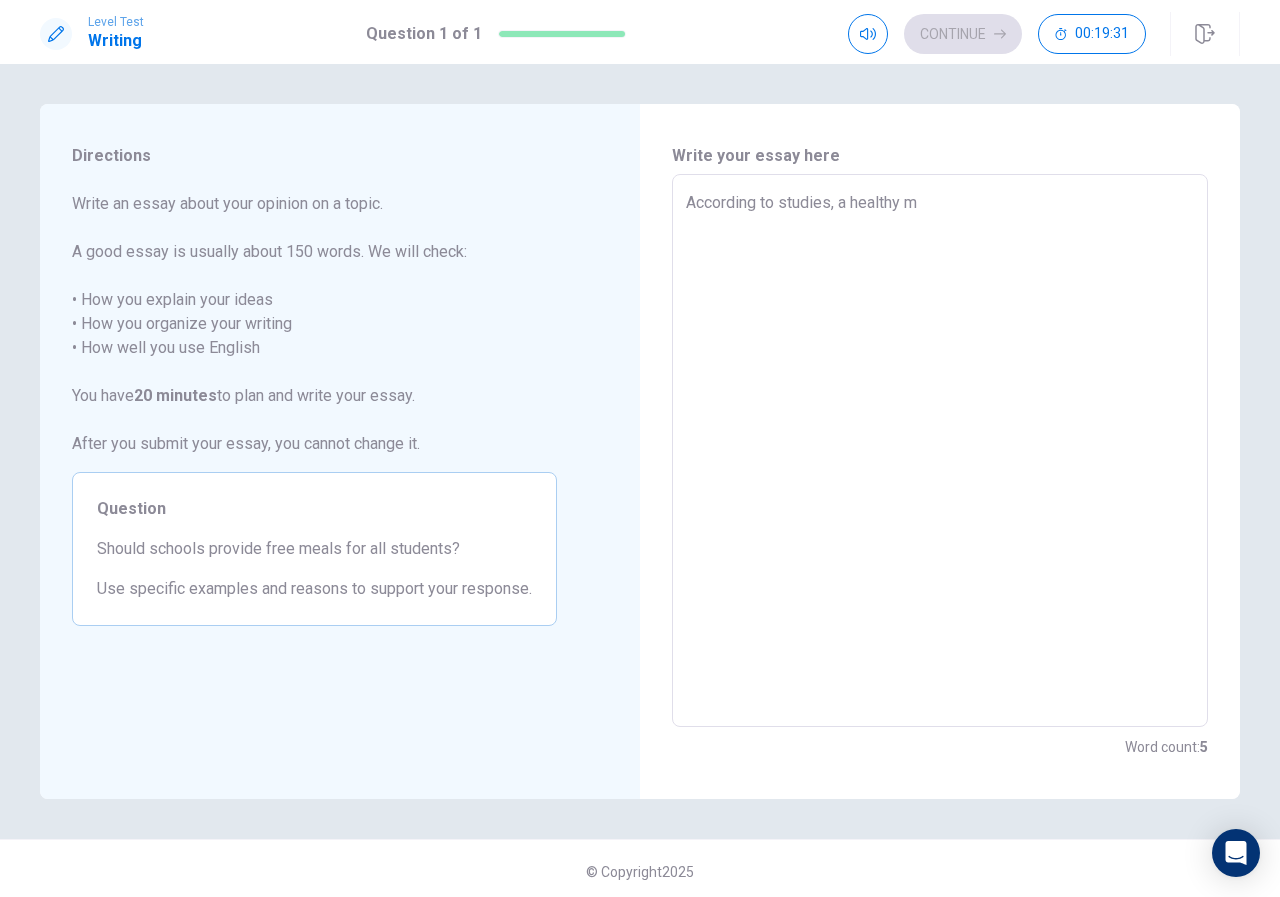 type on "x" 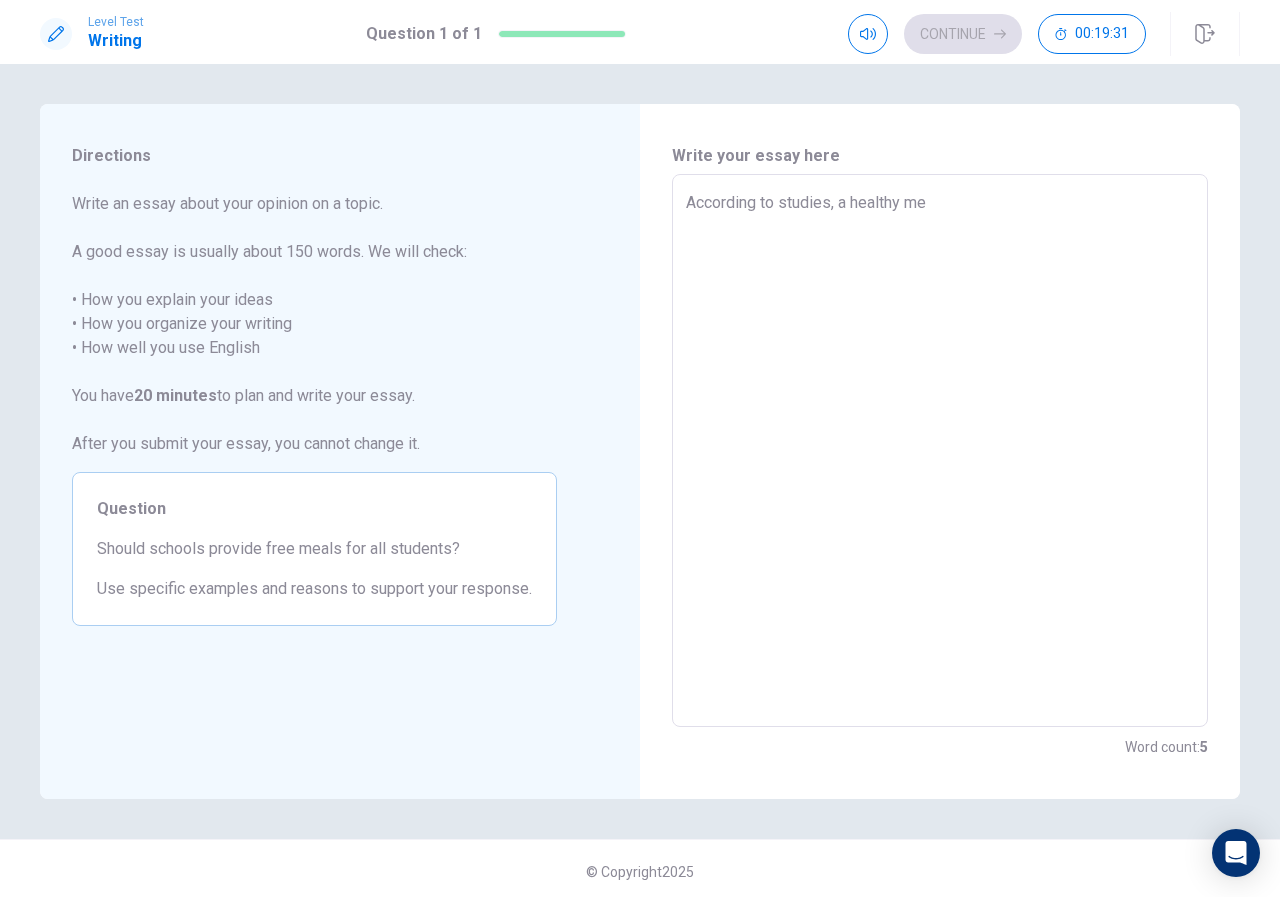 type on "x" 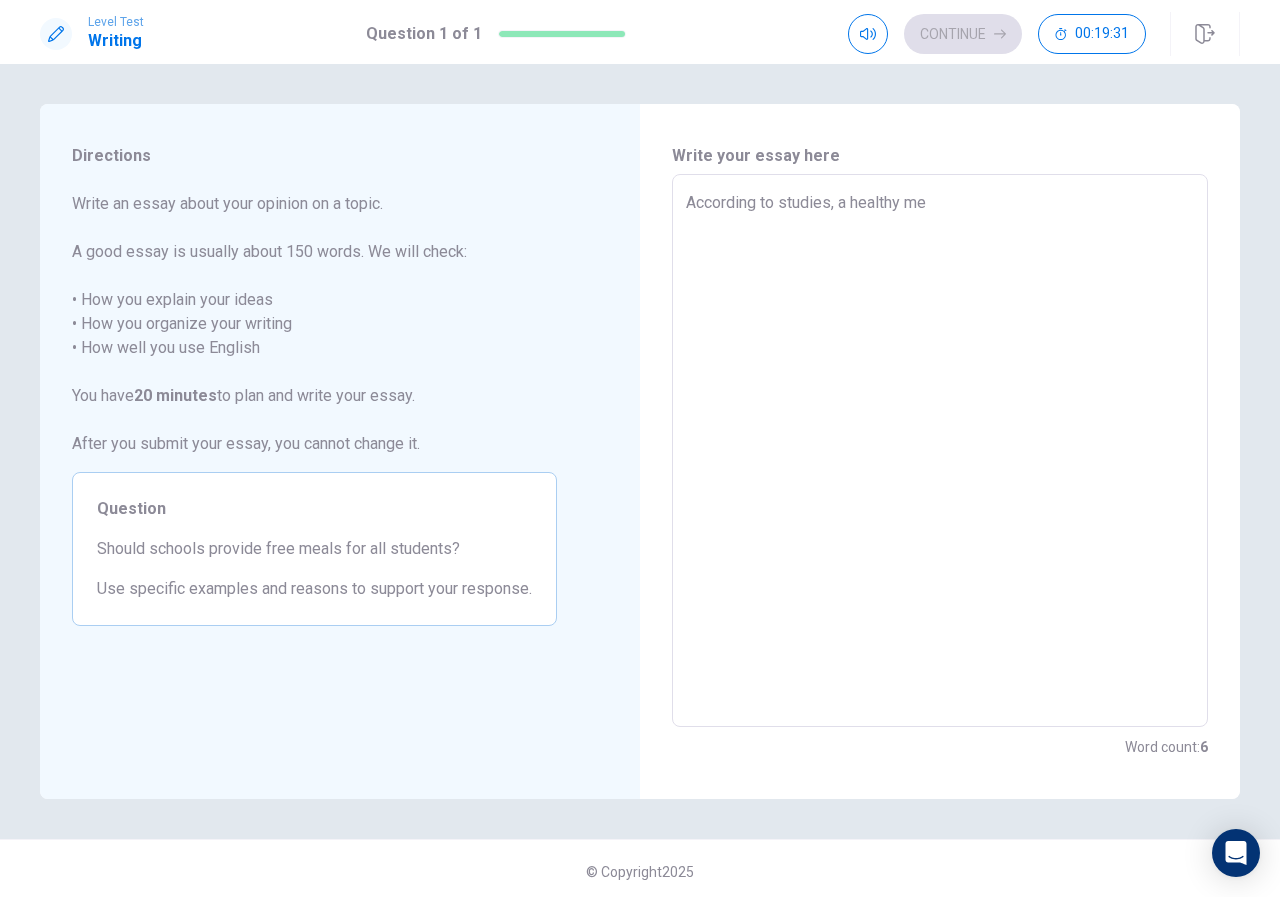 type on "According to studies, a healthy mea" 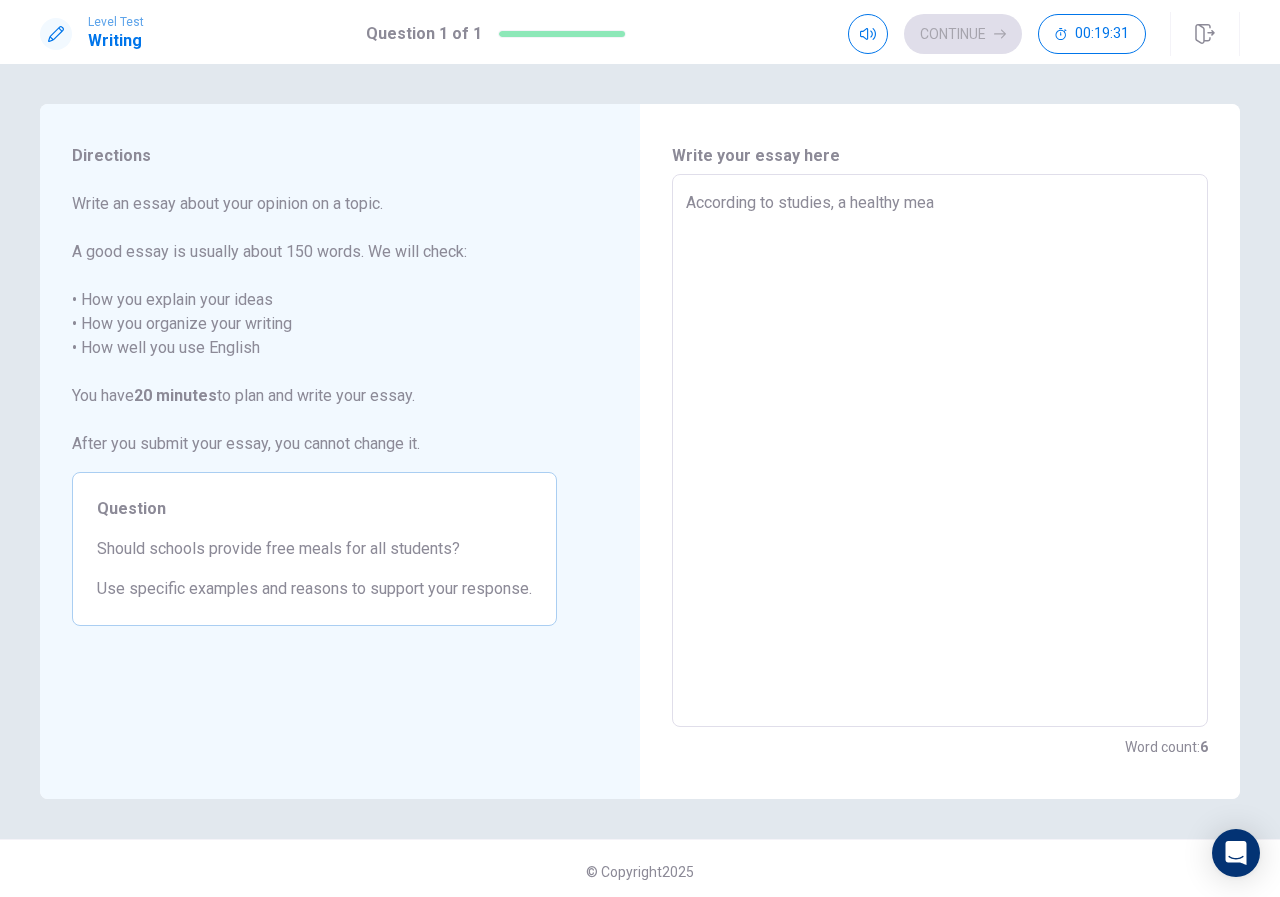 type on "x" 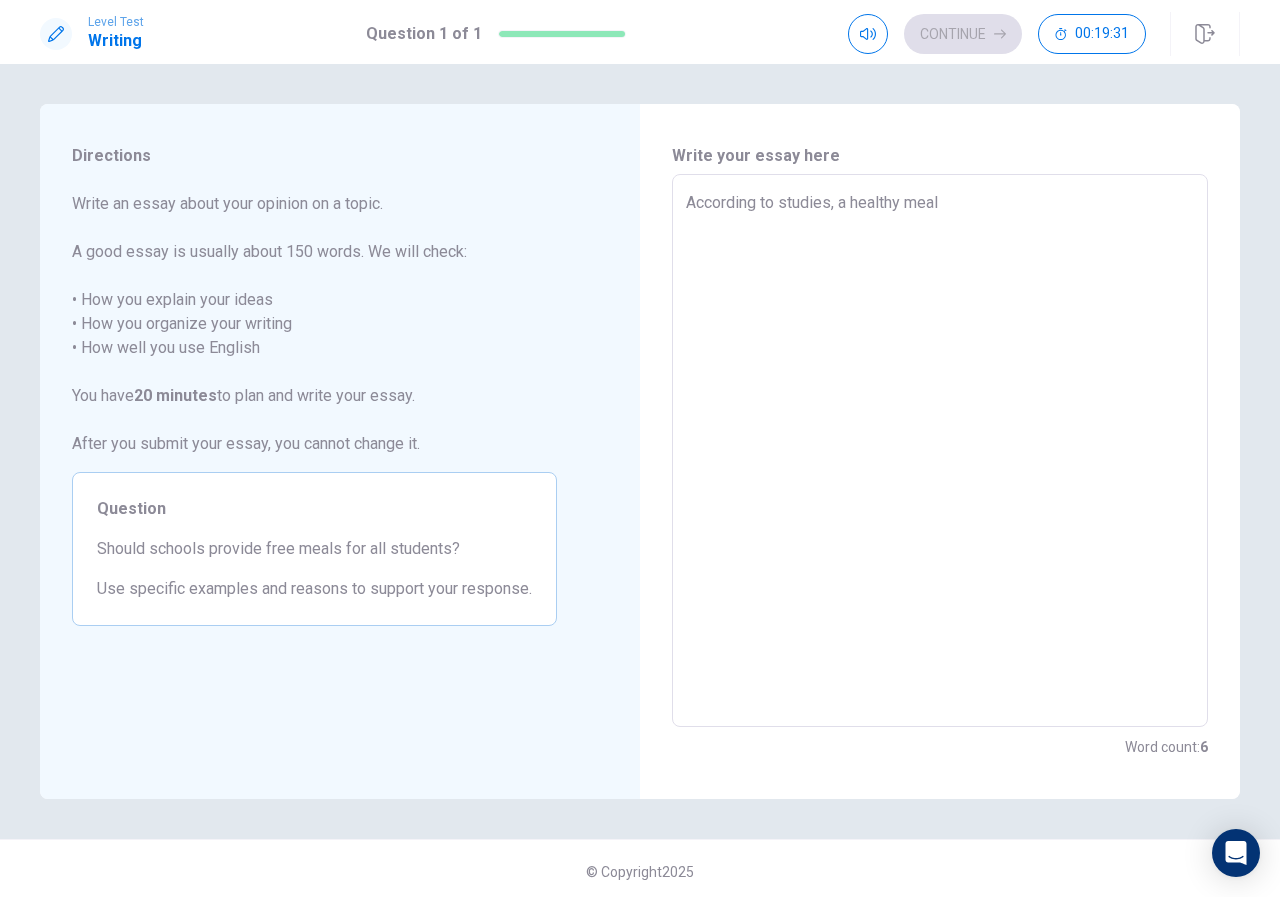 type on "x" 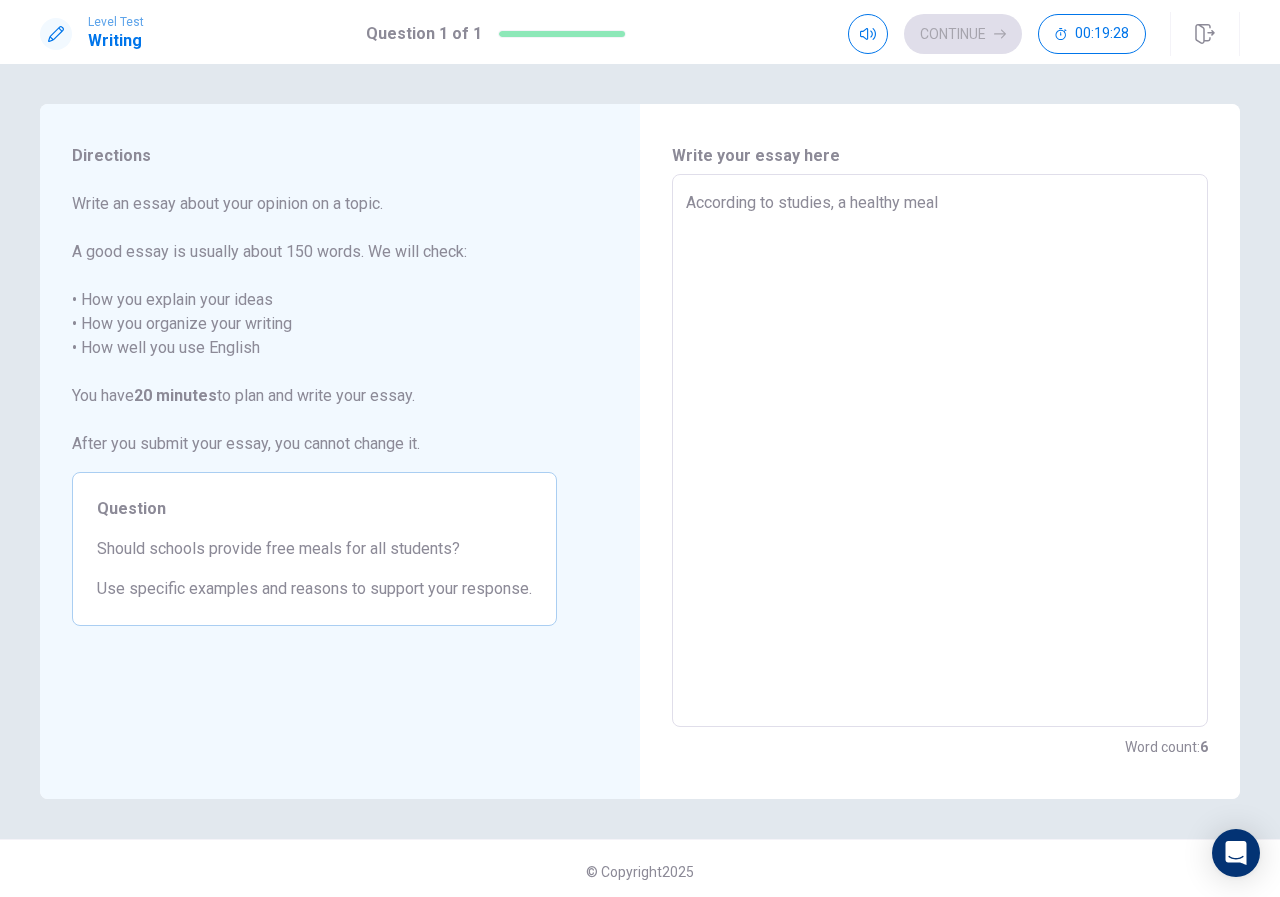 type on "x" 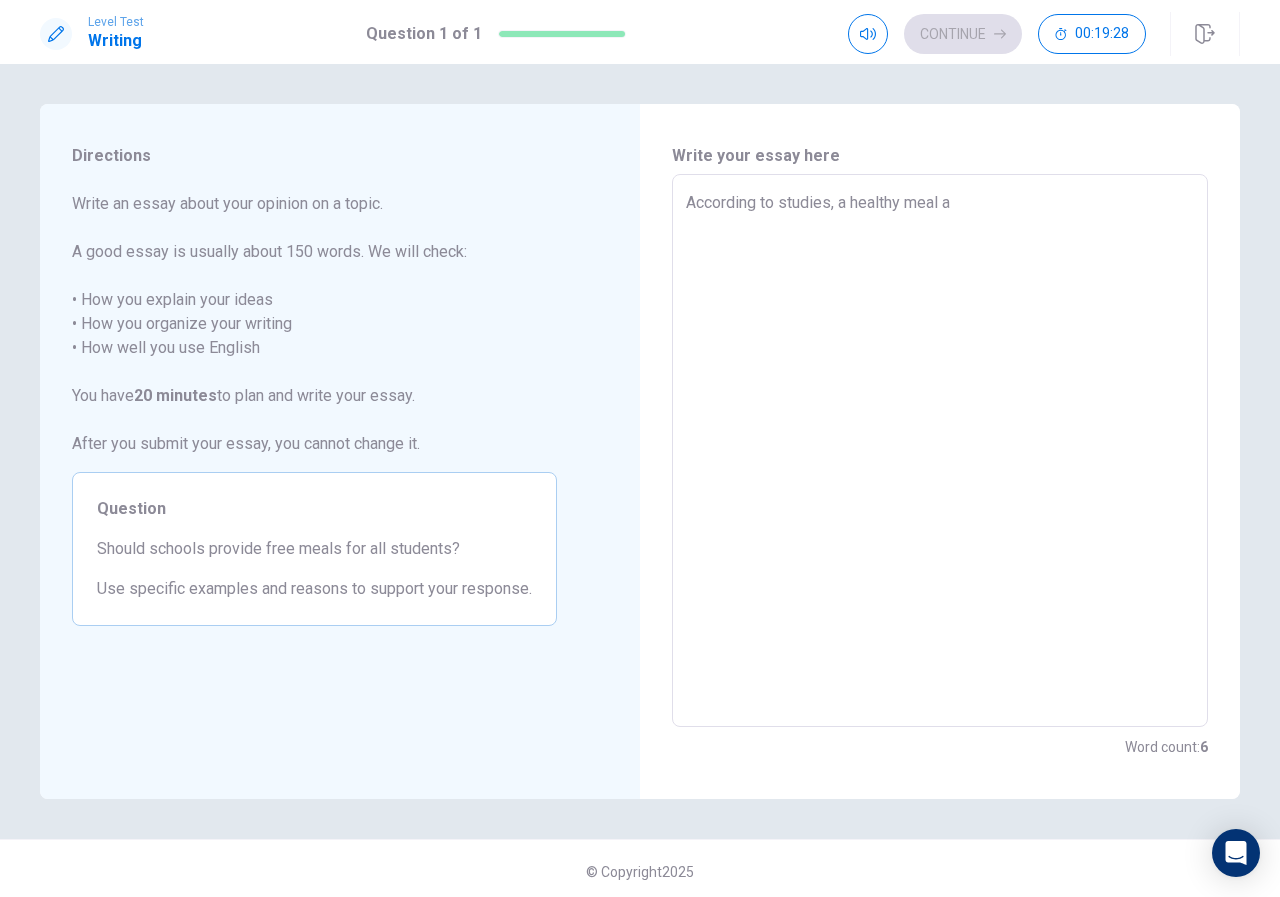 type on "x" 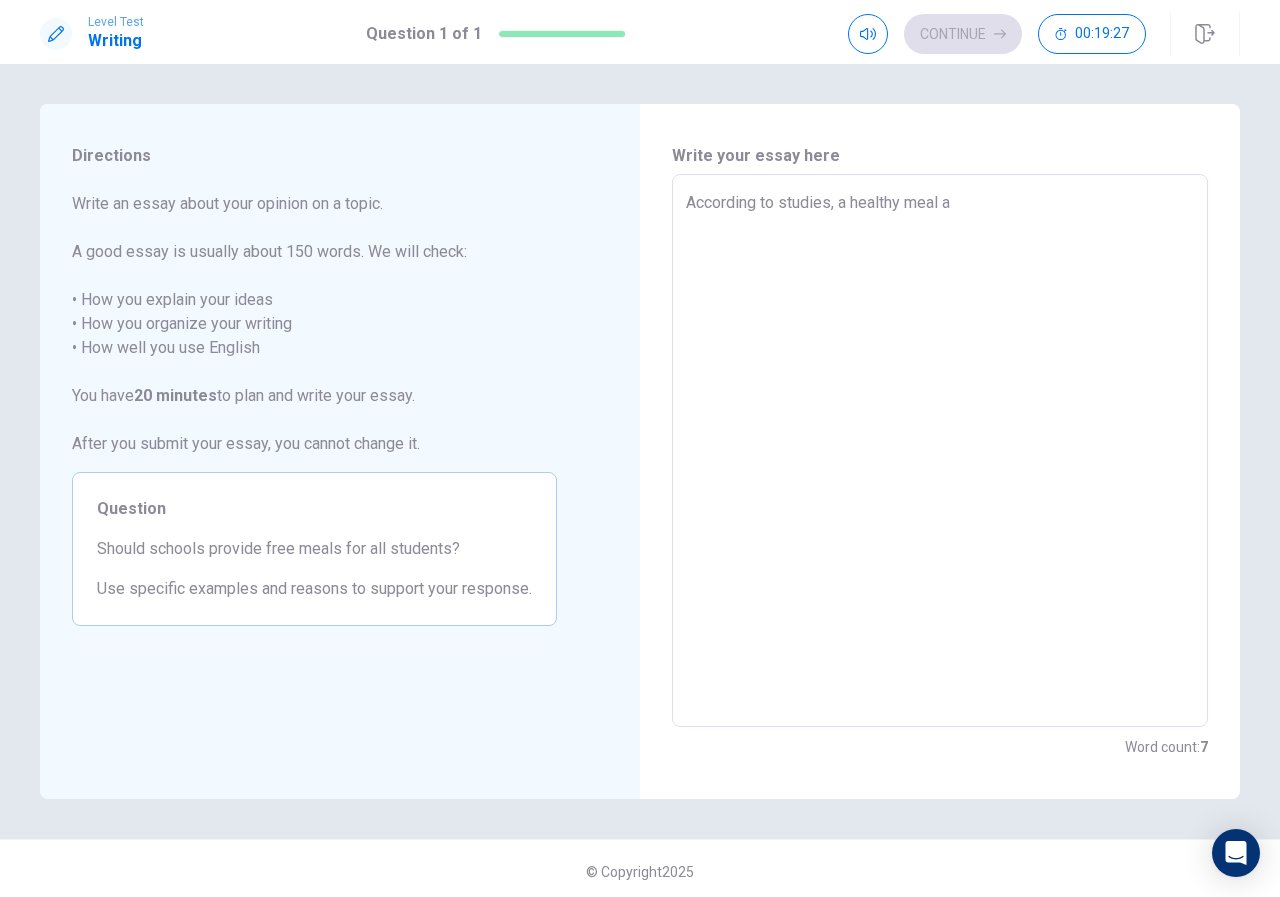 type on "According to studies, a healthy meal an" 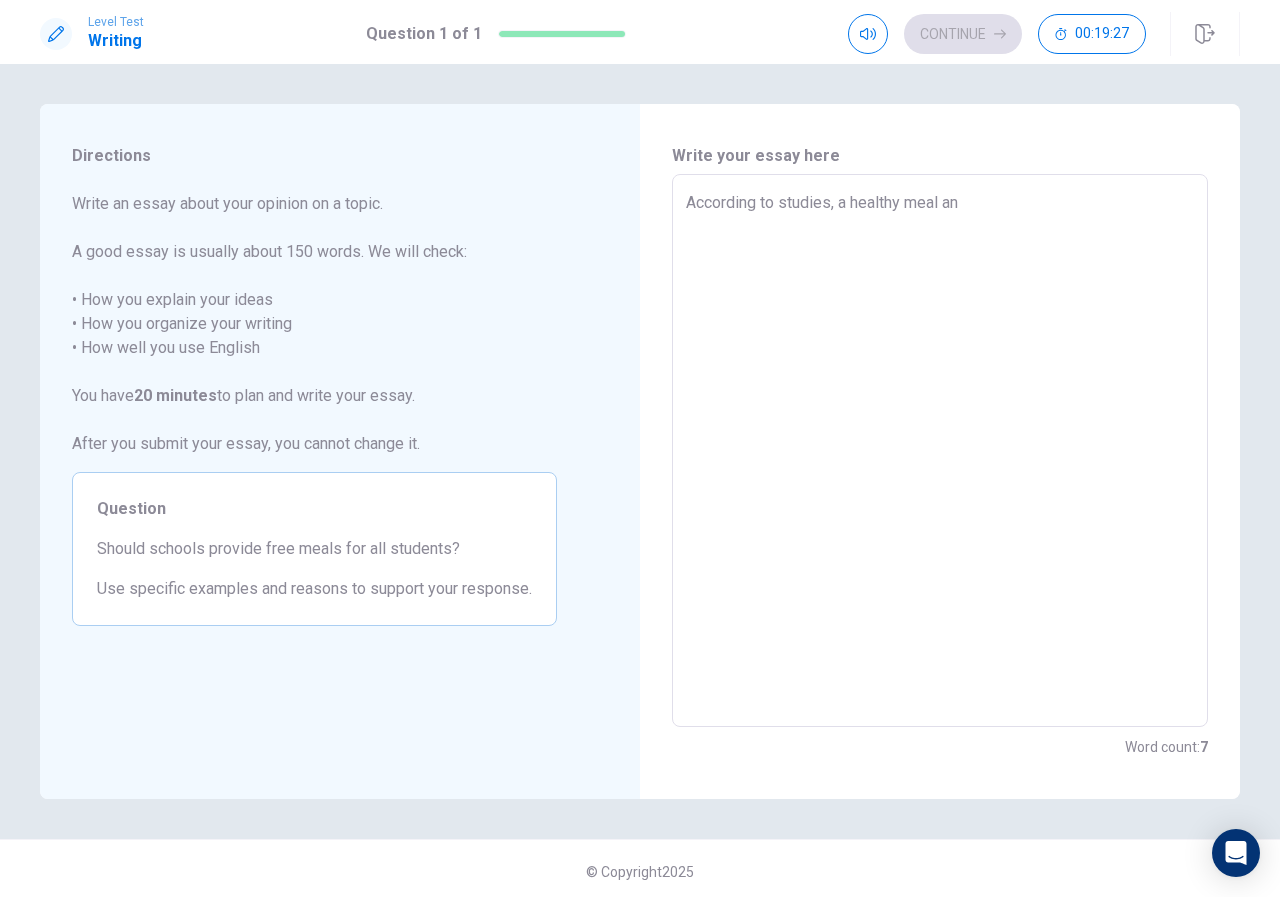 type on "x" 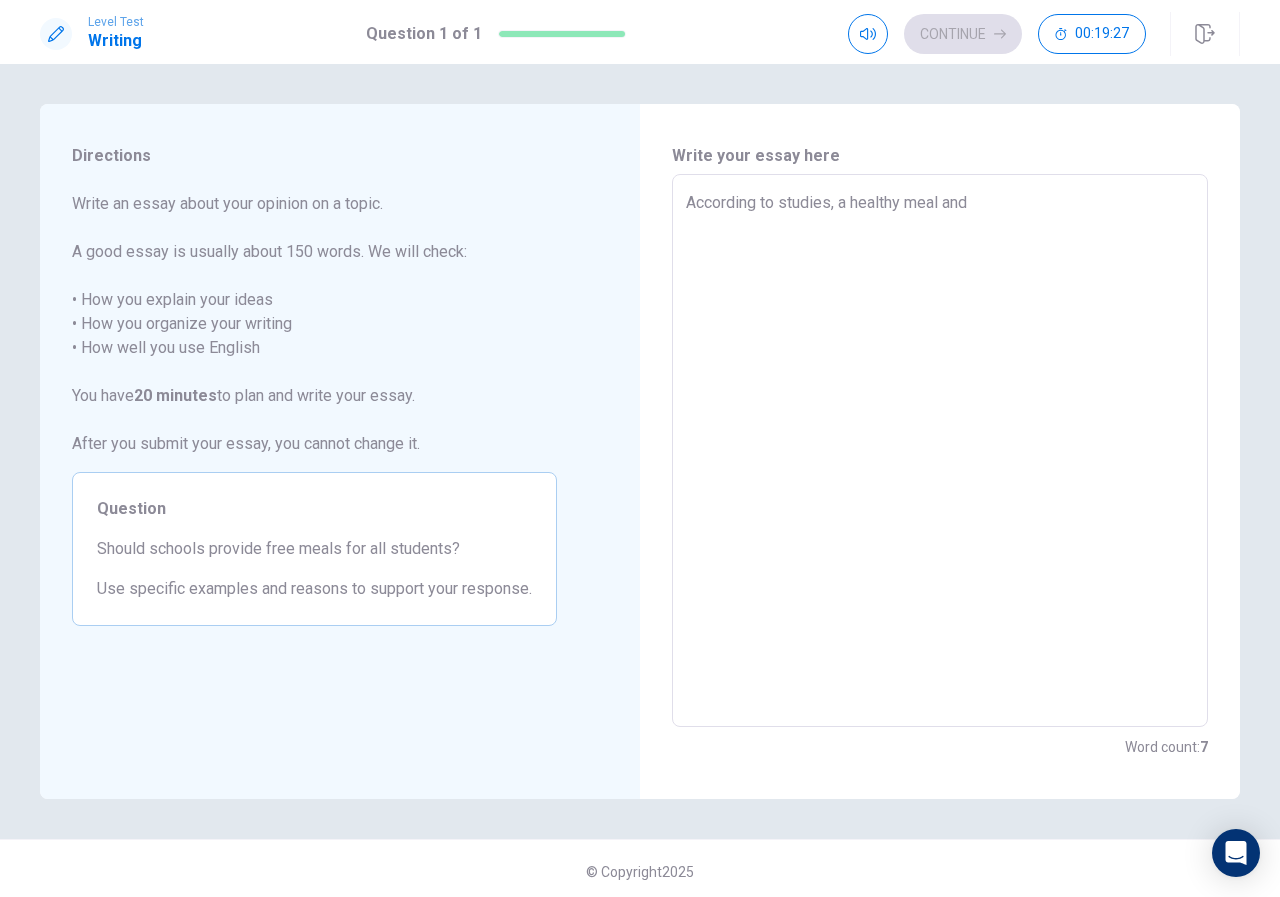 type on "x" 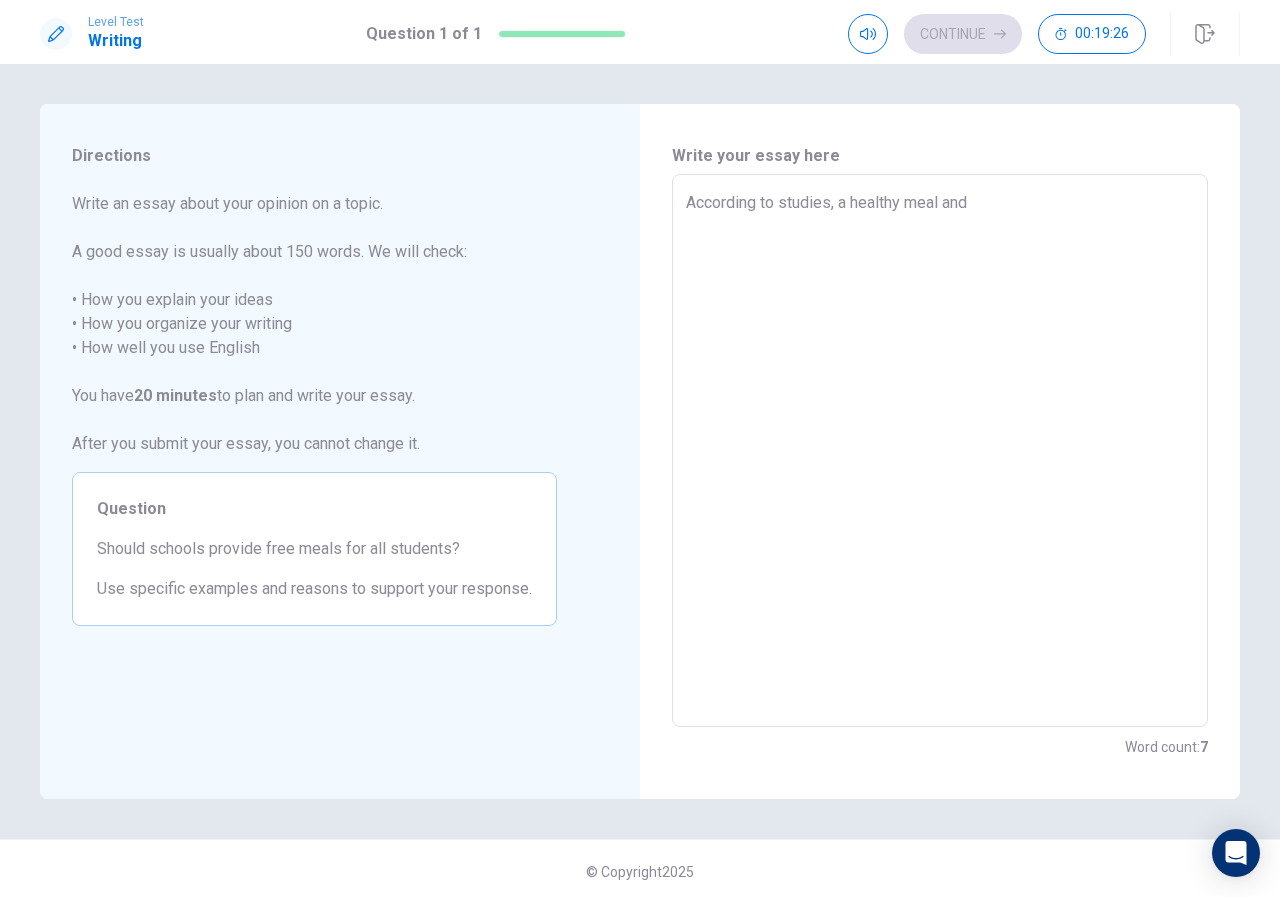 type on "x" 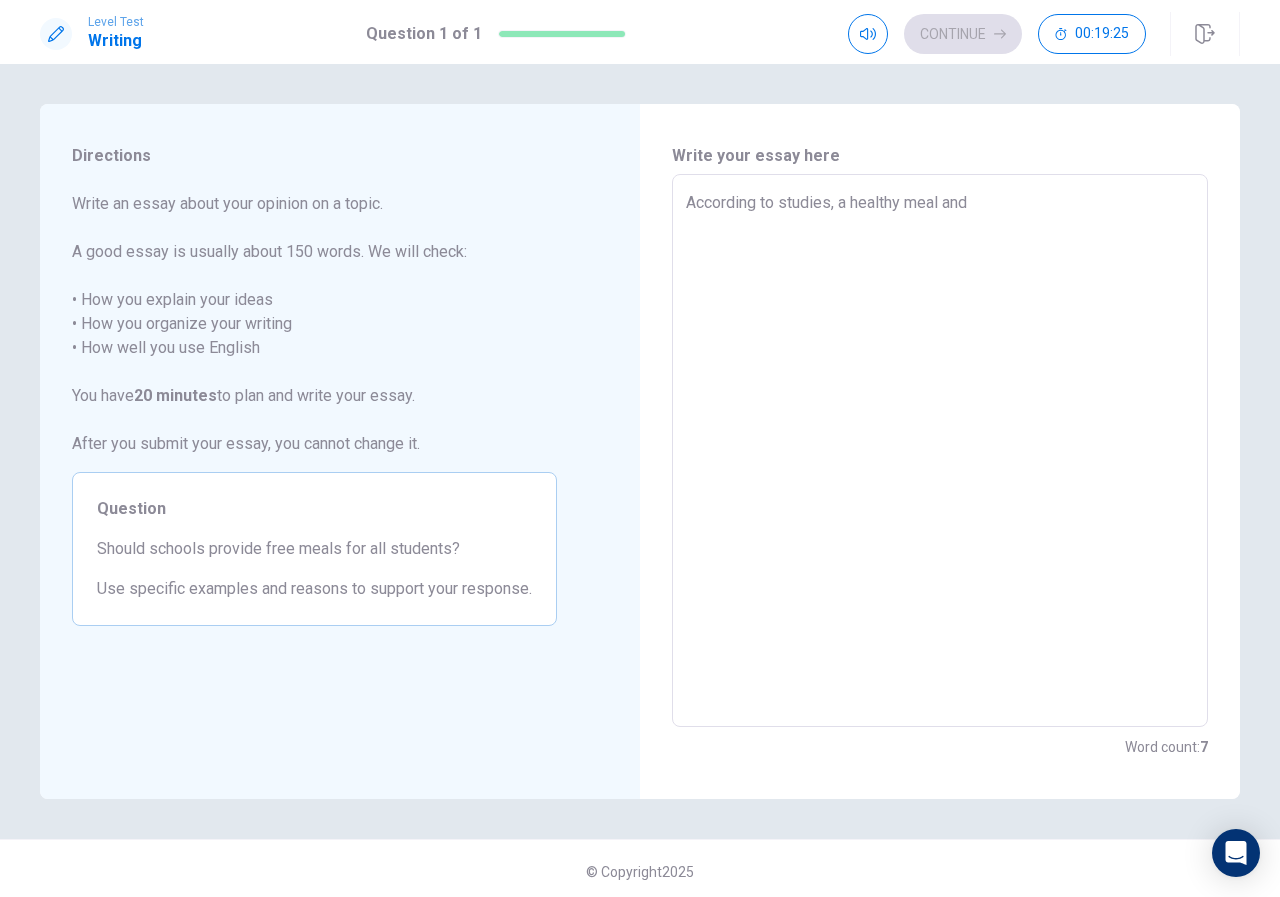 type on "According to studies, a healthy meal and h" 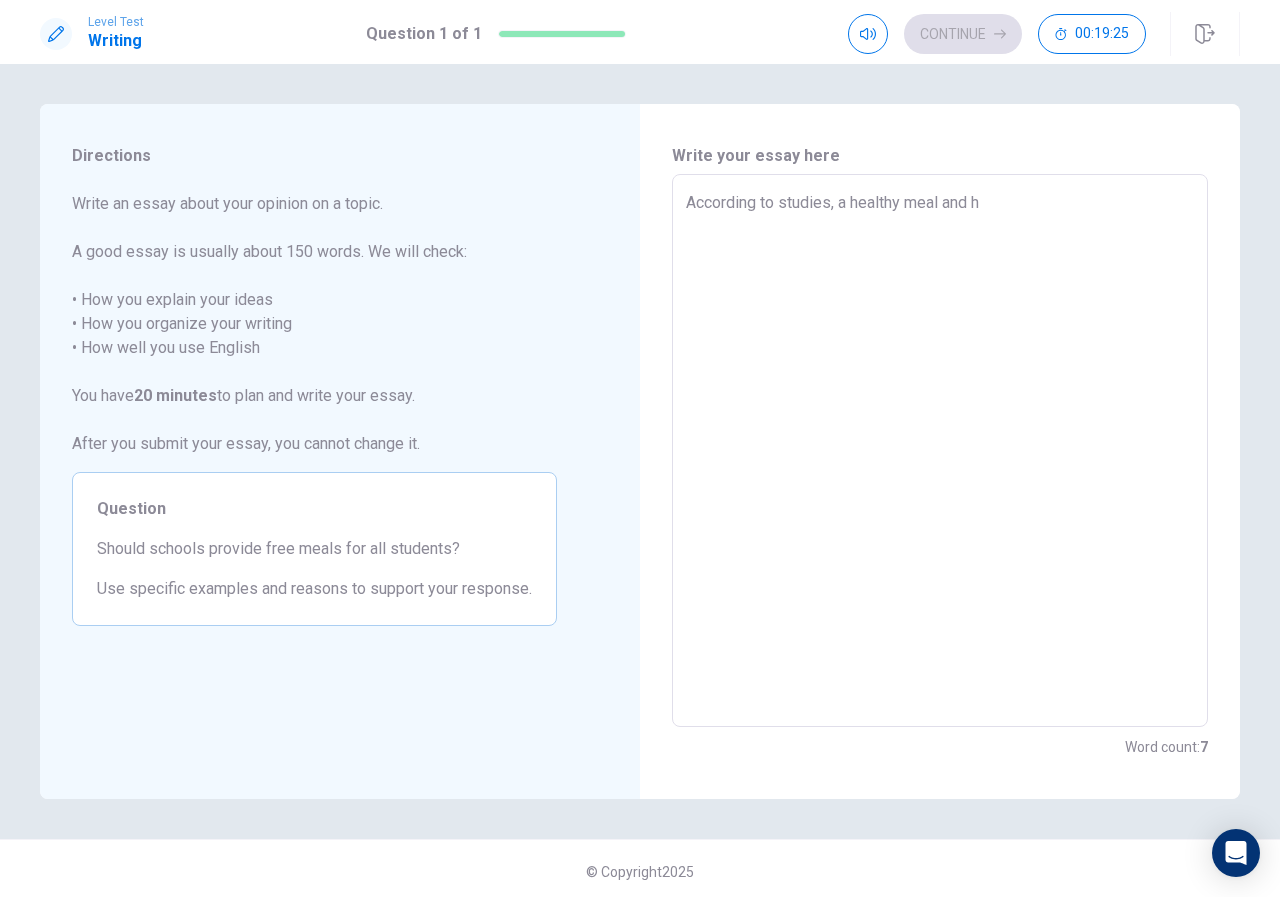 type on "x" 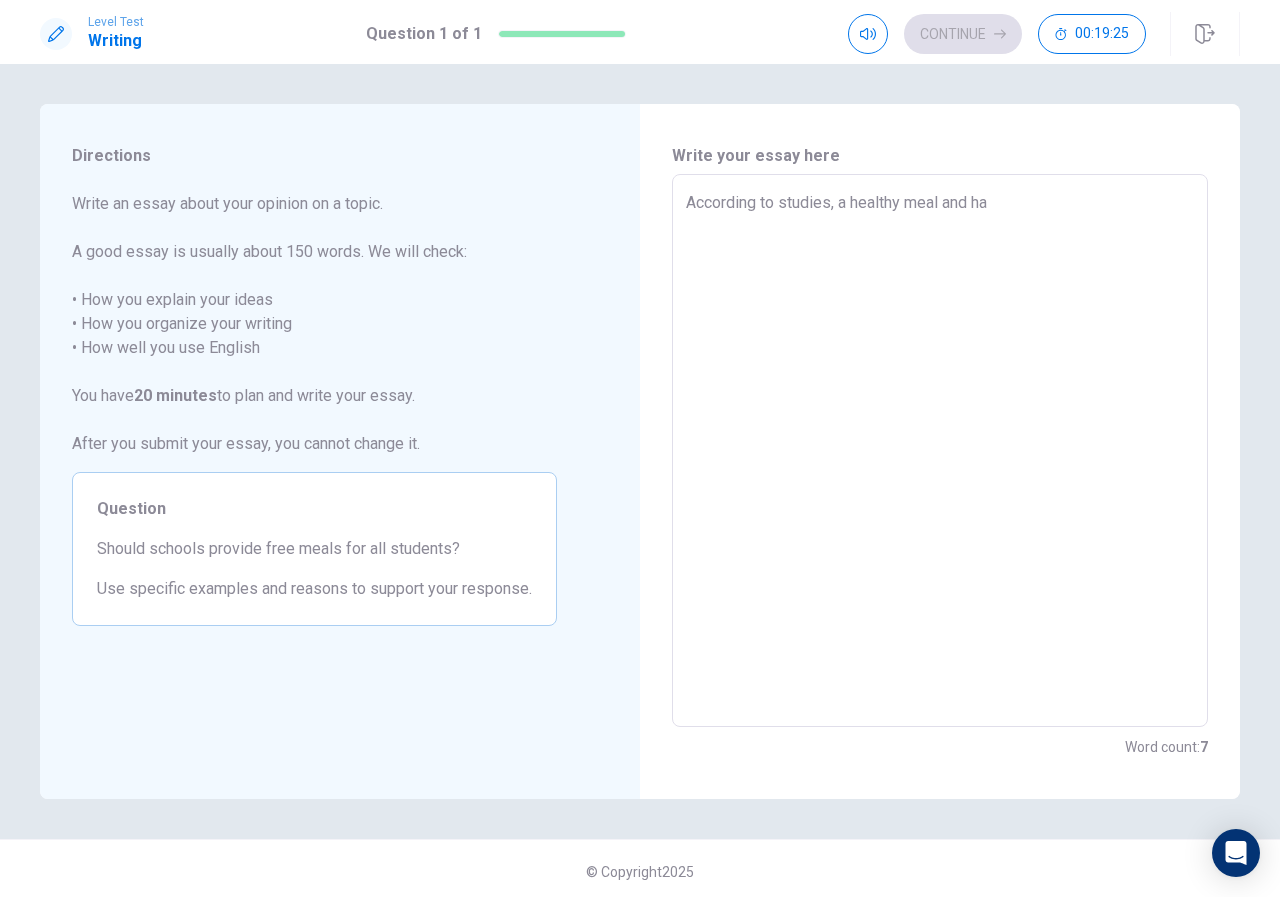 type on "x" 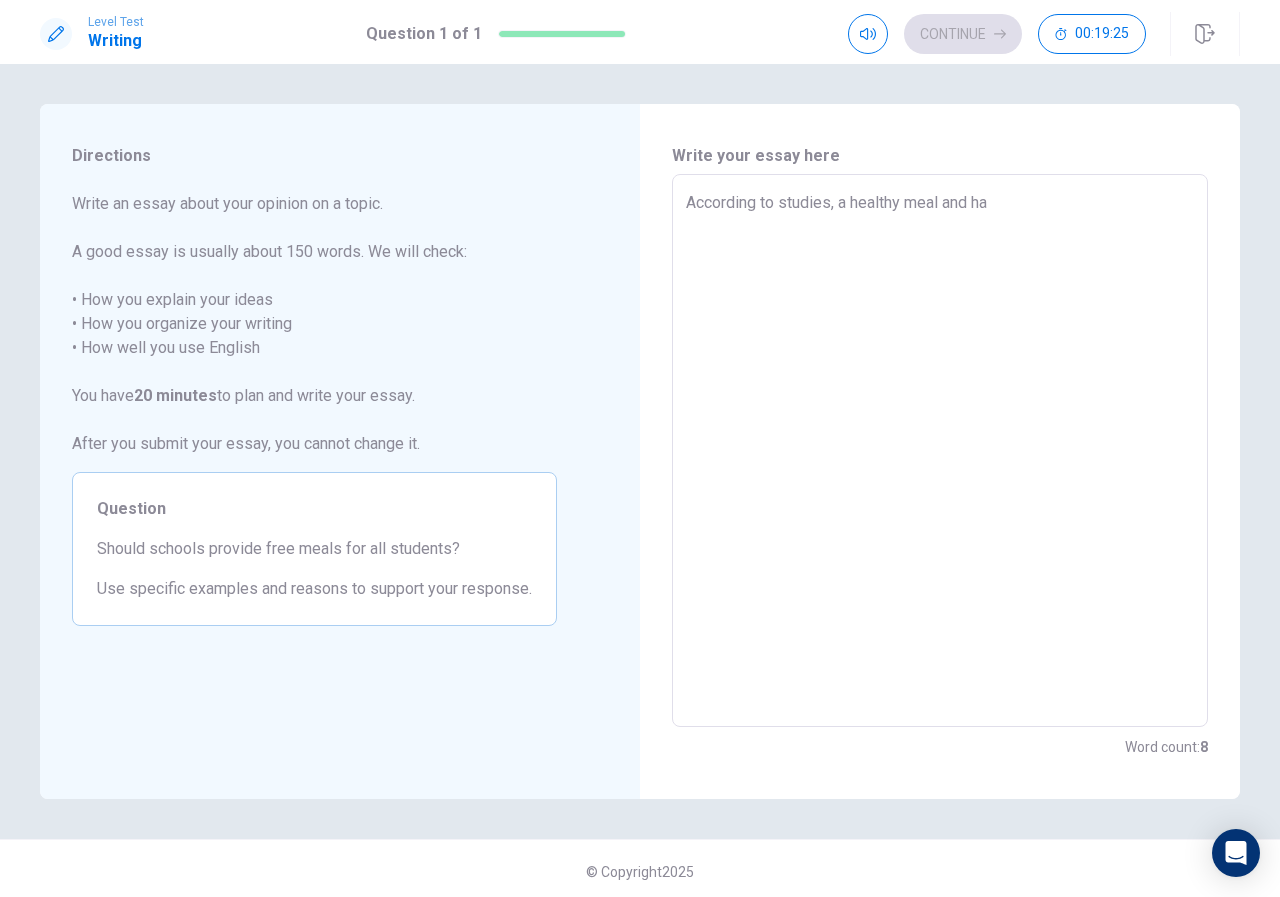 type on "According to studies, a healthy meal and hab" 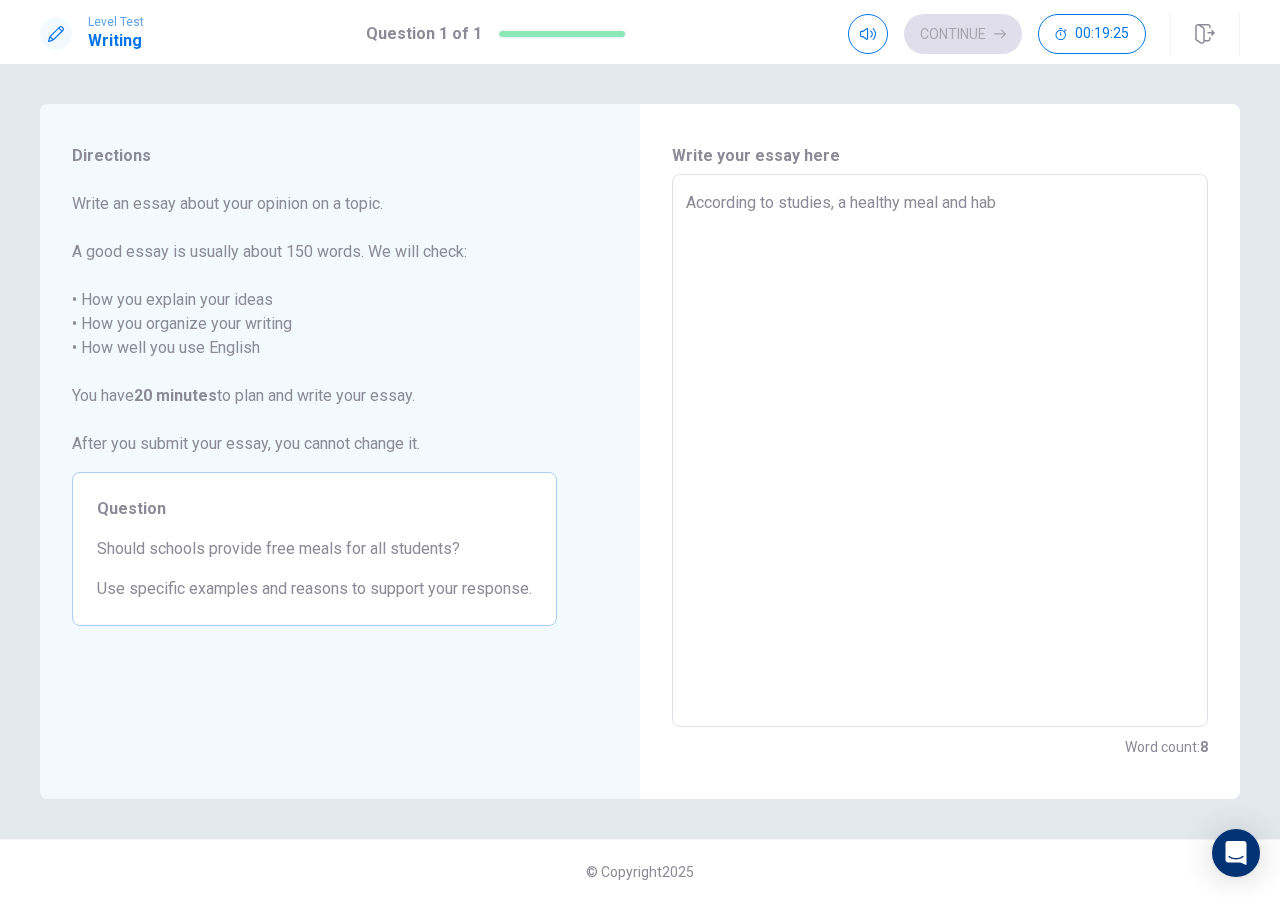 type on "x" 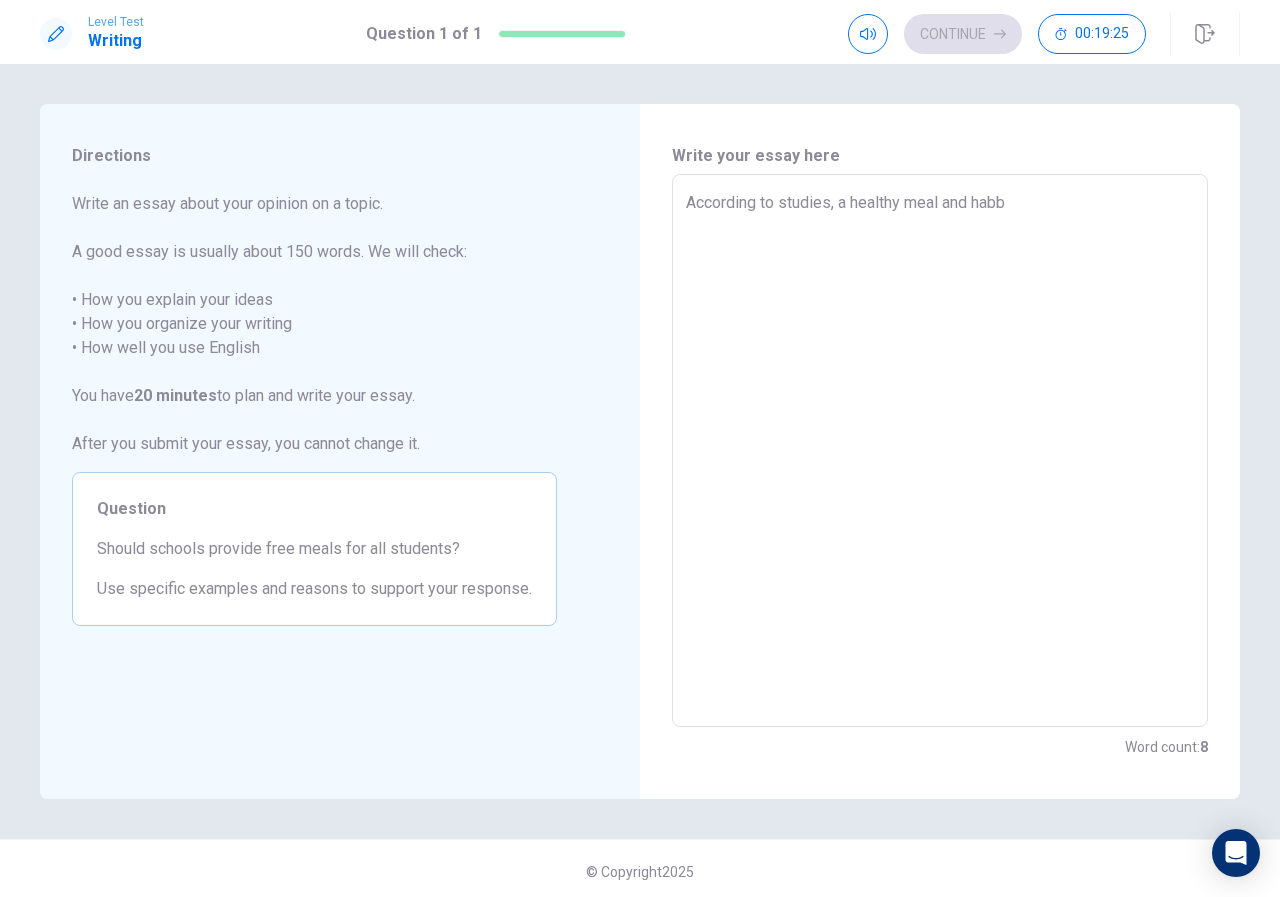 type on "x" 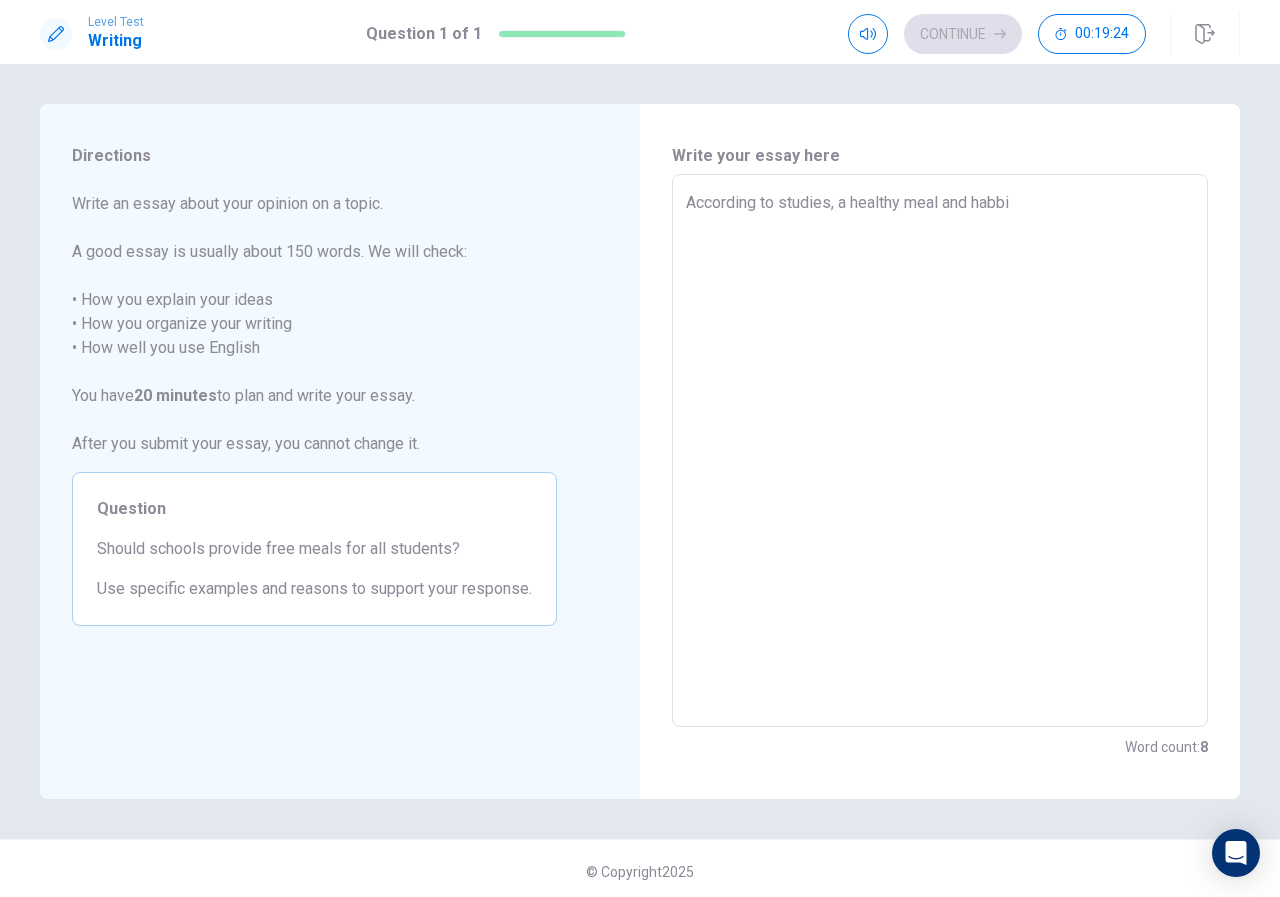 type on "According to studies, a healthy meal and habbit" 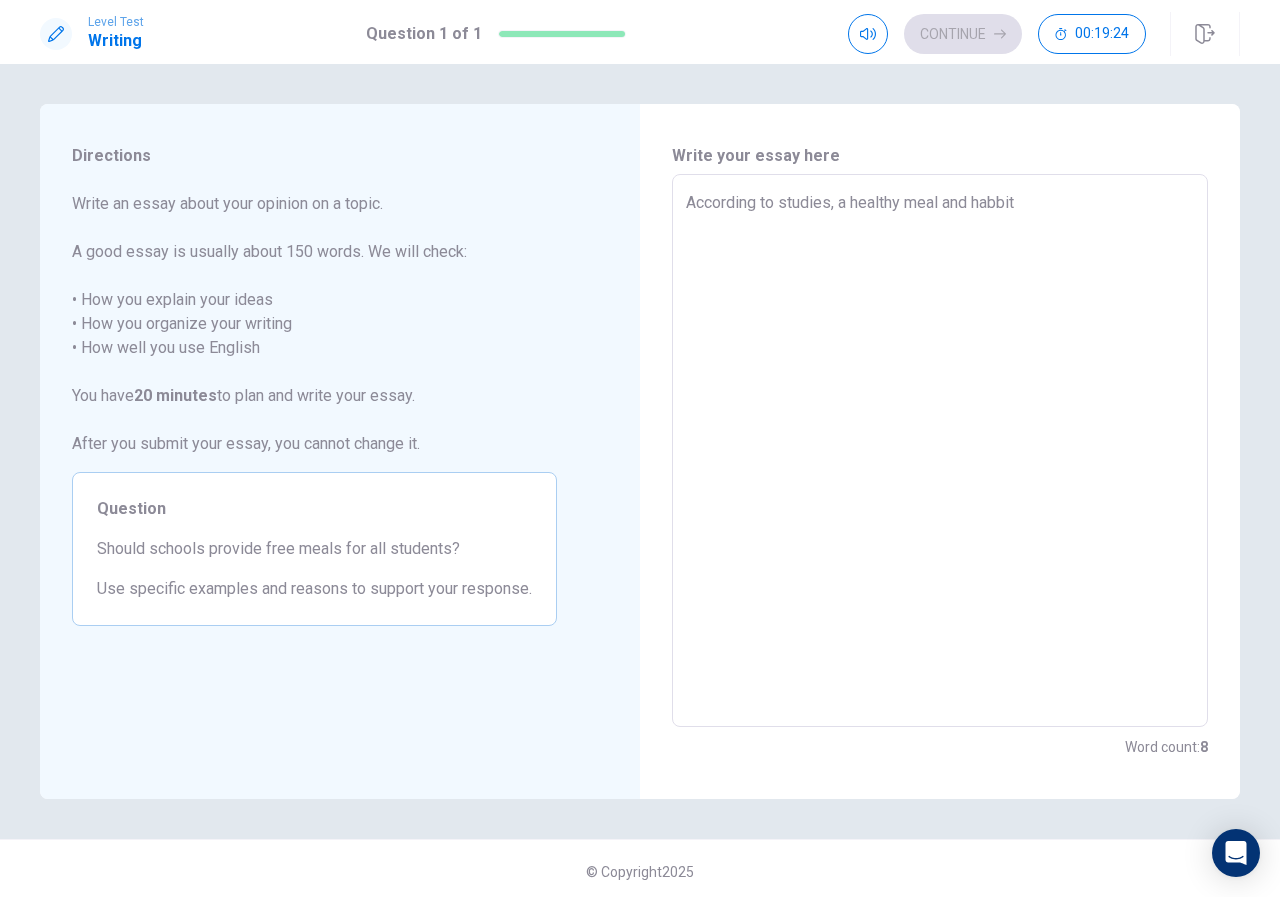 type on "x" 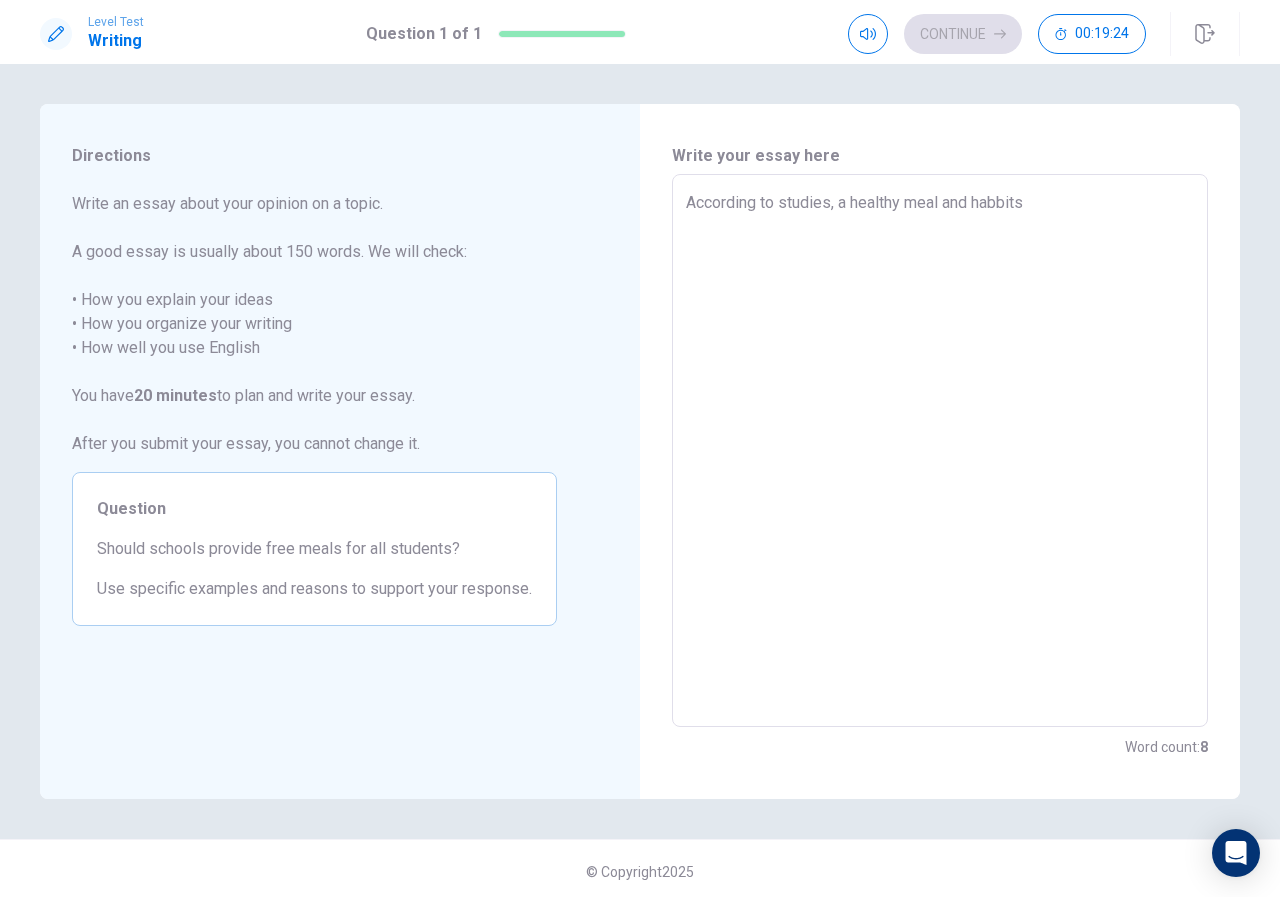 type on "x" 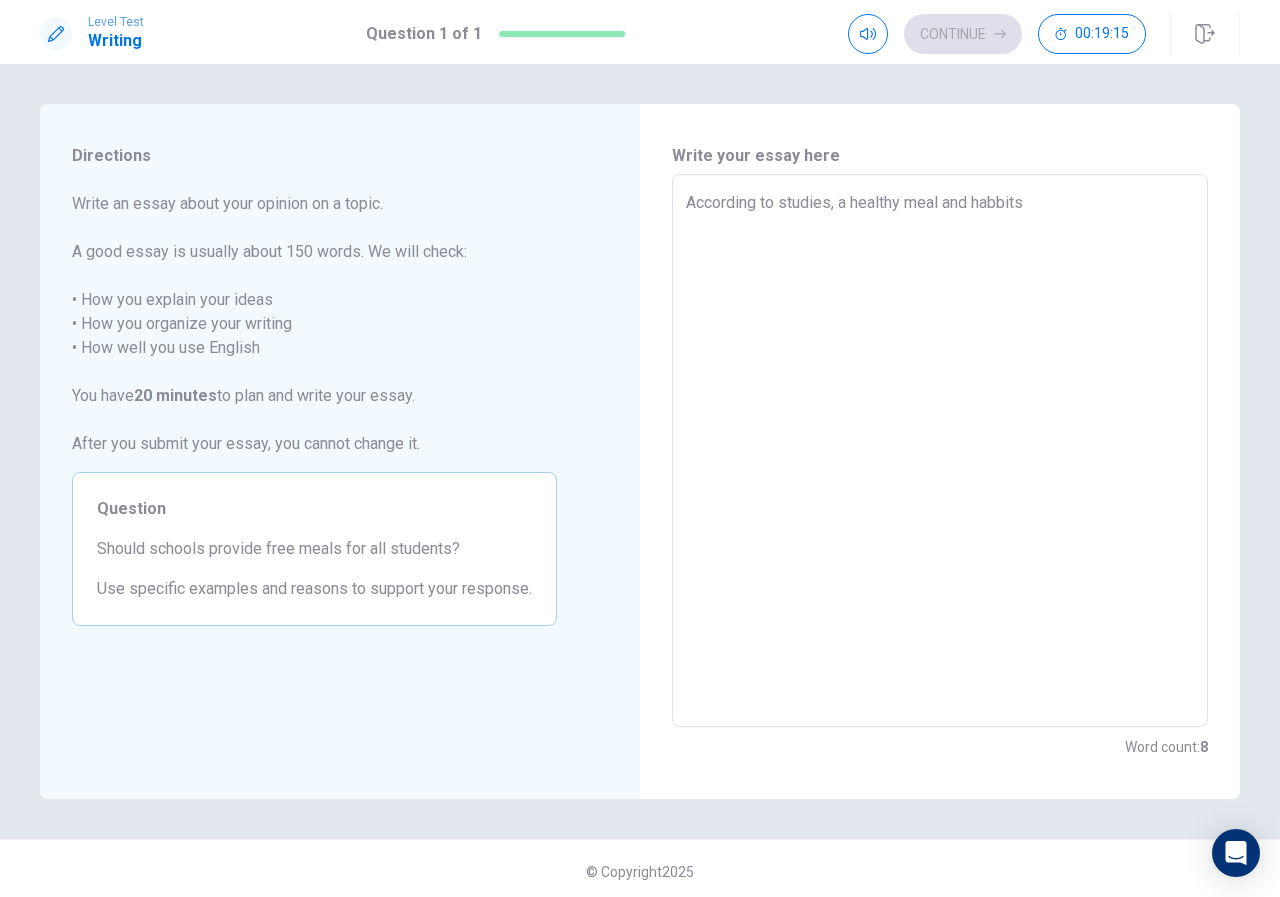 type on "x" 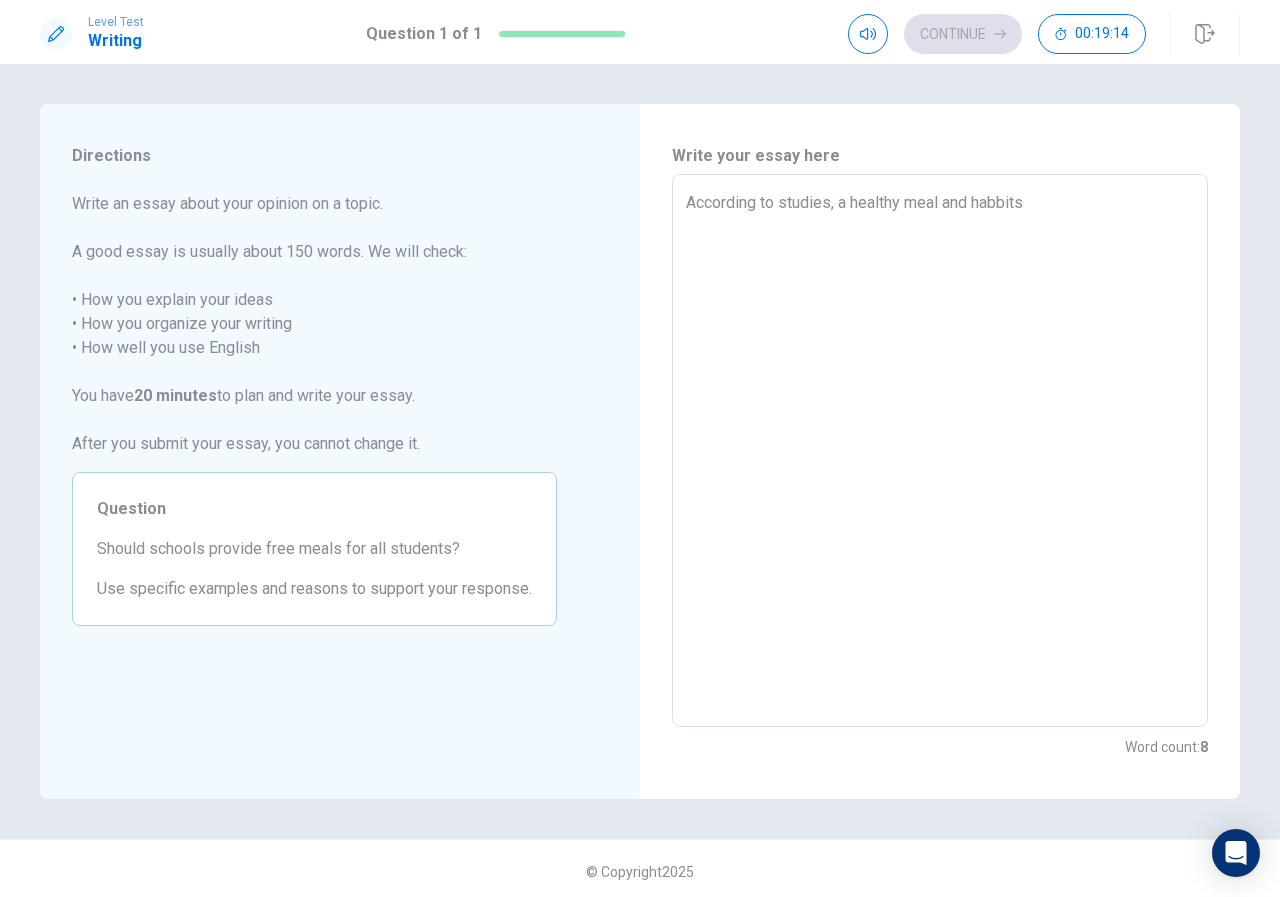 type on "According to studies, a healthy meal and habbit" 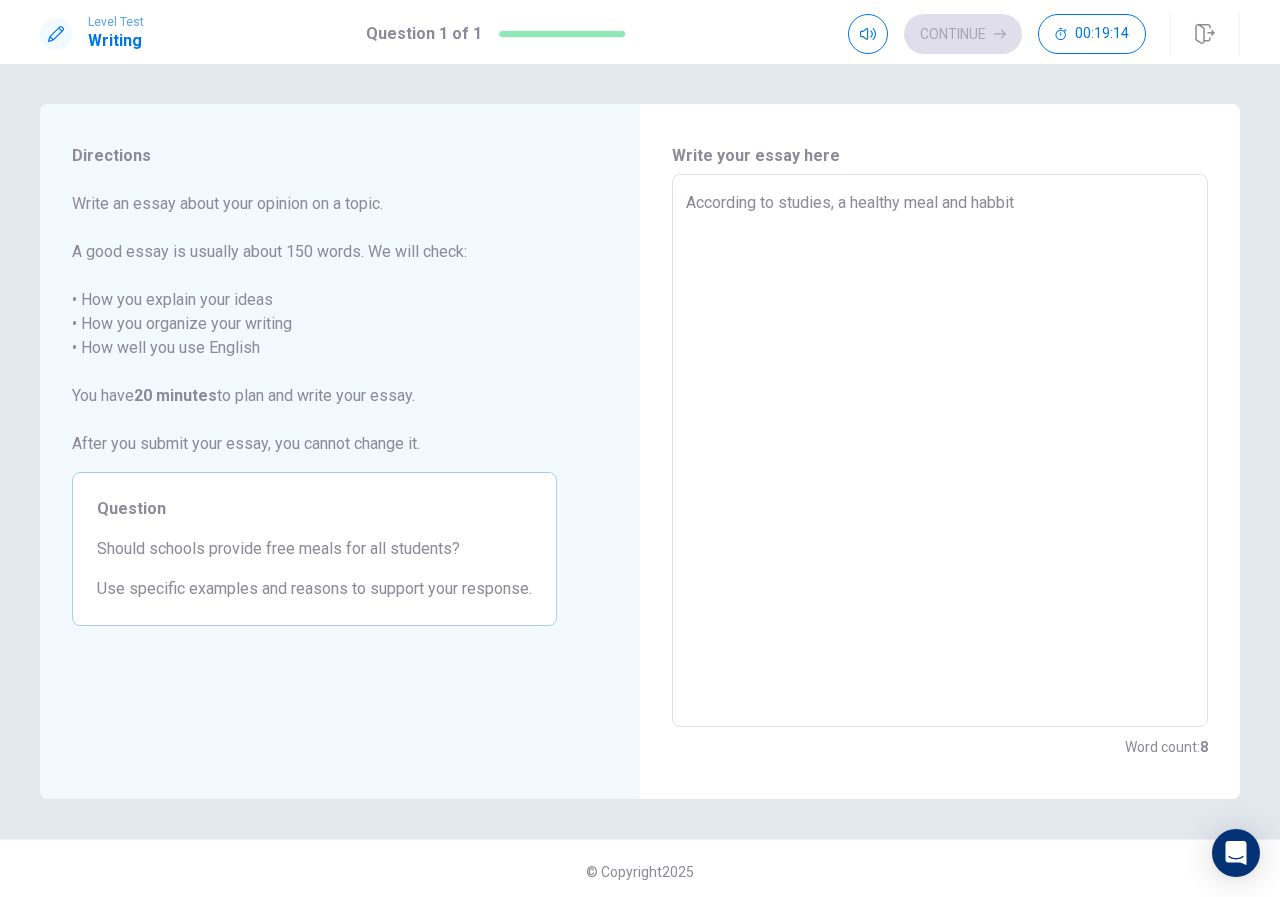 type on "x" 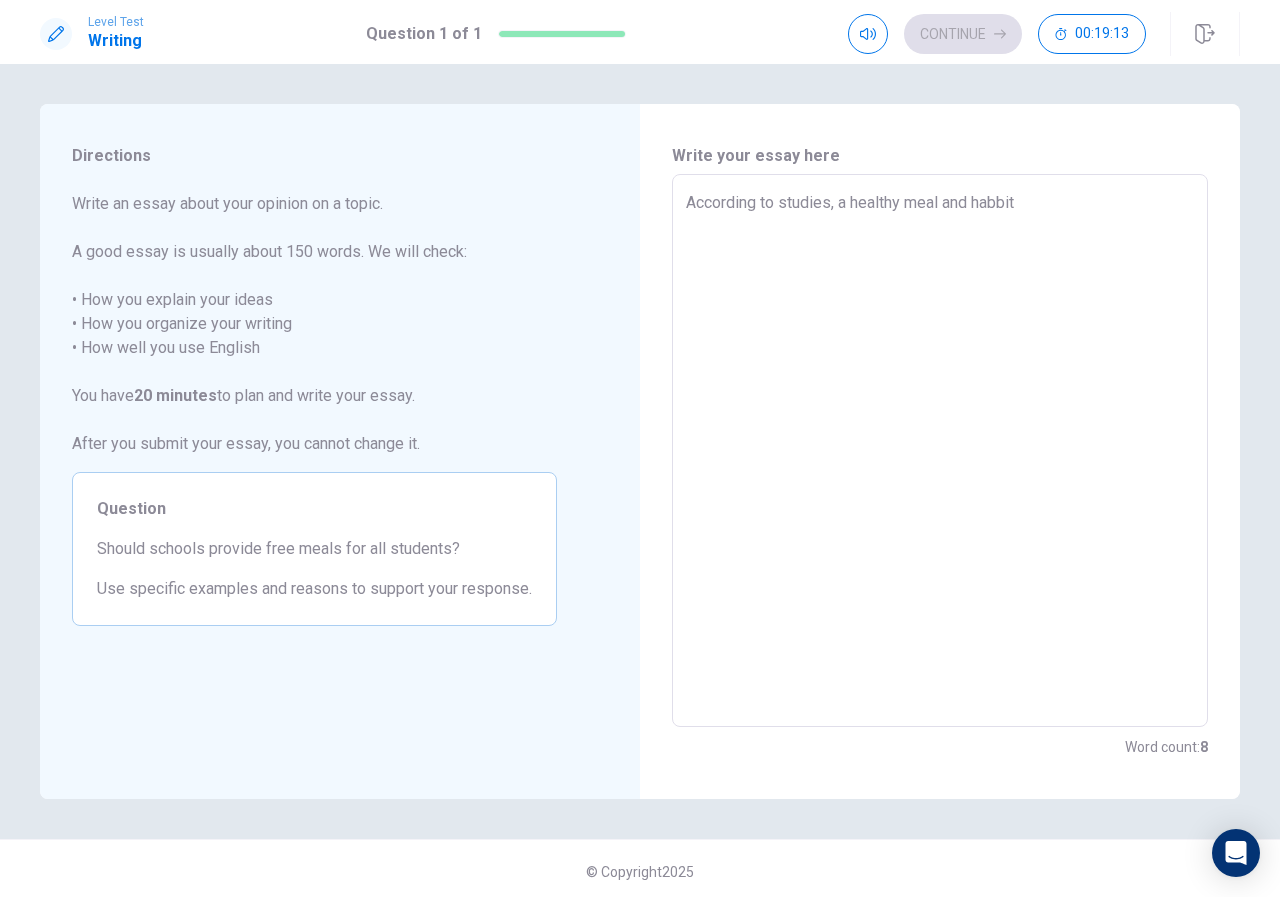 type on "According to studies, a healthy meal and habbi" 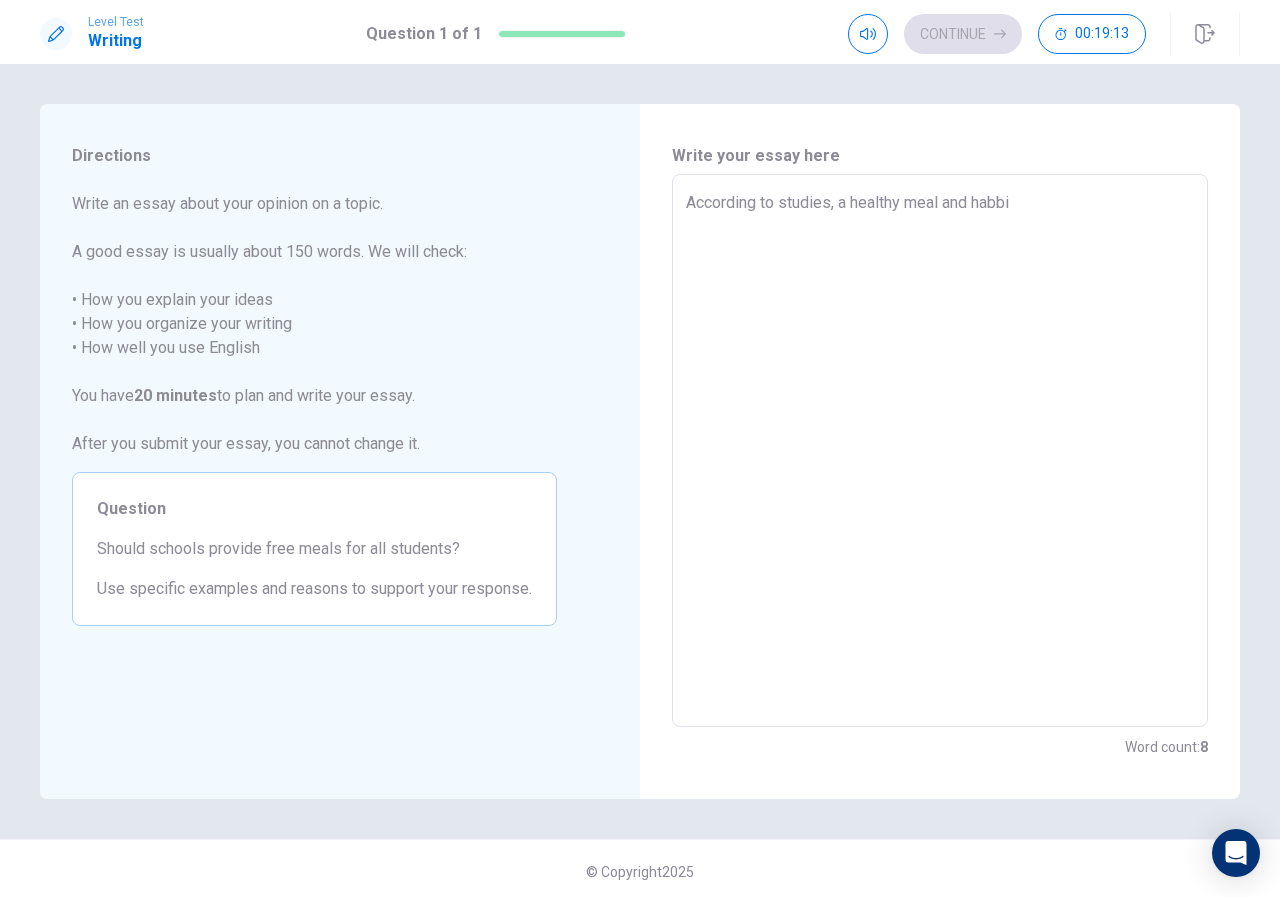 type on "According to studies, a healthy meal and habb" 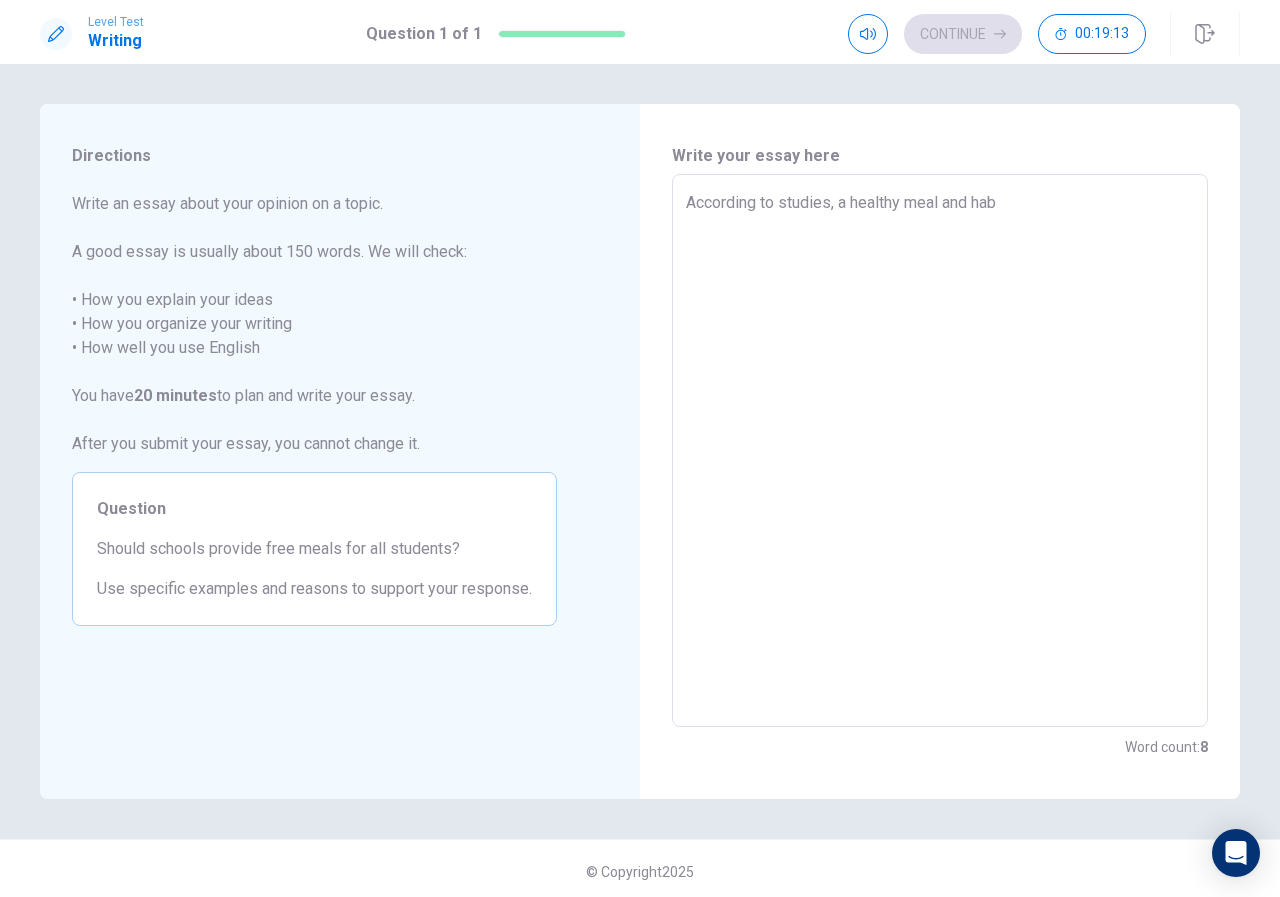 type on "According to studies, a healthy meal and ha" 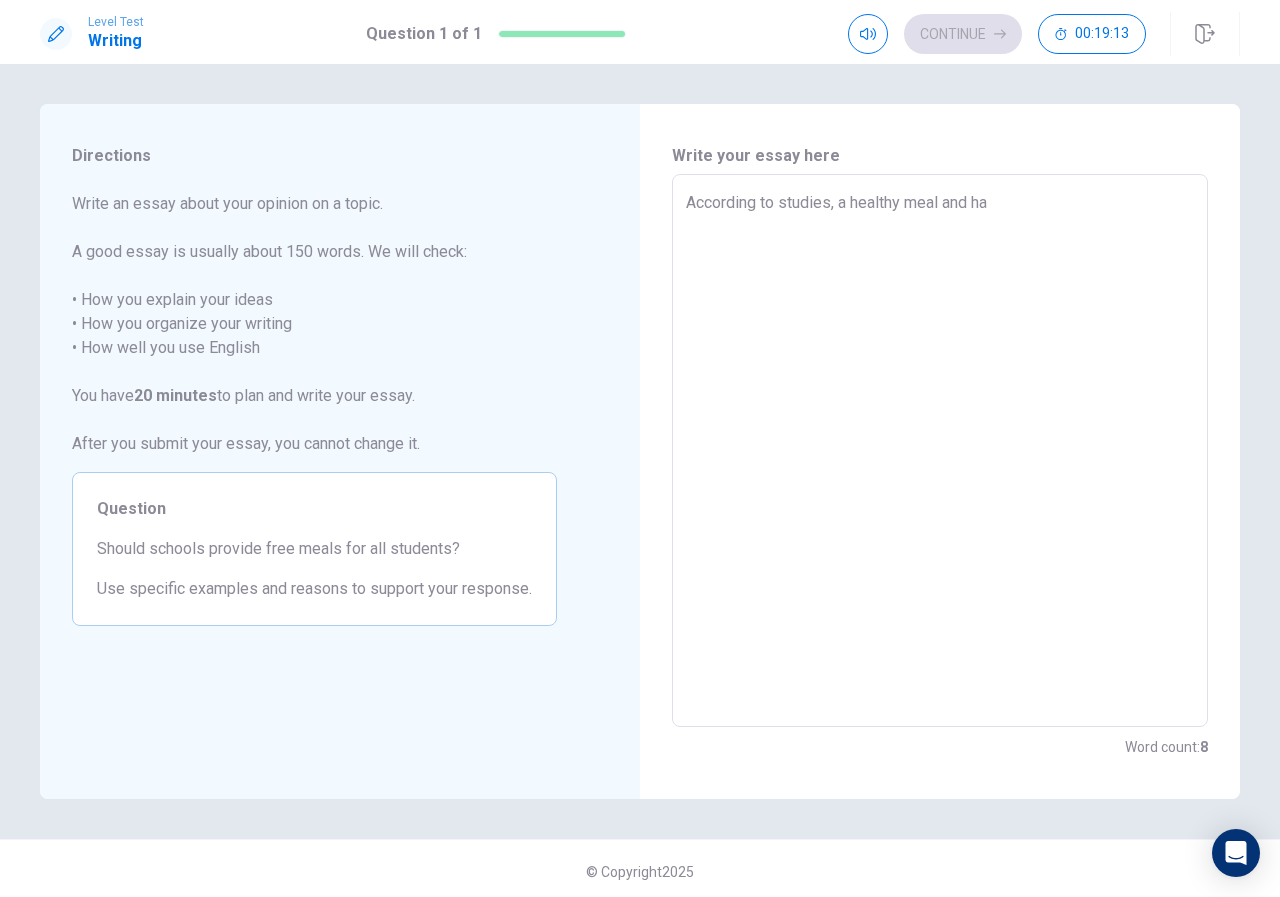 type on "According to studies, a healthy meal and h" 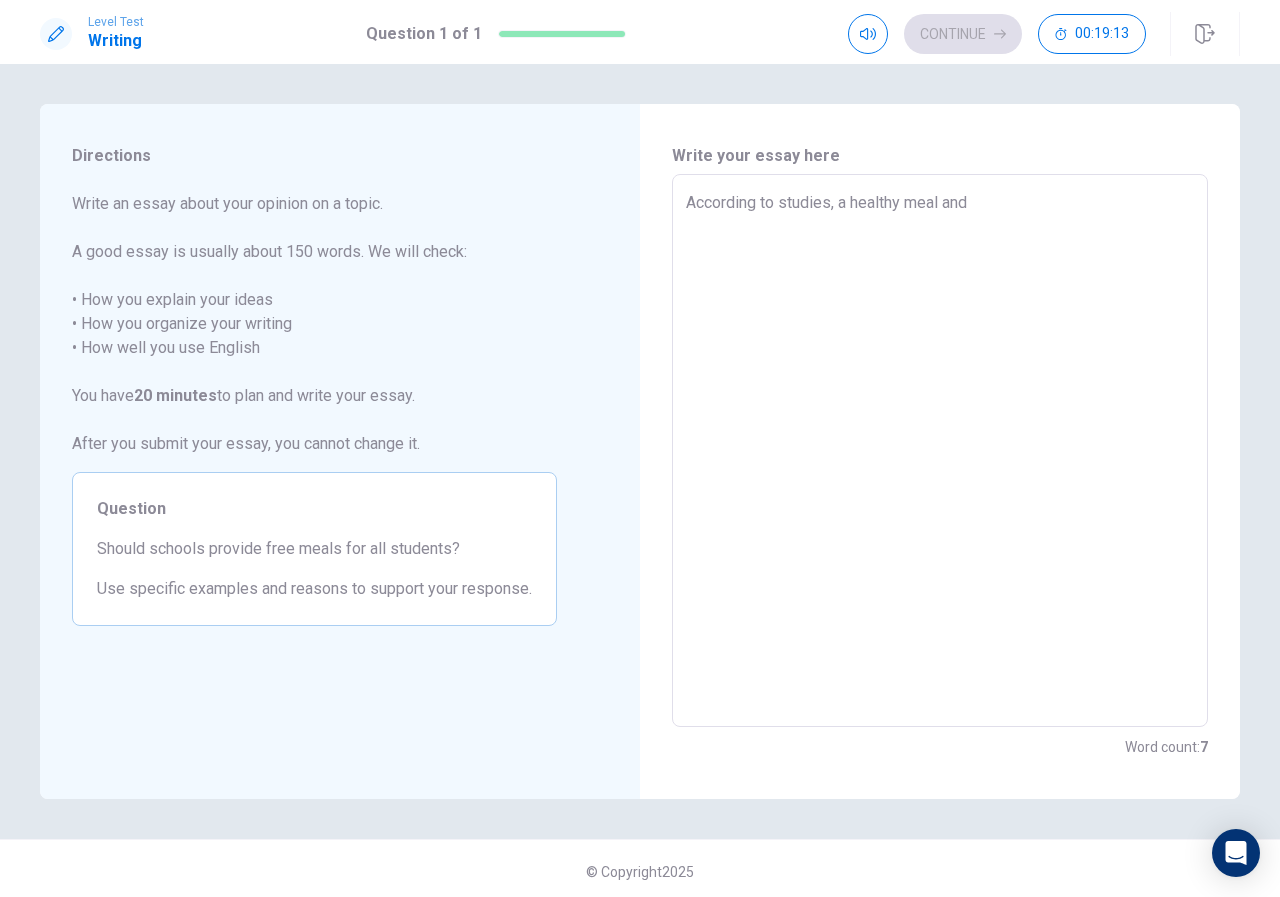 type on "According to studies, a healthy meal and" 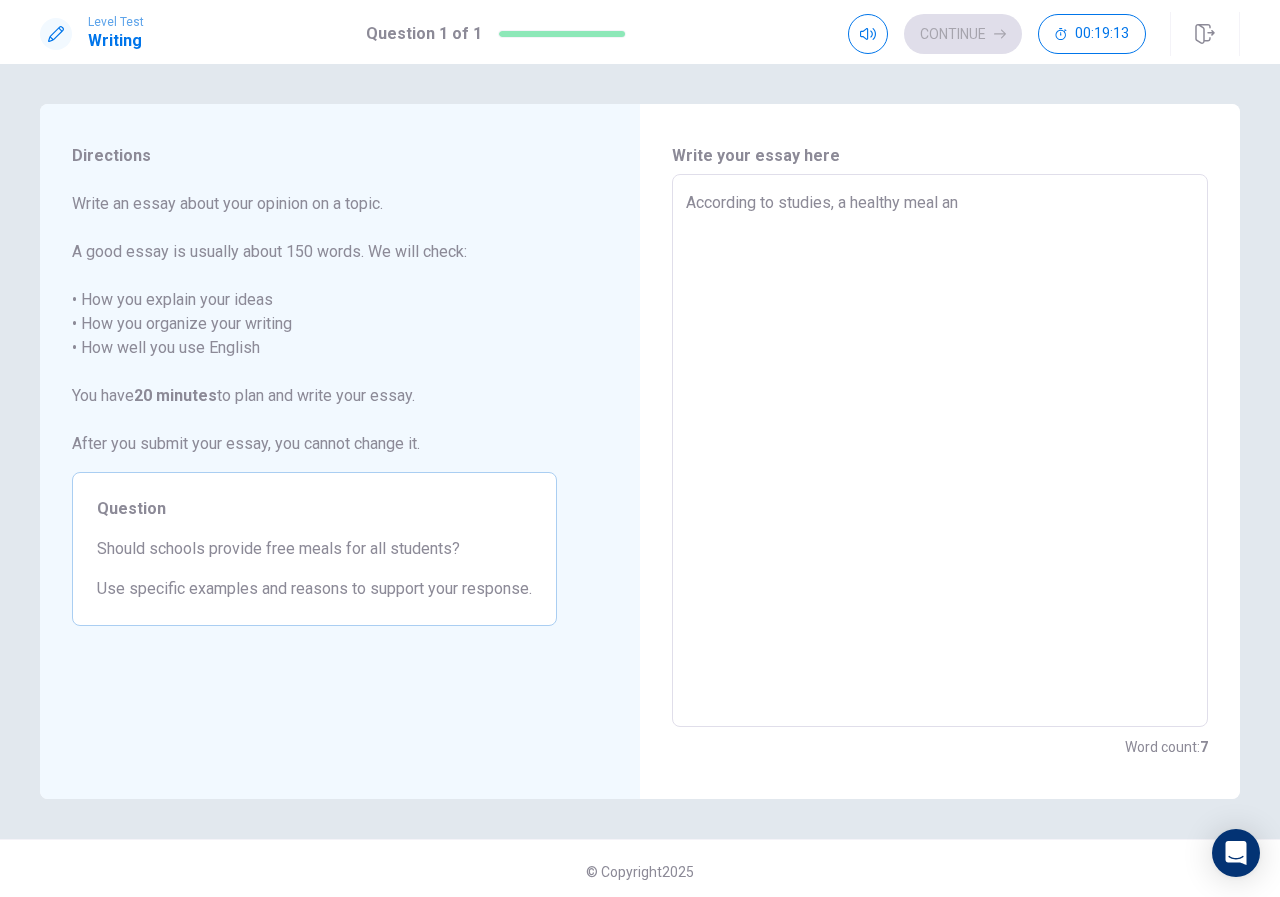 type on "x" 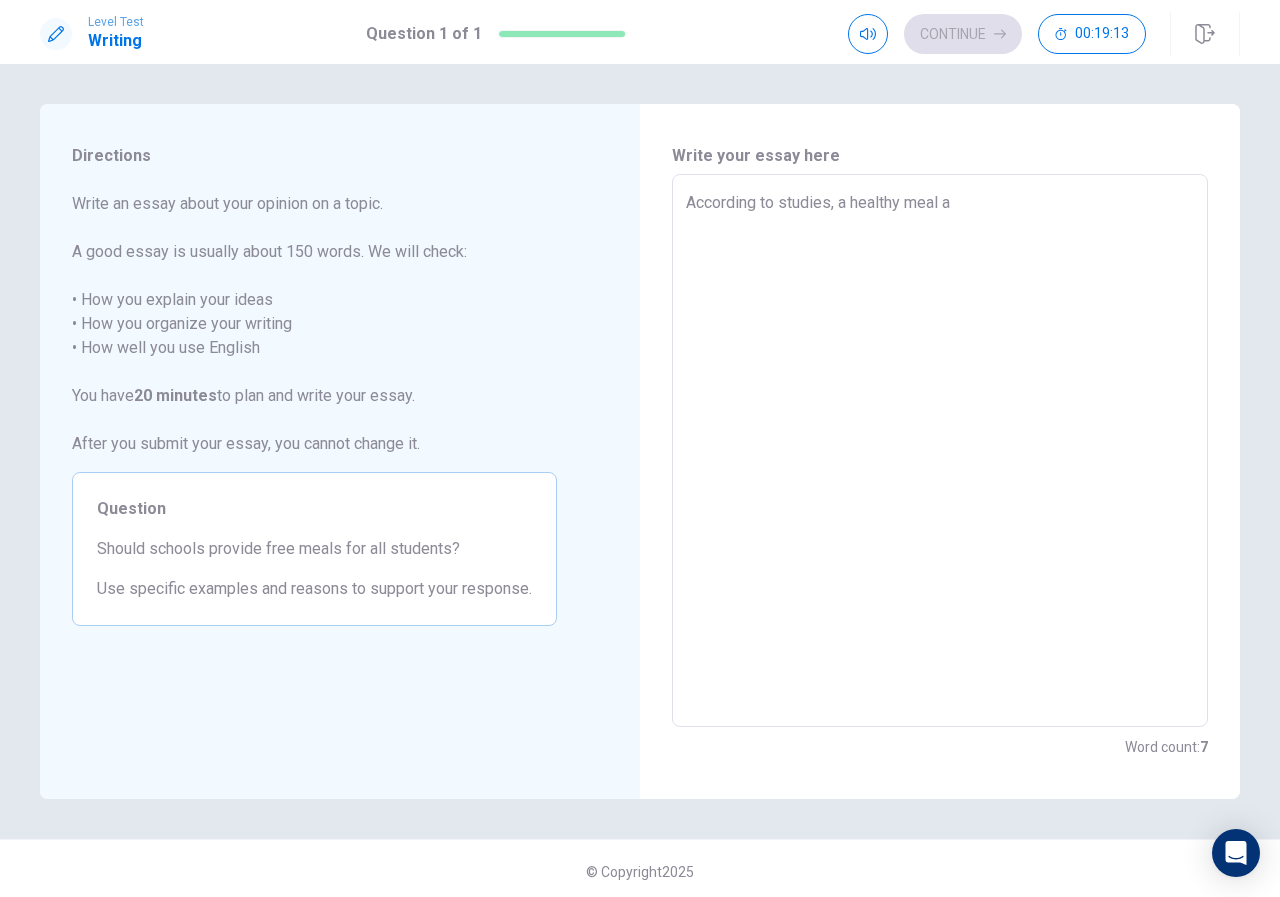 type on "x" 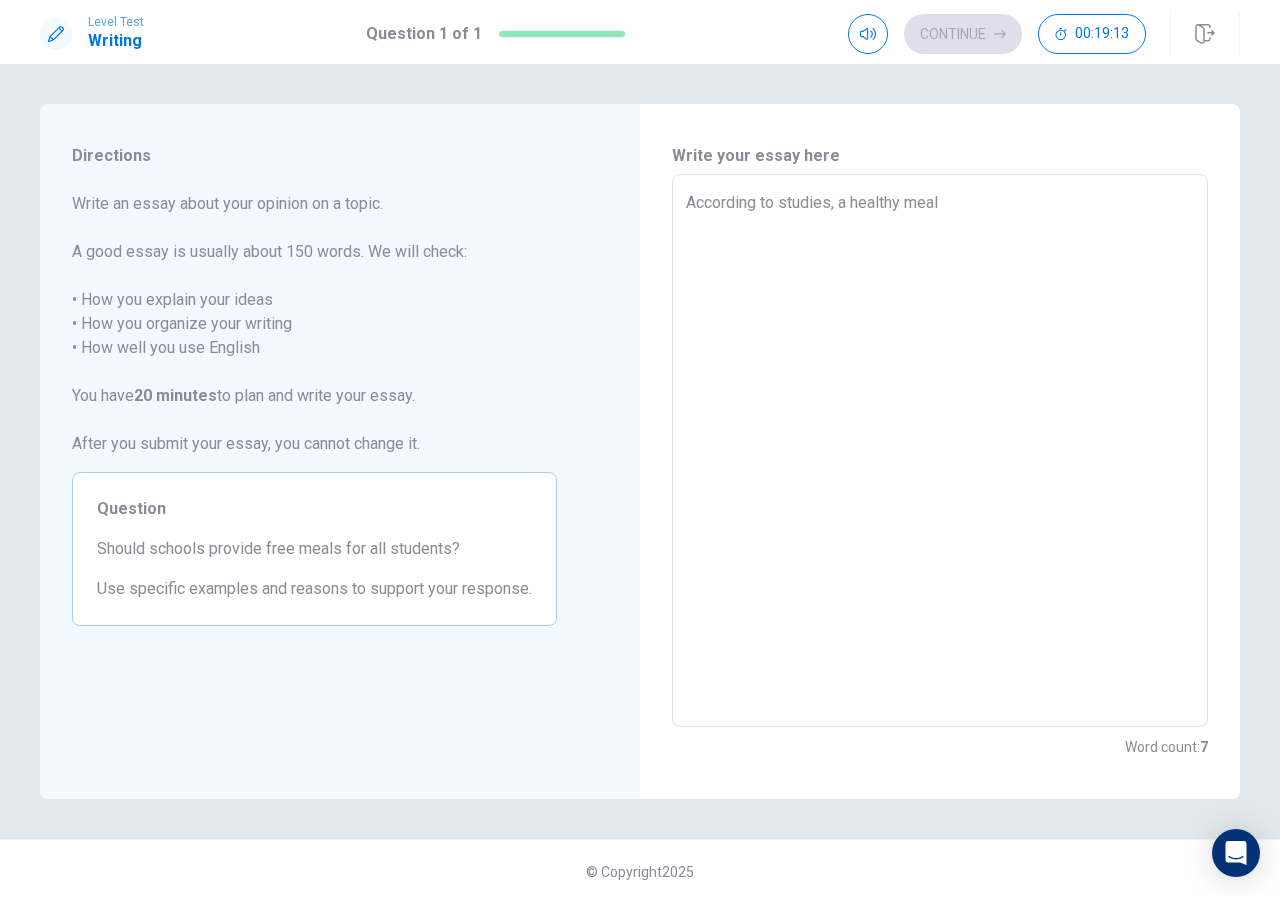type on "x" 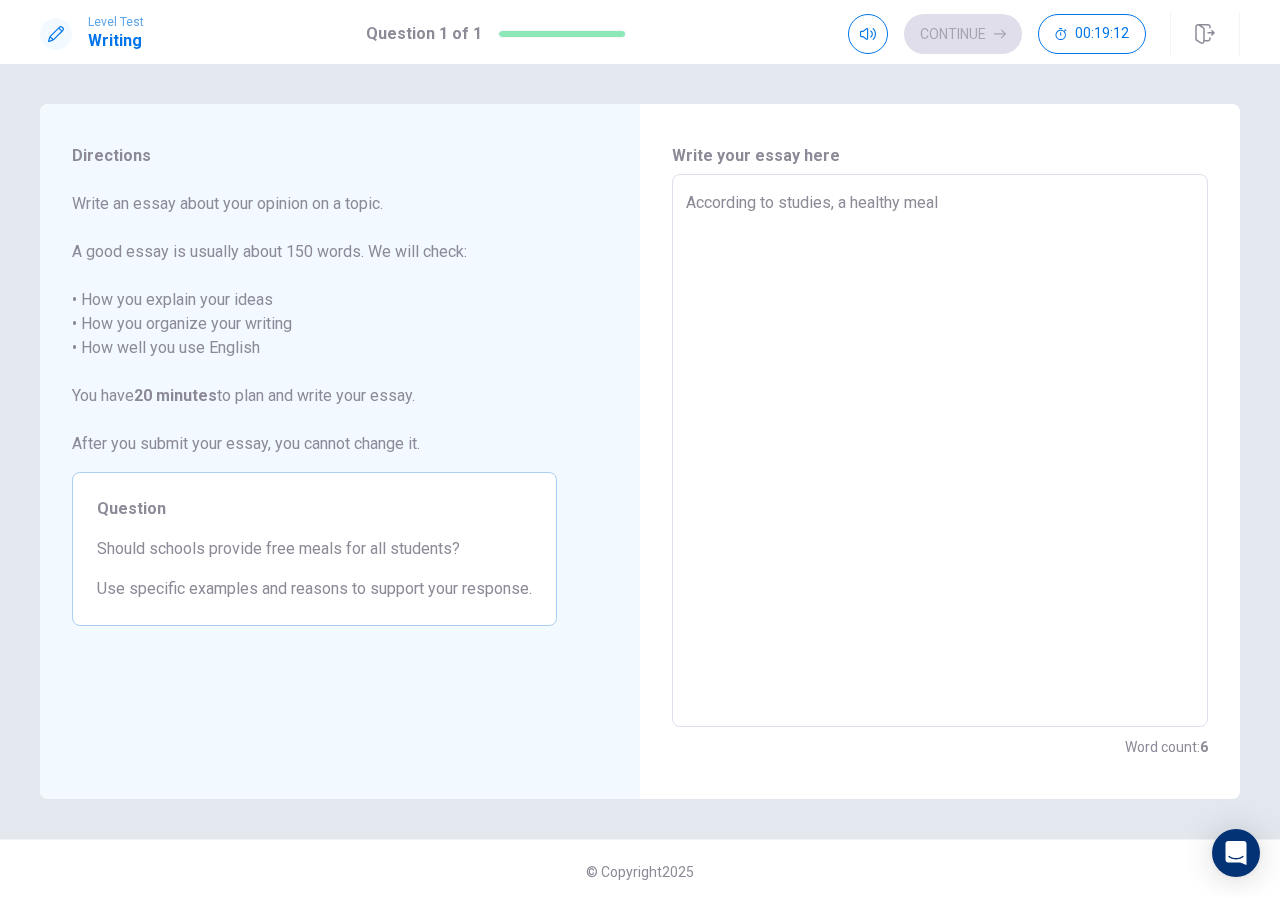 type on "According to studies, a healthy meal i" 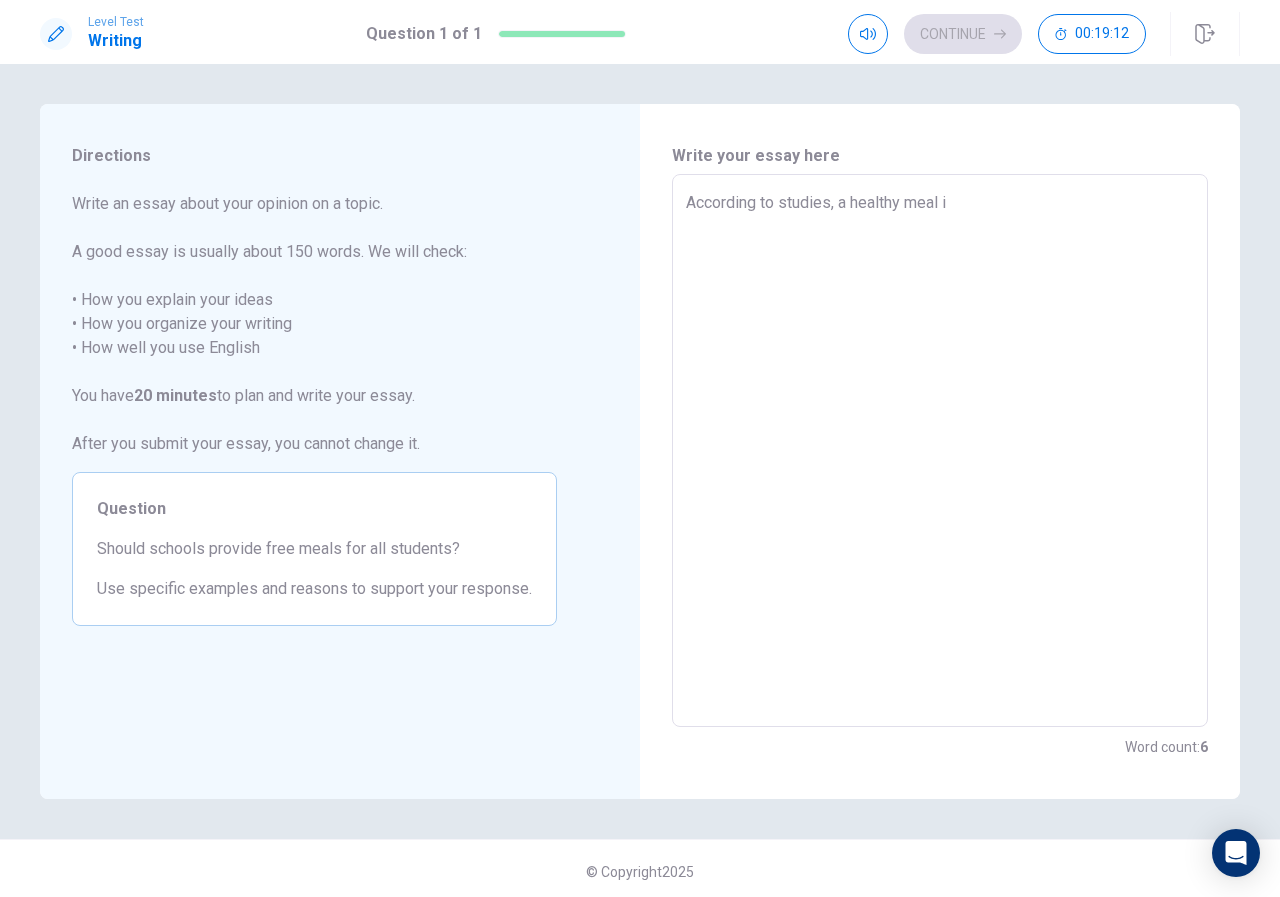 type on "x" 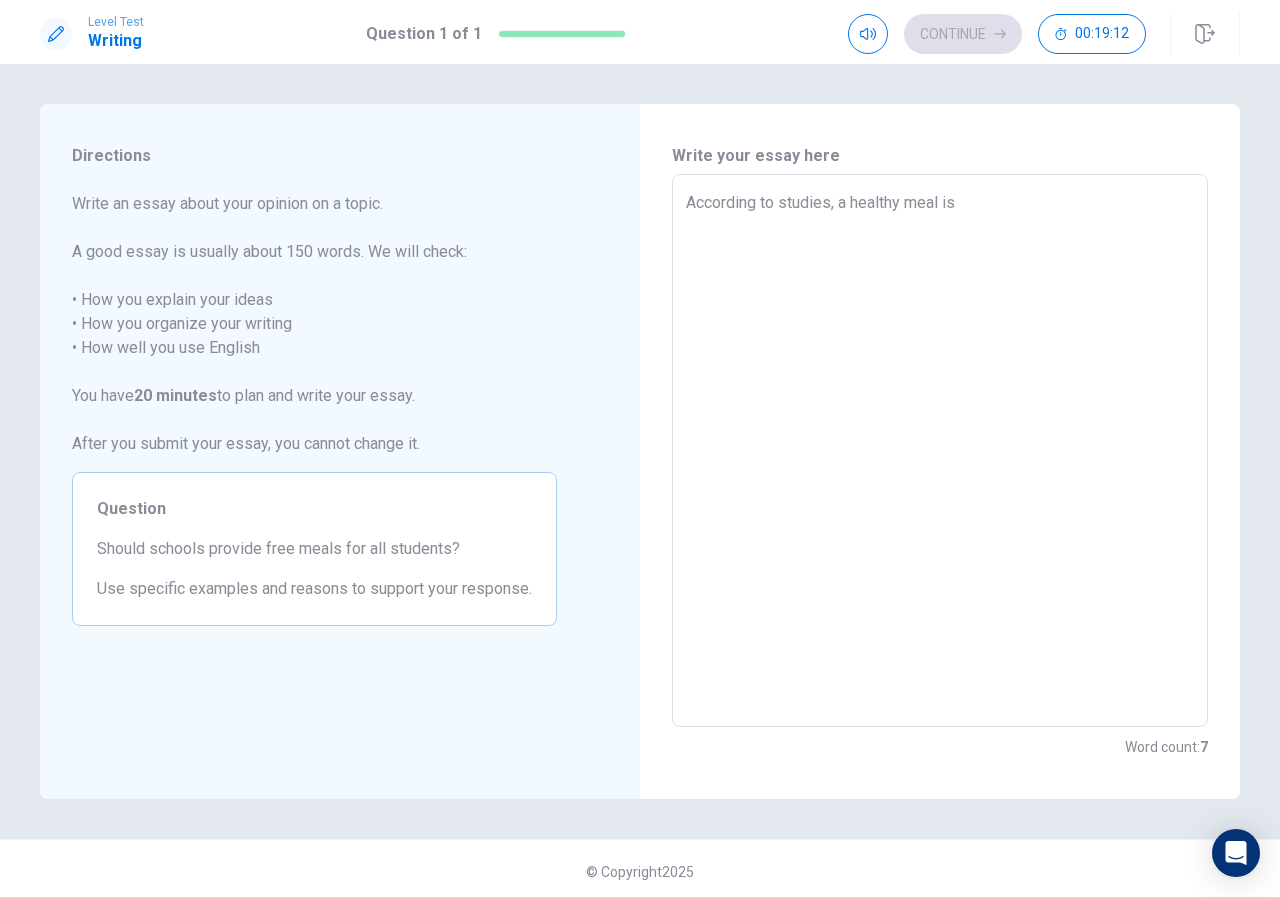 type on "x" 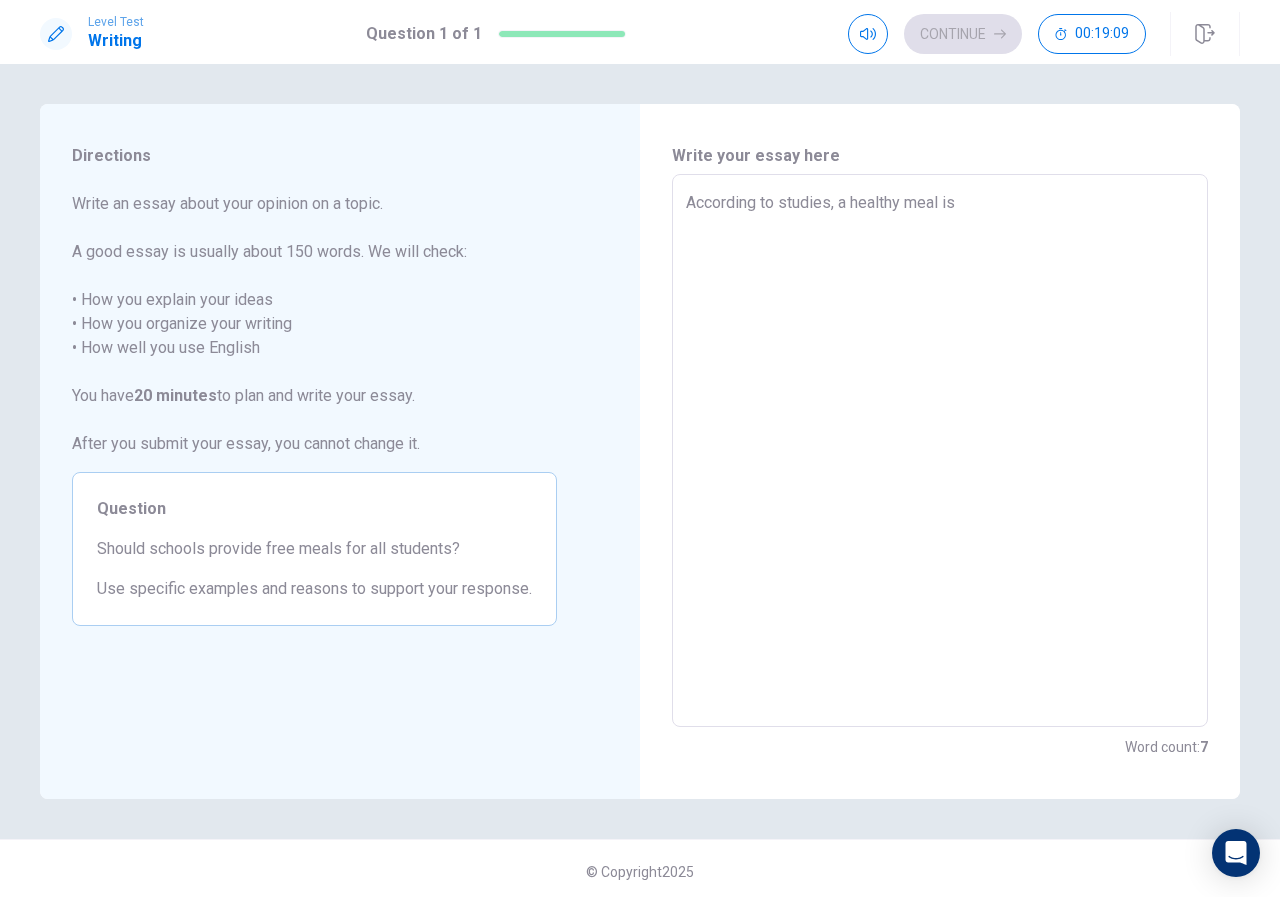 type on "x" 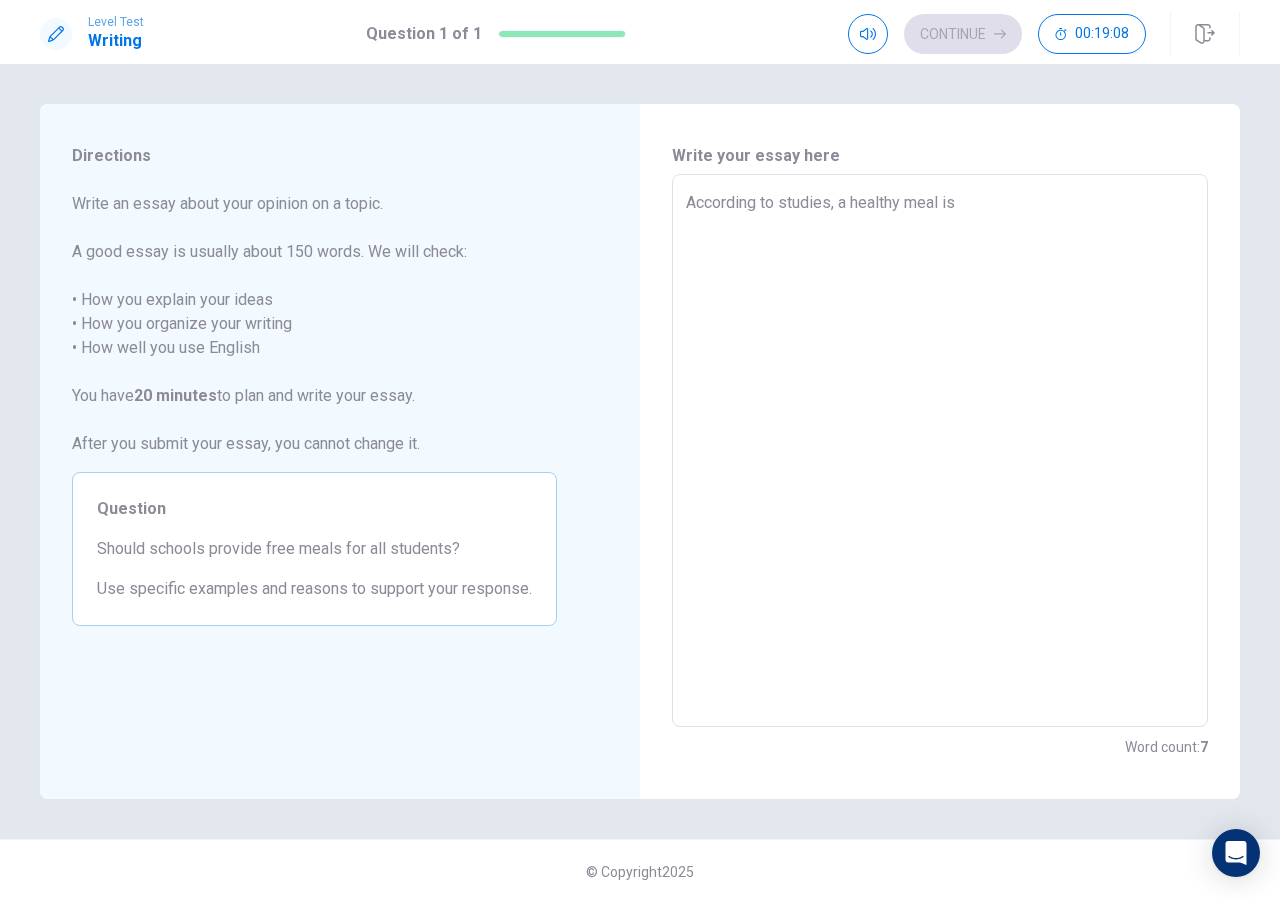 type on "According to studies, a healthy meal is" 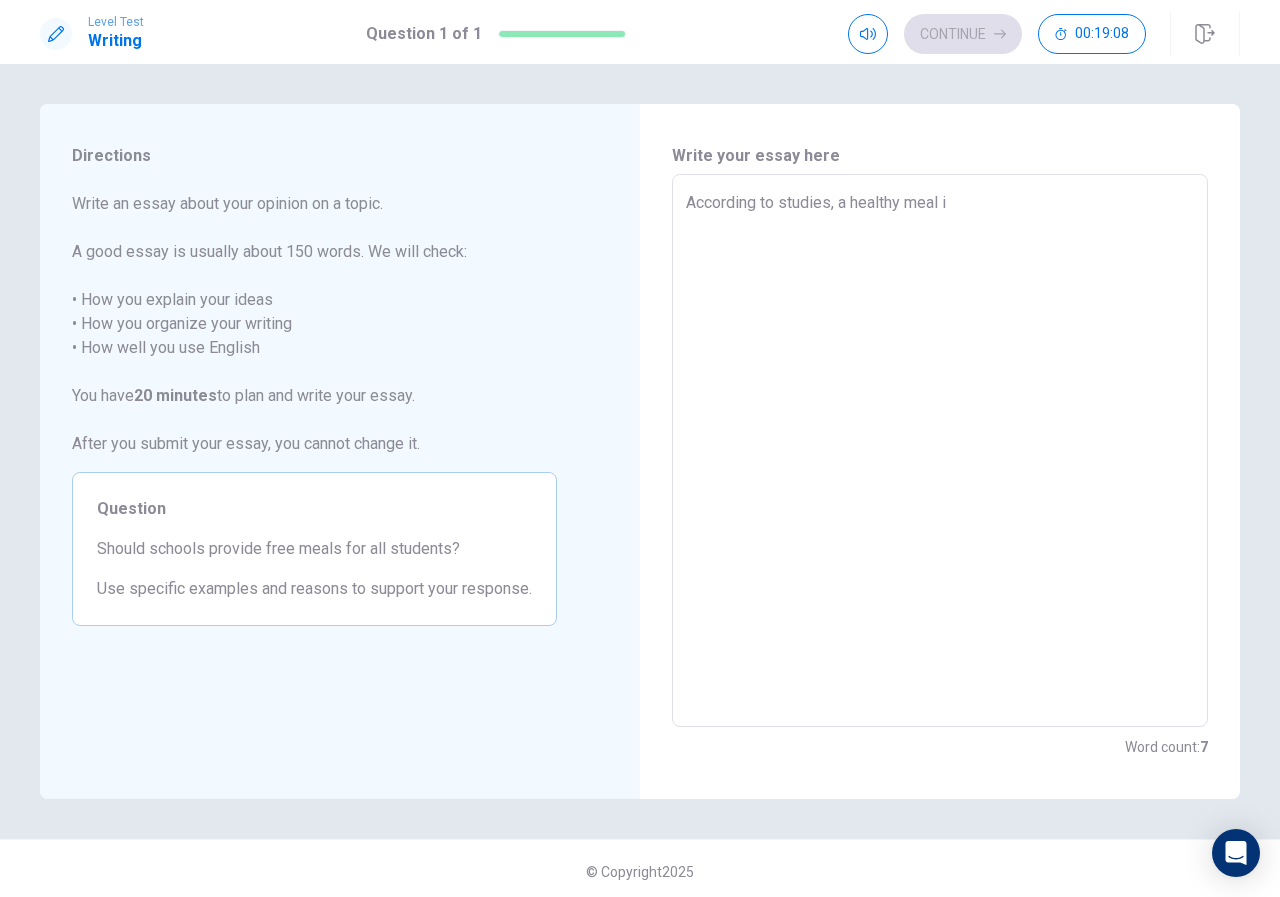 type on "x" 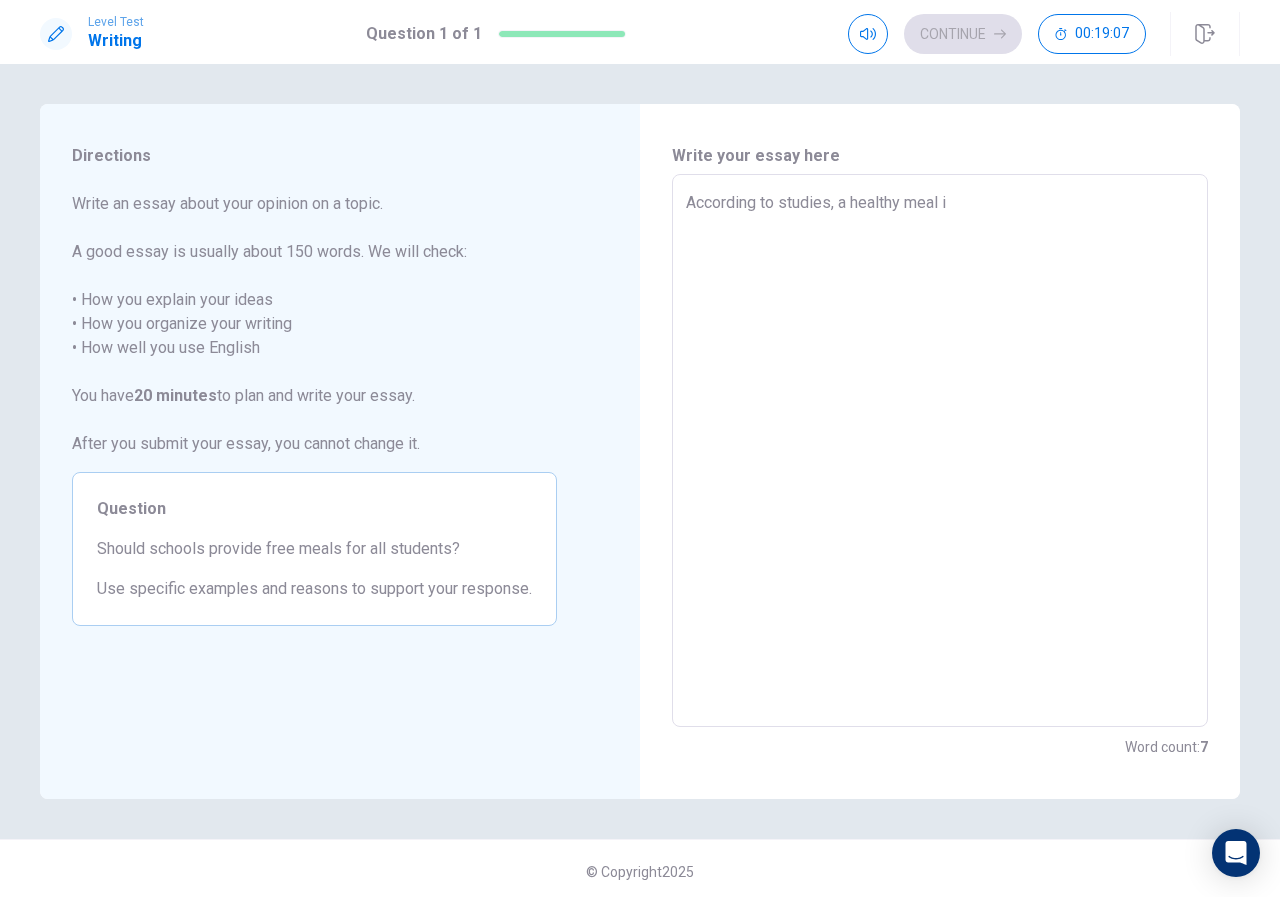 type on "According to studies, a healthy meal" 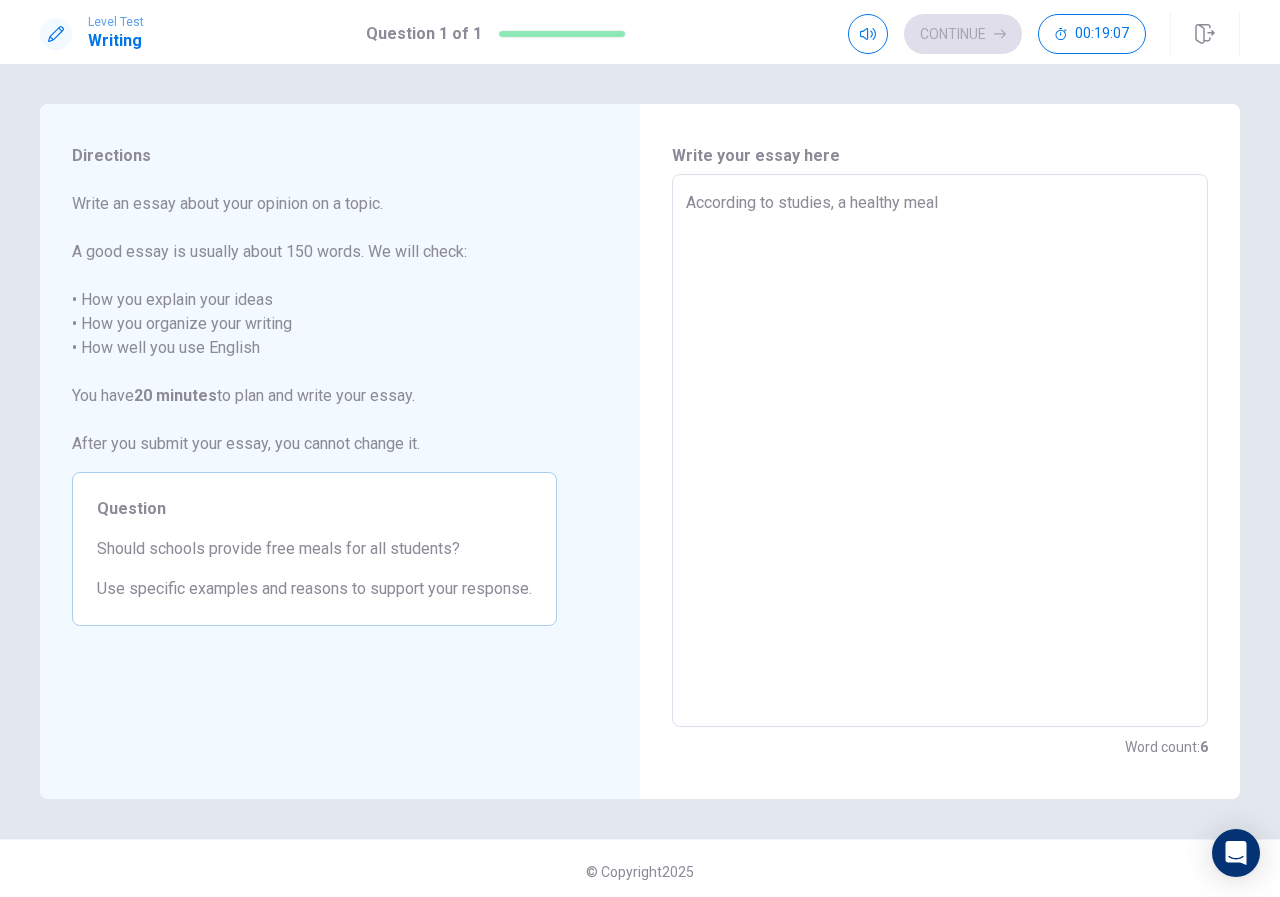 type on "x" 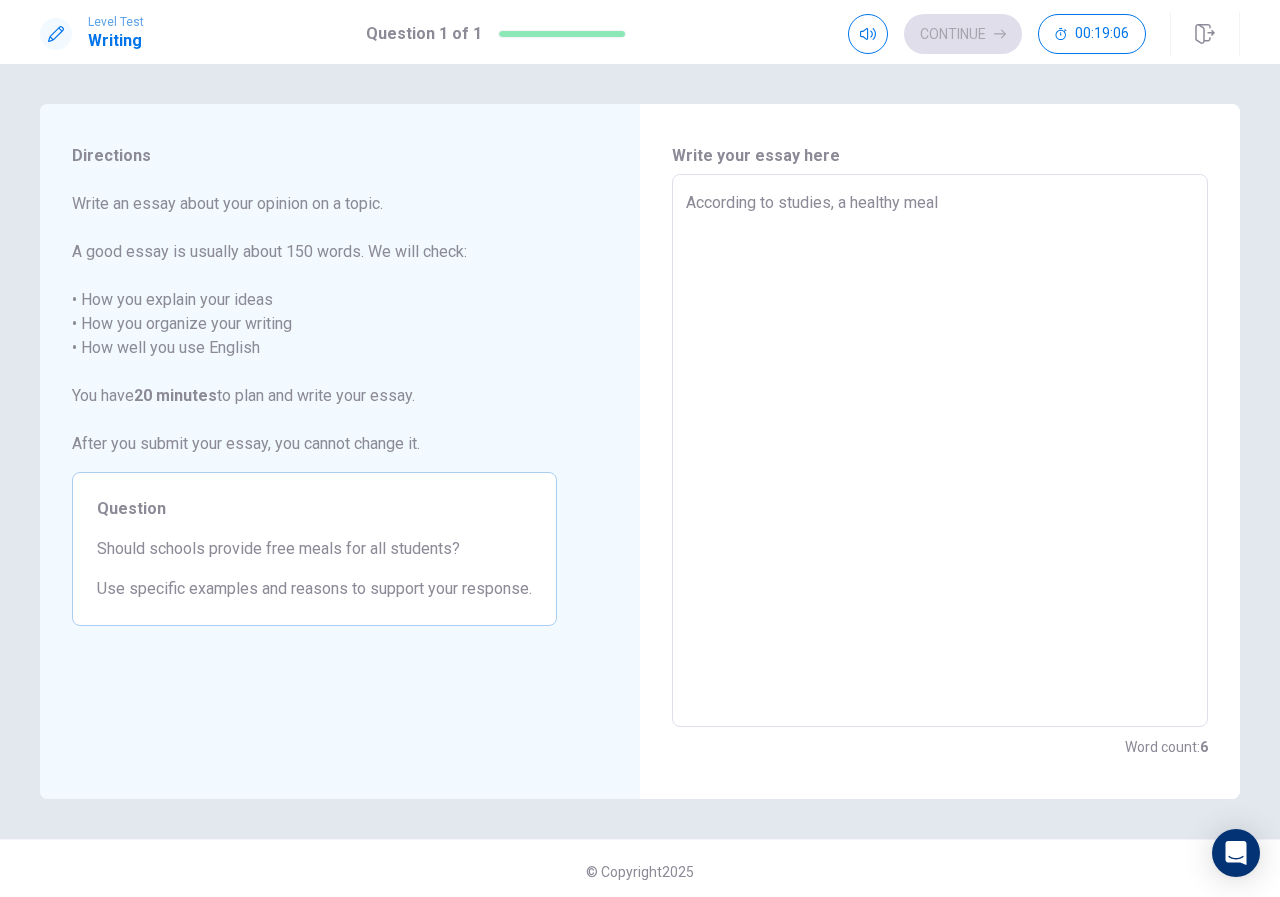 type on "According to studies, a healthy meal a" 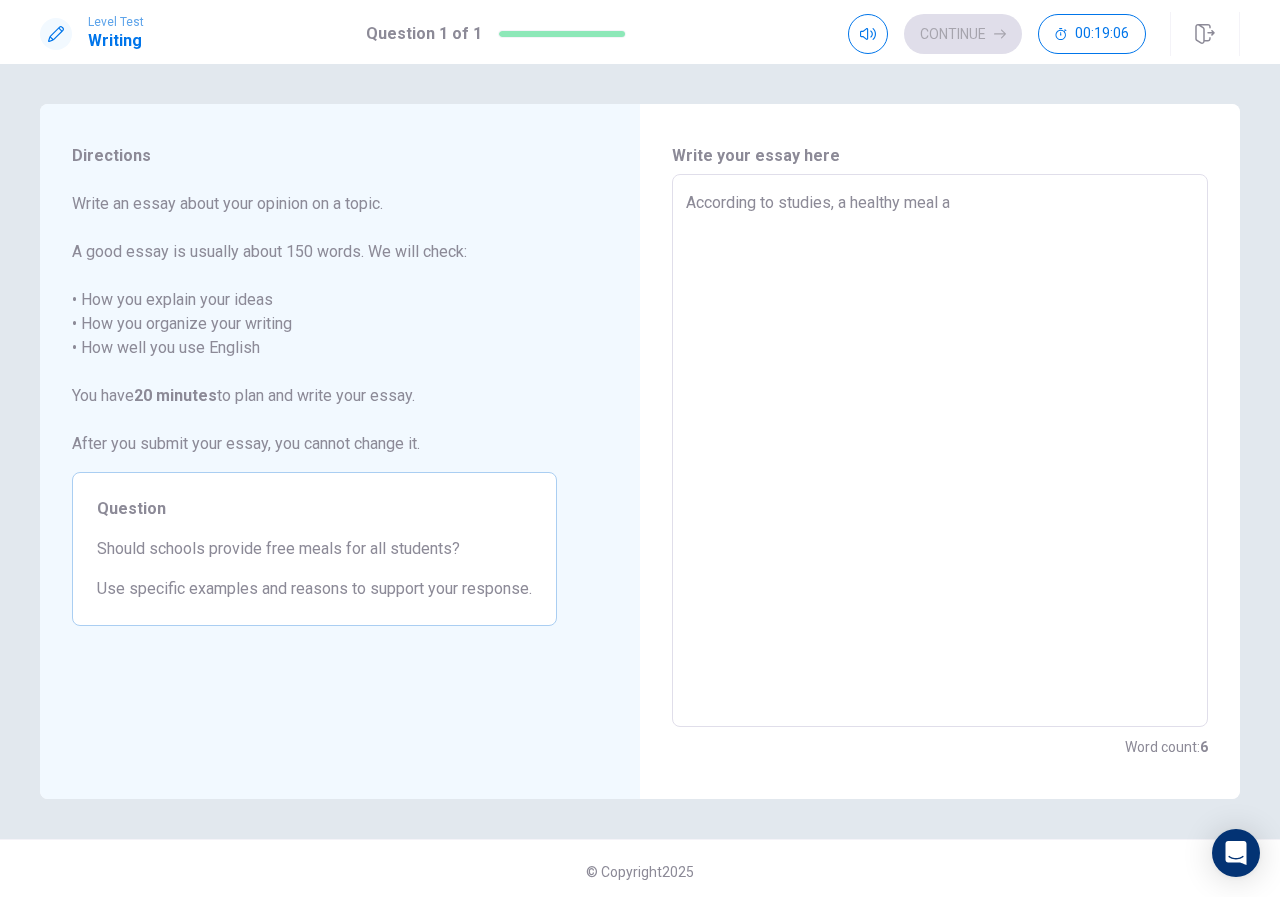 type on "x" 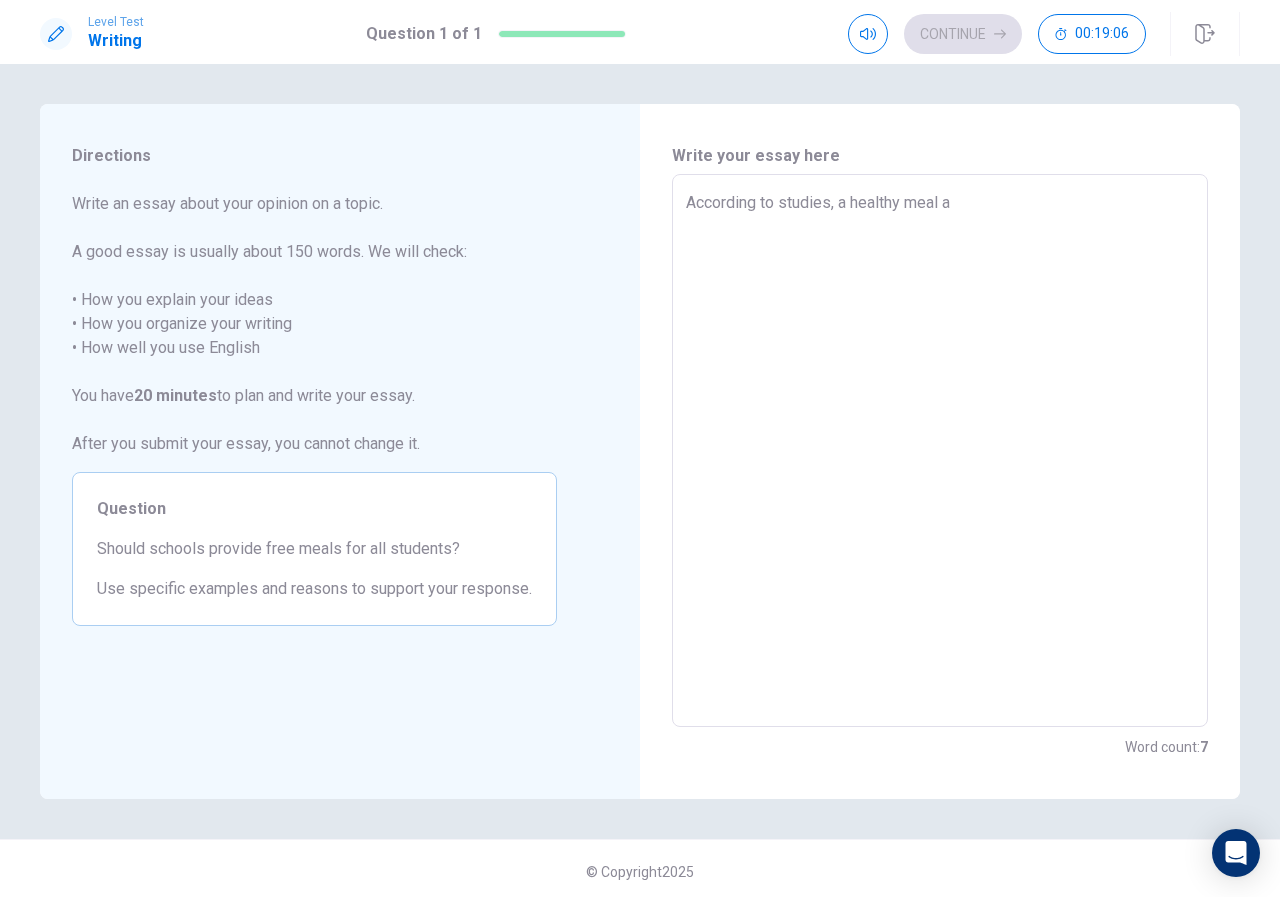 type on "According to studies, a healthy meal an" 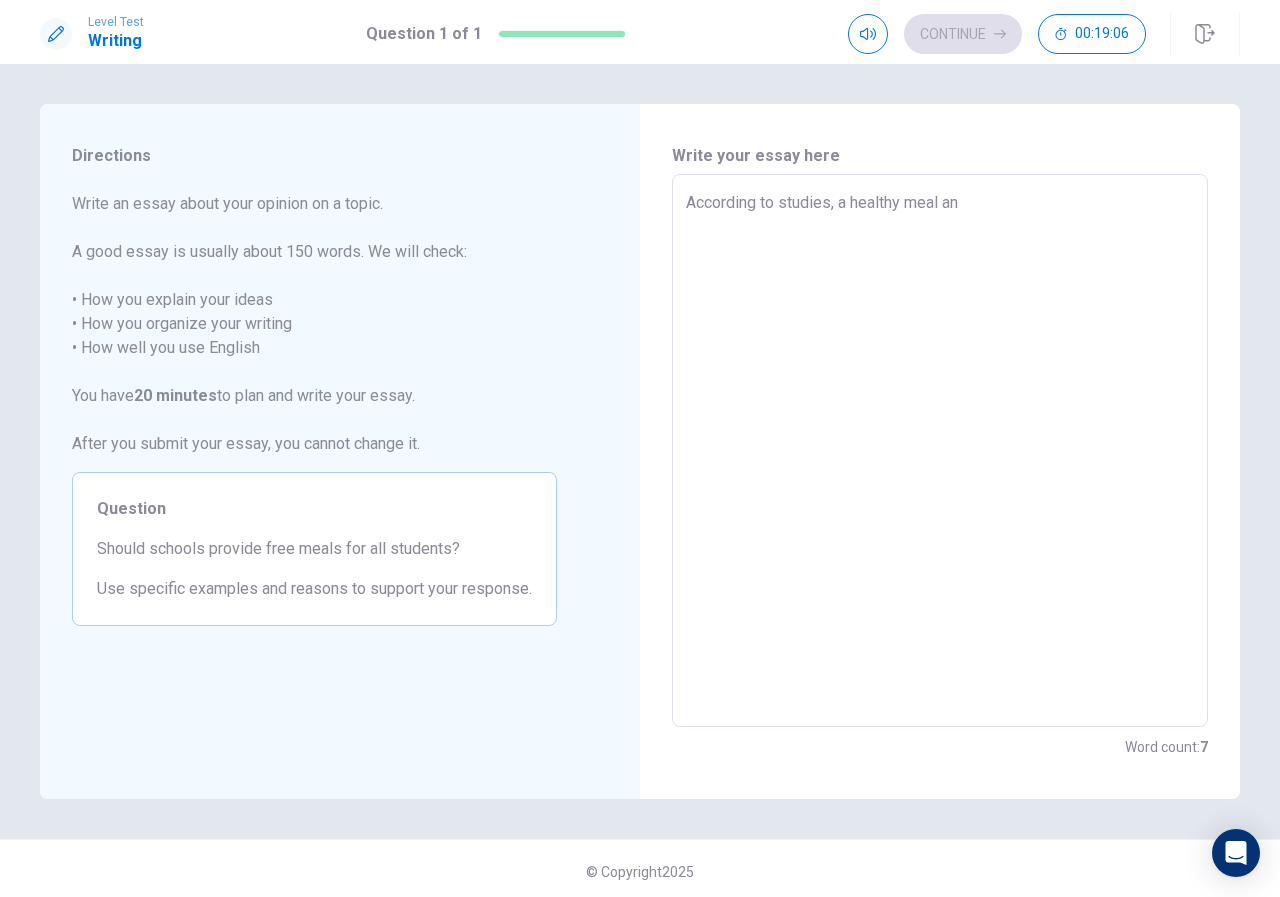 type on "x" 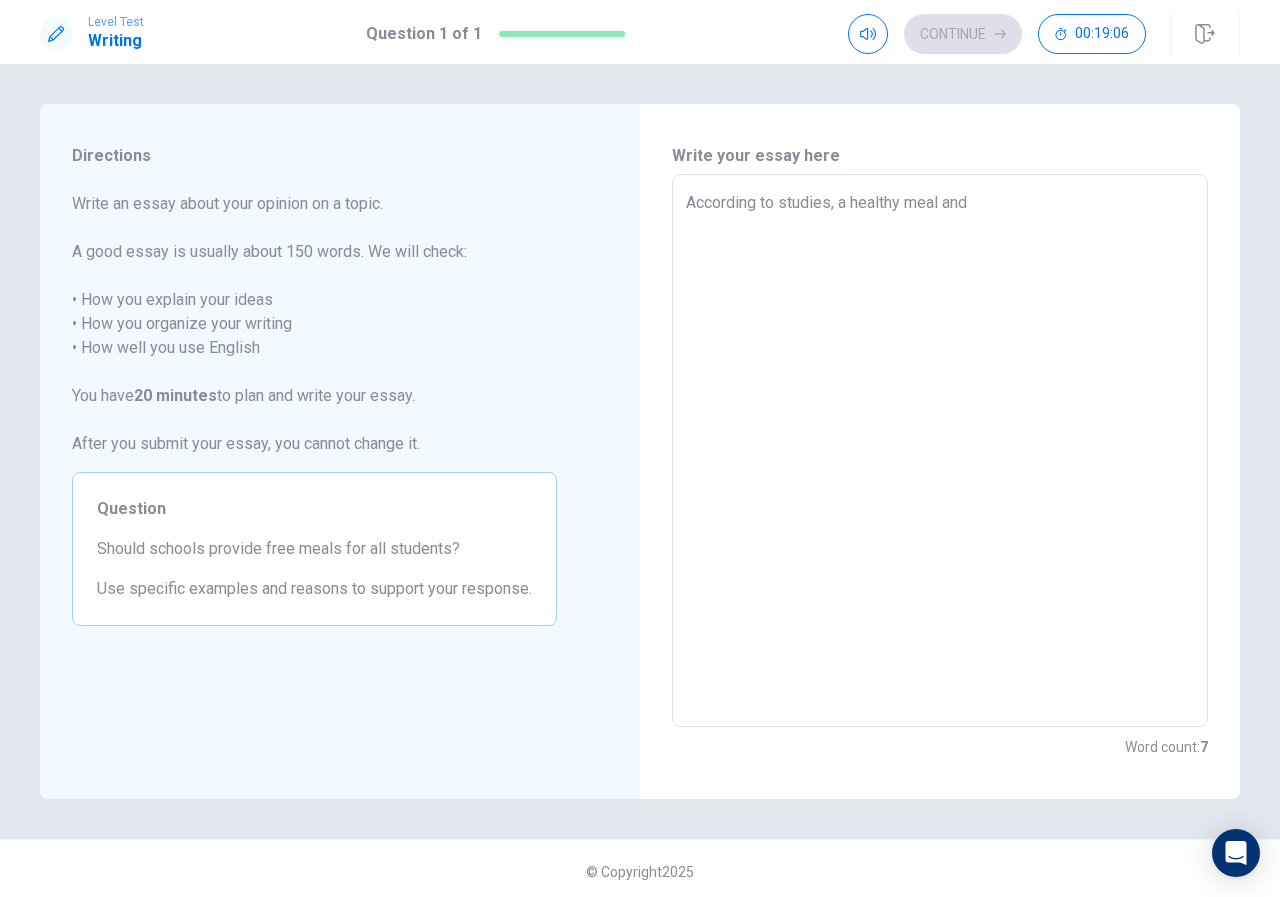 type on "According to studies, a healthy meal and" 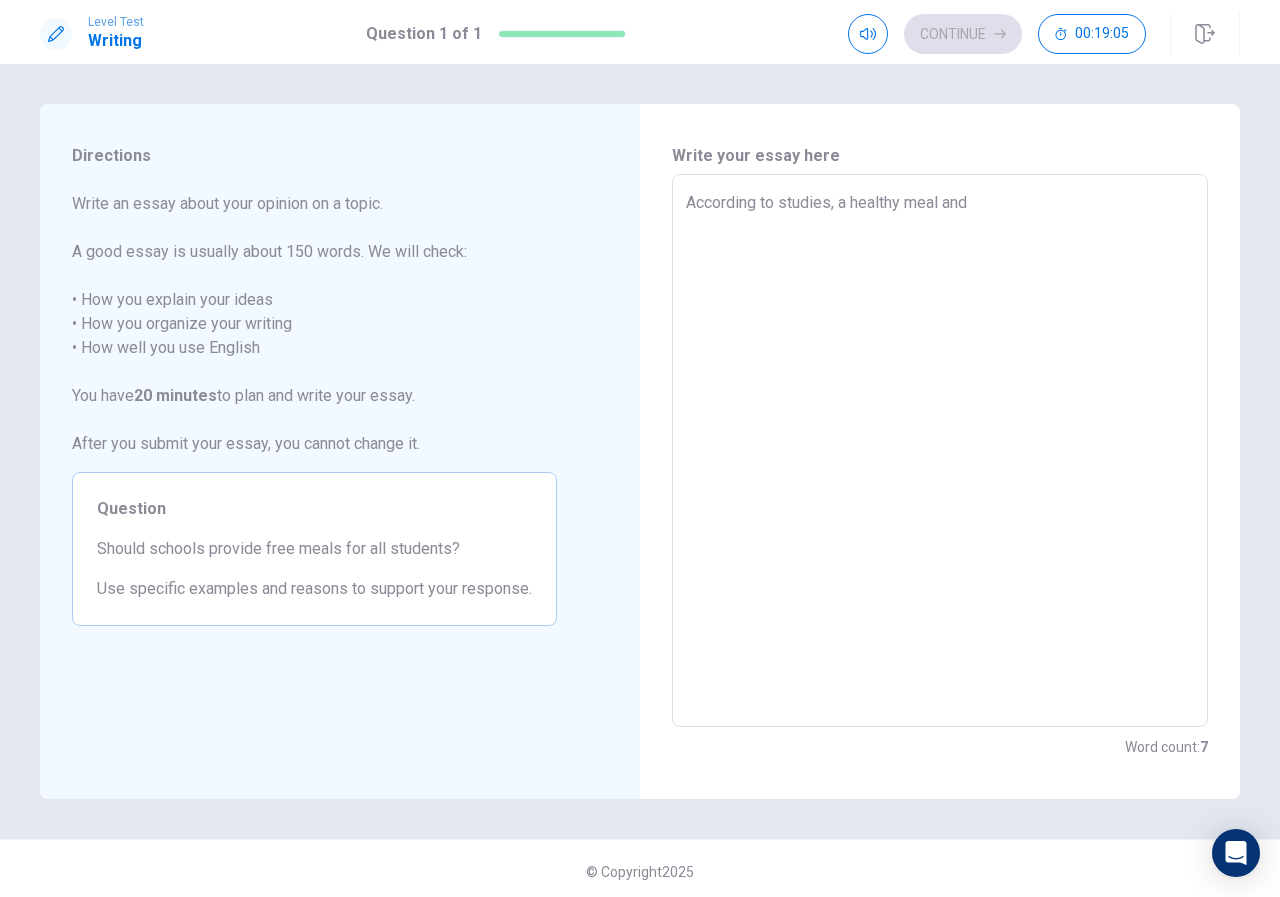 type on "x" 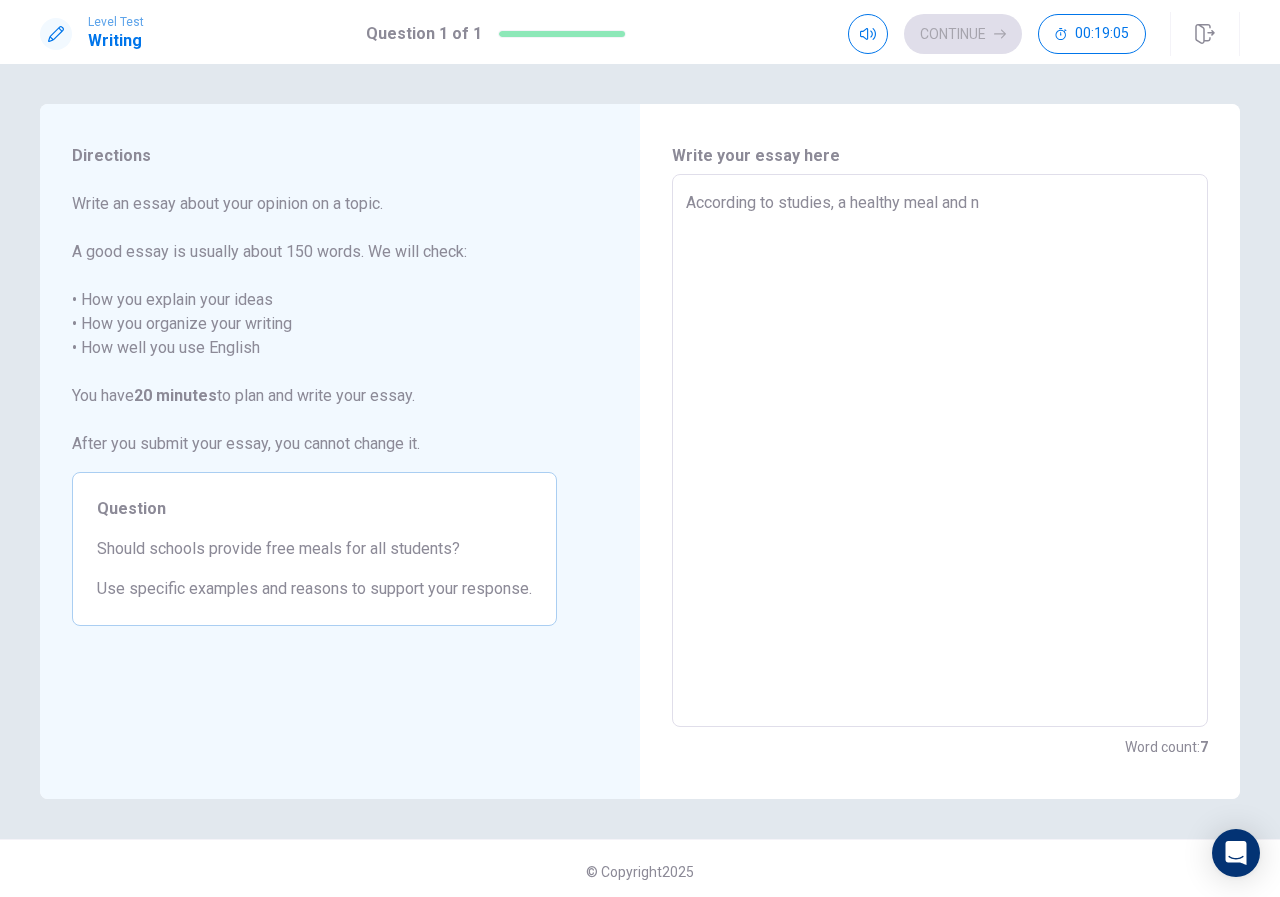type on "x" 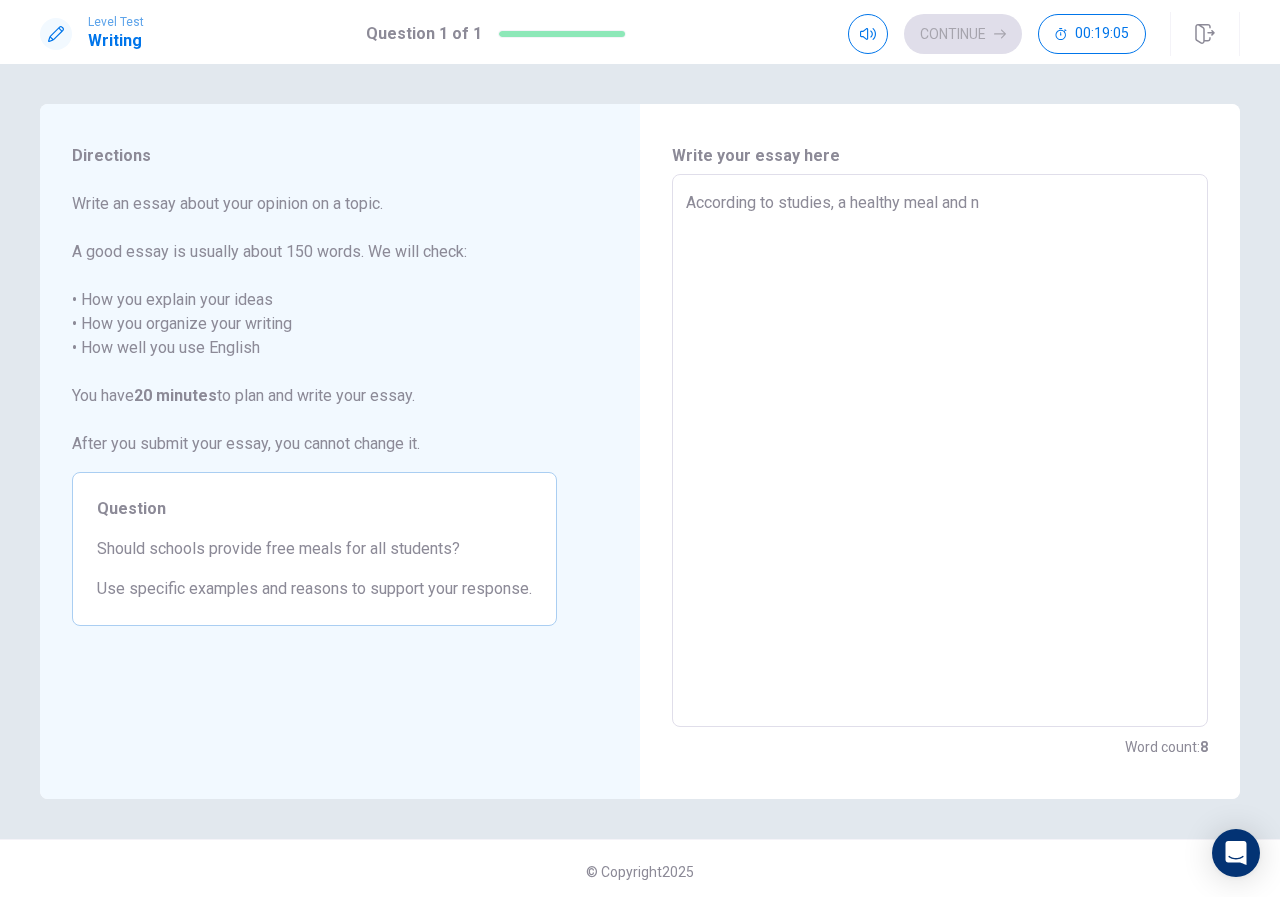 type on "According to studies, a healthy meal and no" 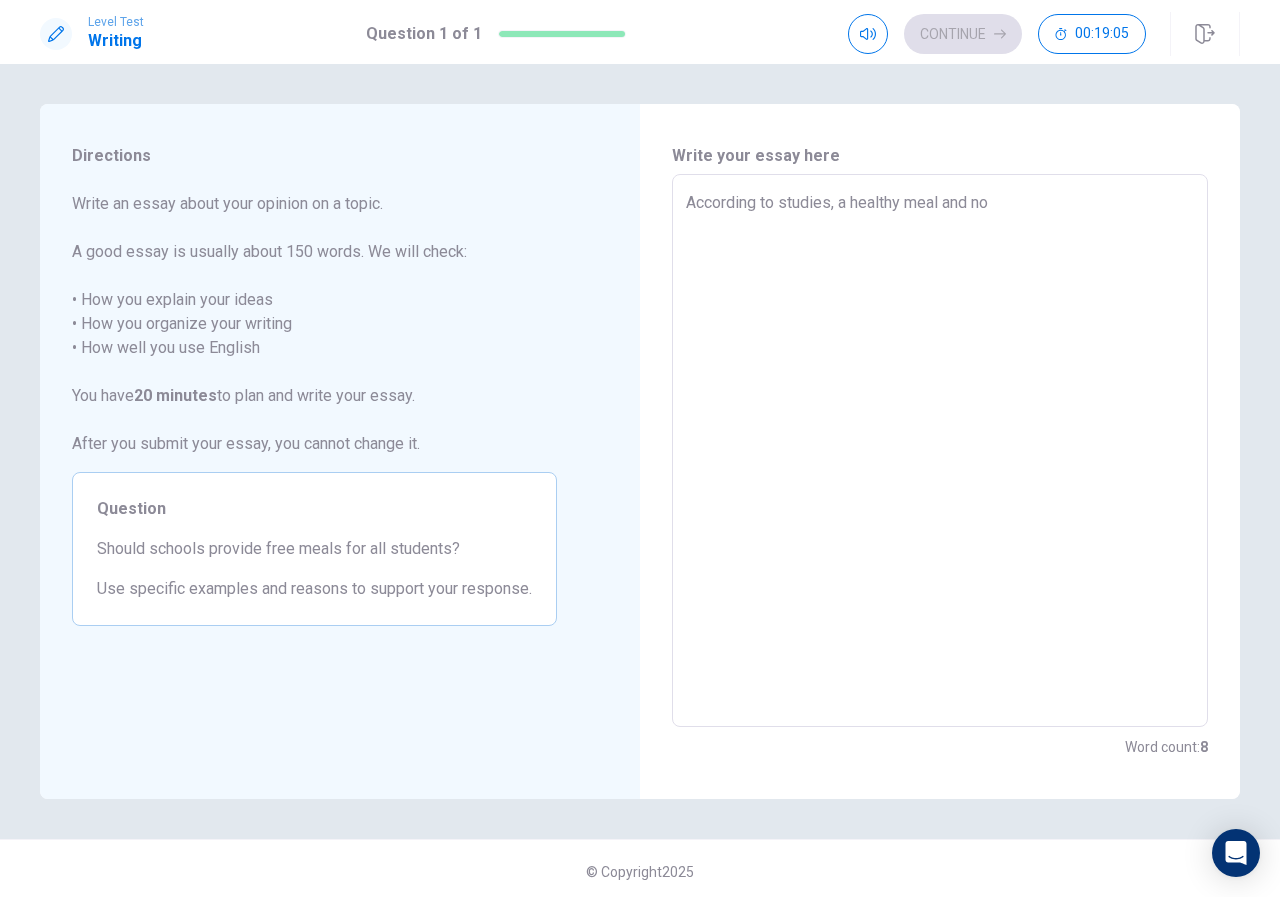 type on "x" 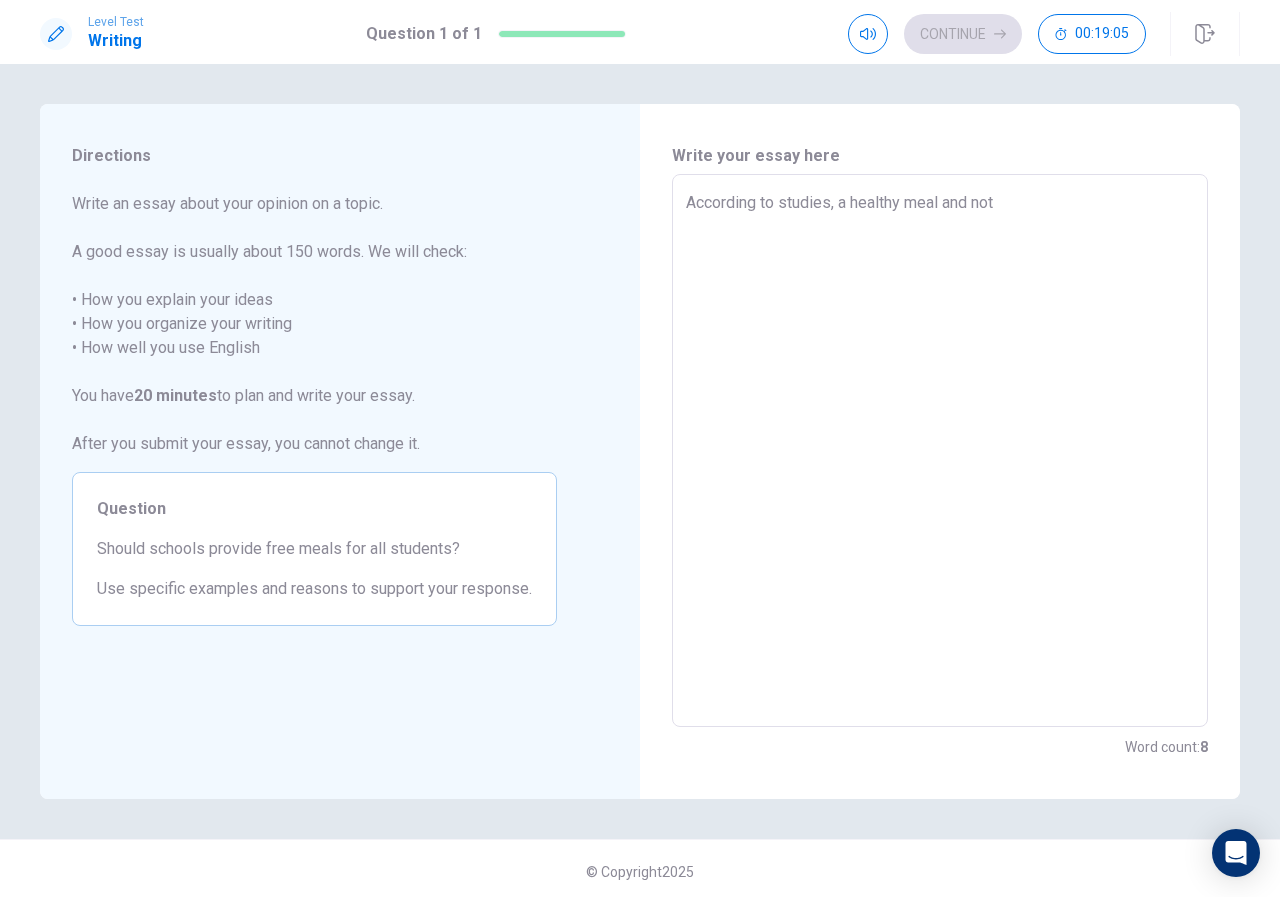 type on "x" 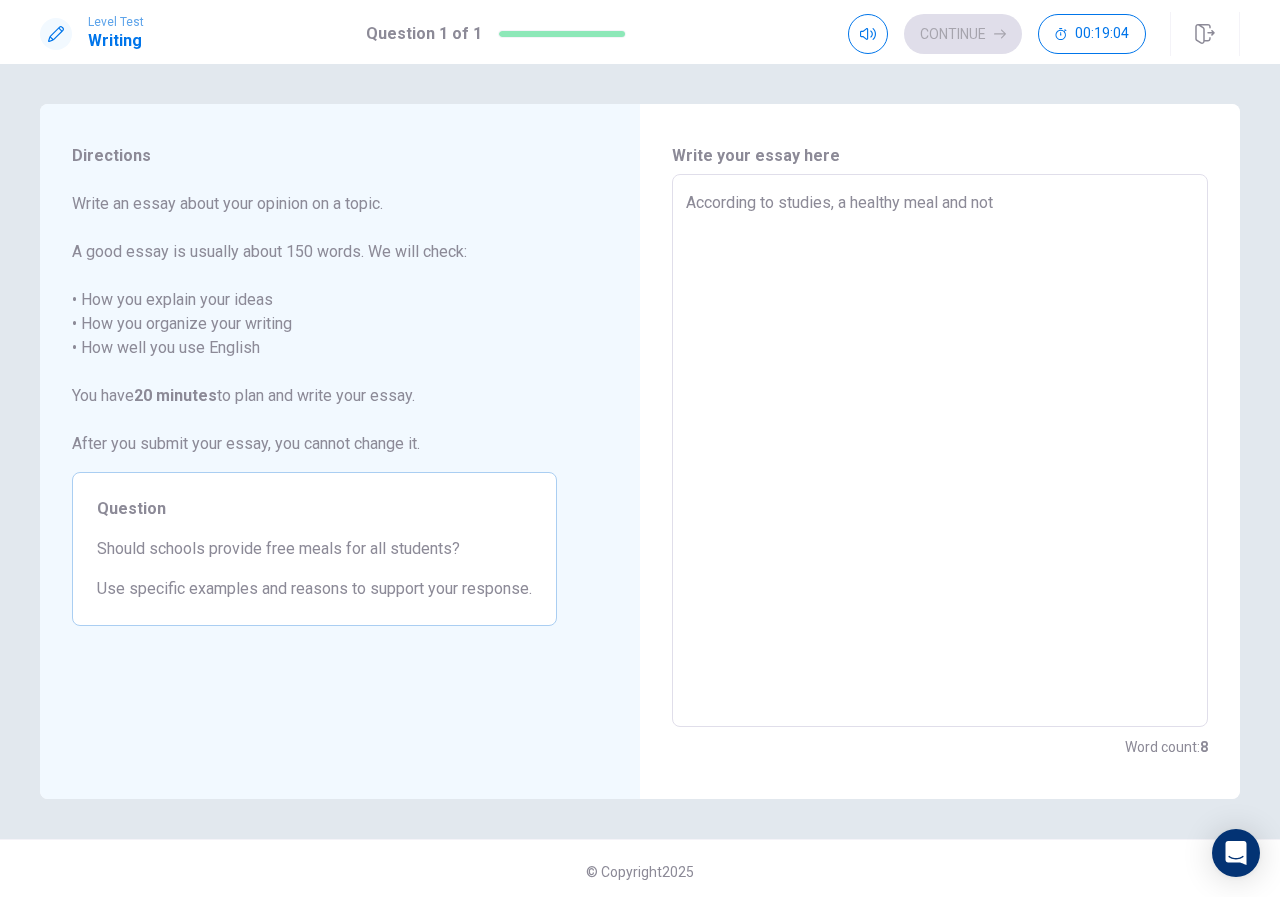 type on "According to studies, a healthy meal and not f" 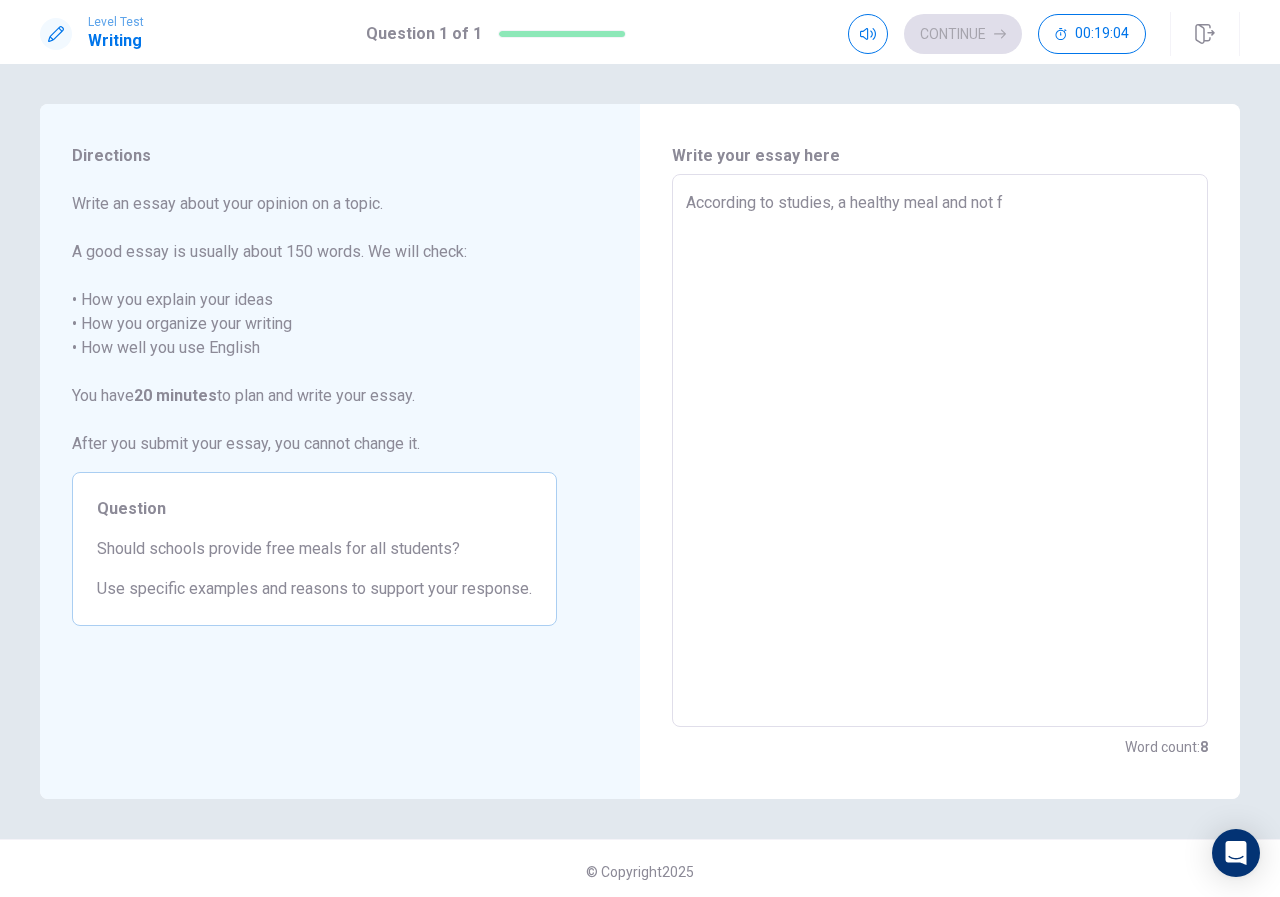 type on "x" 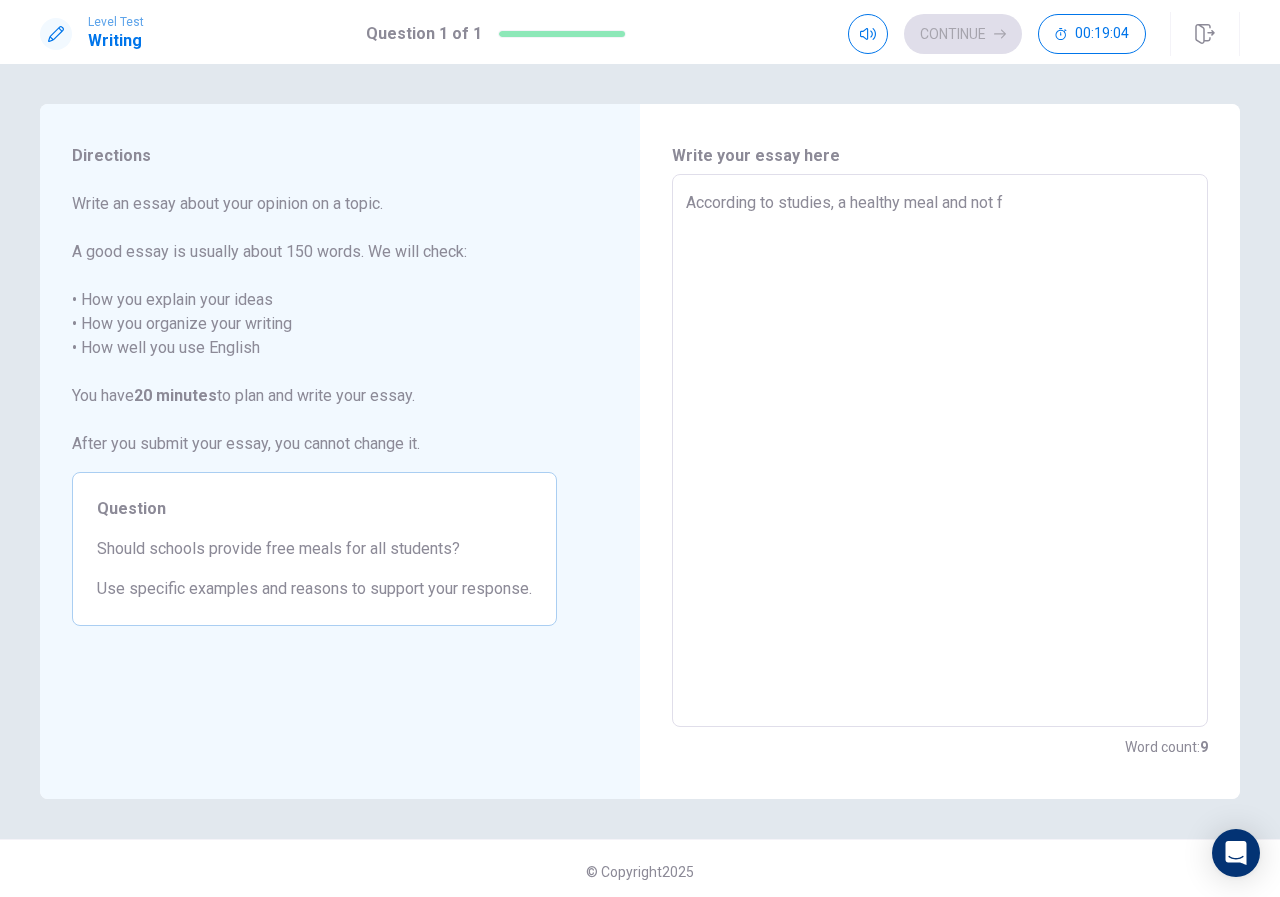 type on "According to studies, a healthy meal and not fe" 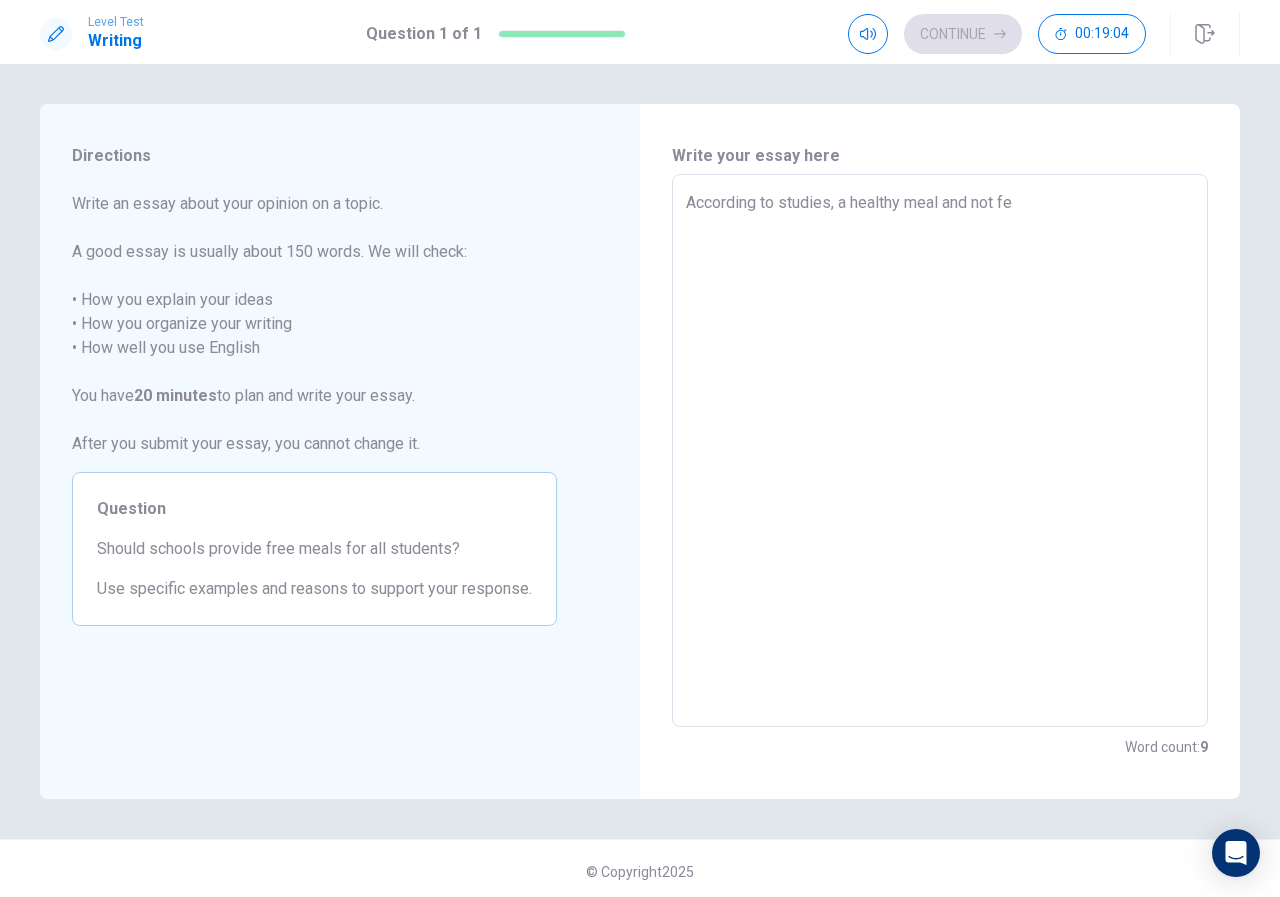 type on "x" 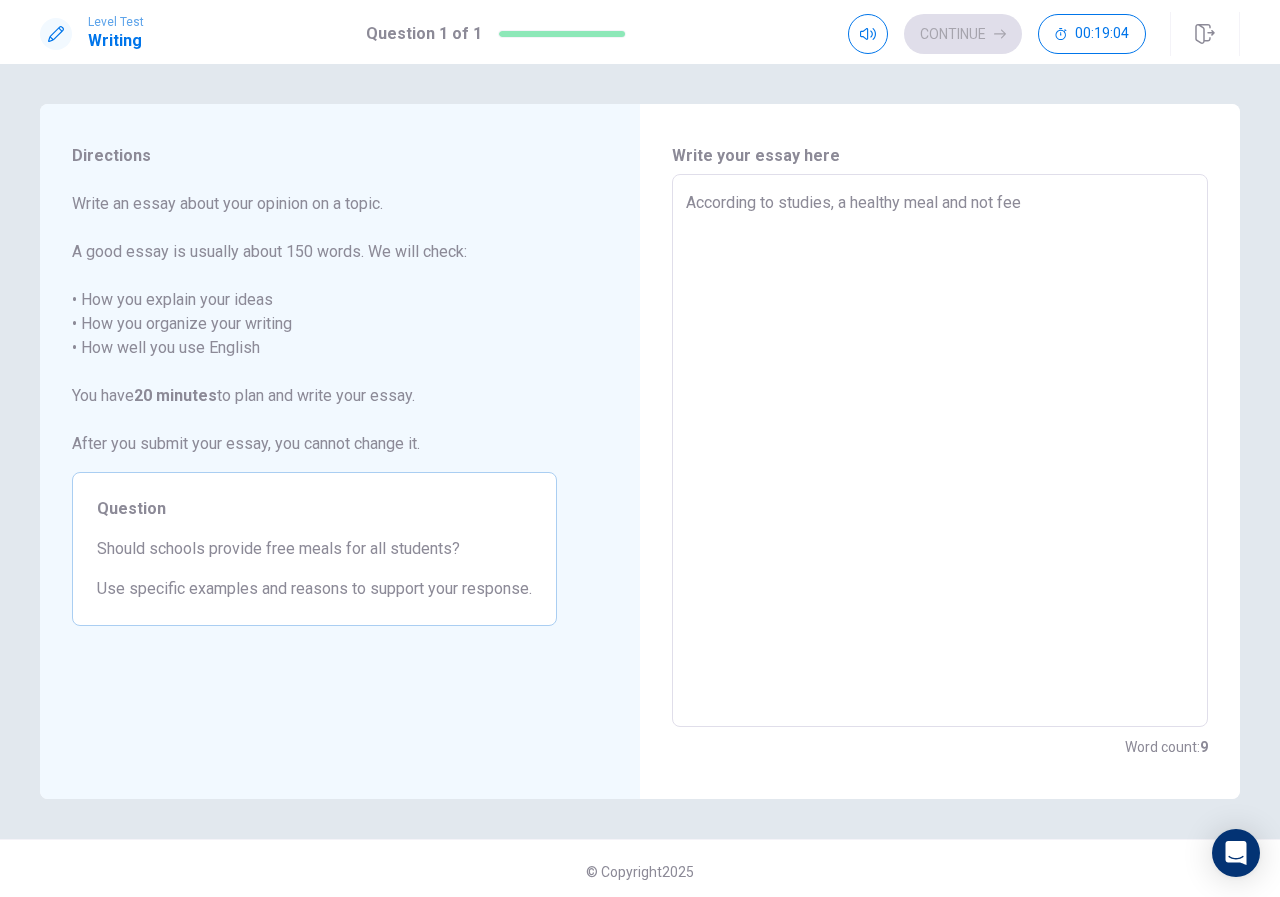 type on "x" 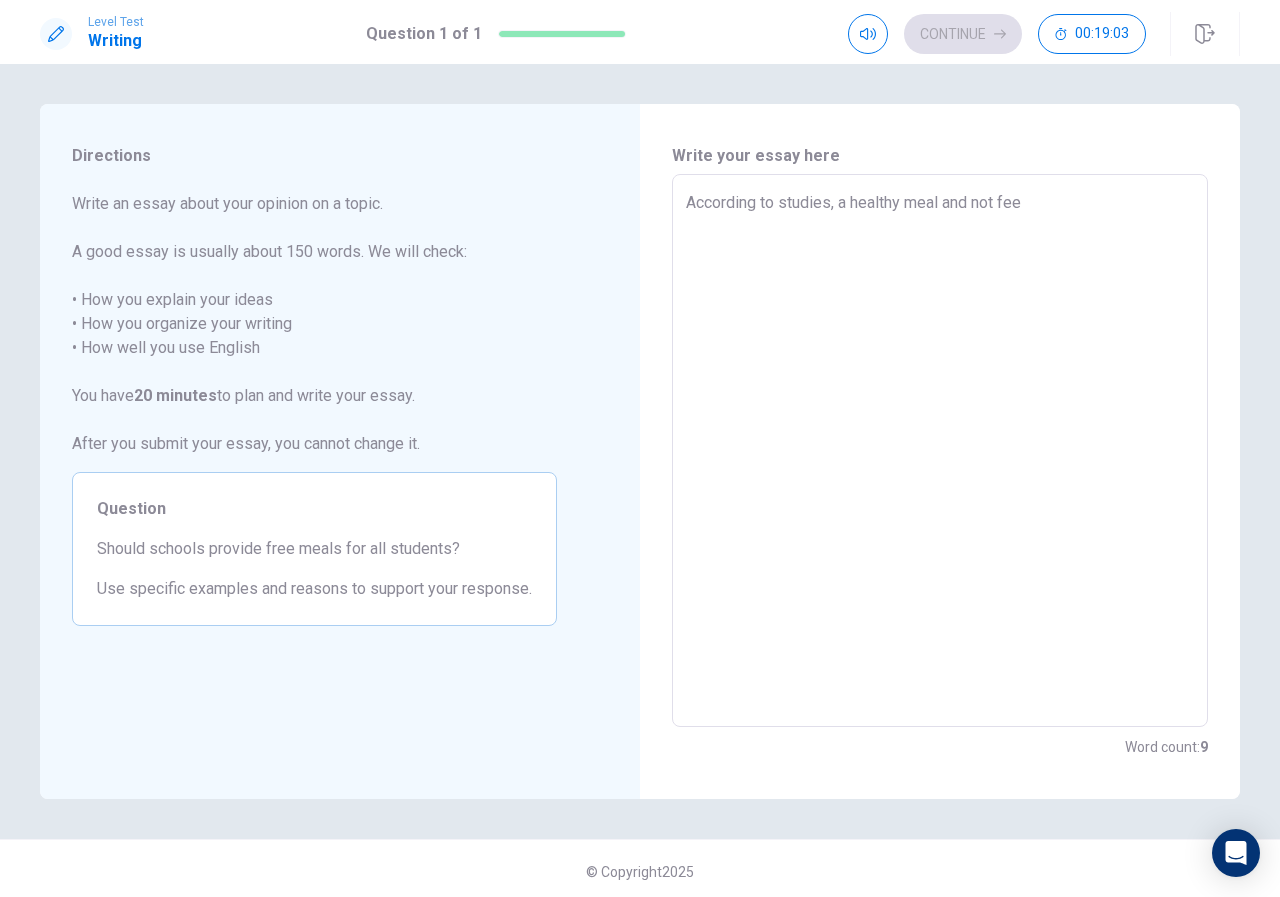 type on "According to studies, a healthy meal and not feel" 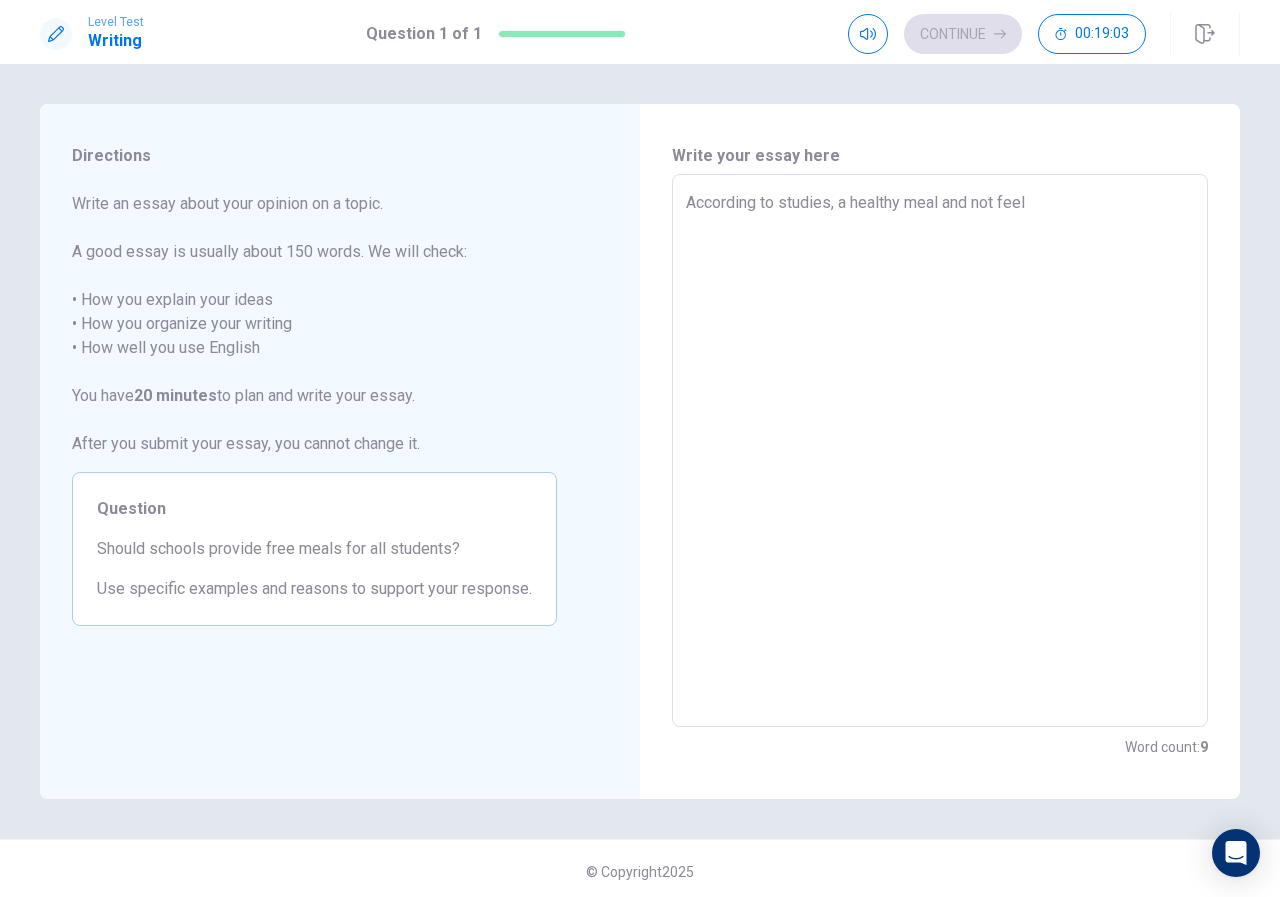 type on "x" 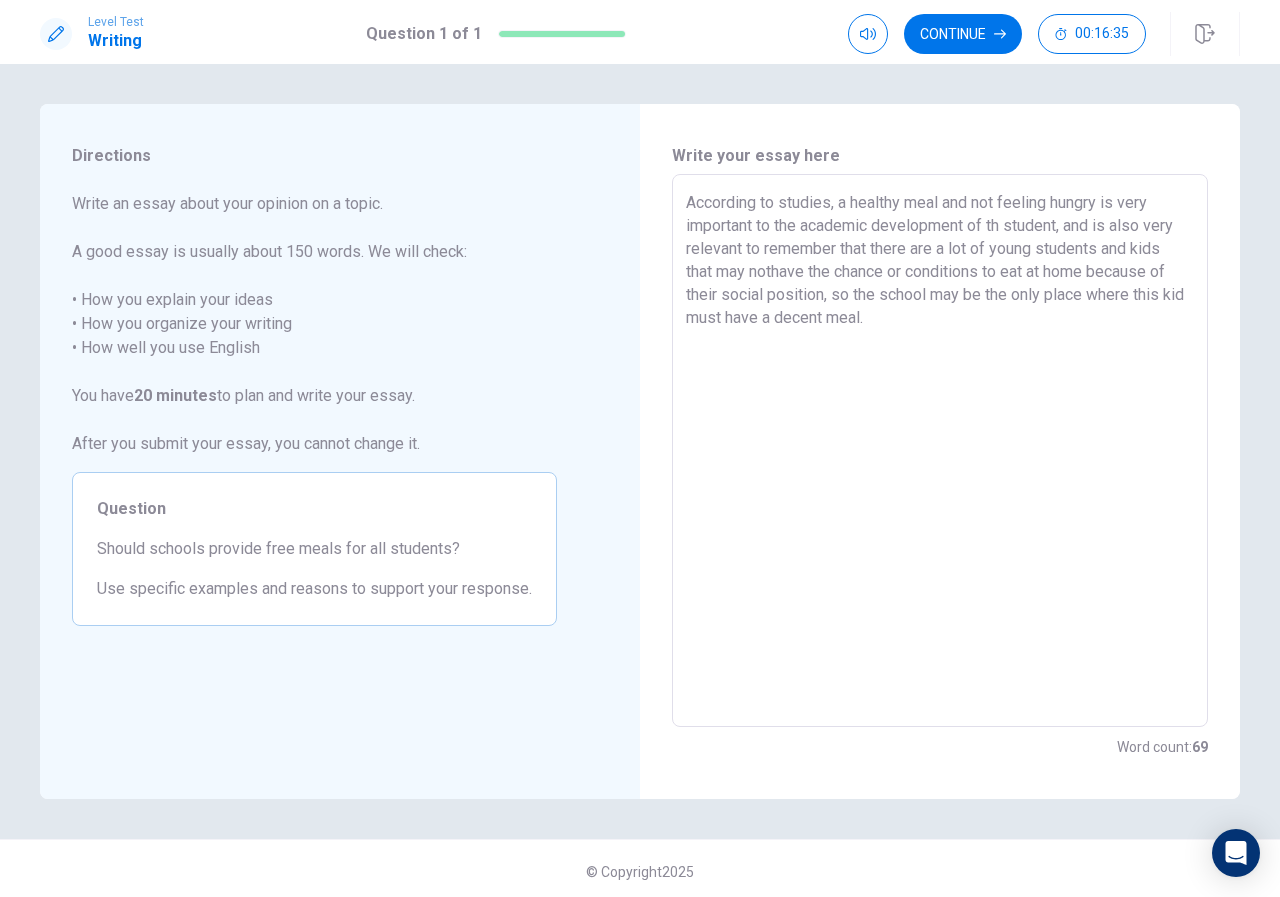 click on "According to studies, a healthy meal and not feeling hungry is very important to the academic development of th student, and is also very relevant to remember that there are a lot of young students and kids that may nothave the chance or conditions to eat at home because of their social position, so the school may be the only place where this kid must have a decent meal." at bounding box center (940, 451) 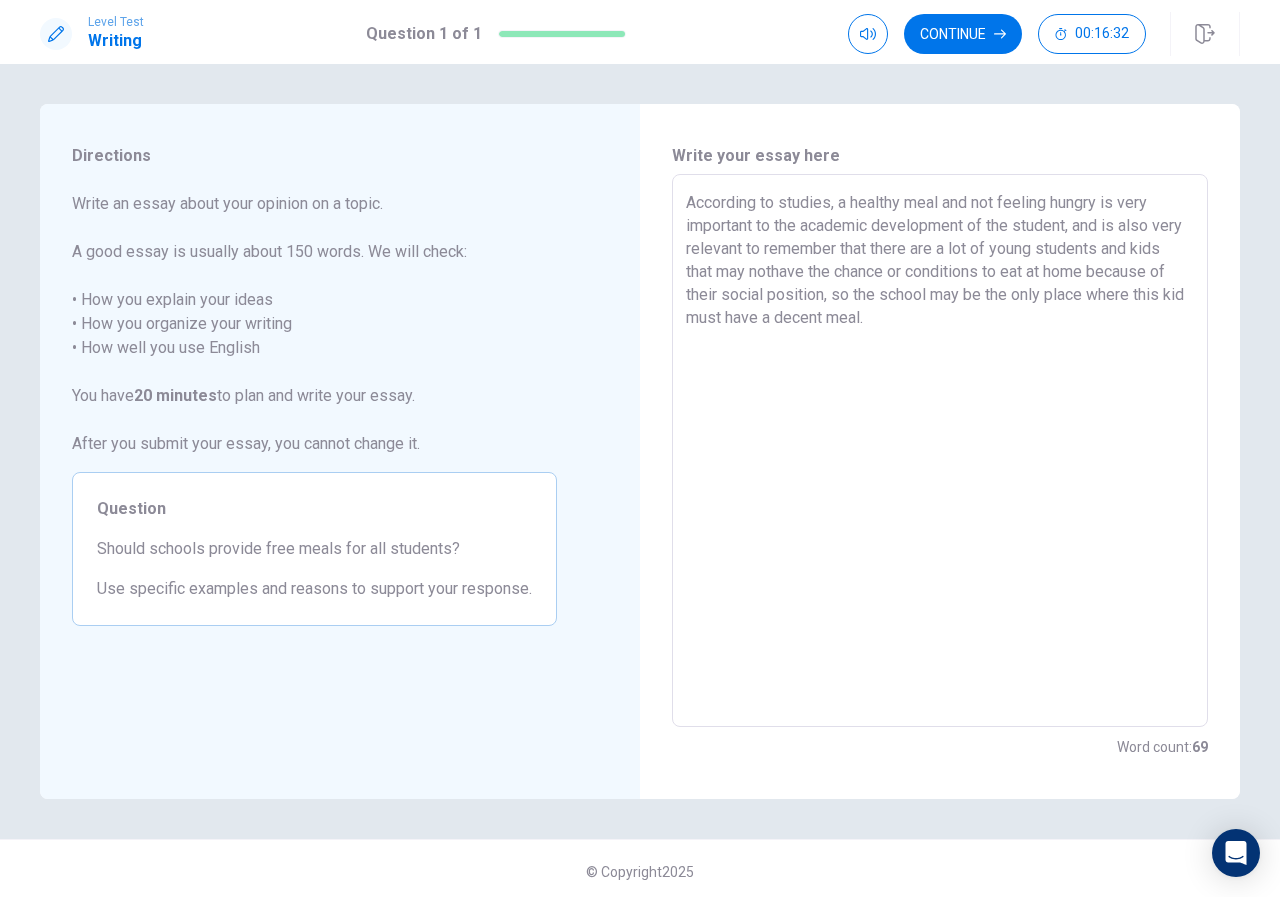 click on "According to studies, a healthy meal and not feeling hungry is very important to the academic development of the student, and is also very relevant to remember that there are a lot of young students and kids that may nothave the chance or conditions to eat at home because of their social position, so the school may be the only place where this kid must have a decent meal." at bounding box center (940, 451) 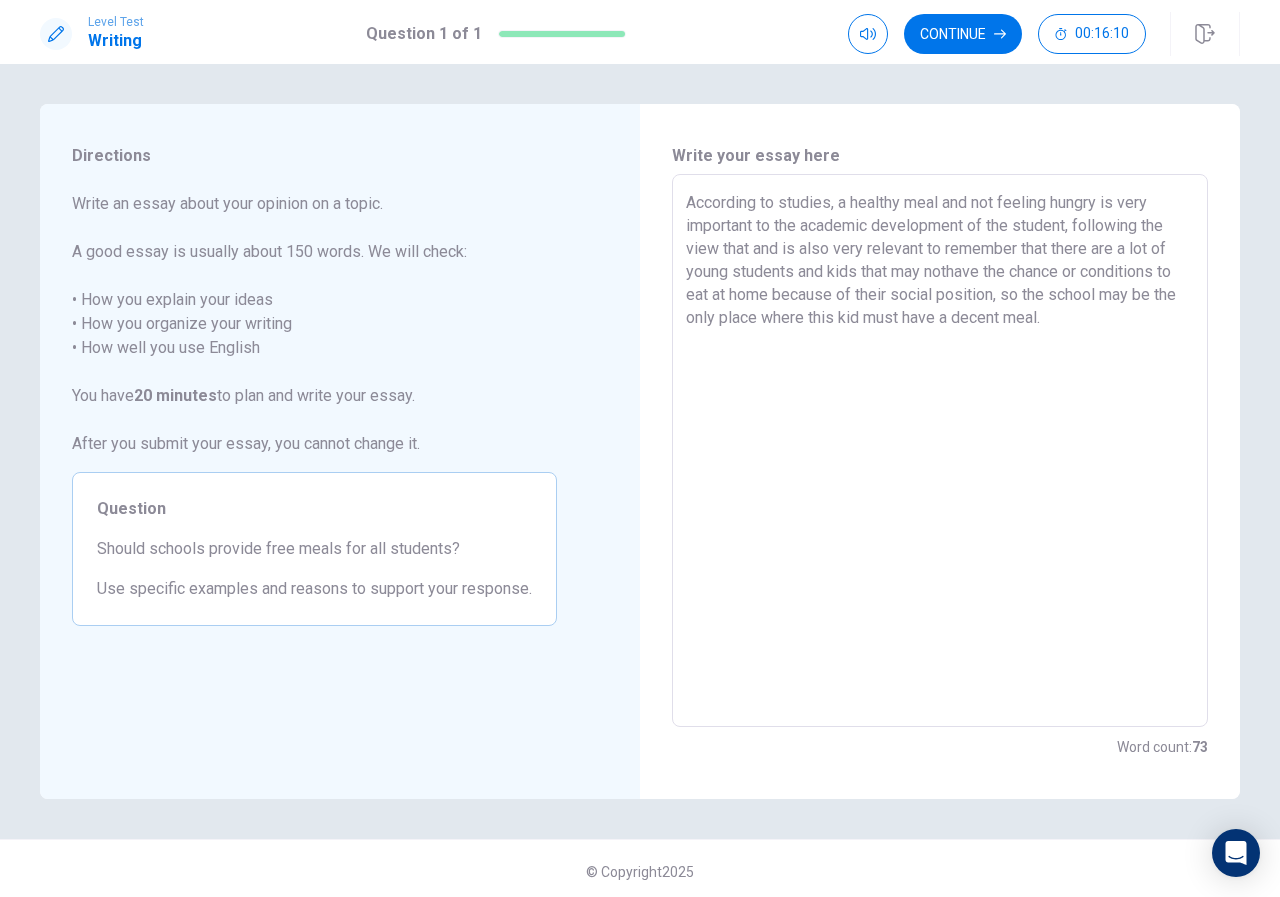 drag, startPoint x: 1102, startPoint y: 202, endPoint x: 941, endPoint y: 200, distance: 161.01242 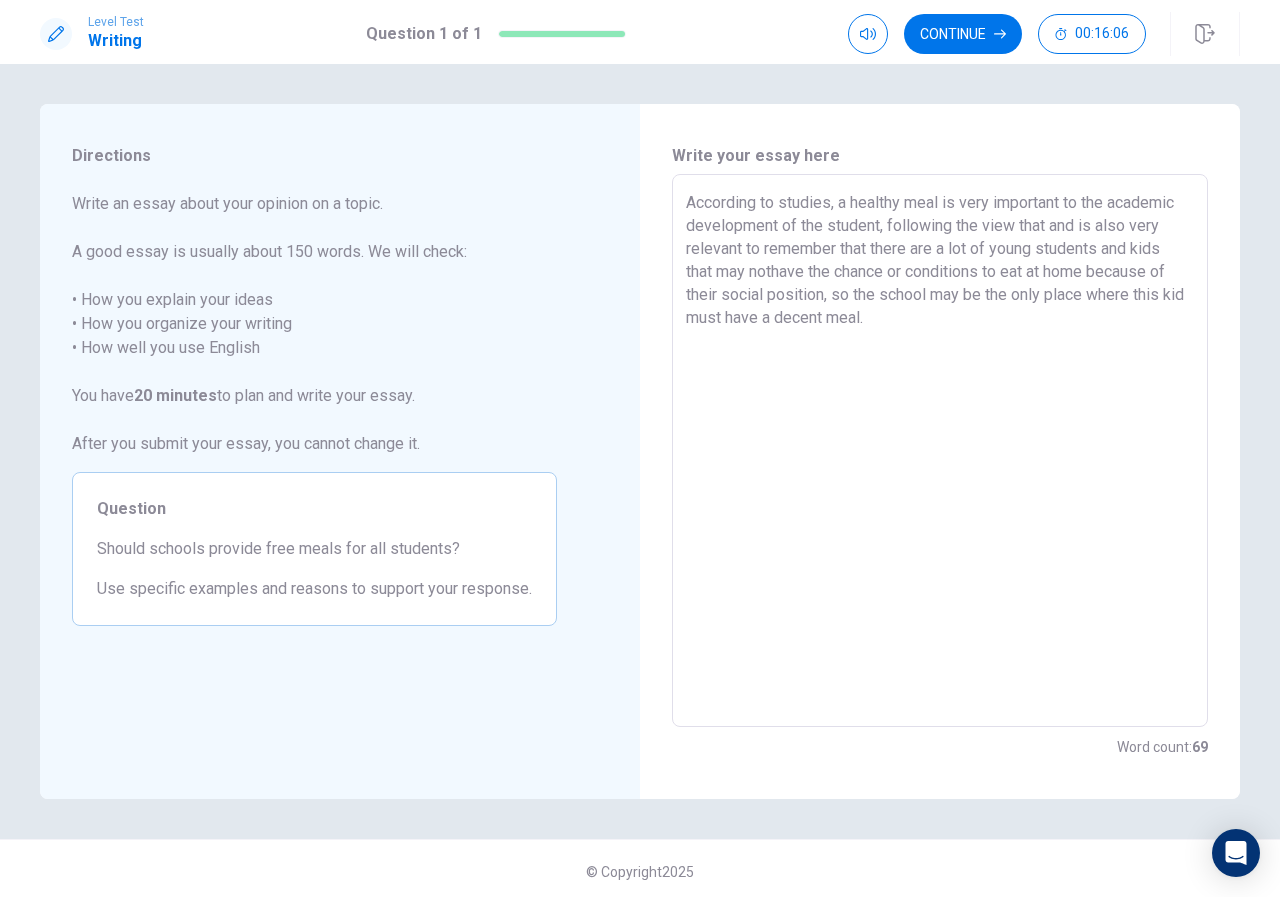 drag, startPoint x: 1033, startPoint y: 226, endPoint x: 1043, endPoint y: 225, distance: 10.049875 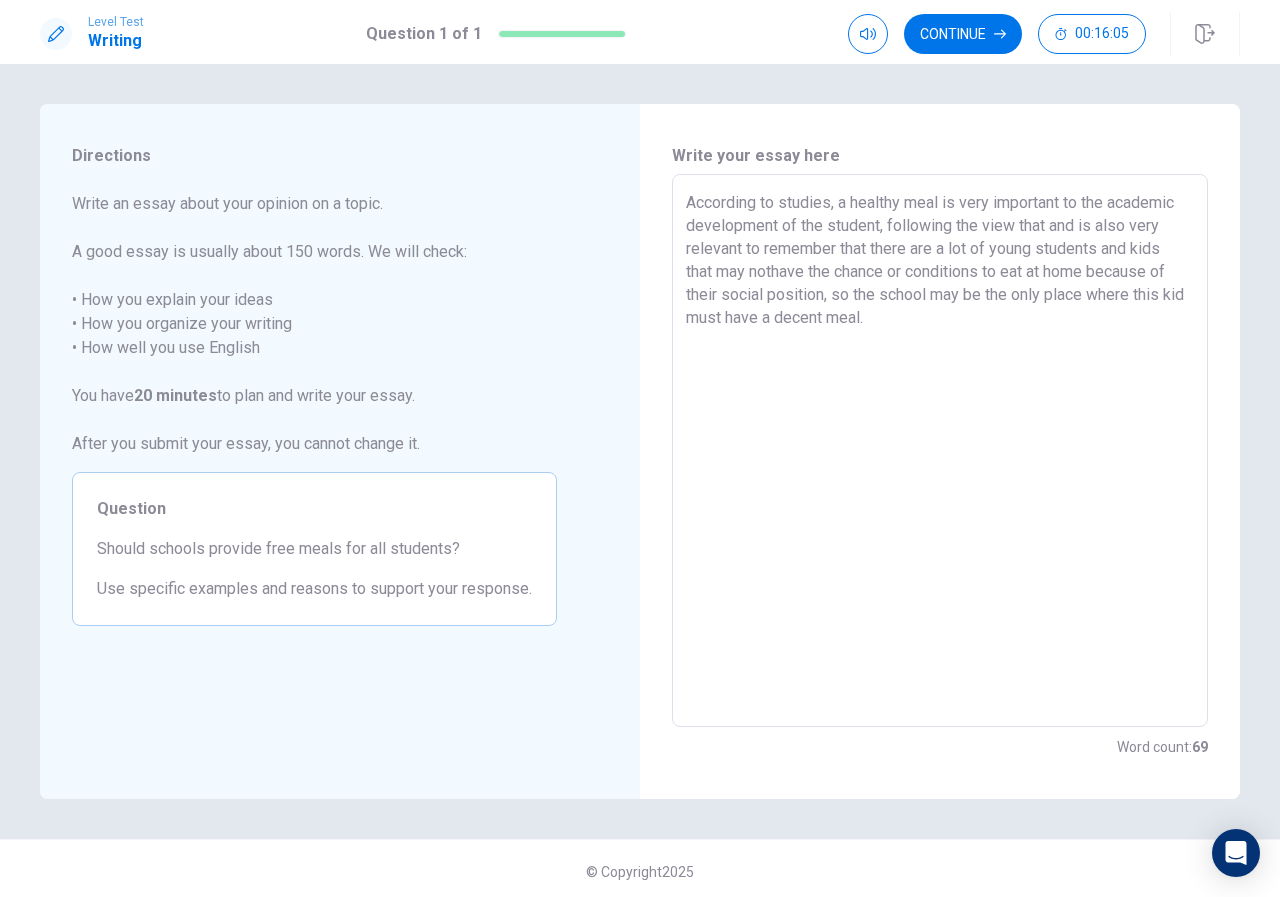 click on "According to studies, a healthy meal is very important to the academic development of the student, following the view that and is also very relevant to remember that there are a lot of young students and kids that may nothave the chance or conditions to eat at home because of their social position, so the school may be the only place where this kid must have a decent meal." at bounding box center (940, 451) 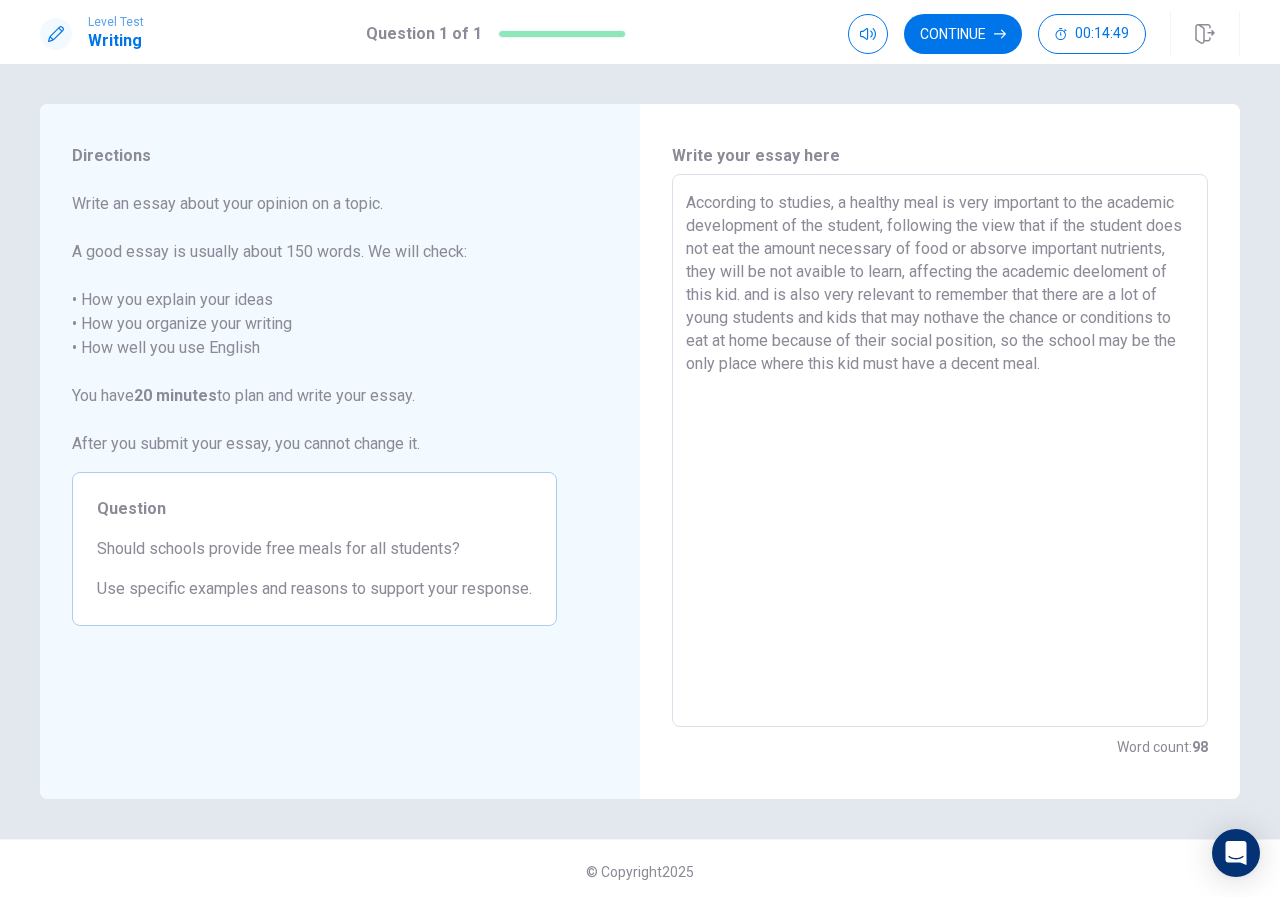 click on "According to studies, a healthy meal is very important to the academic development of the student, following the view that if the student does not eat the amount necessary of food or absorve important nutrients, they will be not avaible to learn, affecting the academic deeloment of this kid. and is also very relevant to remember that there are a lot of young students and kids that may nothave the chance or conditions to eat at home because of their social position, so the school may be the only place where this kid must have a decent meal." at bounding box center (940, 451) 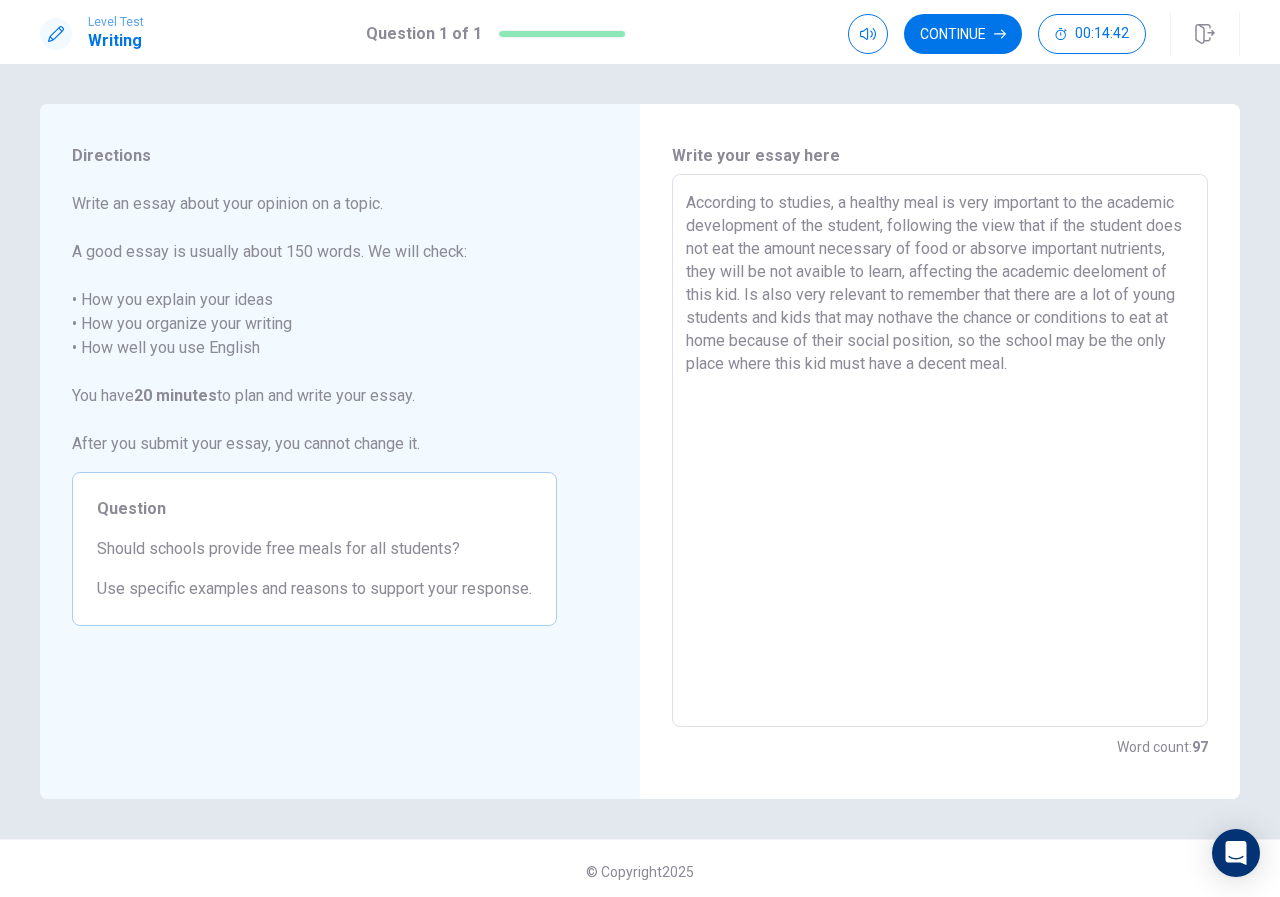 click on "According to studies, a healthy meal is very important to the academic development of the student, following the view that if the student does not eat the amount necessary of food or absorve important nutrients, they will be not avaible to learn, affecting the academic deeloment of this kid. Is also very relevant to remember that there are a lot of young students and kids that may nothave the chance or conditions to eat at home because of their social position, so the school may be the only place where this kid must have a decent meal." at bounding box center [940, 451] 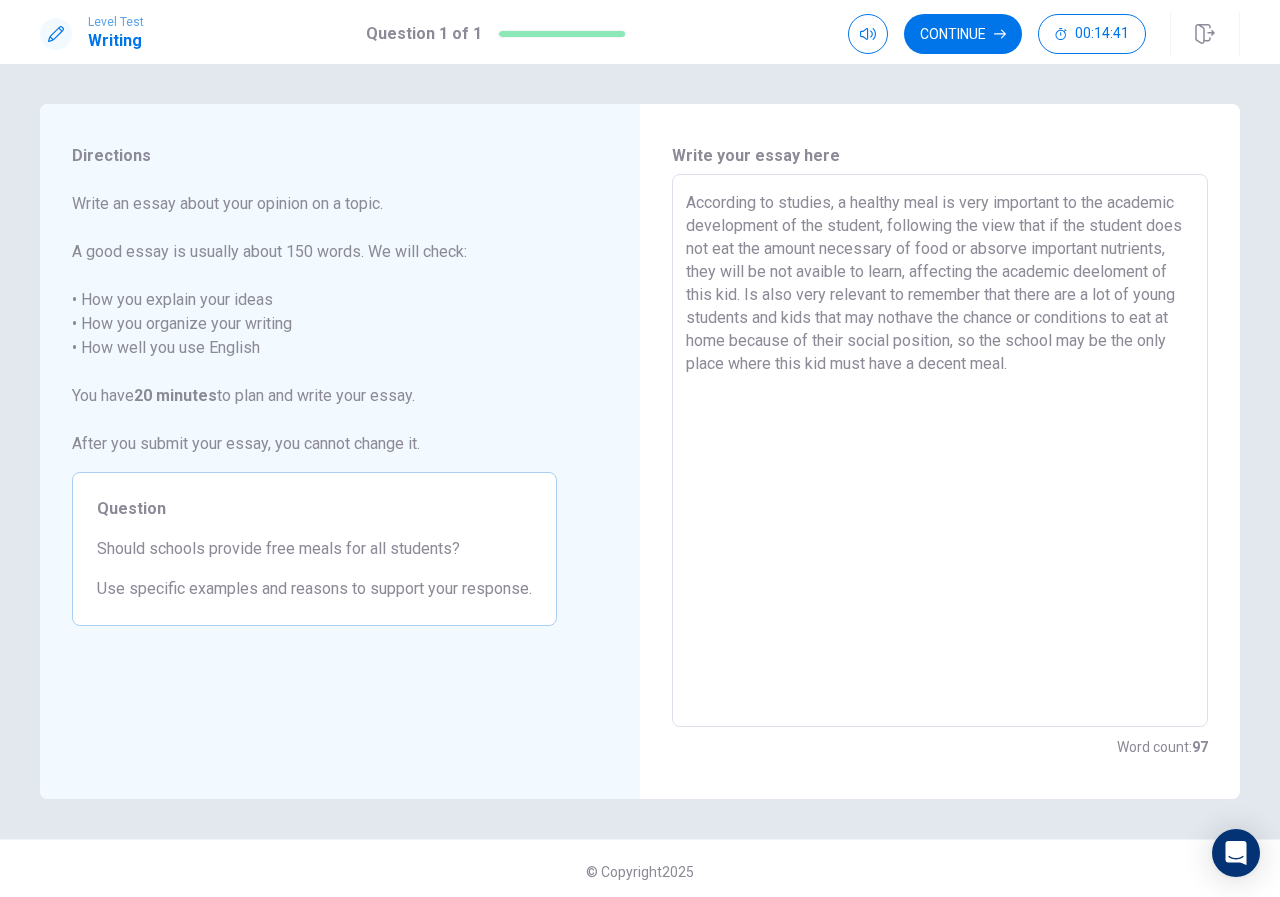 click on "According to studies, a healthy meal is very important to the academic development of the student, following the view that if the student does not eat the amount necessary of food or absorve important nutrients, they will be not avaible to learn, affecting the academic deeloment of this kid. Is also very relevant to remember that there are a lot of young students and kids that may nothave the chance or conditions to eat at home because of their social position, so the school may be the only place where this kid must have a decent meal." at bounding box center [940, 451] 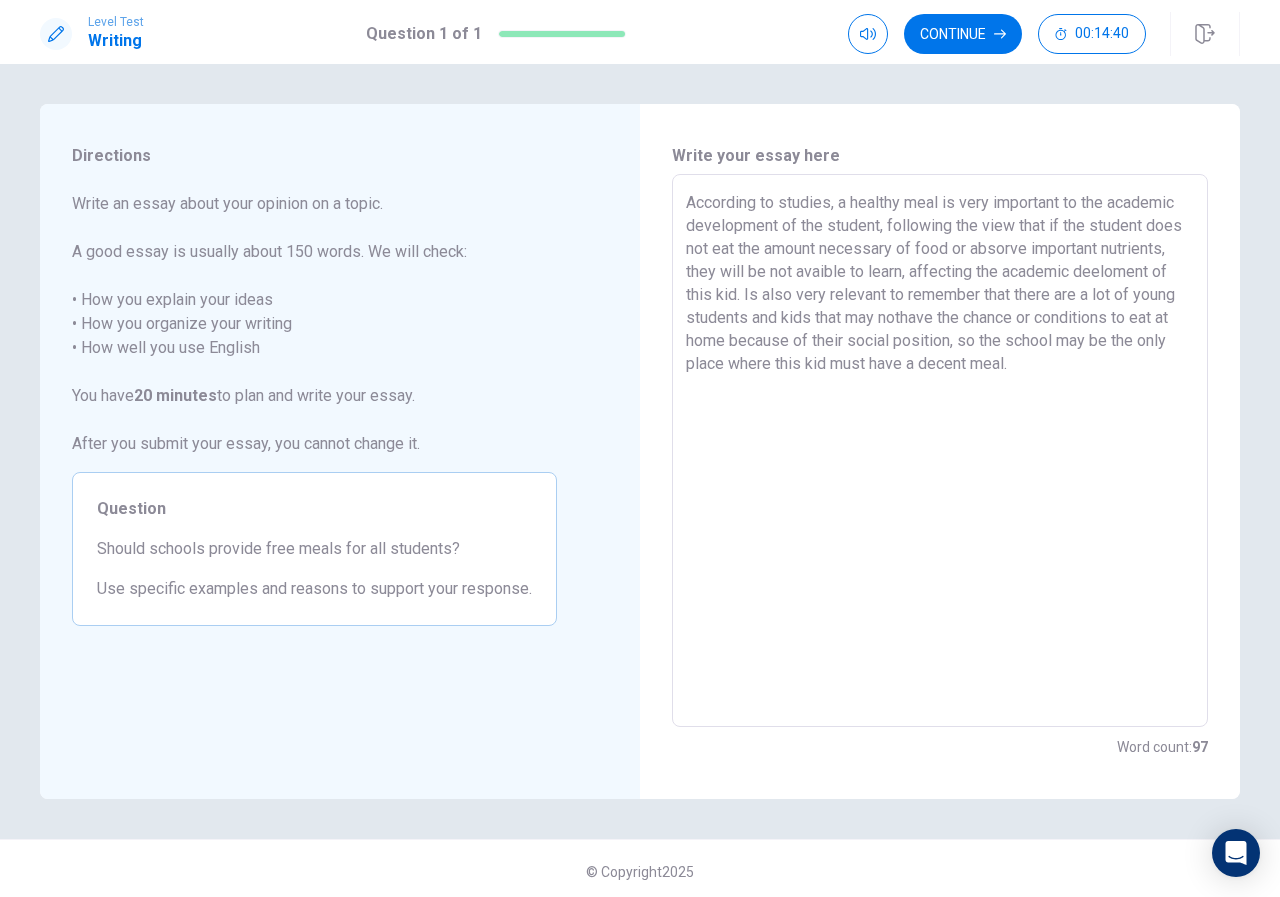 click on "According to studies, a healthy meal is very important to the academic development of the student, following the view that if the student does not eat the amount necessary of food or absorve important nutrients, they will be not avaible to learn, affecting the academic deeloment of this kid. Is also very relevant to remember that there are a lot of young students and kids that may nothave the chance or conditions to eat at home because of their social position, so the school may be the only place where this kid must have a decent meal." at bounding box center [940, 451] 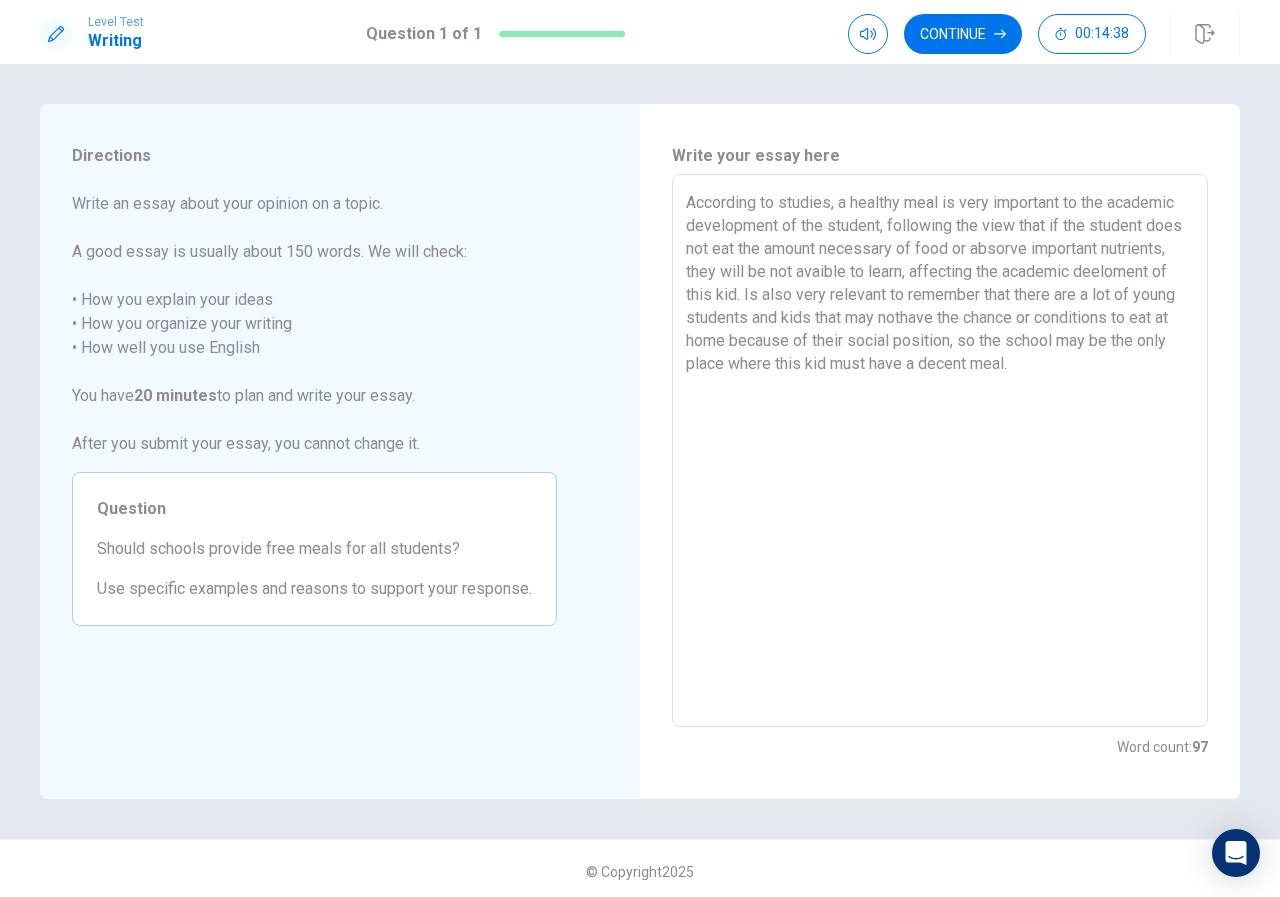 drag, startPoint x: 821, startPoint y: 295, endPoint x: 790, endPoint y: 298, distance: 31.144823 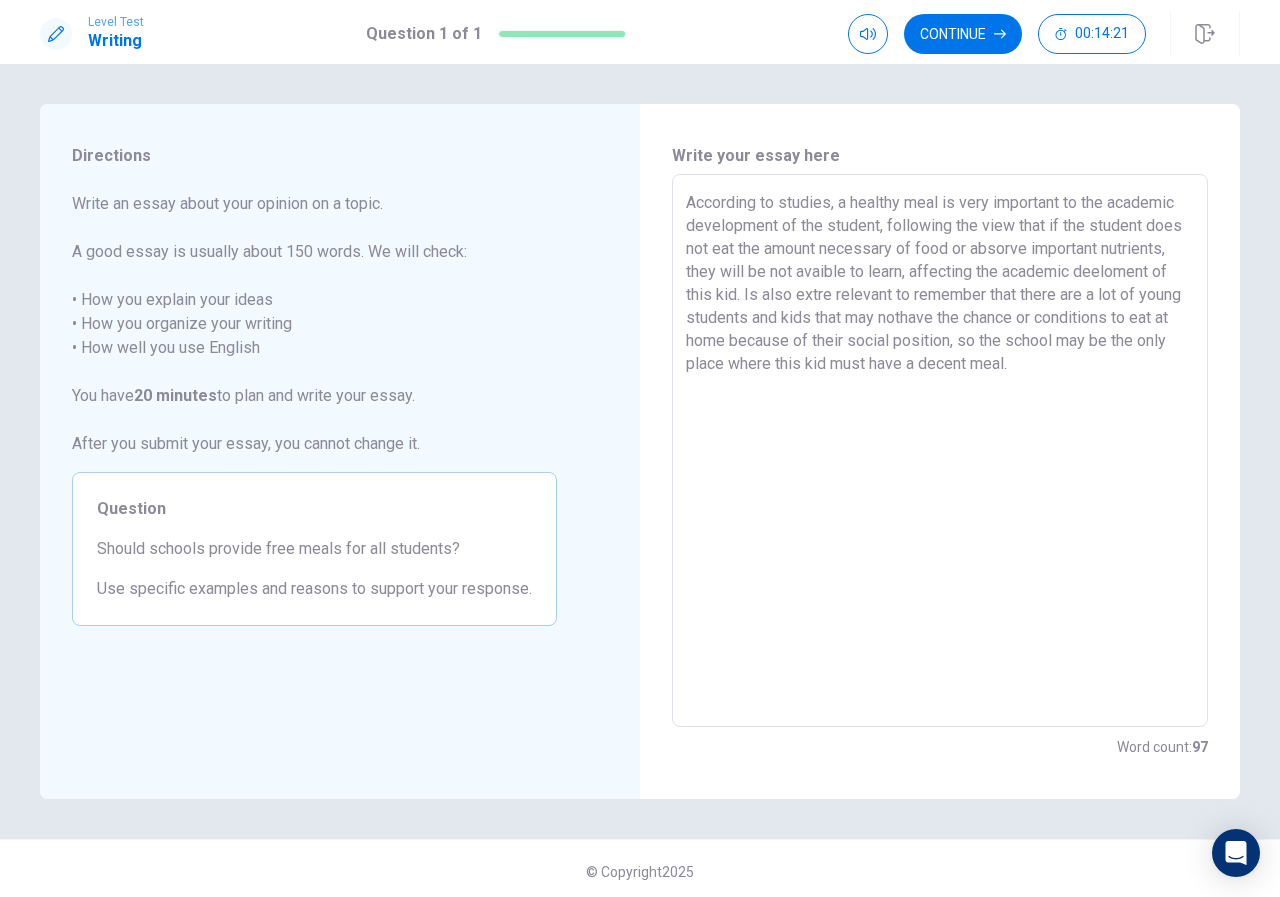click on "According to studies, a healthy meal is very important to the academic development of the student, following the view that if the student does not eat the amount necessary of food or absorve important nutrients, they will be not avaible to learn, affecting the academic deeloment of this kid. Is also extre relevant to remember that there are a lot of young students and kids that may nothave the chance or conditions to eat at home because of their social position, so the school may be the only place where this kid must have a decent meal." at bounding box center (940, 451) 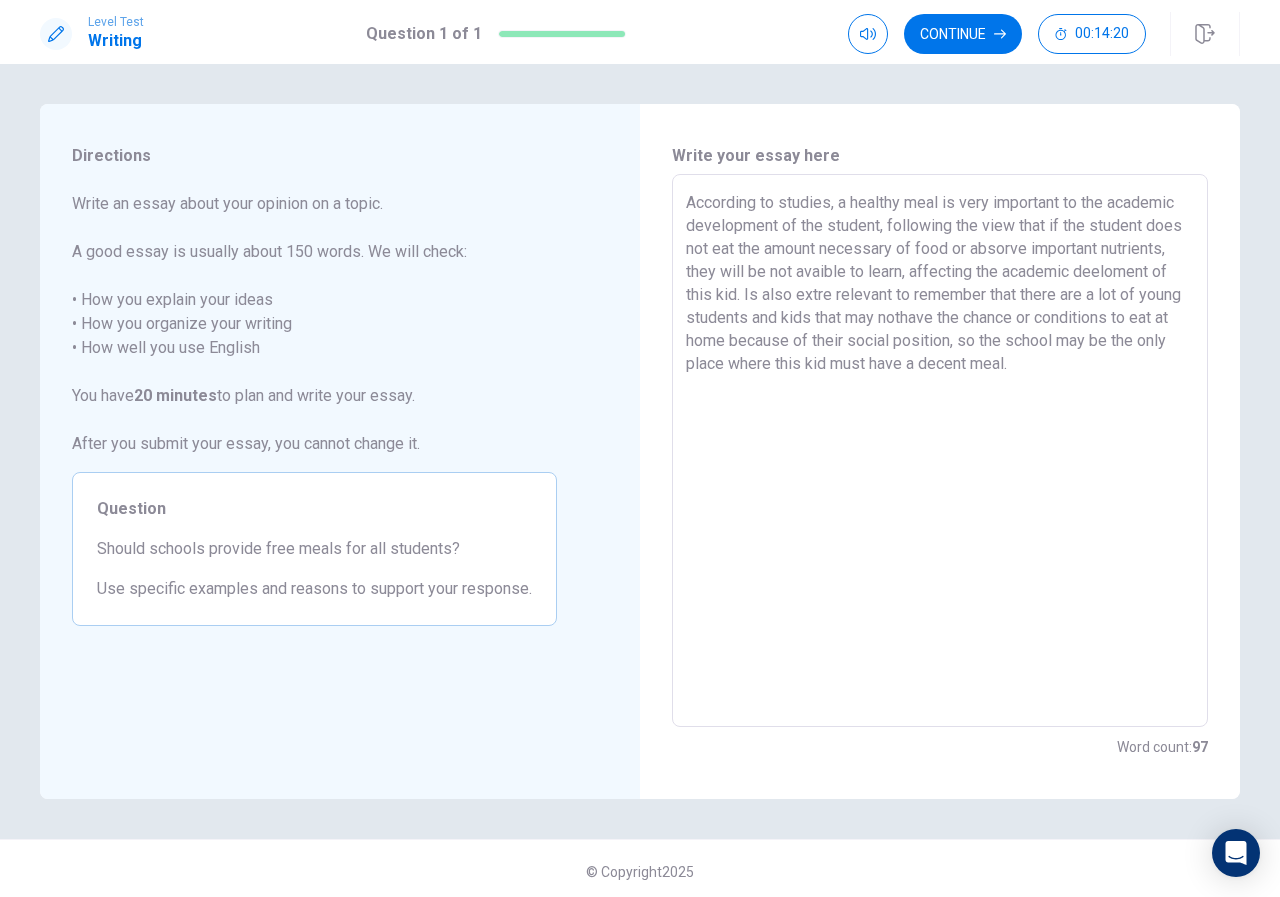 click on "According to studies, a healthy meal is very important to the academic development of the student, following the view that if the student does not eat the amount necessary of food or absorve important nutrients, they will be not avaible to learn, affecting the academic deeloment of this kid. Is also extre relevant to remember that there are a lot of young students and kids that may nothave the chance or conditions to eat at home because of their social position, so the school may be the only place where this kid must have a decent meal." at bounding box center [940, 451] 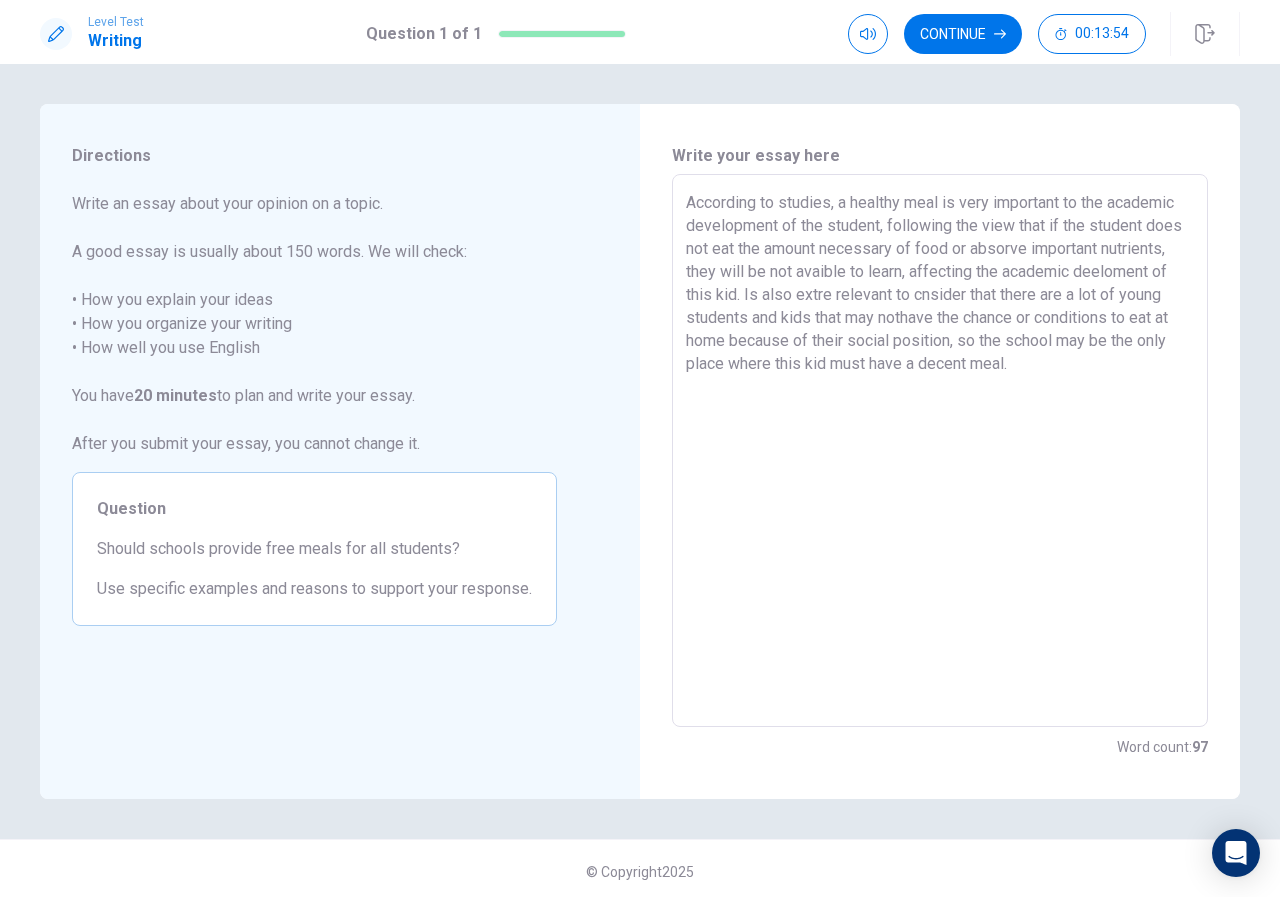 click on "According to studies, a healthy meal is very important to the academic development of the student, following the view that if the student does not eat the amount necessary of food or absorve important nutrients, they will be not avaible to learn, affecting the academic deeloment of this kid. Is also extre relevant to cnsider that there are a lot of young students and kids that may nothave the chance or conditions to eat at home because of their social position, so the school may be the only place where this kid must have a decent meal." at bounding box center (940, 451) 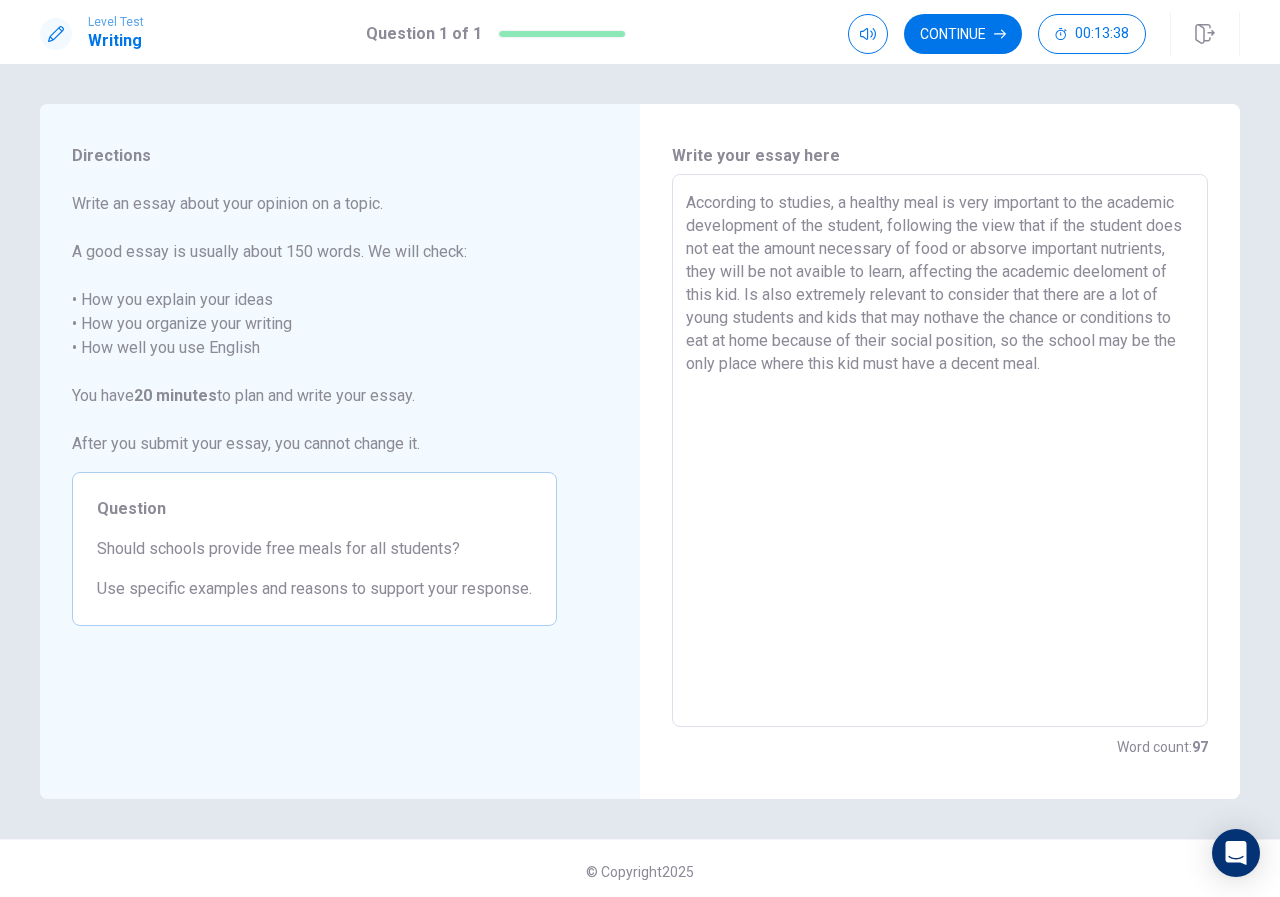 drag, startPoint x: 851, startPoint y: 320, endPoint x: 796, endPoint y: 322, distance: 55.03635 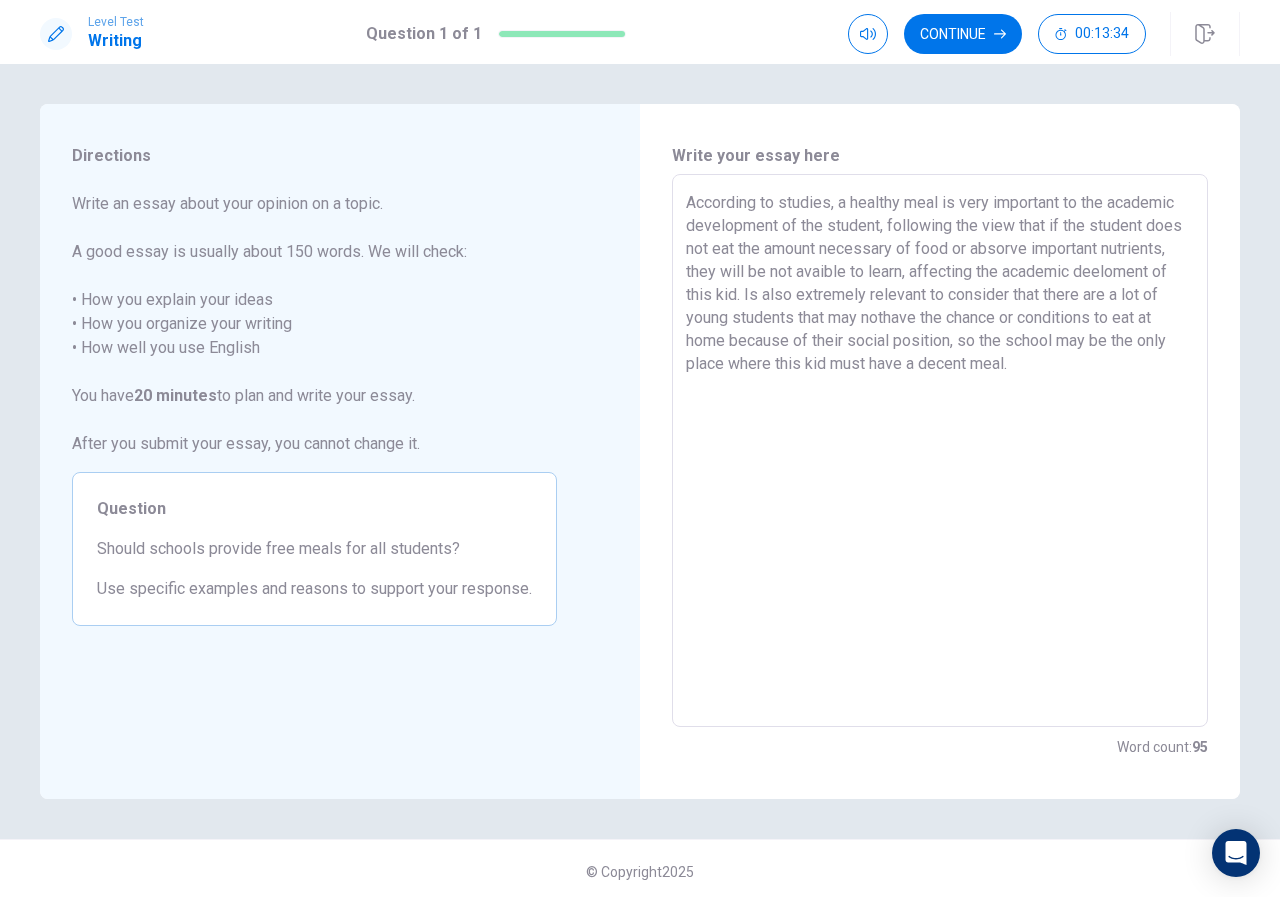 click on "According to studies, a healthy meal is very important to the academic development of the student, following the view that if the student does not eat the amount necessary of food or absorve important nutrients, they will be not avaible to learn, affecting the academic deeloment of this kid. Is also extremely relevant to consider that there are a lot of young students that may nothave the chance or conditions to eat at home because of their social position, so the school may be the only place where this kid must have a decent meal." at bounding box center (940, 451) 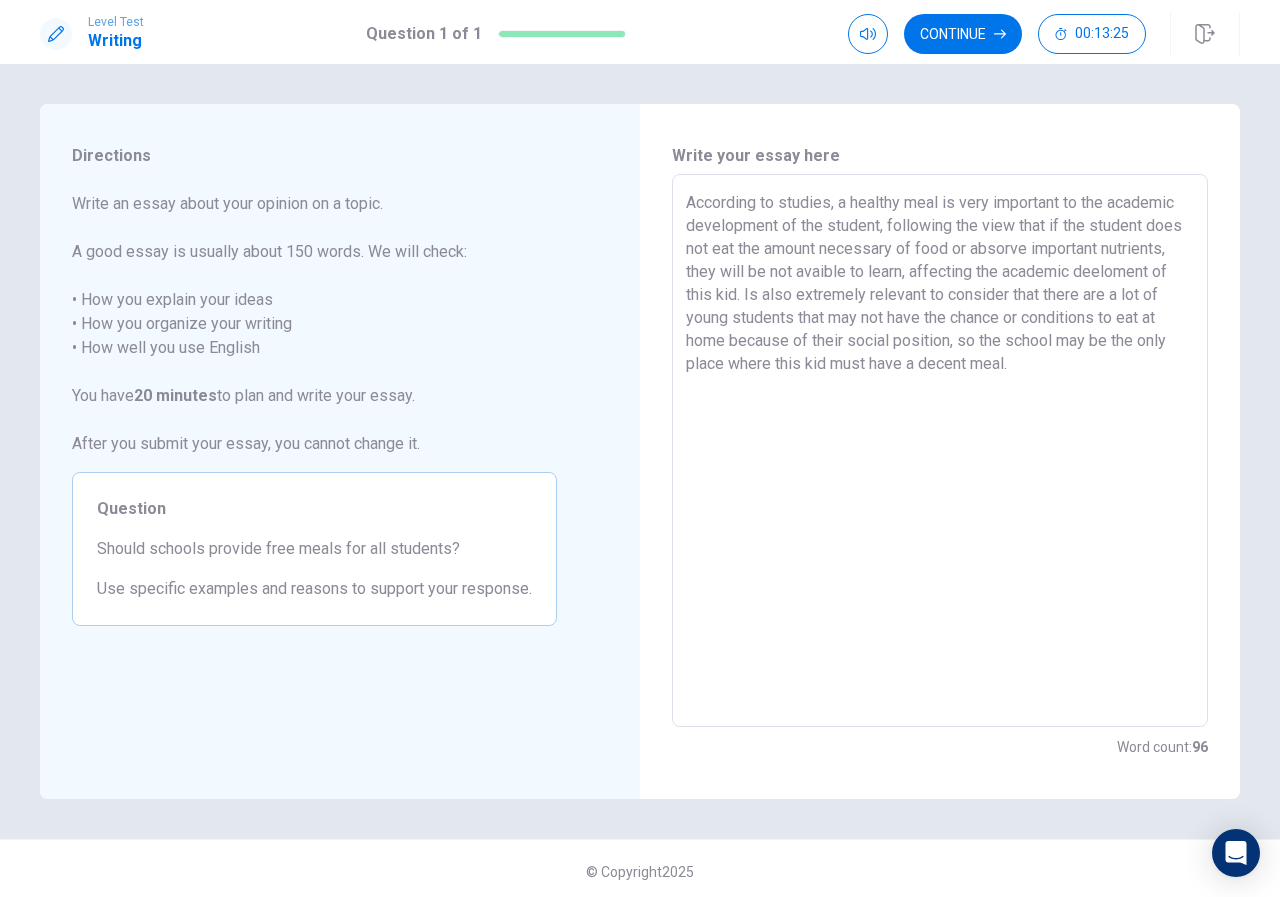 click on "According to studies, a healthy meal is very important to the academic development of the student, following the view that if the student does not eat the amount necessary of food or absorve important nutrients, they will be not avaible to learn, affecting the academic deeloment of this kid. Is also extremely relevant to consider that there are a lot of young students that may not have the chance or conditions to eat at home because of their social position, so the school may be the only place where this kid must have a decent meal." at bounding box center (940, 451) 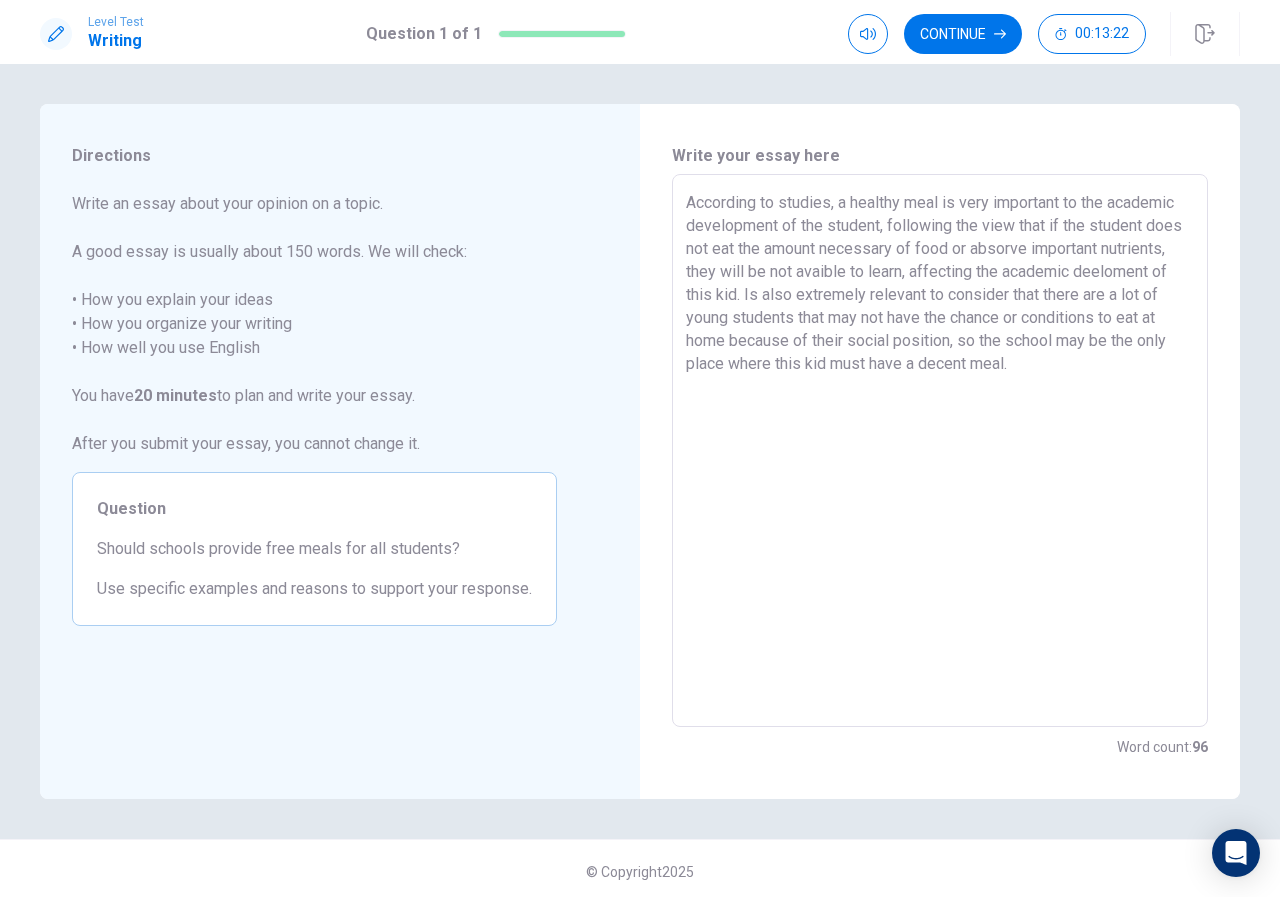 click on "According to studies, a healthy meal is very important to the academic development of the student, following the view that if the student does not eat the amount necessary of food or absorve important nutrients, they will be not avaible to learn, affecting the academic deeloment of this kid. Is also extremely relevant to consider that there are a lot of young students that may not have the chance or conditions to eat at home because of their social position, so the school may be the only place where this kid must have a decent meal." at bounding box center [940, 451] 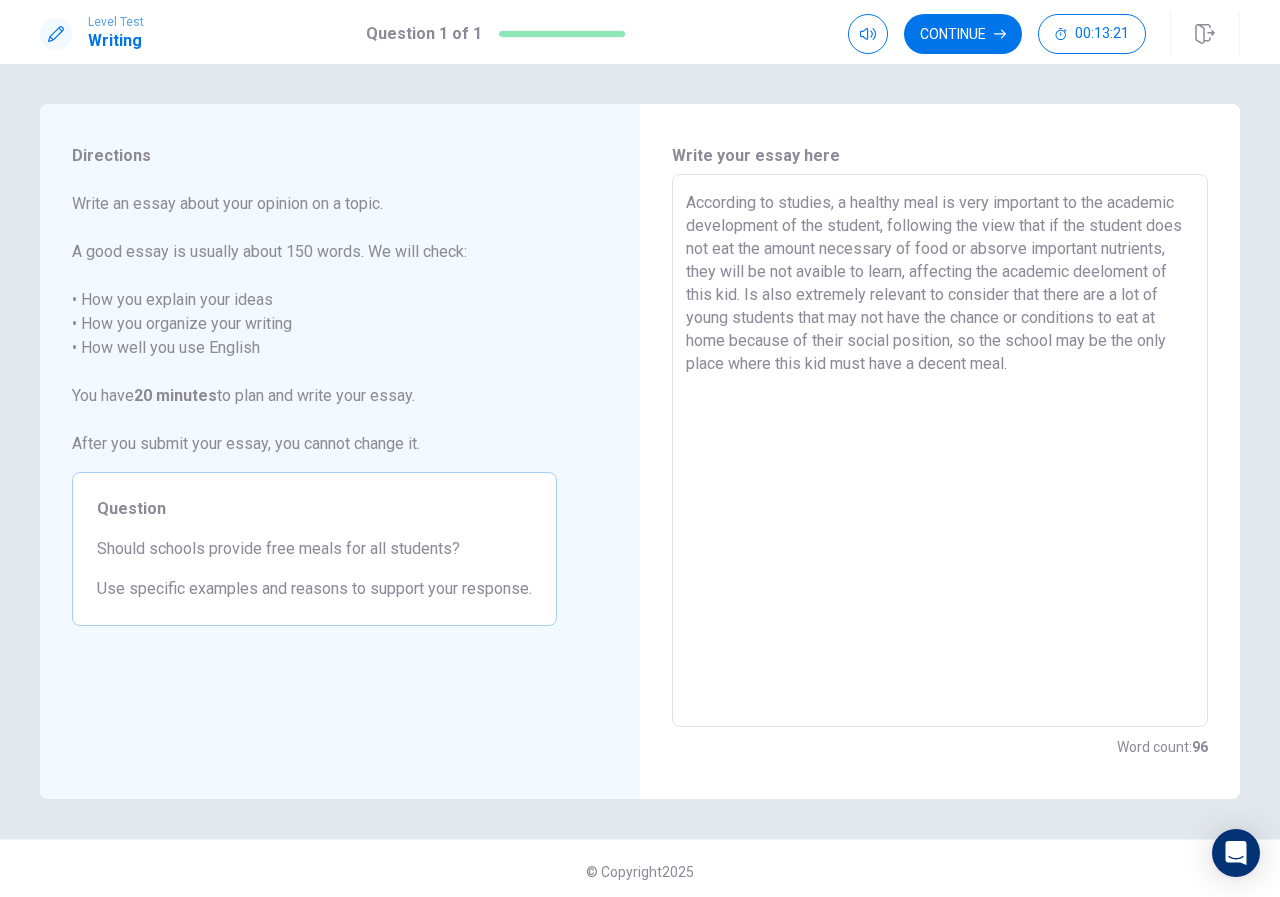 click on "According to studies, a healthy meal is very important to the academic development of the student, following the view that if the student does not eat the amount necessary of food or absorve important nutrients, they will be not avaible to learn, affecting the academic deeloment of this kid. Is also extremely relevant to consider that there are a lot of young students that may not have the chance or conditions to eat at home because of their social position, so the school may be the only place where this kid must have a decent meal." at bounding box center (940, 451) 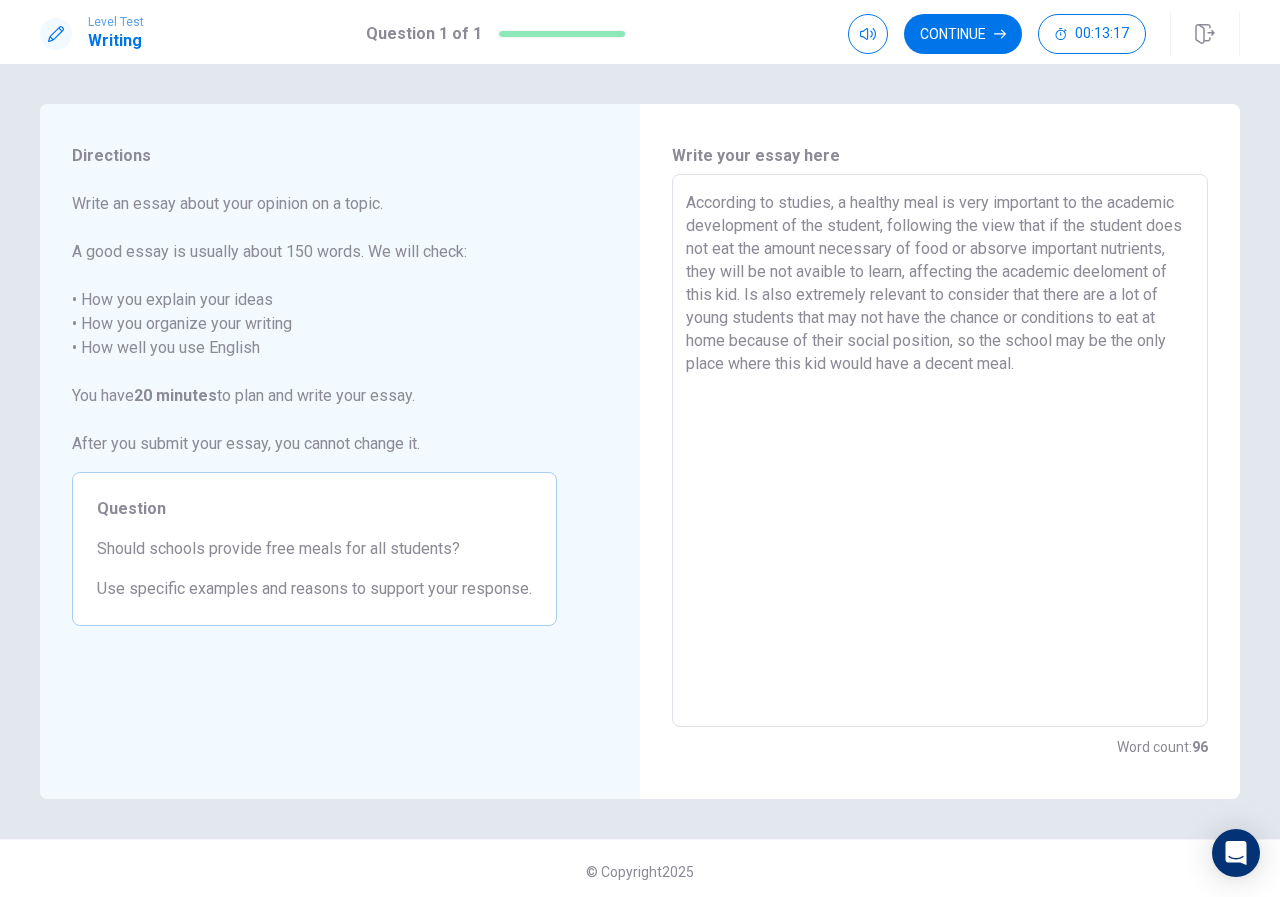 click on "According to studies, a healthy meal is very important to the academic development of the student, following the view that if the student does not eat the amount necessary of food or absorve important nutrients, they will be not avaible to learn, affecting the academic deeloment of this kid. Is also extremely relevant to consider that there are a lot of young students that may not have the chance or conditions to eat at home because of their social position, so the school may be the only place where this kid would have a decent meal." at bounding box center [940, 451] 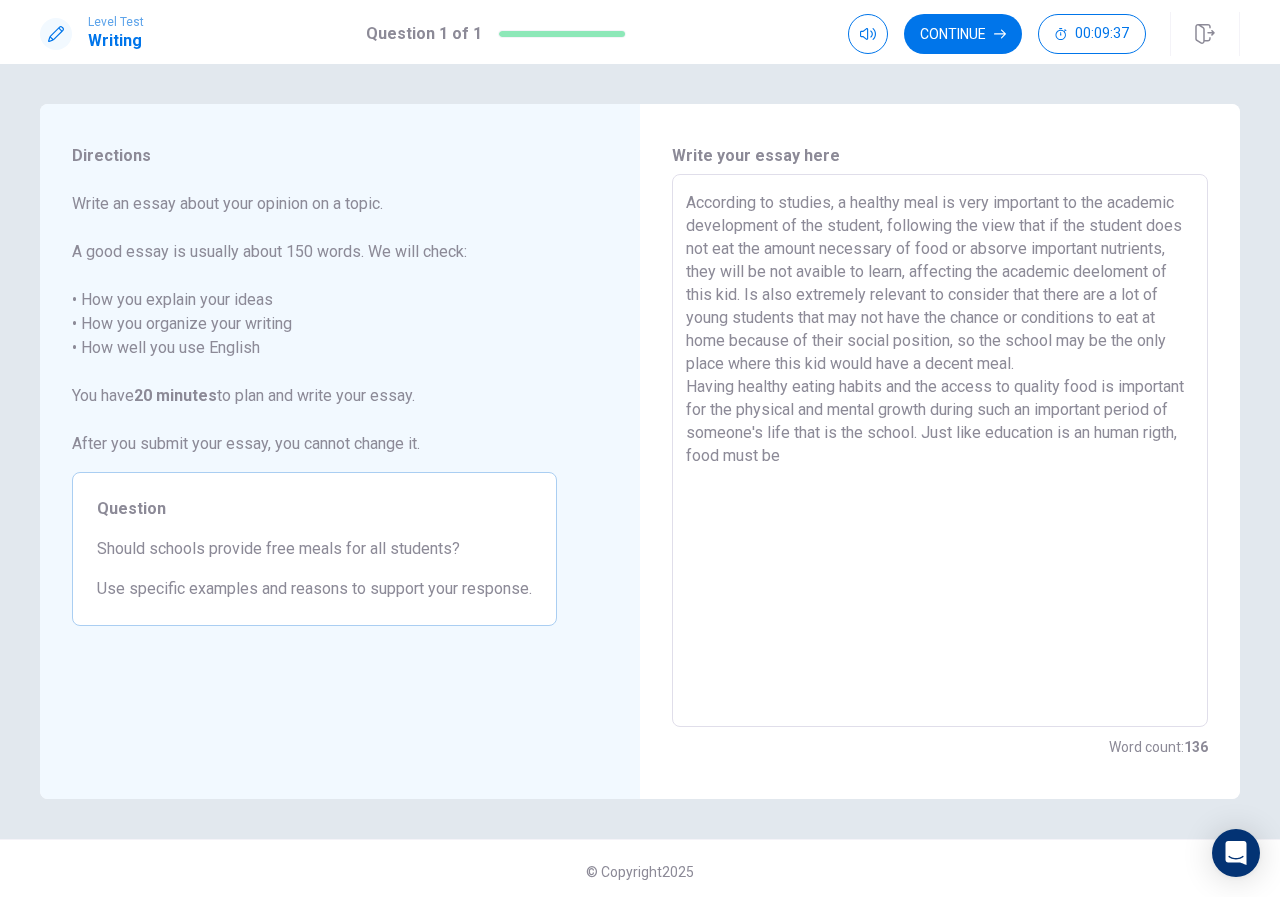 click on "According to studies, a healthy meal is very important to the academic development of the student, following the view that if the student does not eat the amount necessary of food or absorve important nutrients, they will be not avaible to learn, affecting the academic deeloment of this kid. Is also extremely relevant to consider that there are a lot of young students that may not have the chance or conditions to eat at home because of their social position, so the school may be the only place where this kid would have a decent meal.
Having healthy eating habits and the access to quality food is important for the physical and mental growth during such an important period of someone's life that is the school. Just like education is an human rigth, food must be" at bounding box center [940, 451] 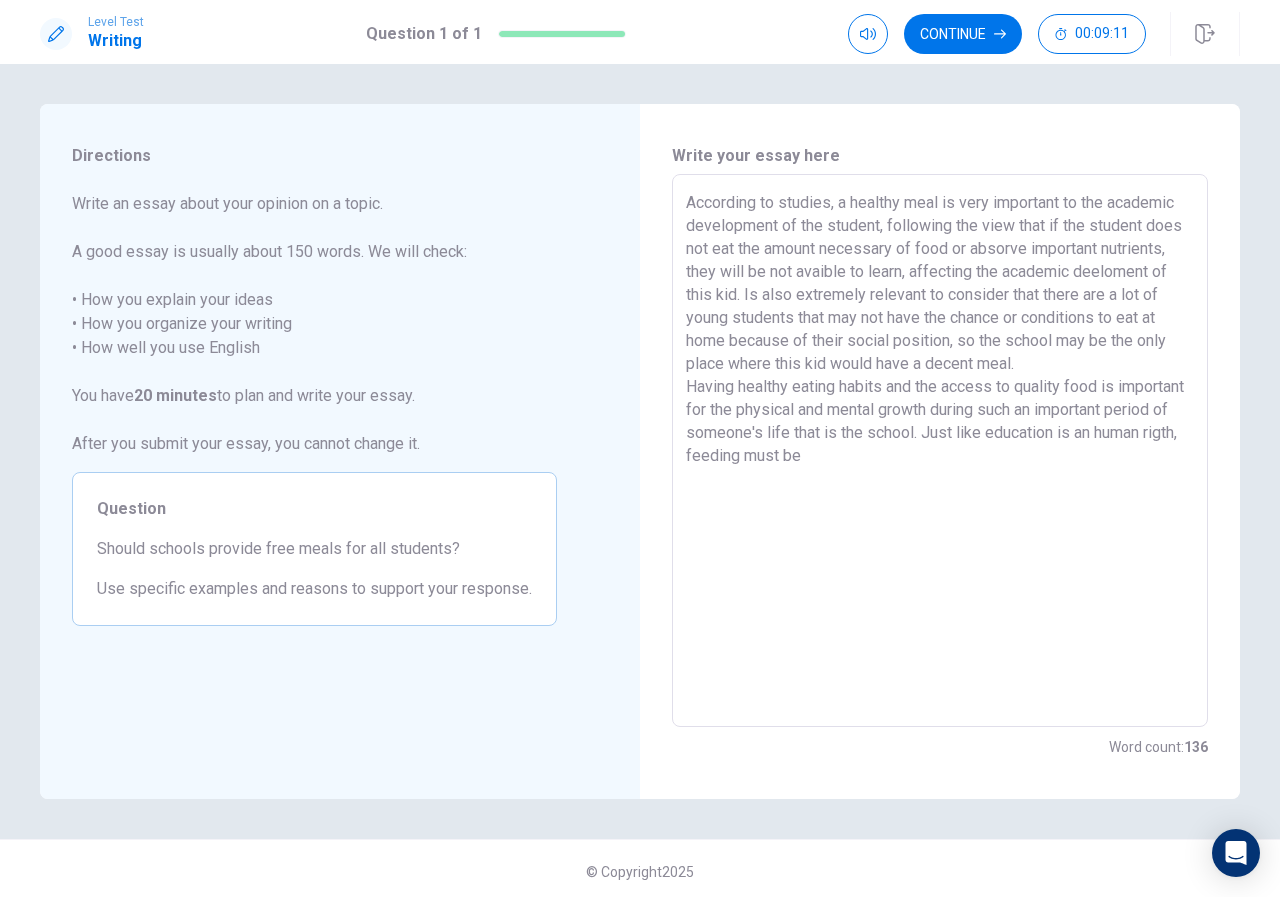 click on "According to studies, a healthy meal is very important to the academic development of the student, following the view that if the student does not eat the amount necessary of food or absorve important nutrients, they will be not avaible to learn, affecting the academic deeloment of this kid. Is also extremely relevant to consider that there are a lot of young students that may not have the chance or conditions to eat at home because of their social position, so the school may be the only place where this kid would have a decent meal.
Having healthy eating habits and the access to quality food is important for the physical and mental growth during such an important period of someone's life that is the school. Just like education is an human rigth, feeding must be" at bounding box center [940, 451] 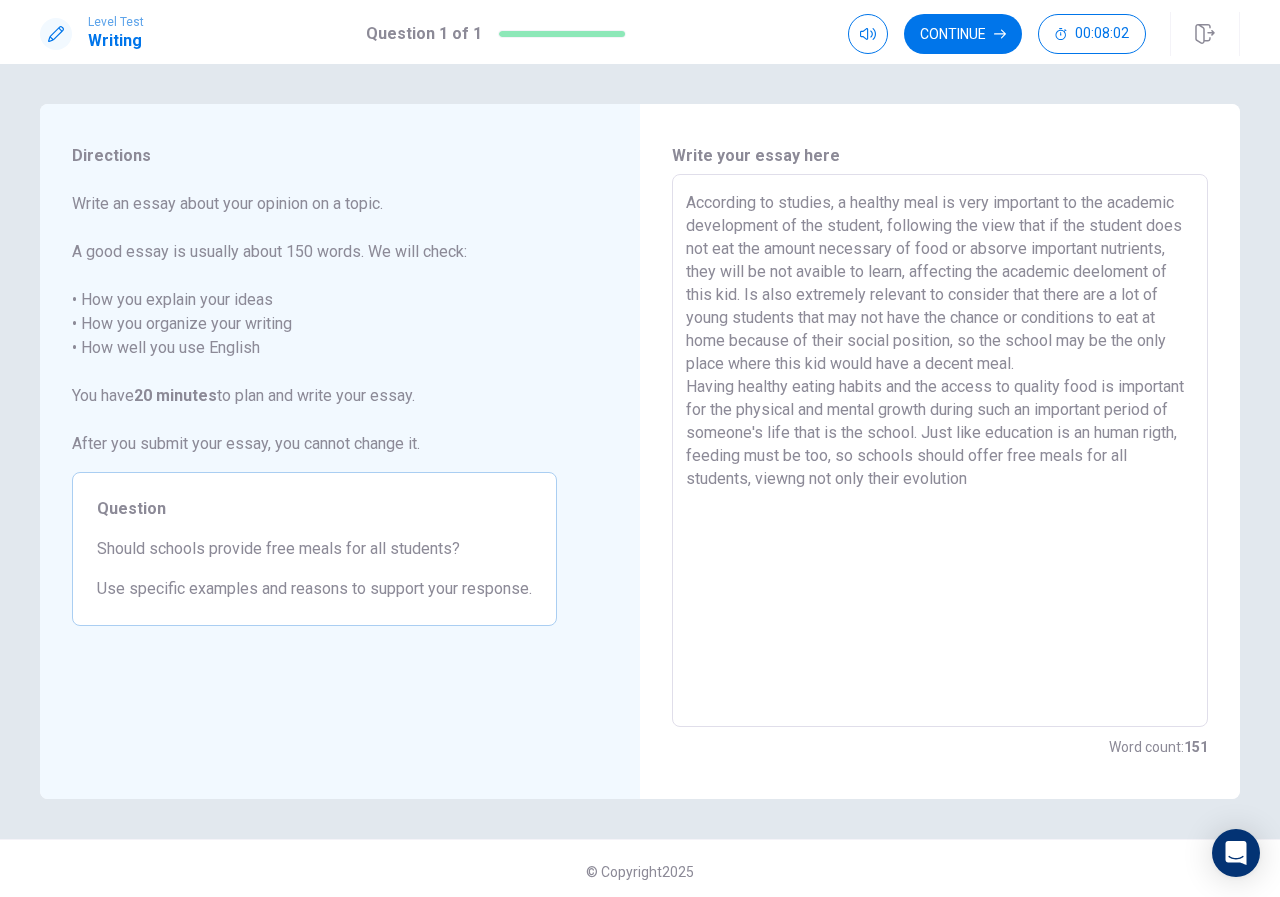 click on "According to studies, a healthy meal is very important to the academic development of the student, following the view that if the student does not eat the amount necessary of food or absorve important nutrients, they will be not avaible to learn, affecting the academic deeloment of this kid. Is also extremely relevant to consider that there are a lot of young students that may not have the chance or conditions to eat at home because of their social position, so the school may be the only place where this kid would have a decent meal.
Having healthy eating habits and the access to quality food is important for the physical and mental growth during such an important period of someone's life that is the school. Just like education is an human rigth, feeding must be too, so schools should offer free meals for all students, viewng not only their evolution" at bounding box center [940, 451] 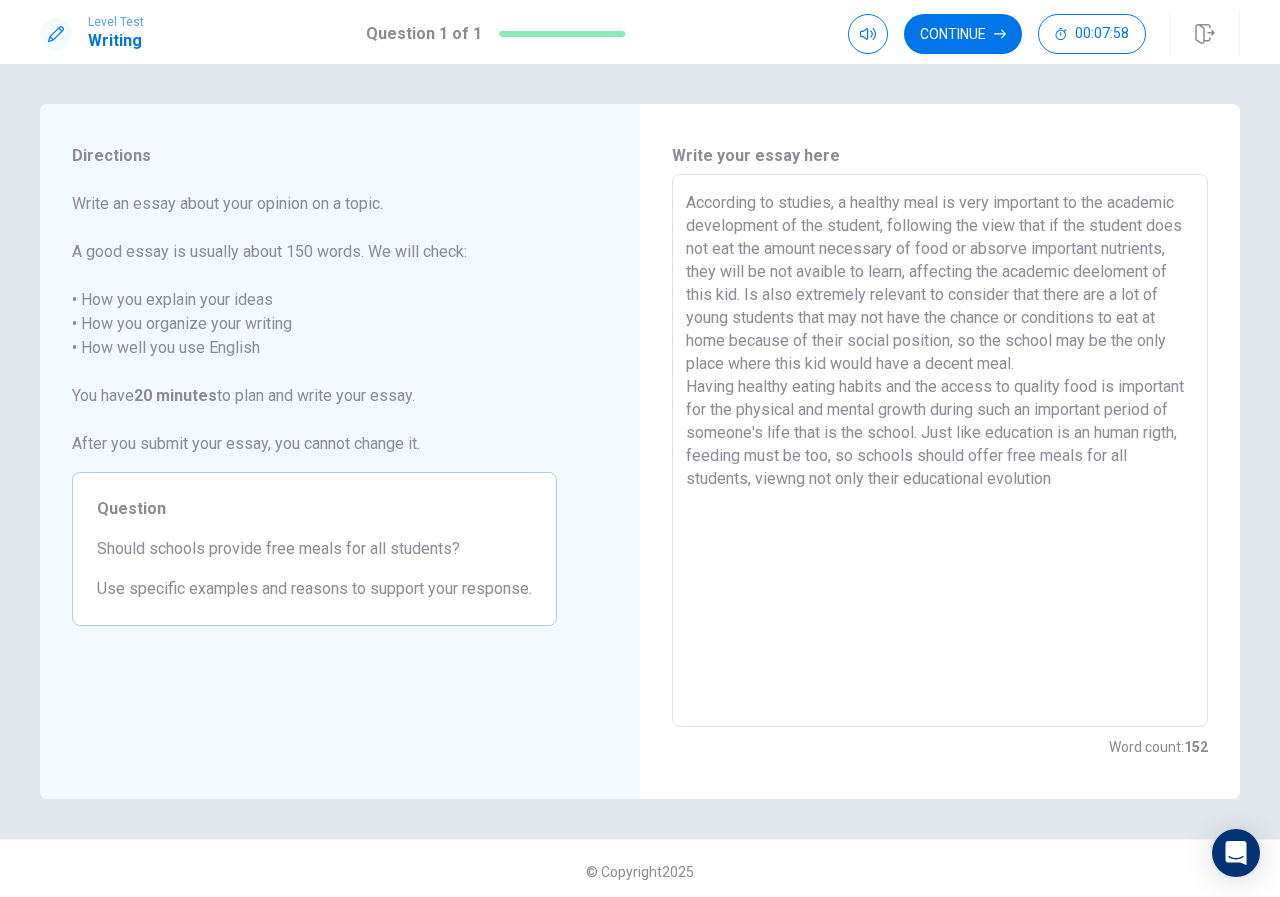 click on "According to studies, a healthy meal is very important to the academic development of the student, following the view that if the student does not eat the amount necessary of food or absorve important nutrients, they will be not avaible to learn, affecting the academic deeloment of this kid. Is also extremely relevant to consider that there are a lot of young students that may not have the chance or conditions to eat at home because of their social position, so the school may be the only place where this kid would have a decent meal.
Having healthy eating habits and the access to quality food is important for the physical and mental growth during such an important period of someone's life that is the school. Just like education is an human rigth, feeding must be too, so schools should offer free meals for all students, viewng not only their educational evolution" at bounding box center [940, 451] 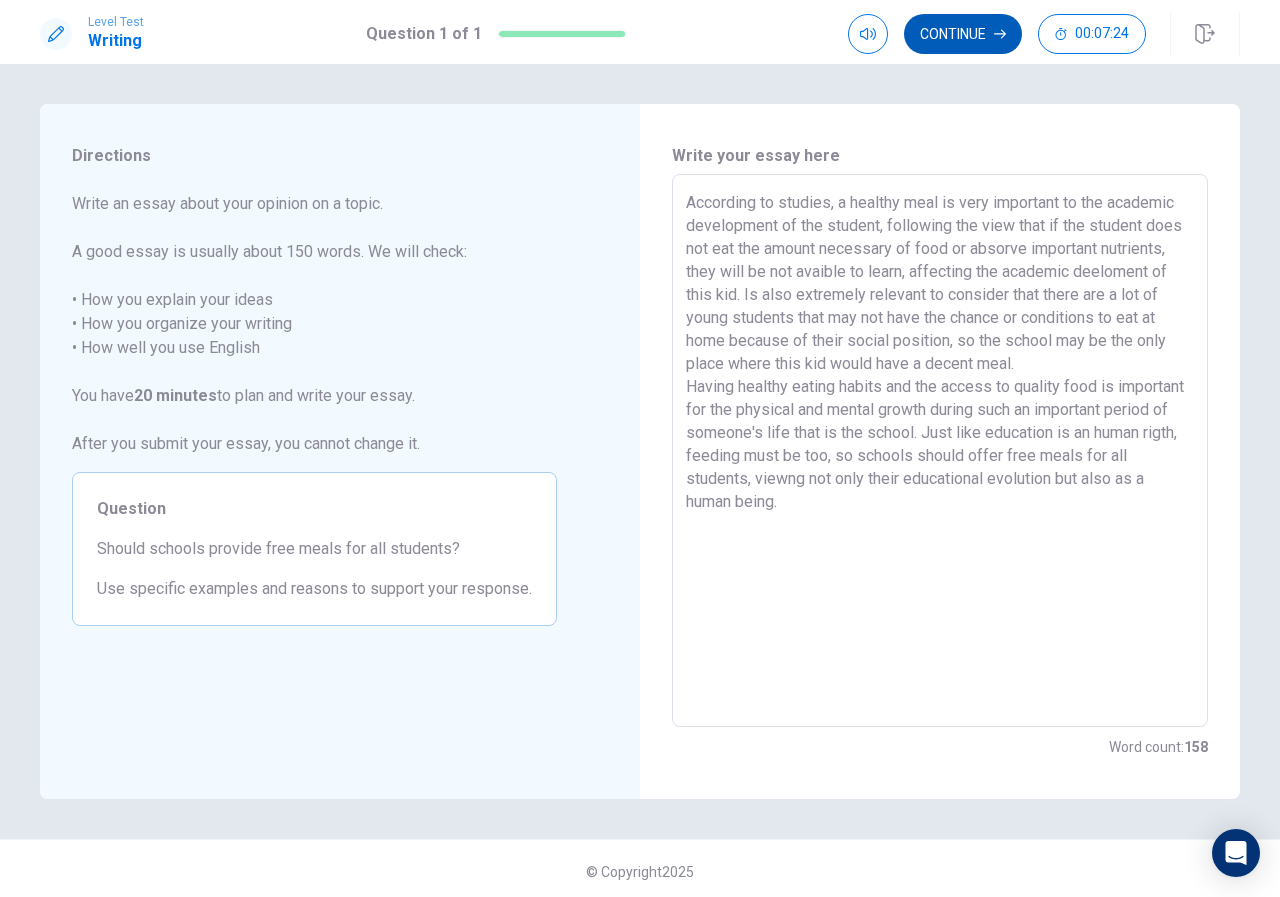 click on "Continue" at bounding box center (963, 34) 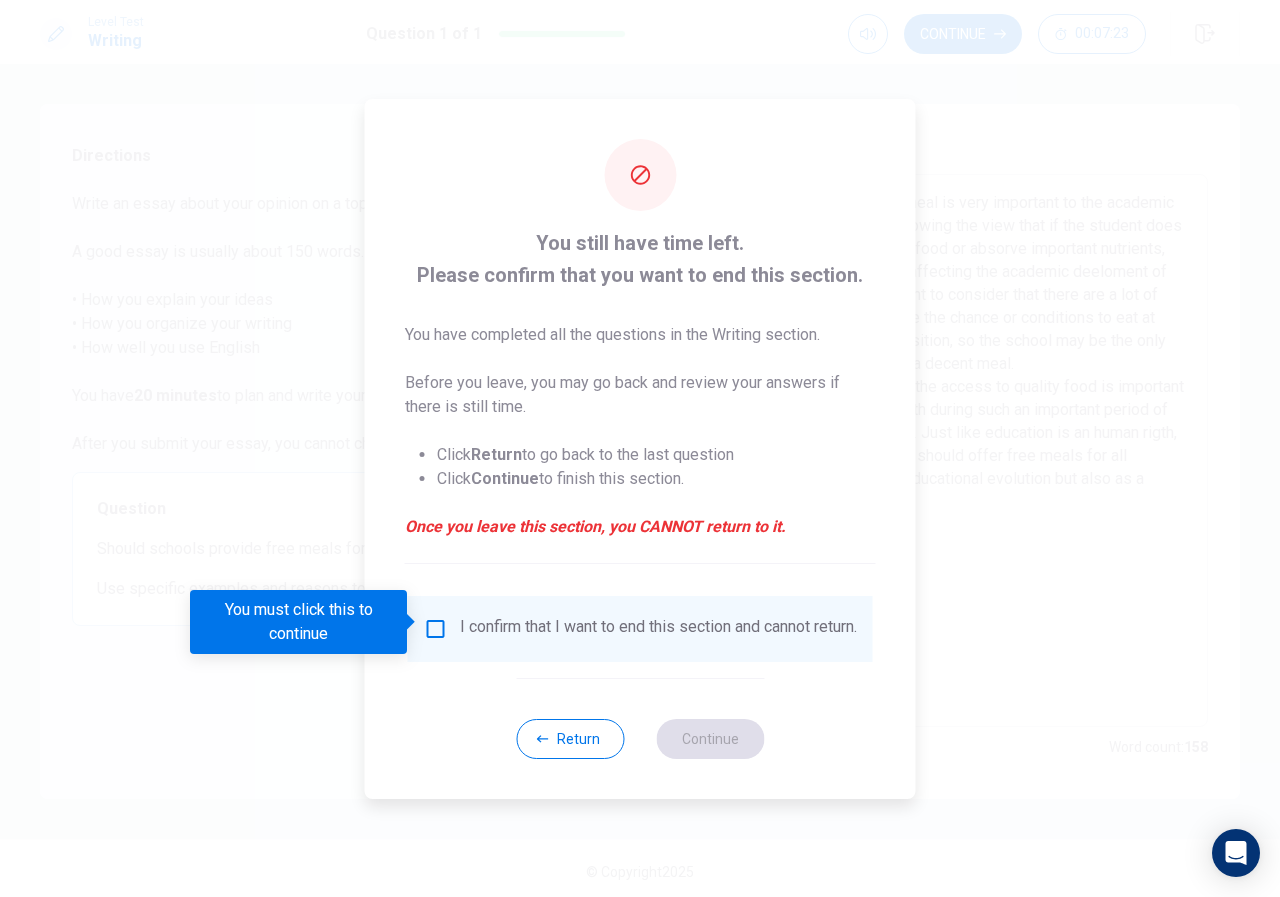 click on "I confirm that I want to end this section and cannot return." at bounding box center (640, 629) 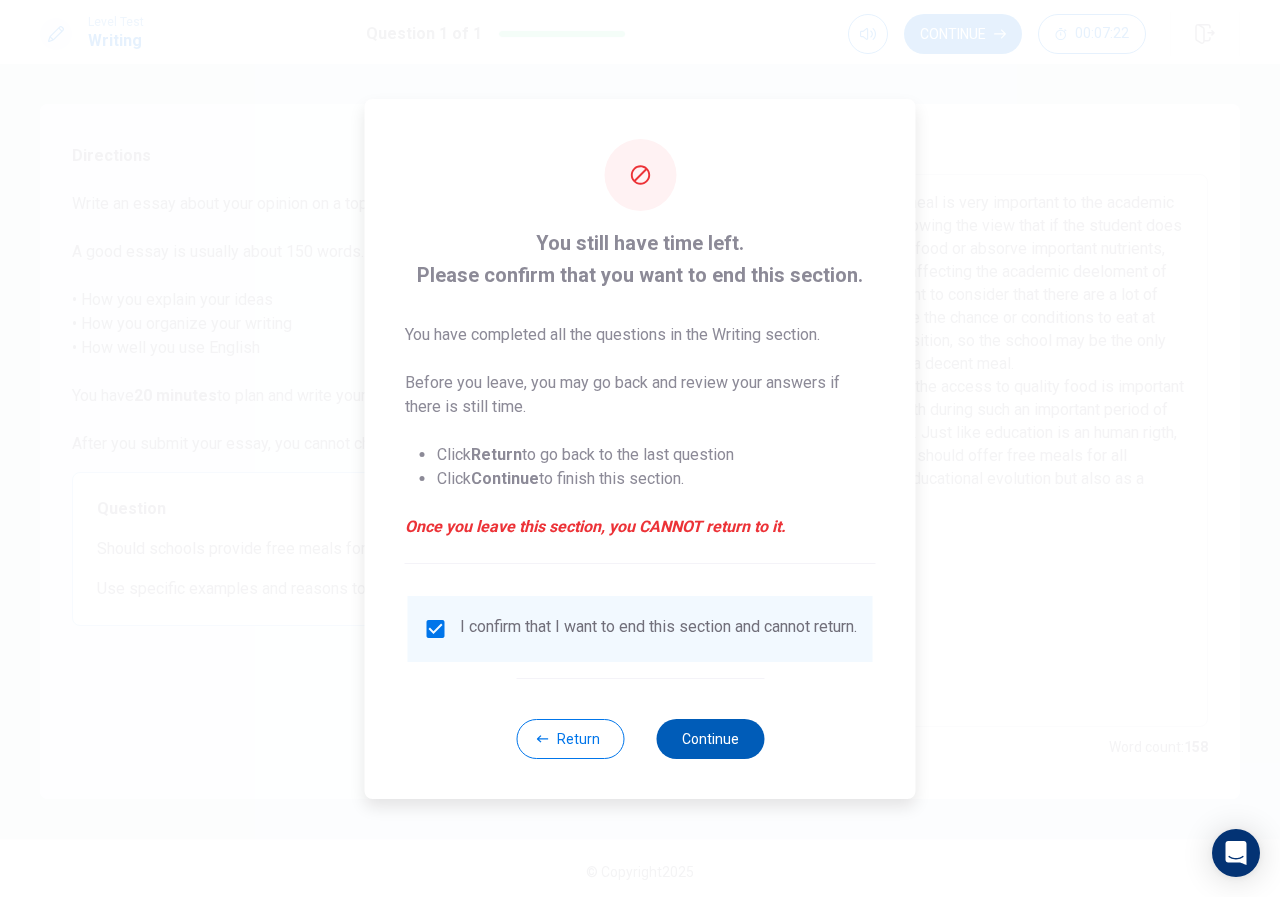 click on "Continue" at bounding box center [710, 739] 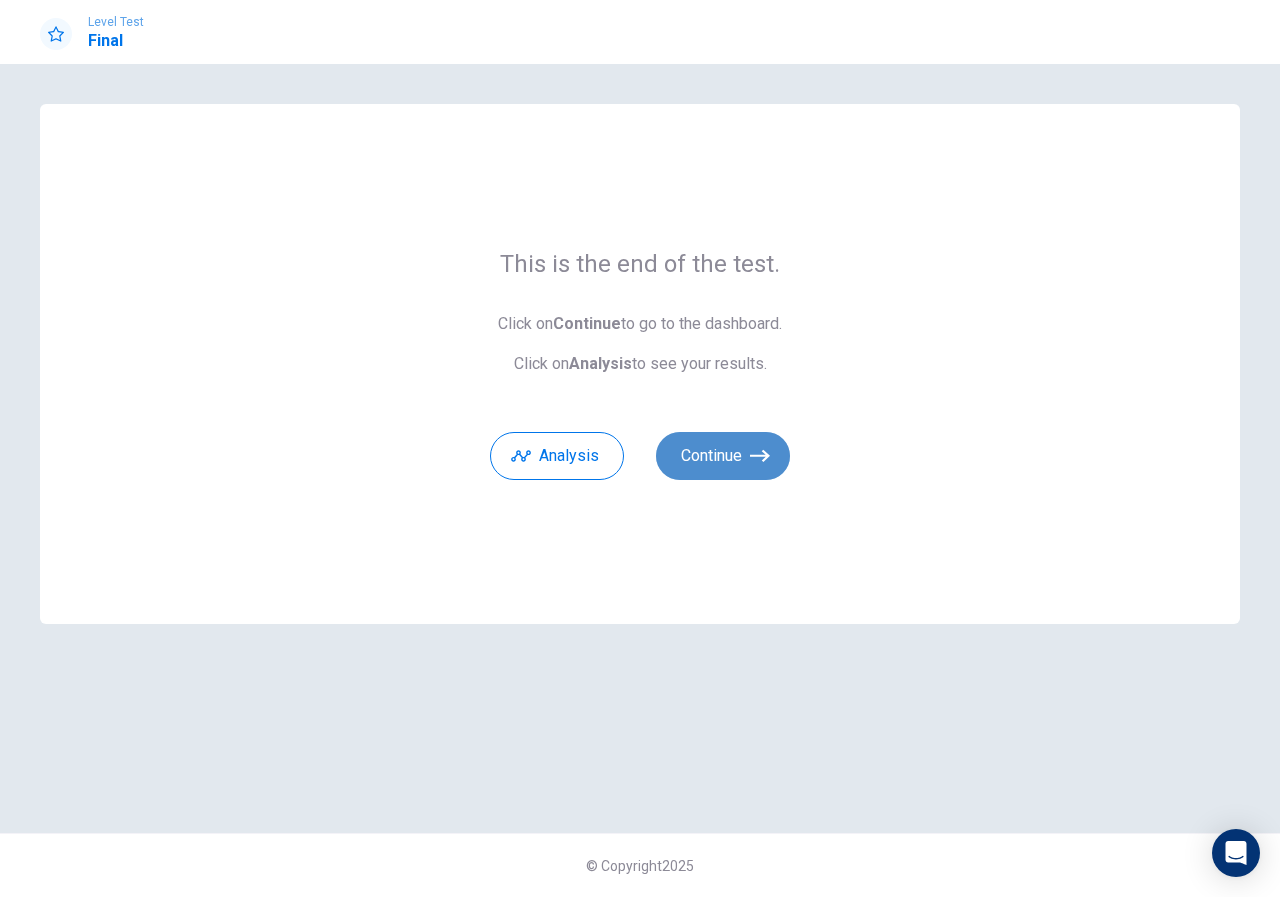 click on "Continue" at bounding box center (723, 456) 